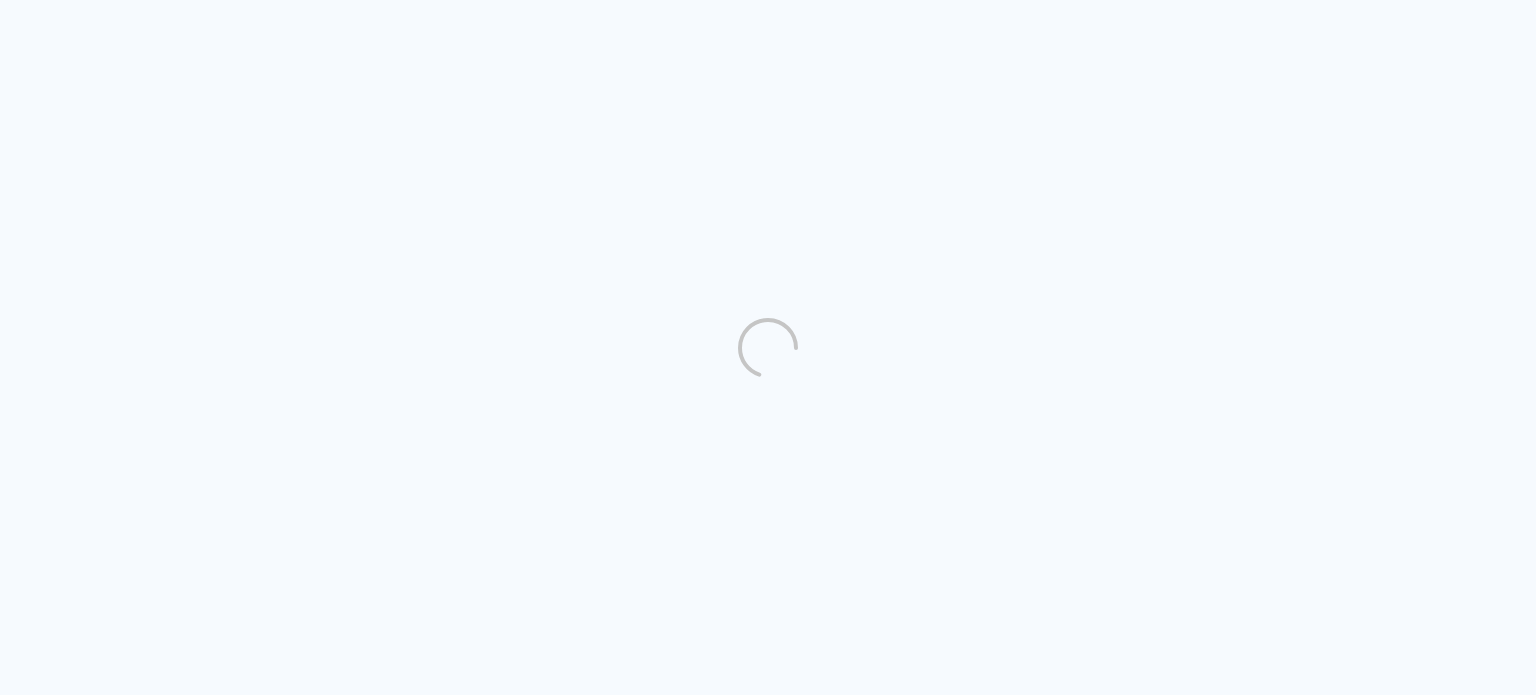 scroll, scrollTop: 0, scrollLeft: 0, axis: both 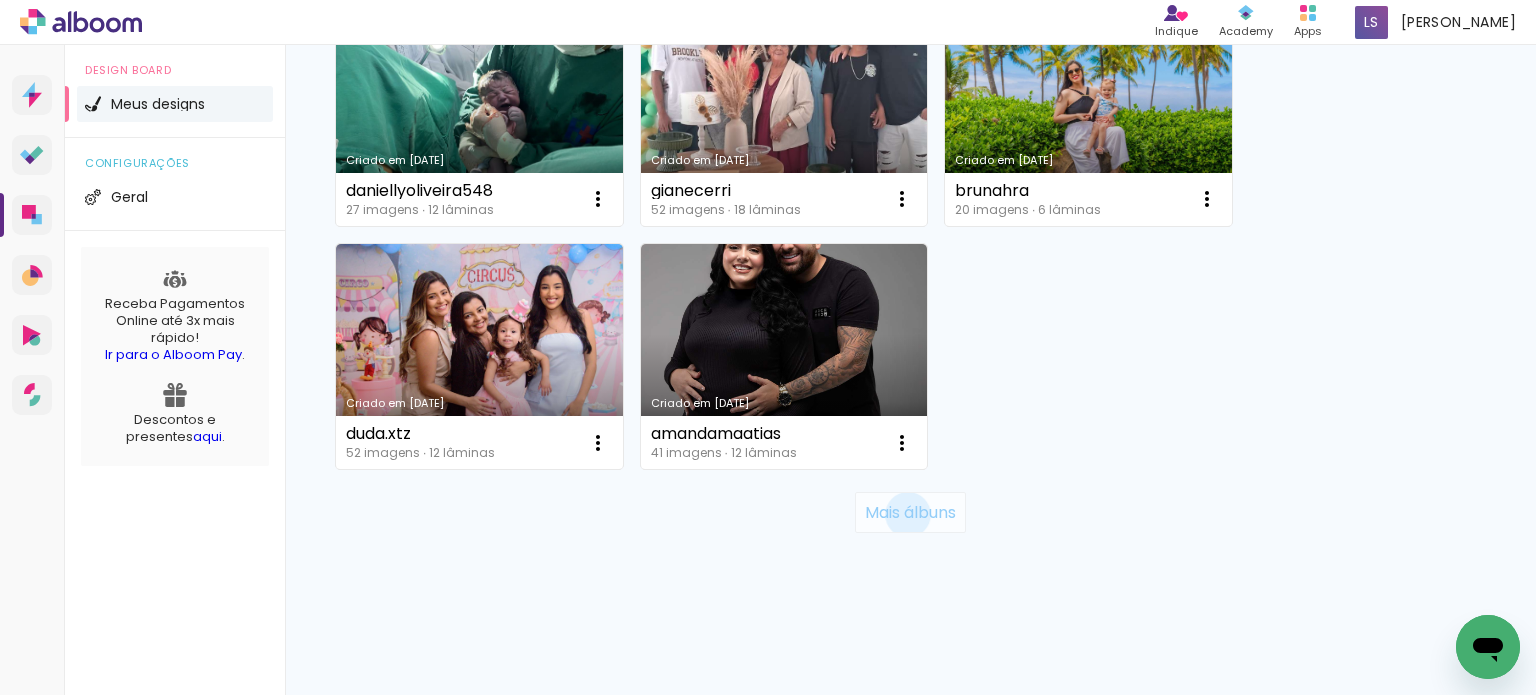click on "Mais álbuns" 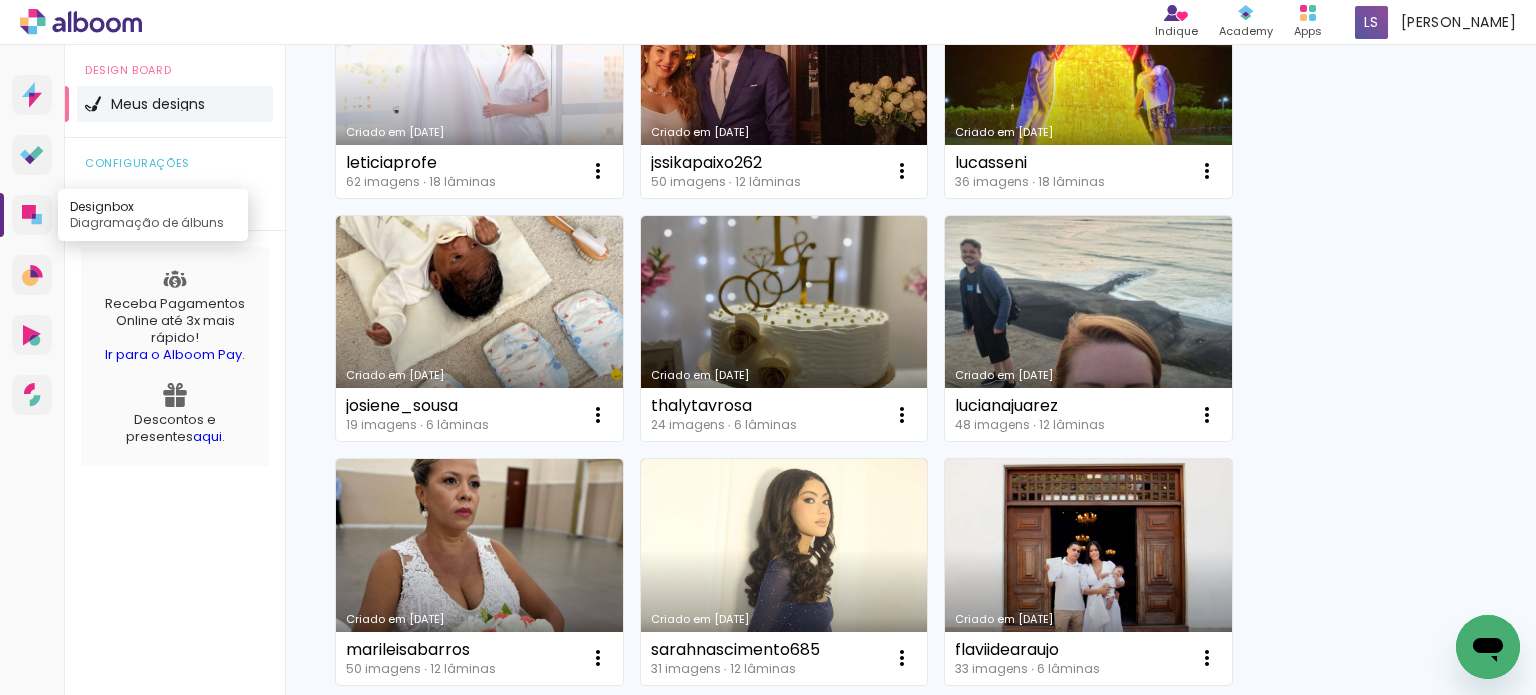 scroll, scrollTop: 3261, scrollLeft: 0, axis: vertical 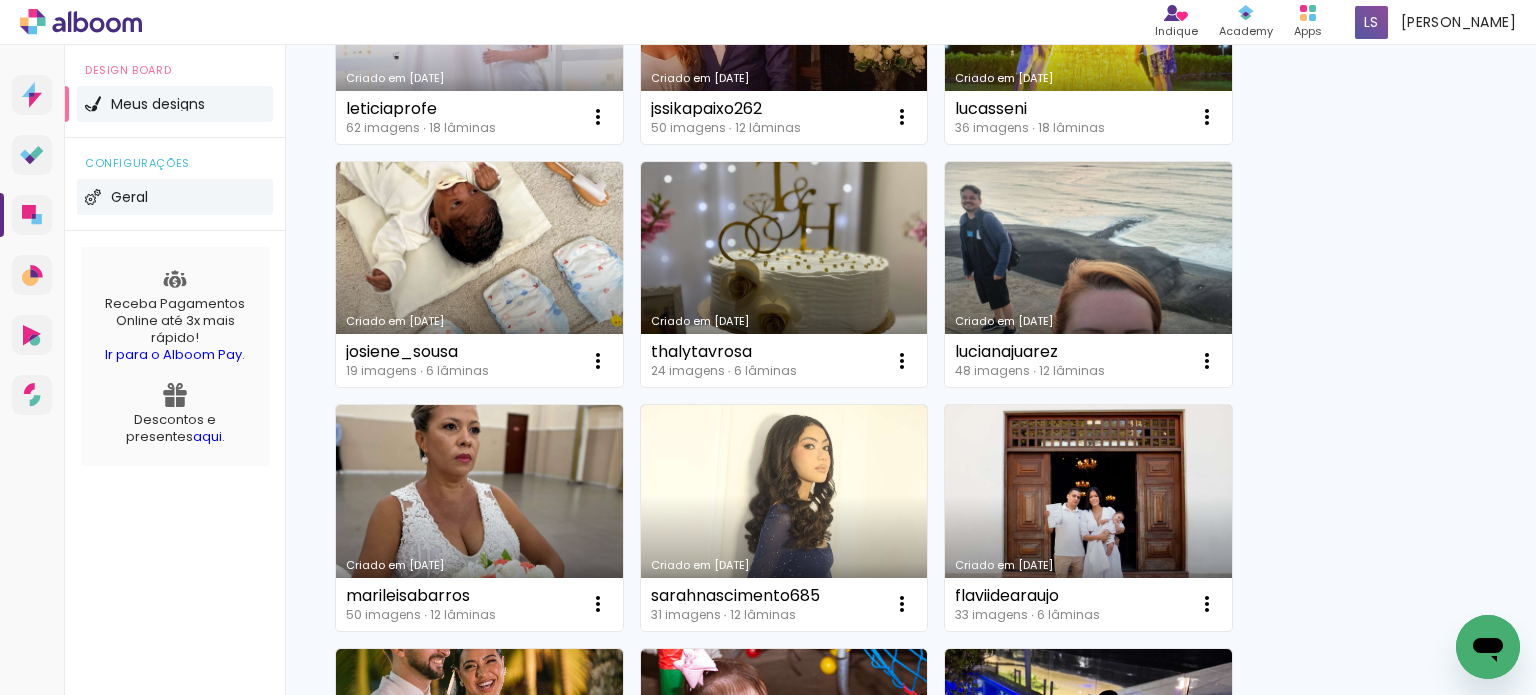 click at bounding box center [93, 197] 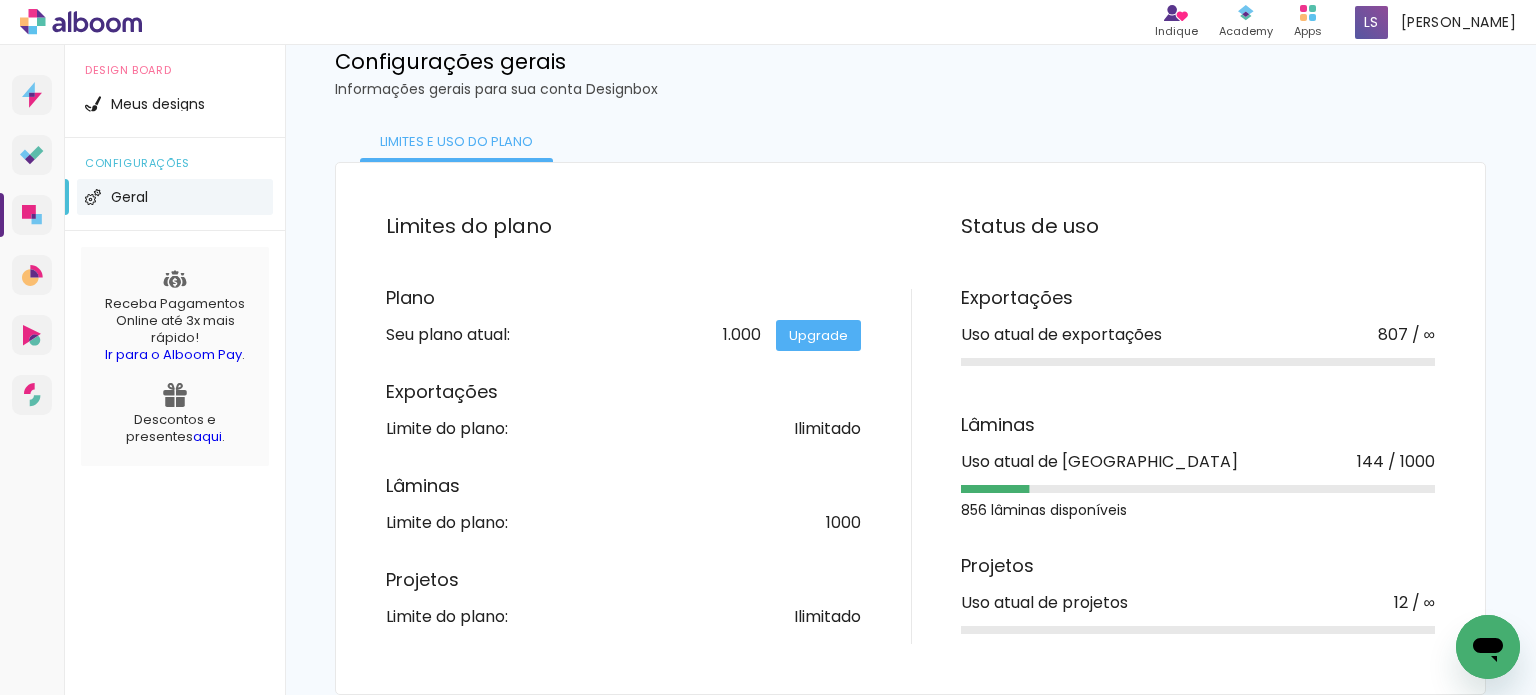 scroll, scrollTop: 58, scrollLeft: 0, axis: vertical 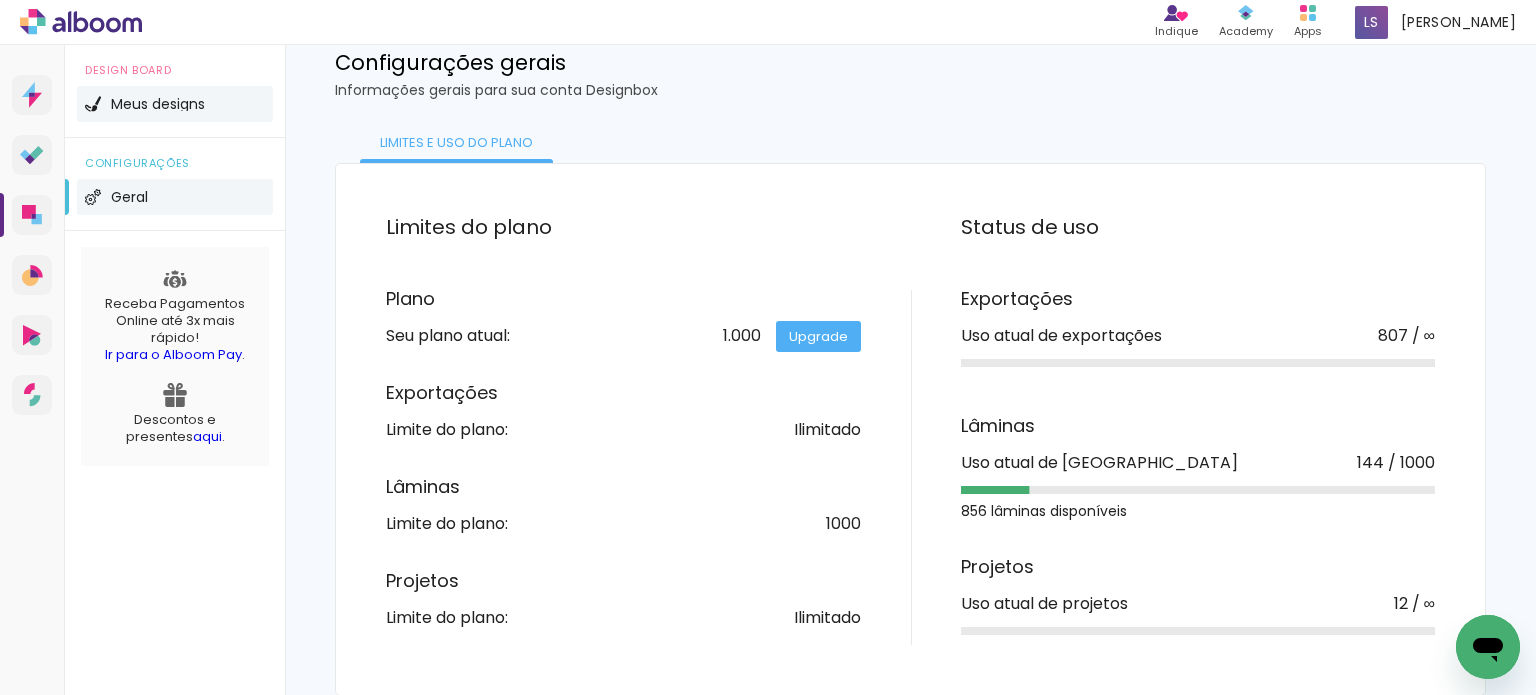 click on "Meus designs" at bounding box center (158, 104) 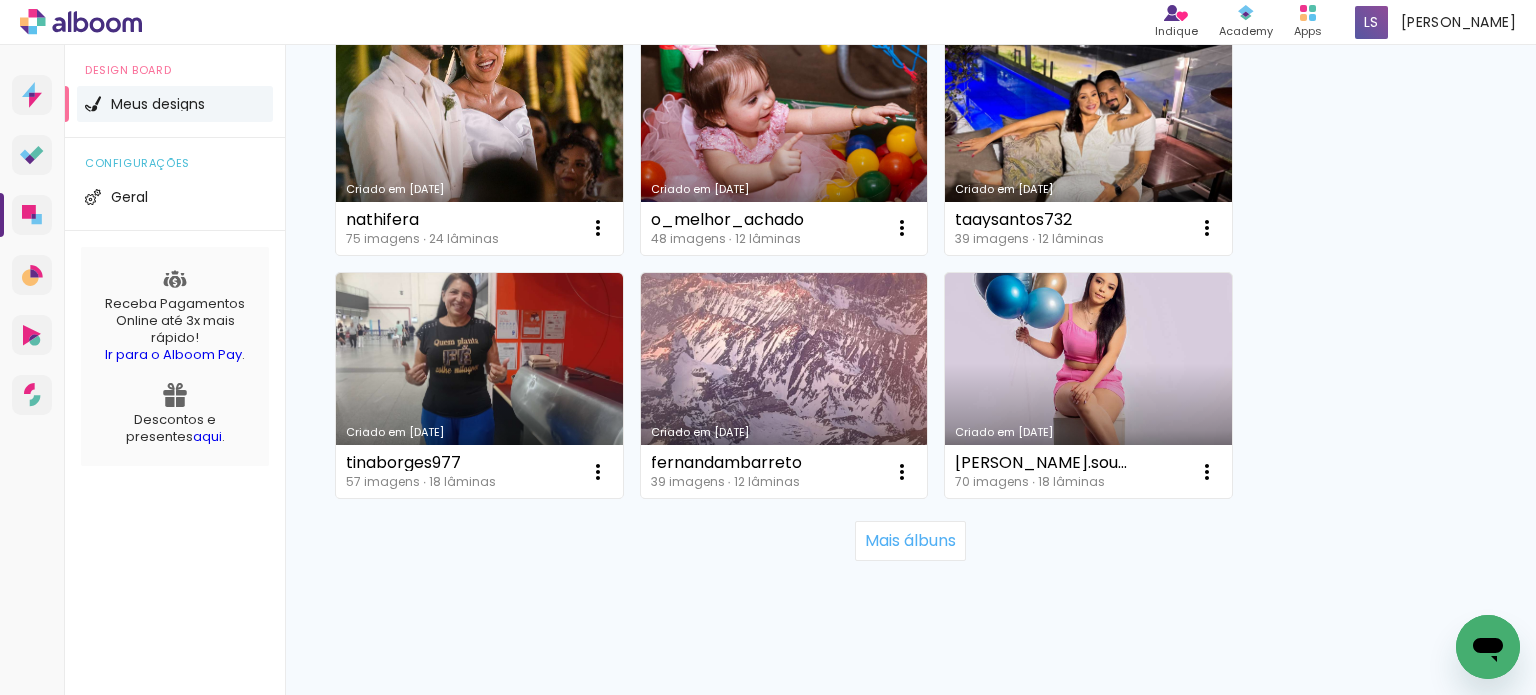 scroll, scrollTop: 3910, scrollLeft: 0, axis: vertical 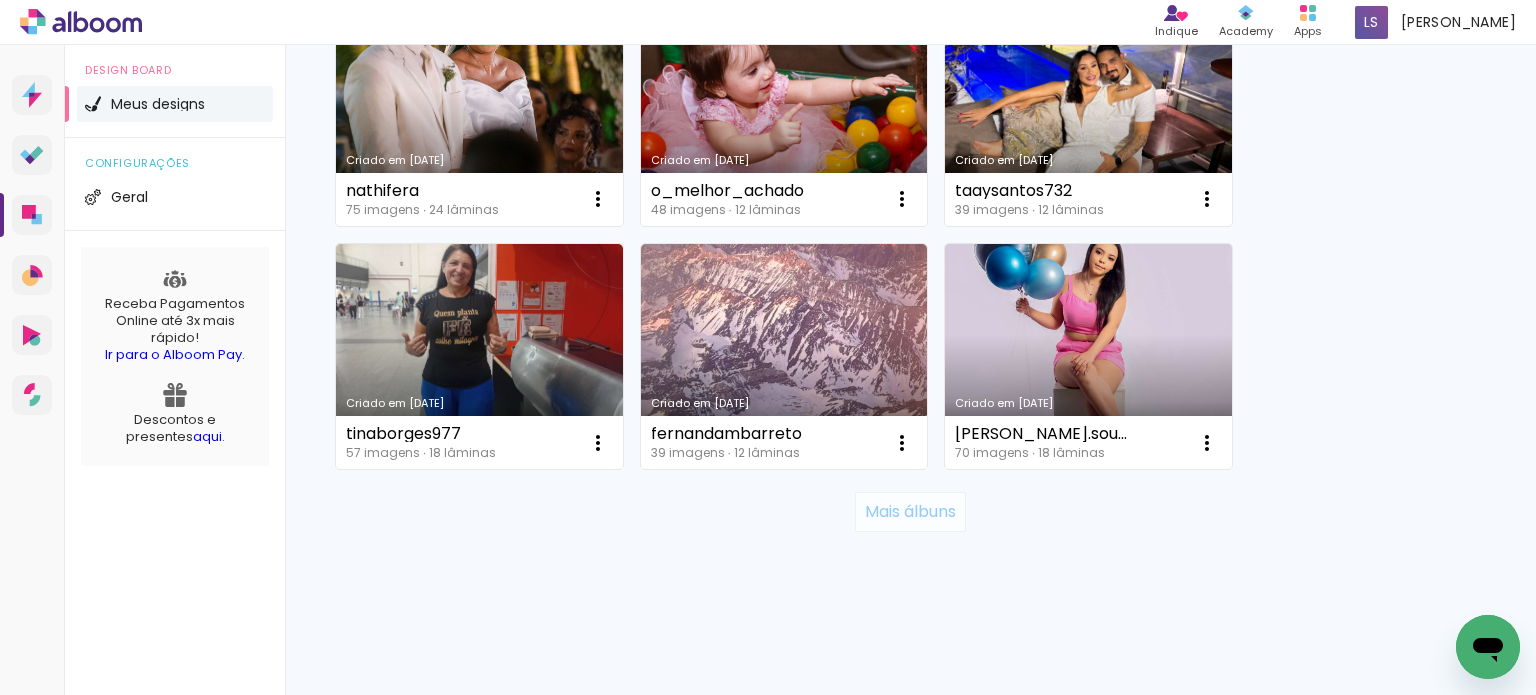 click on "Mais álbuns" 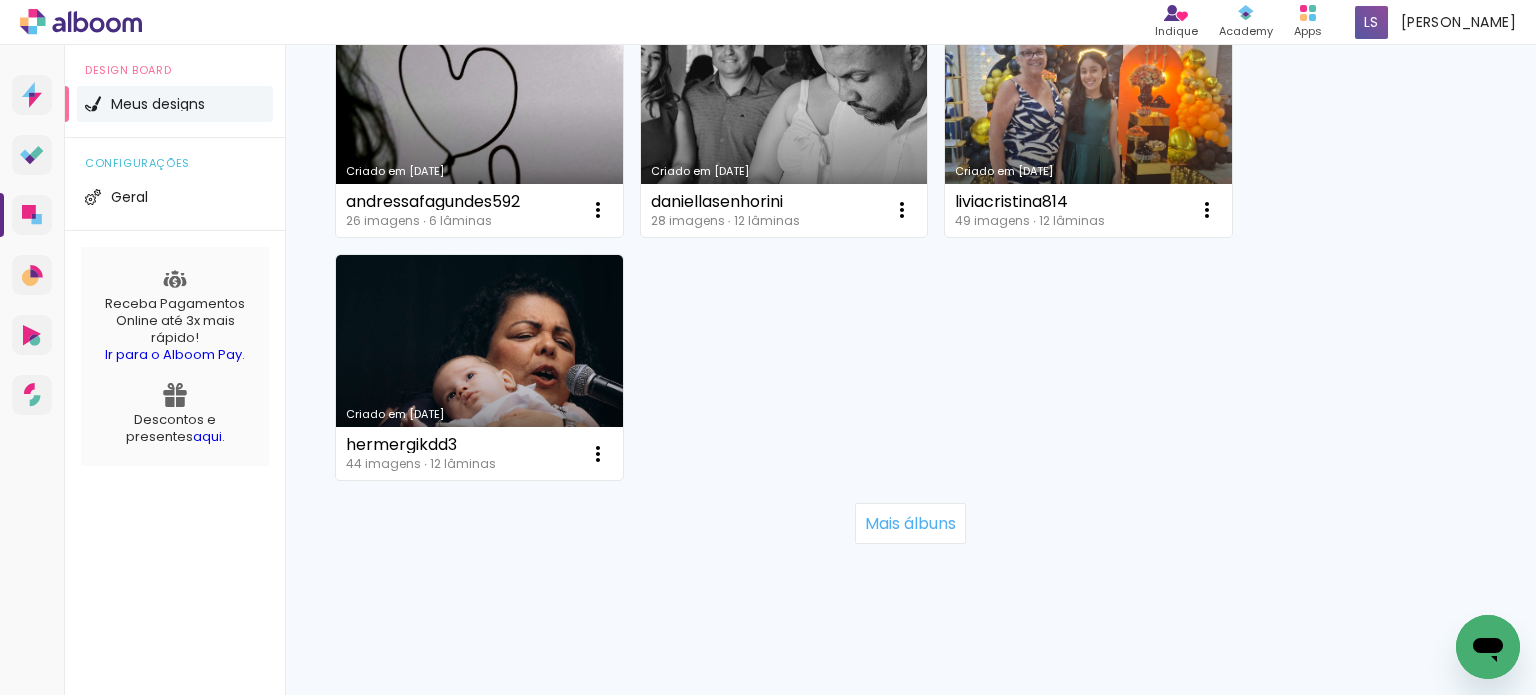 scroll, scrollTop: 6102, scrollLeft: 0, axis: vertical 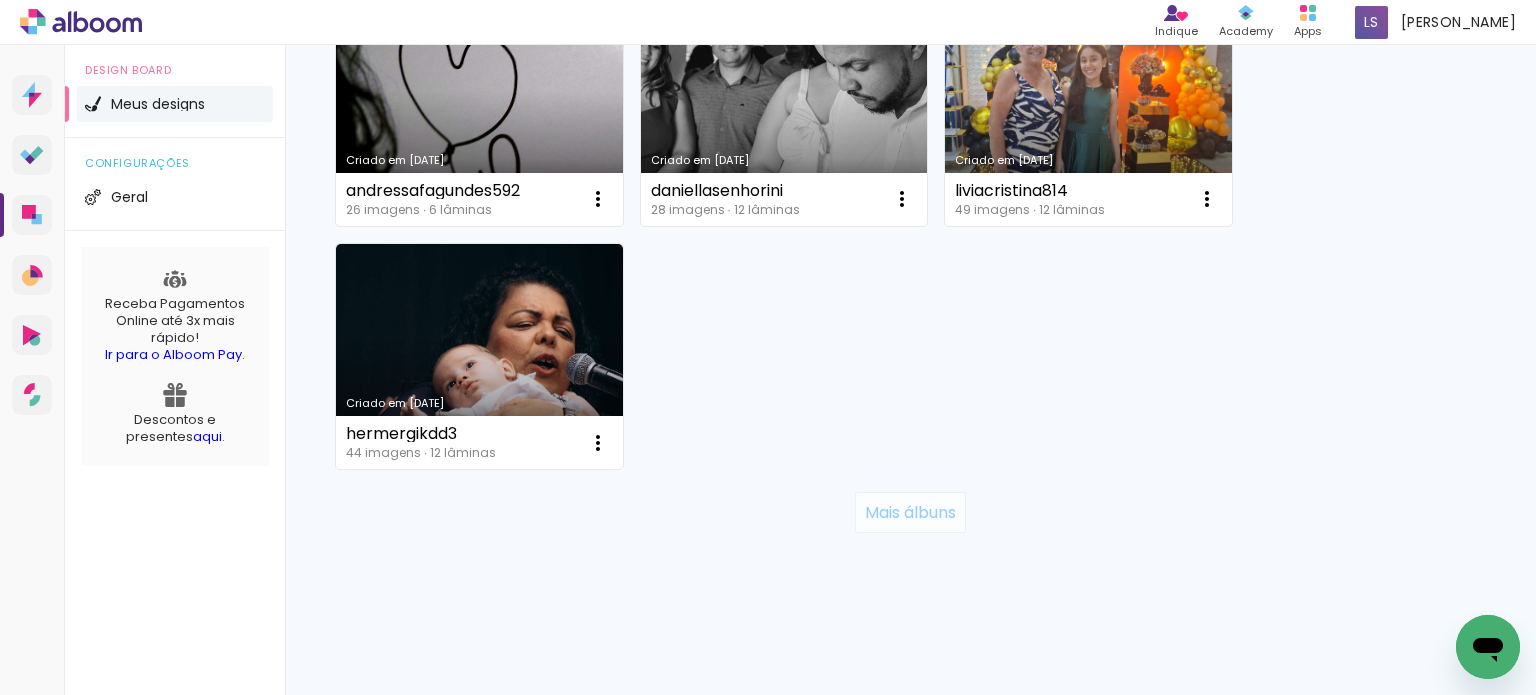 click on "Mais álbuns" 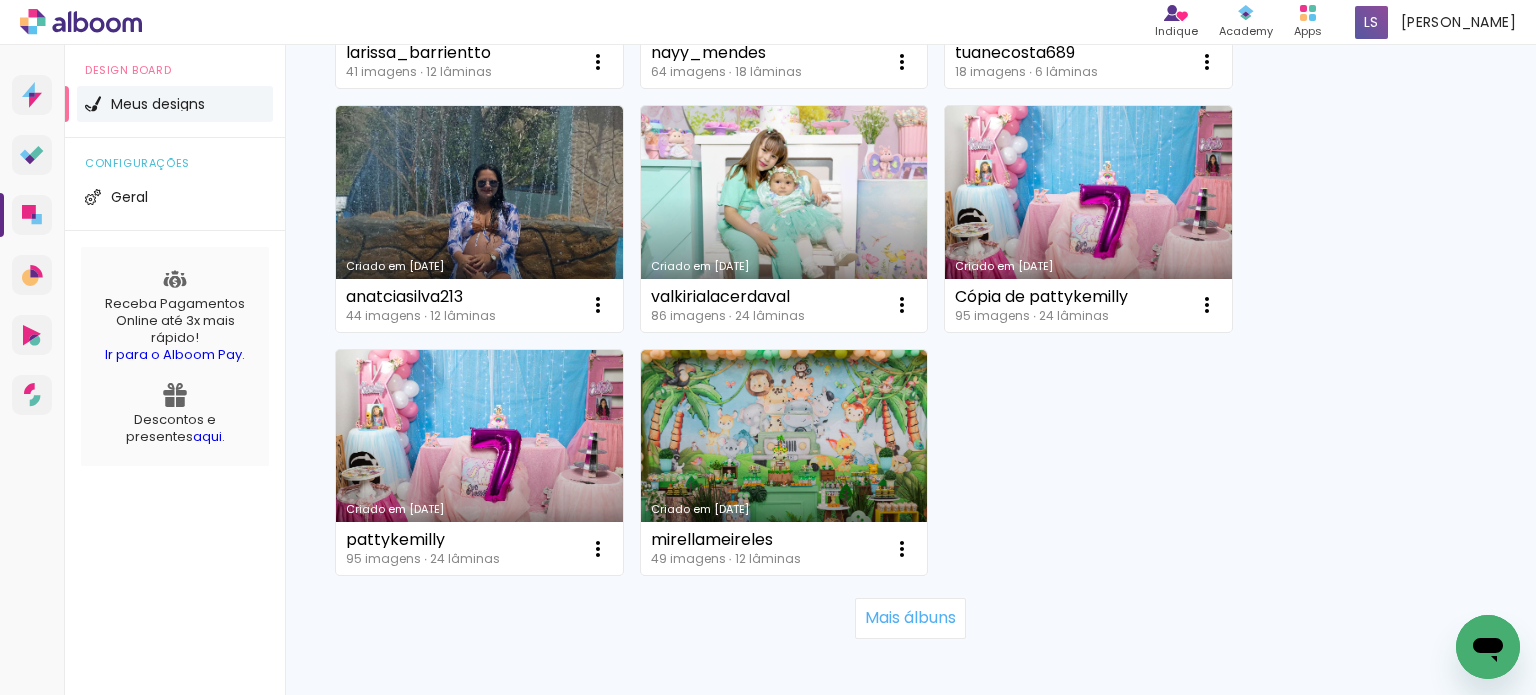 scroll, scrollTop: 8002, scrollLeft: 0, axis: vertical 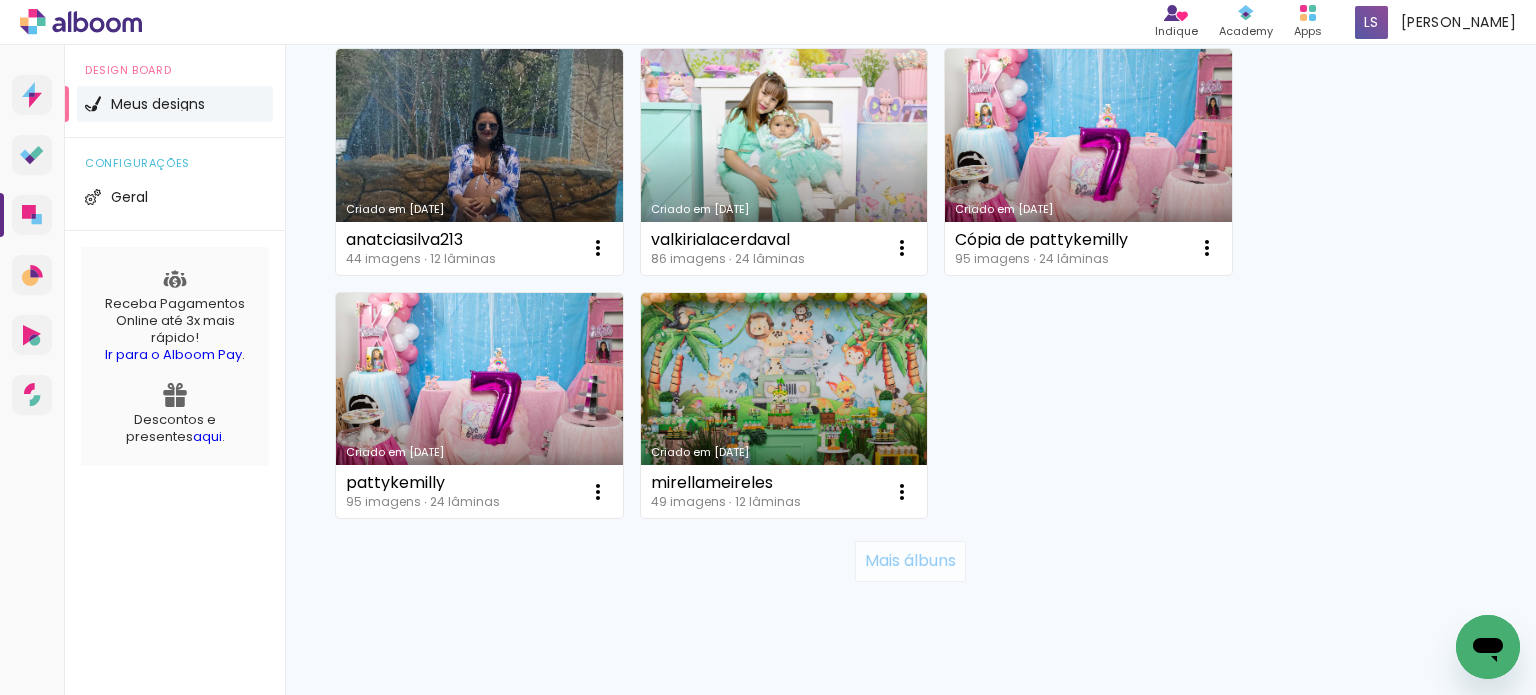 click on "Mais álbuns" 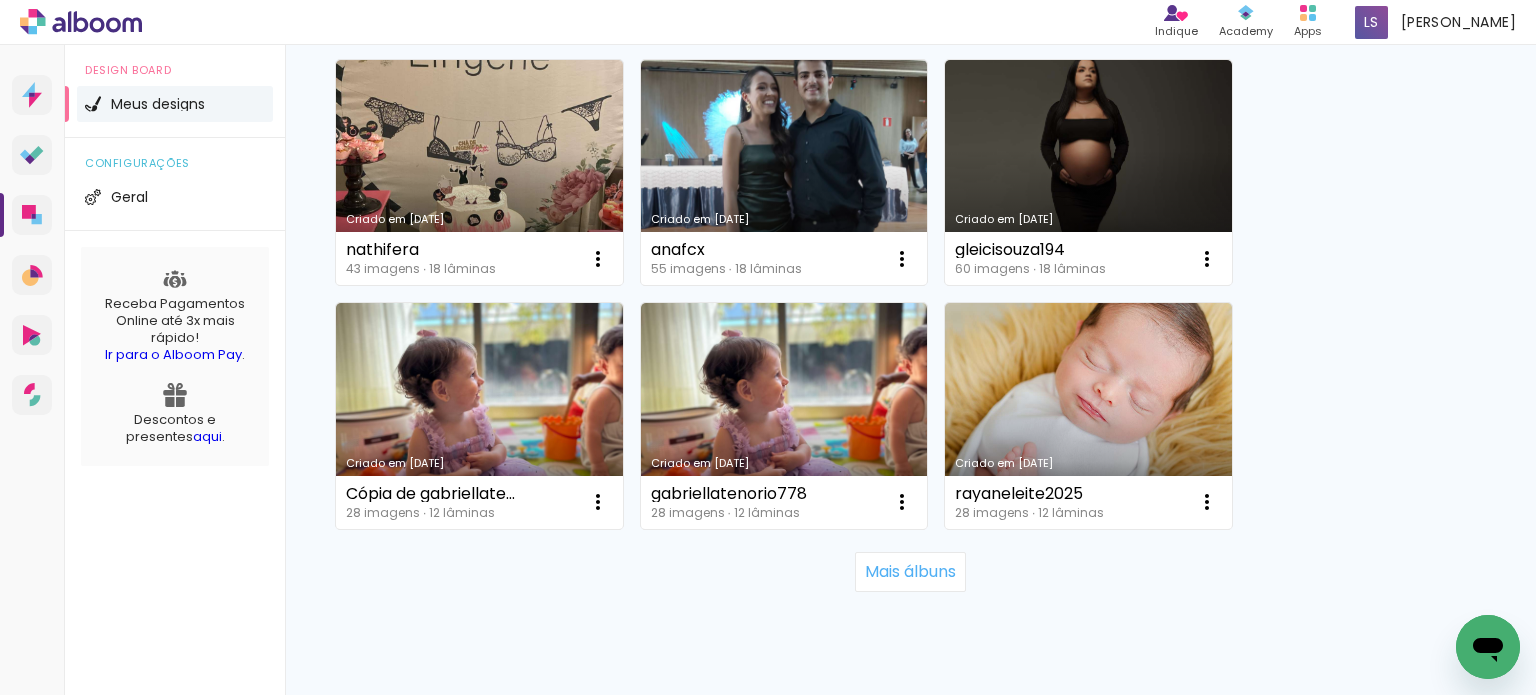 scroll, scrollTop: 10000, scrollLeft: 0, axis: vertical 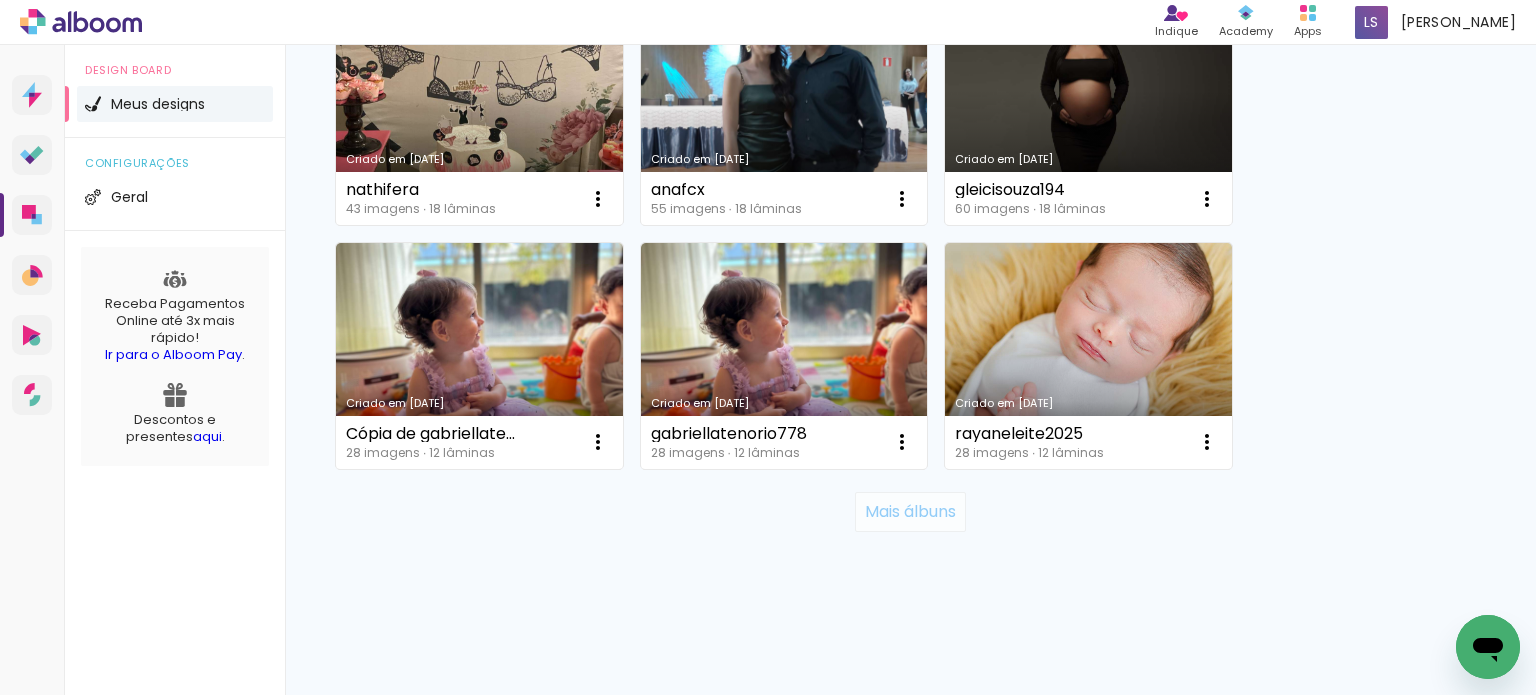 click on "Mais álbuns" 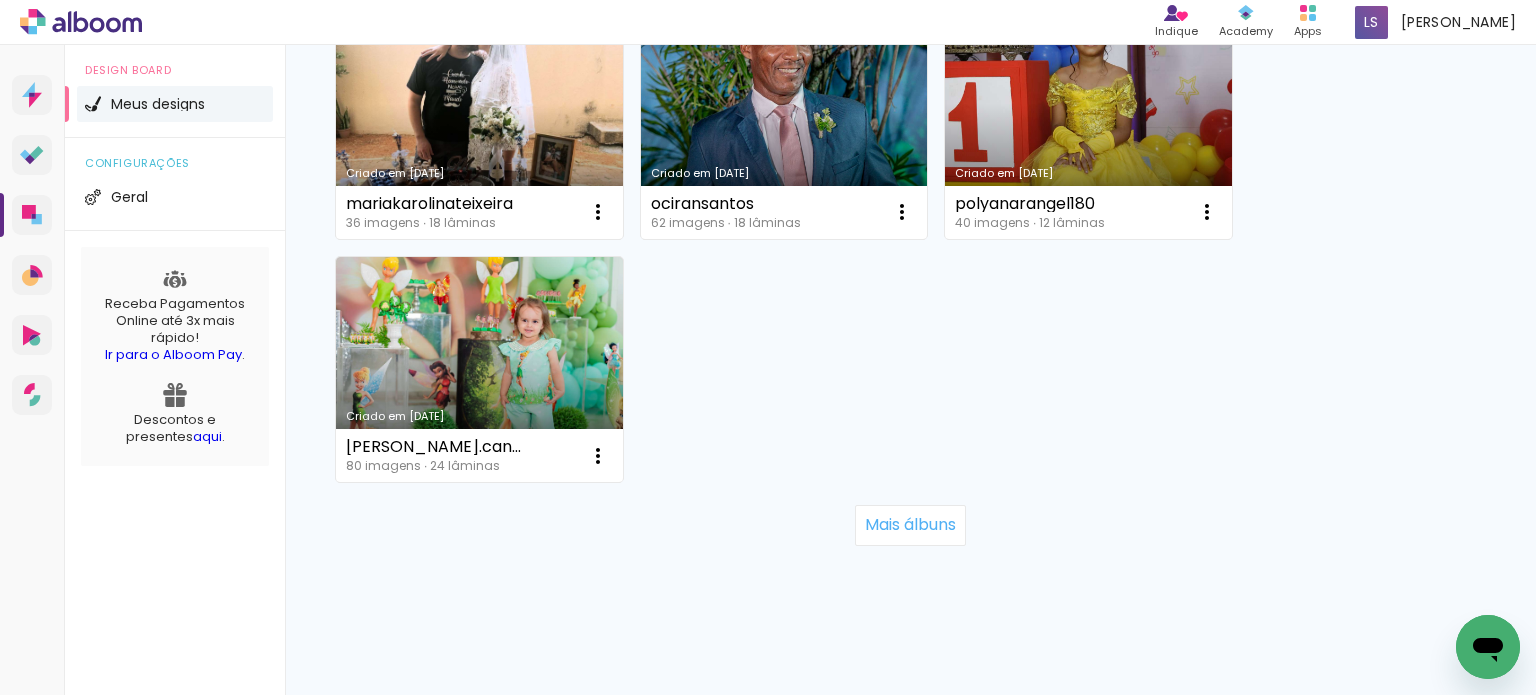 scroll, scrollTop: 12192, scrollLeft: 0, axis: vertical 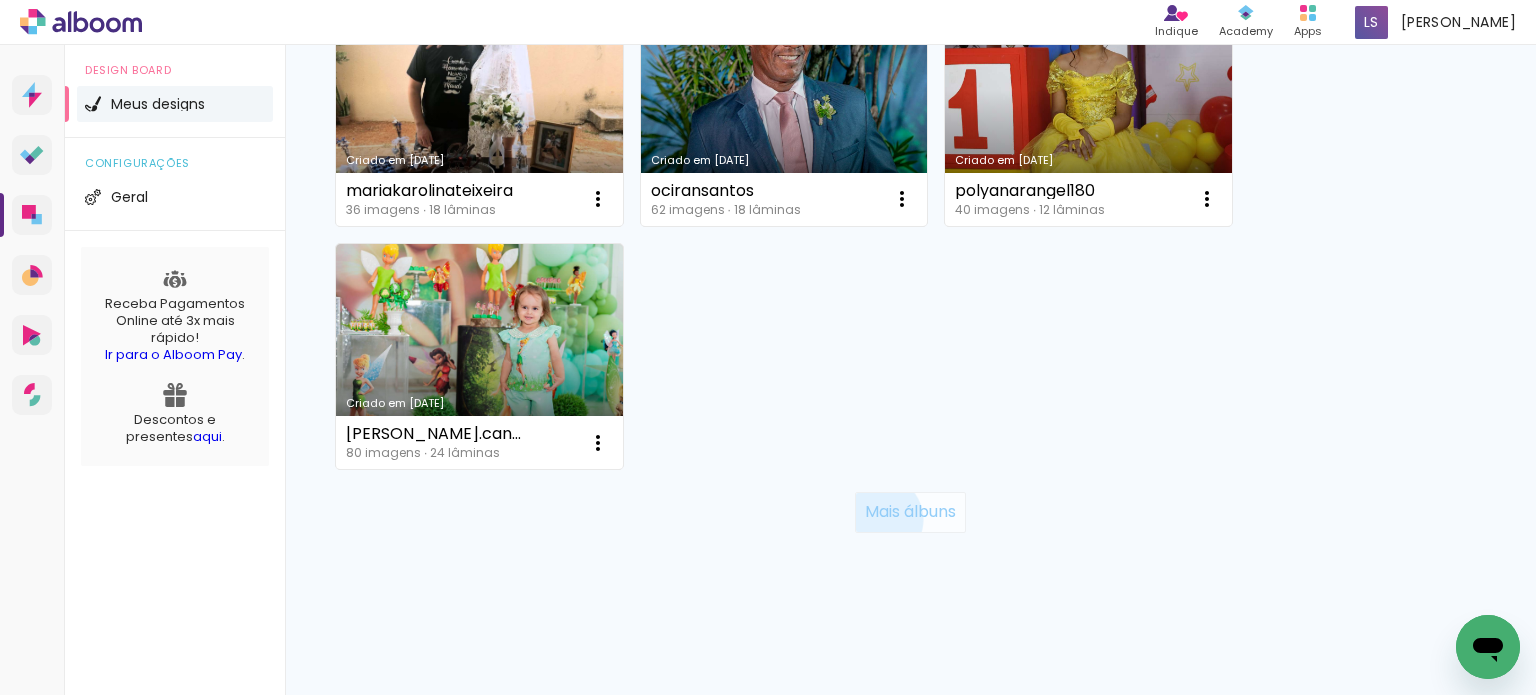 click on "Mais álbuns" 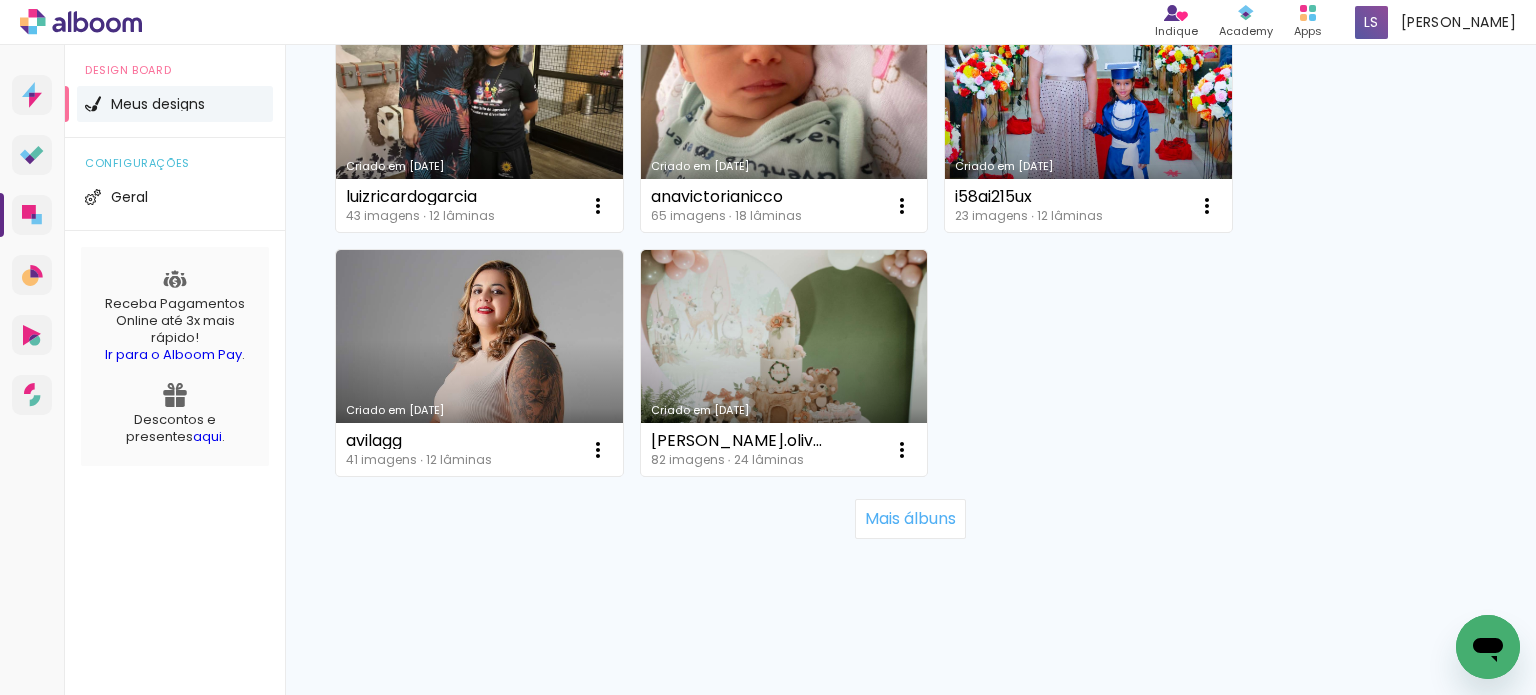 scroll, scrollTop: 14141, scrollLeft: 0, axis: vertical 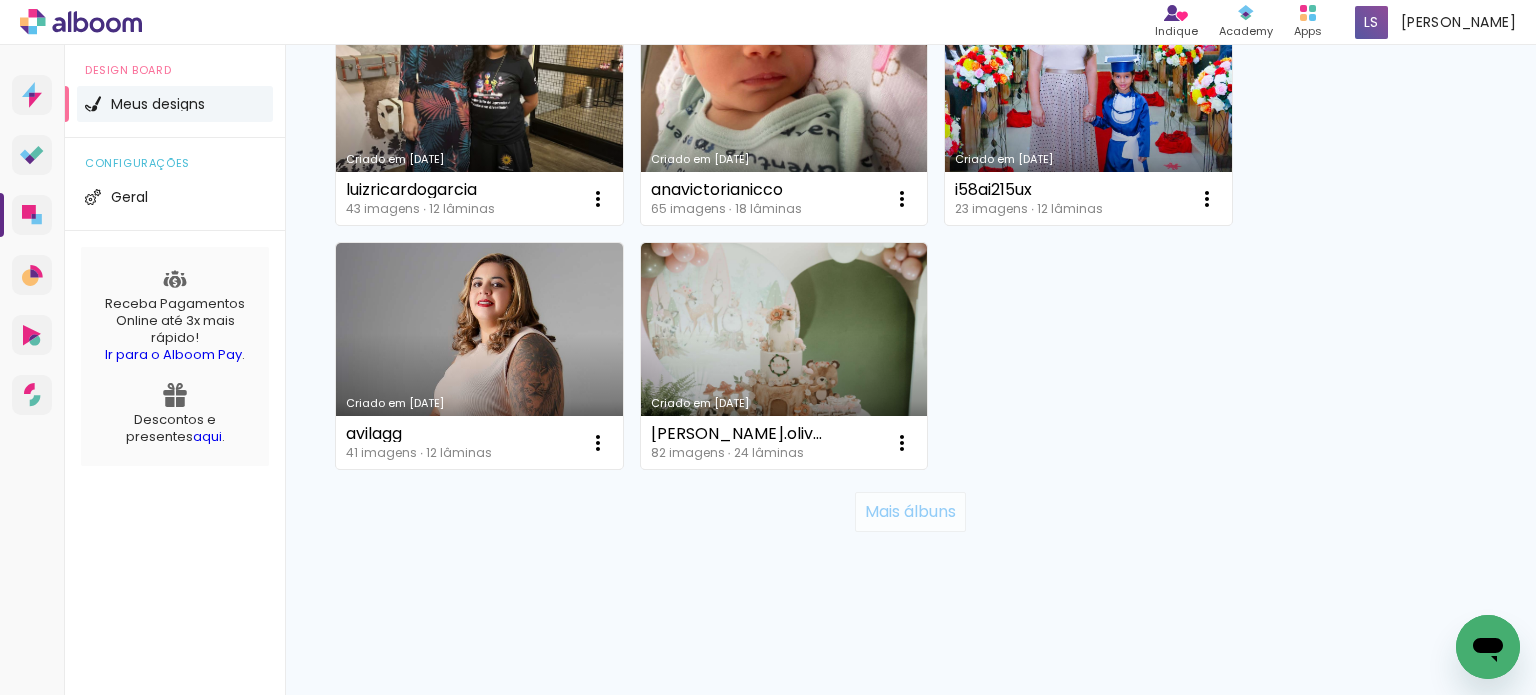 click on "Mais álbuns" 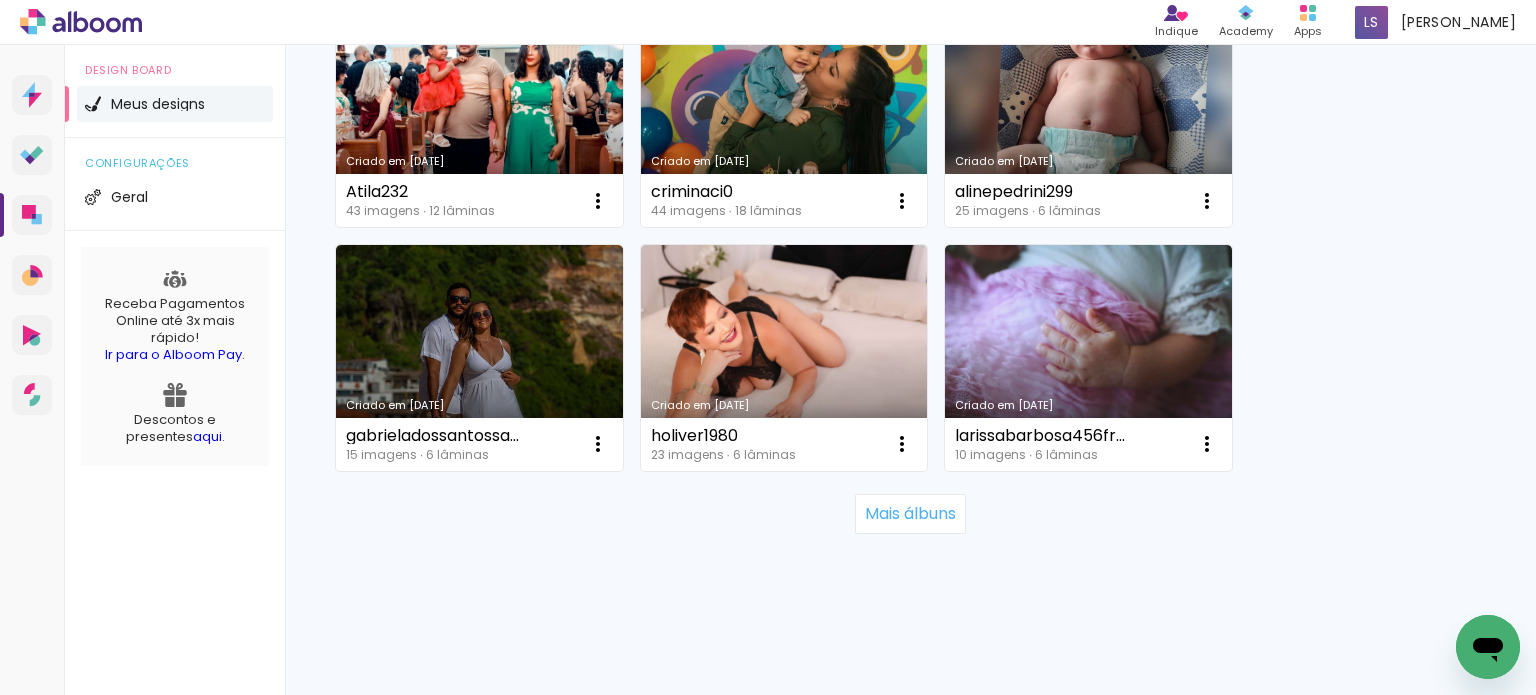 scroll, scrollTop: 16090, scrollLeft: 0, axis: vertical 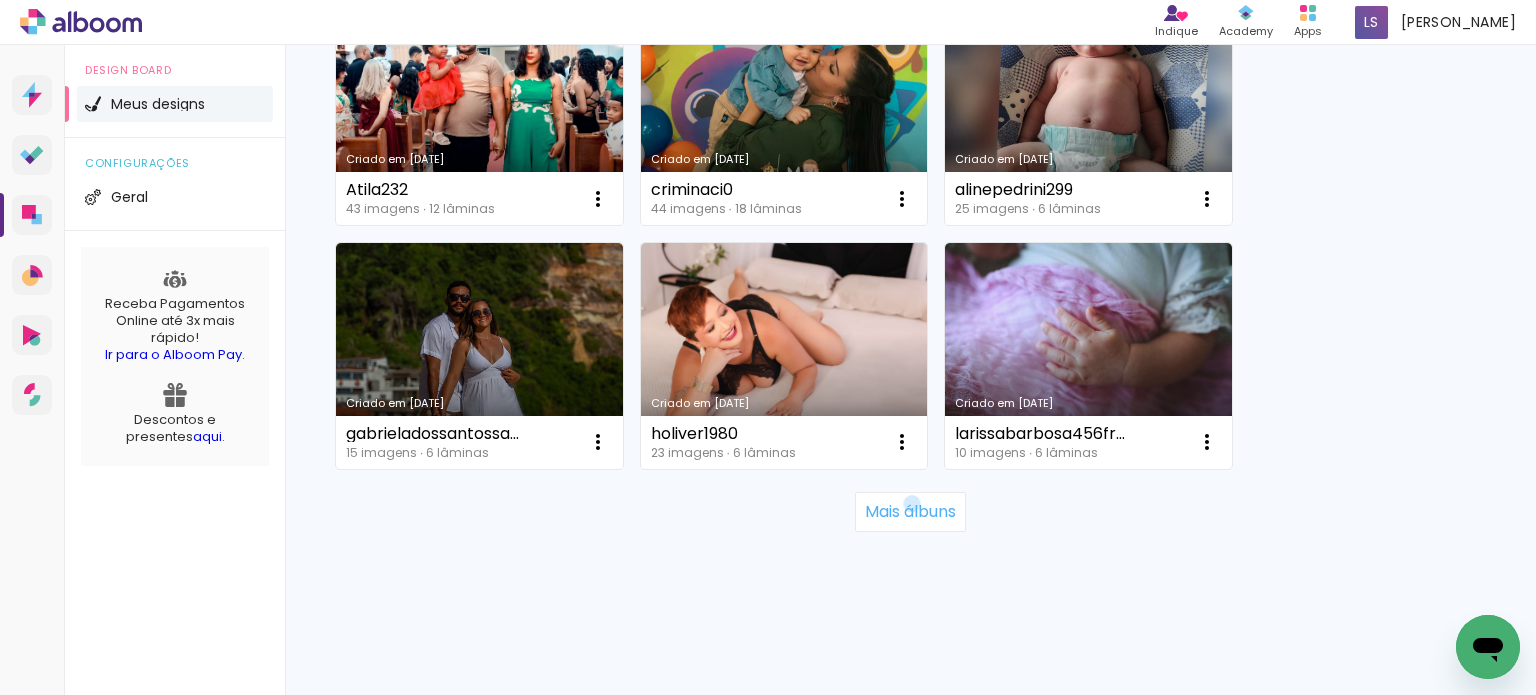 click on "Mais álbuns" 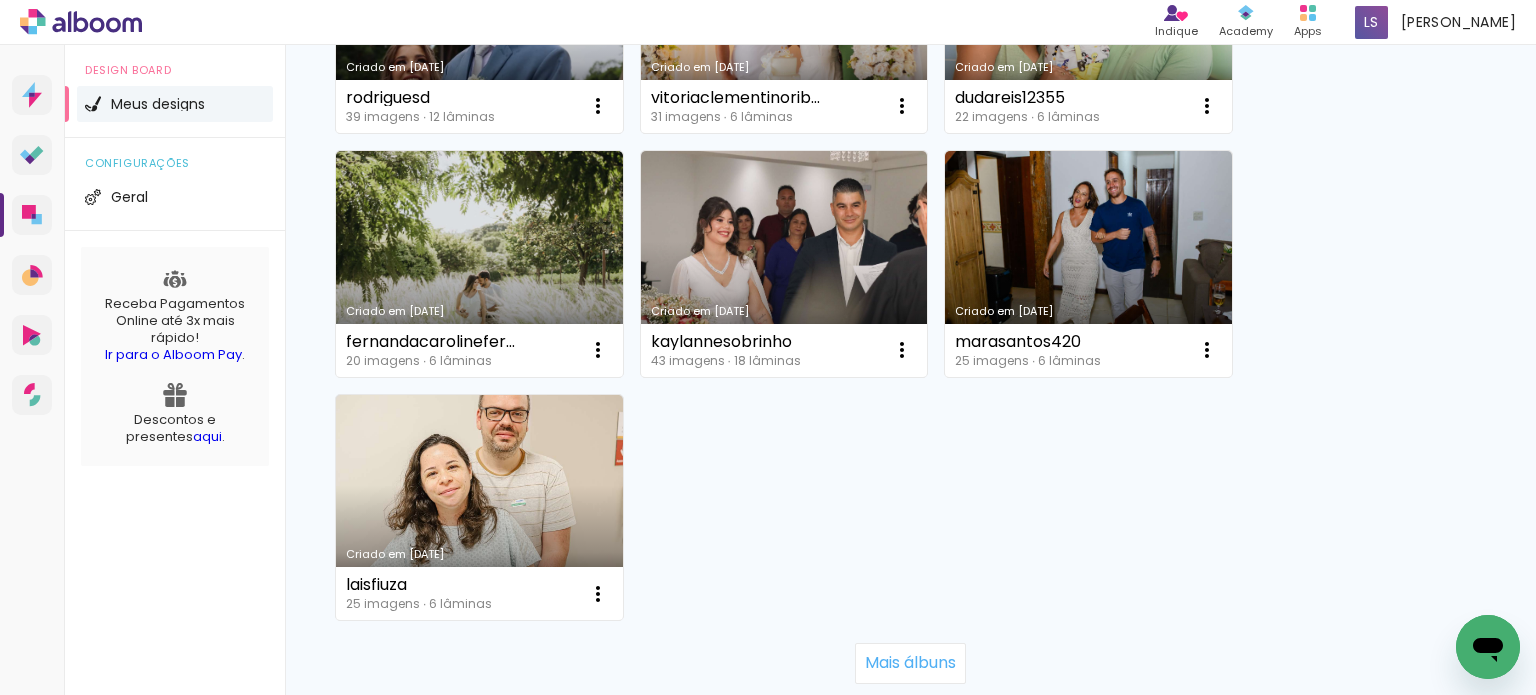 scroll, scrollTop: 18190, scrollLeft: 0, axis: vertical 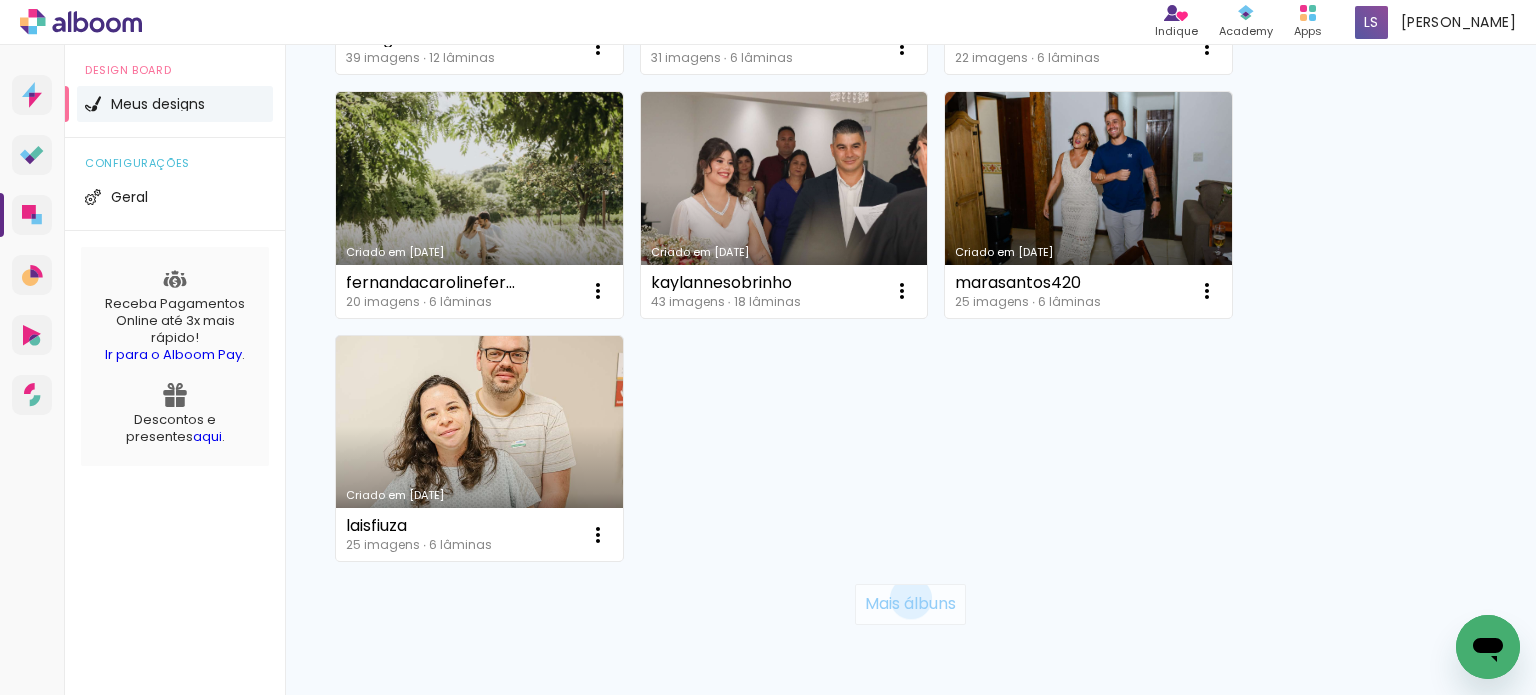 click on "Mais álbuns" 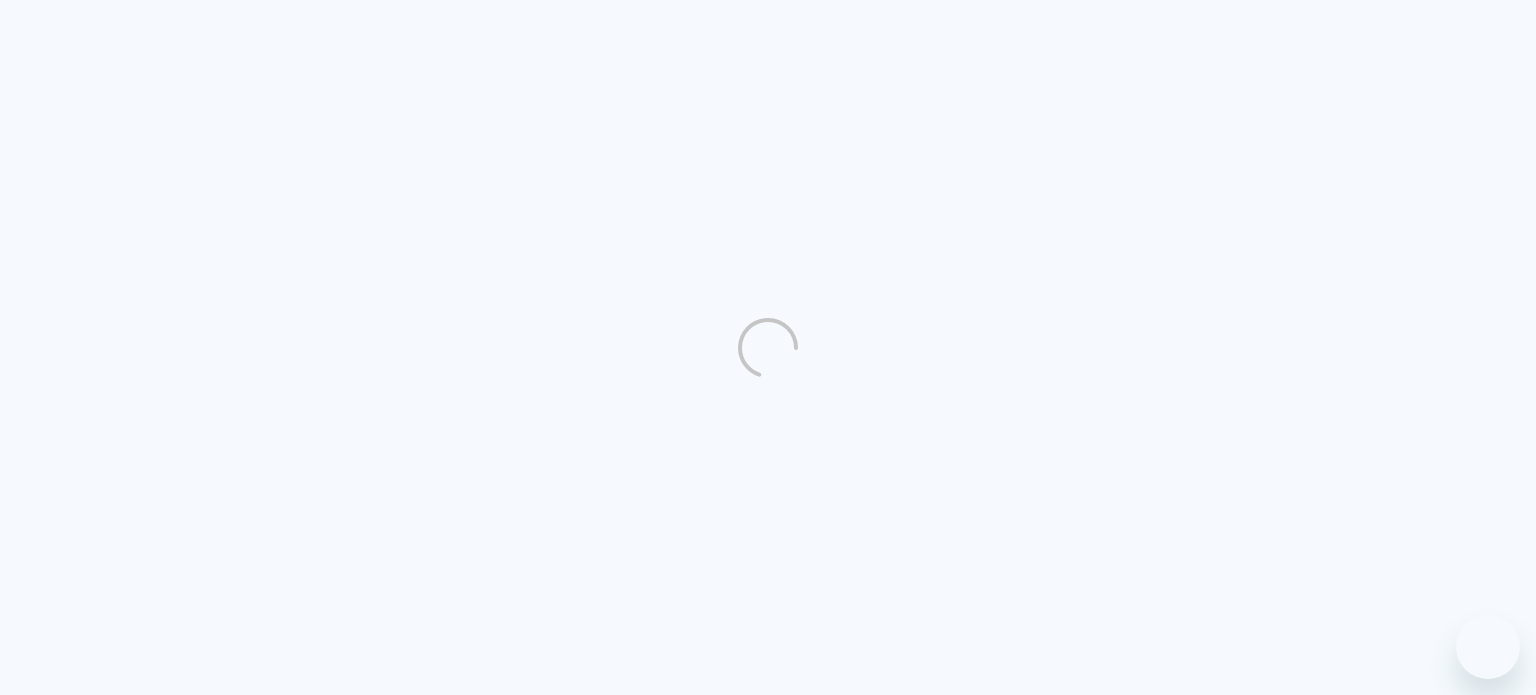 scroll, scrollTop: 0, scrollLeft: 0, axis: both 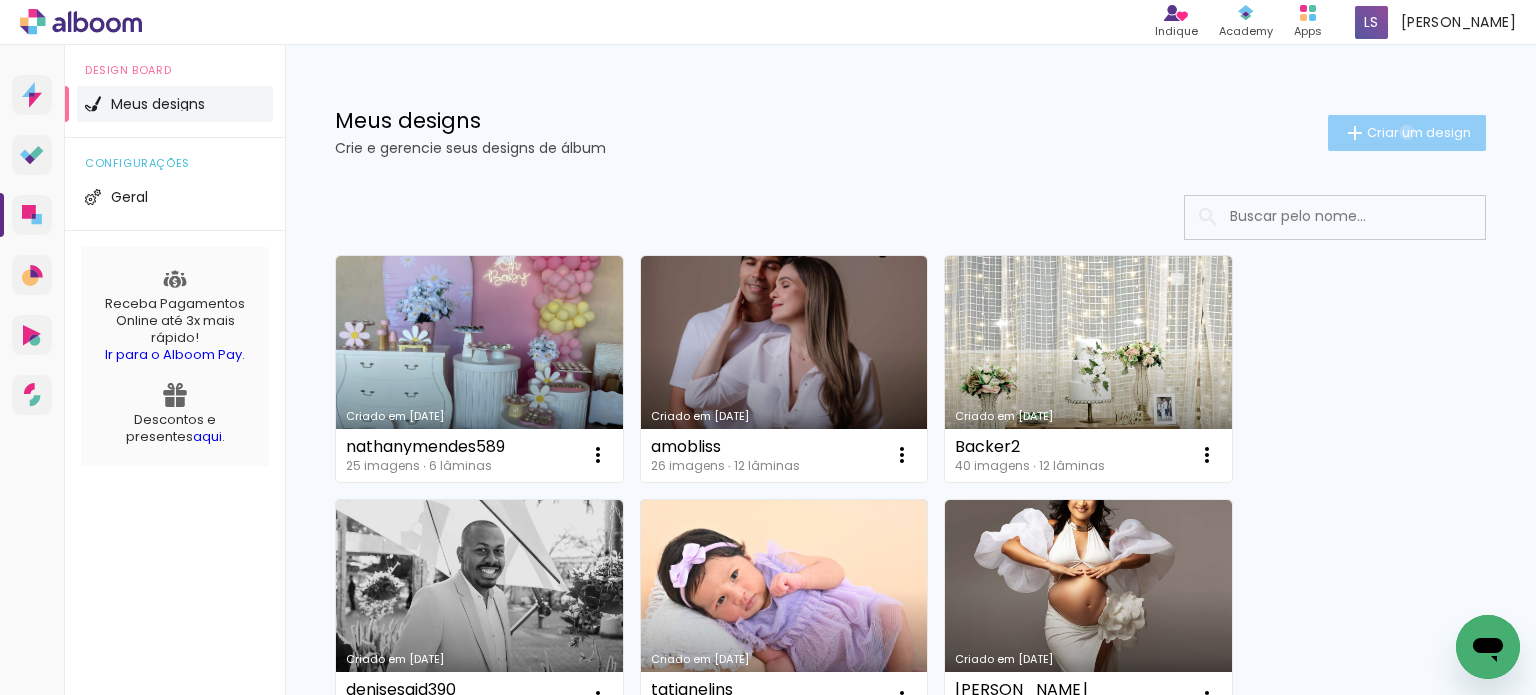 click on "Criar um design" 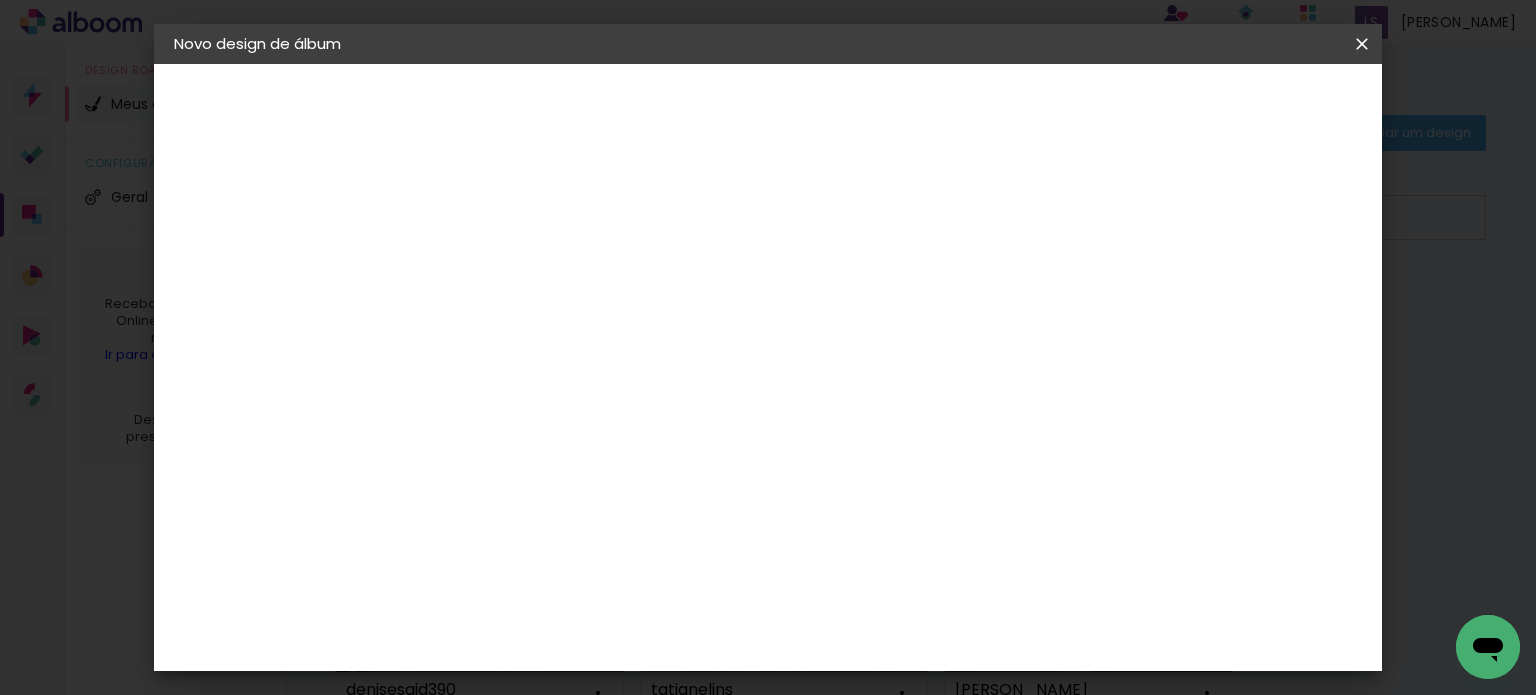 click at bounding box center (501, 268) 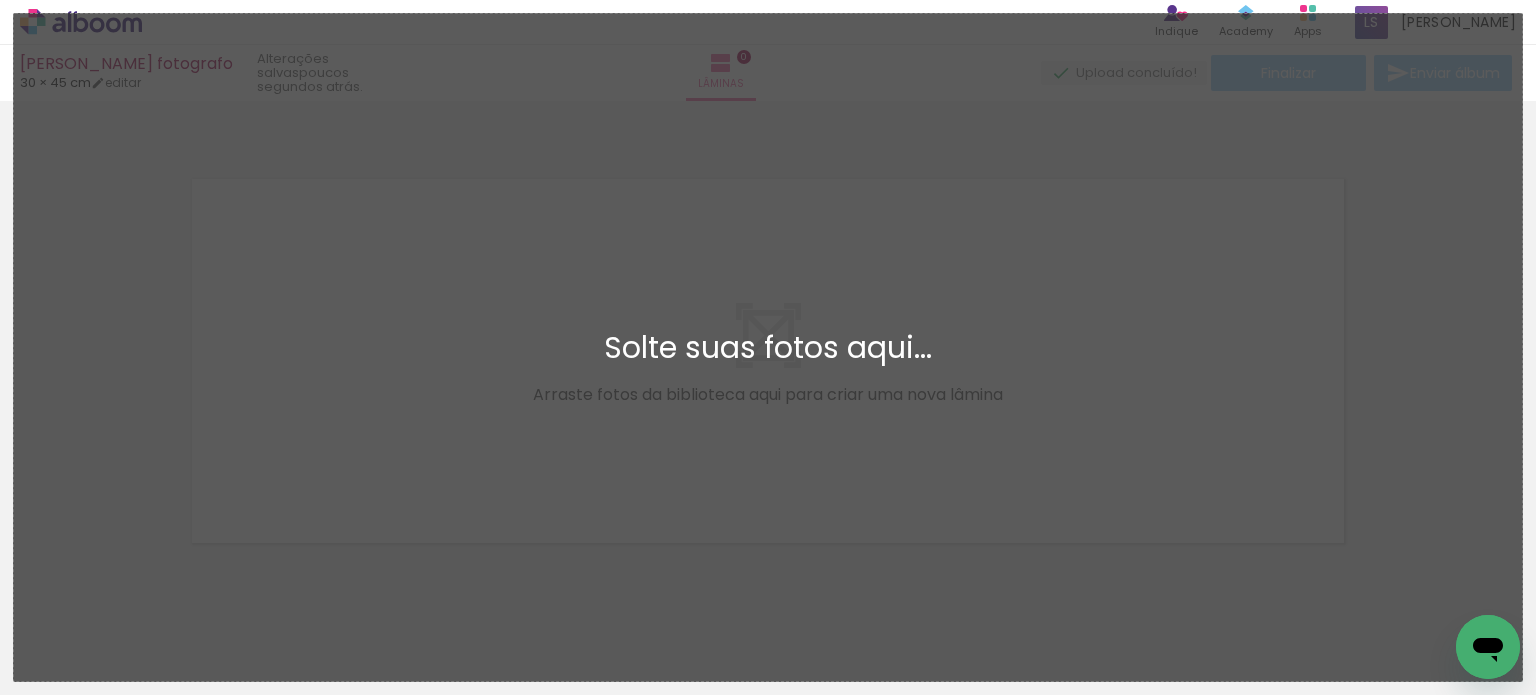 scroll, scrollTop: 25, scrollLeft: 0, axis: vertical 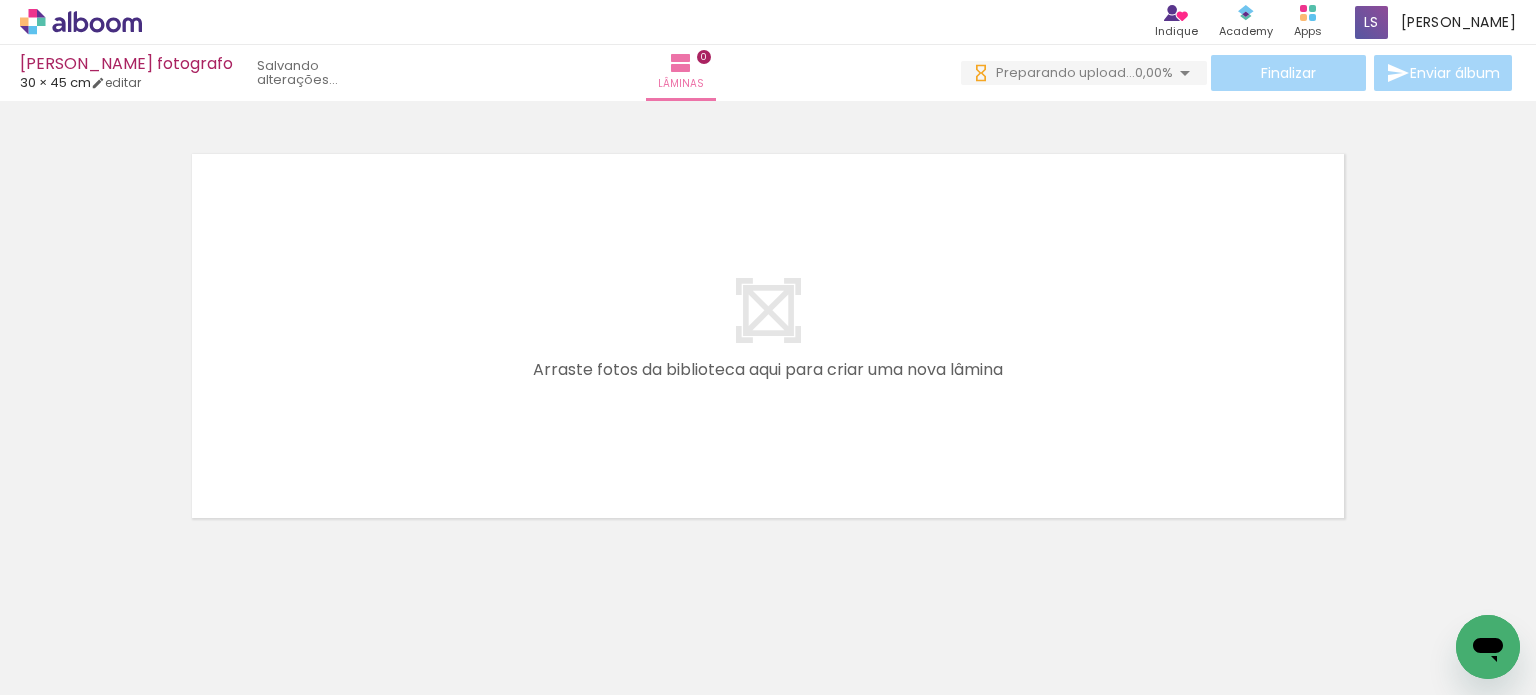 click at bounding box center (768, 336) 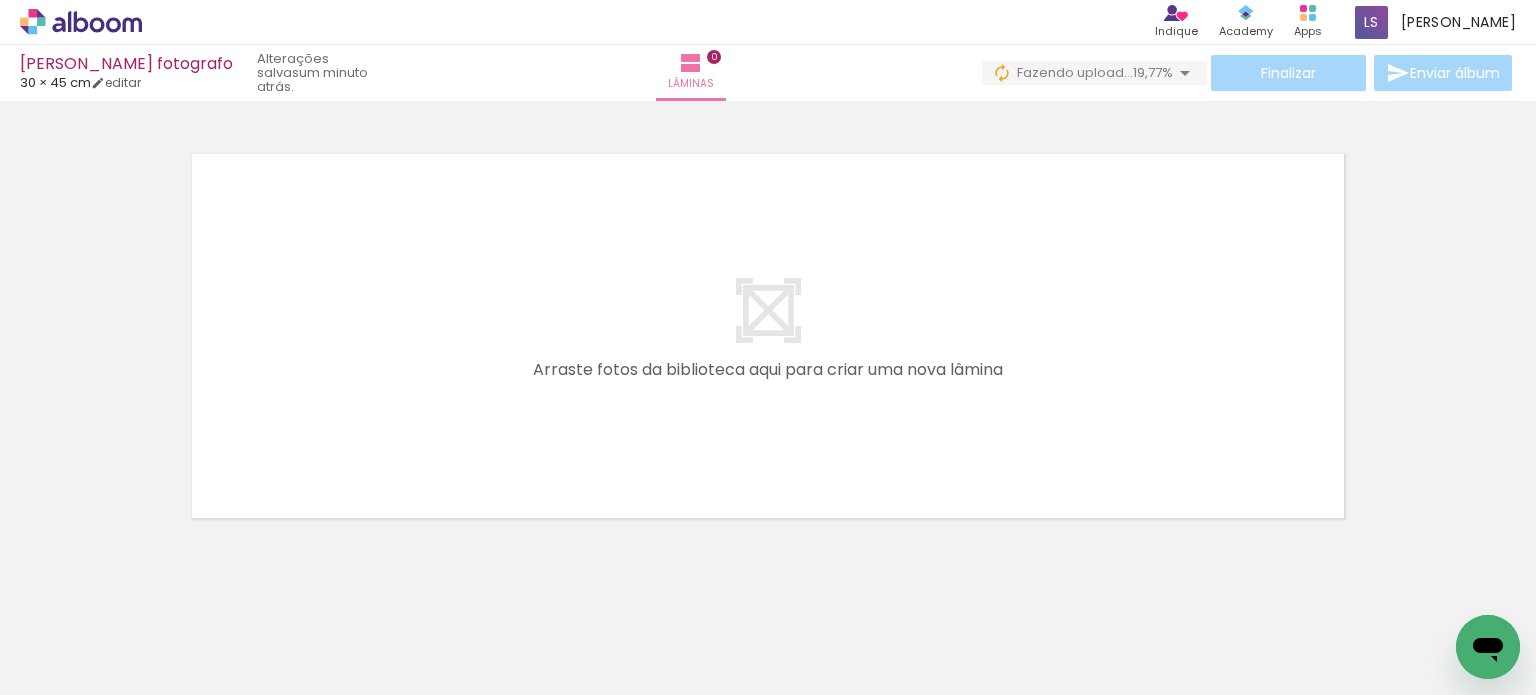 scroll, scrollTop: 0, scrollLeft: 0, axis: both 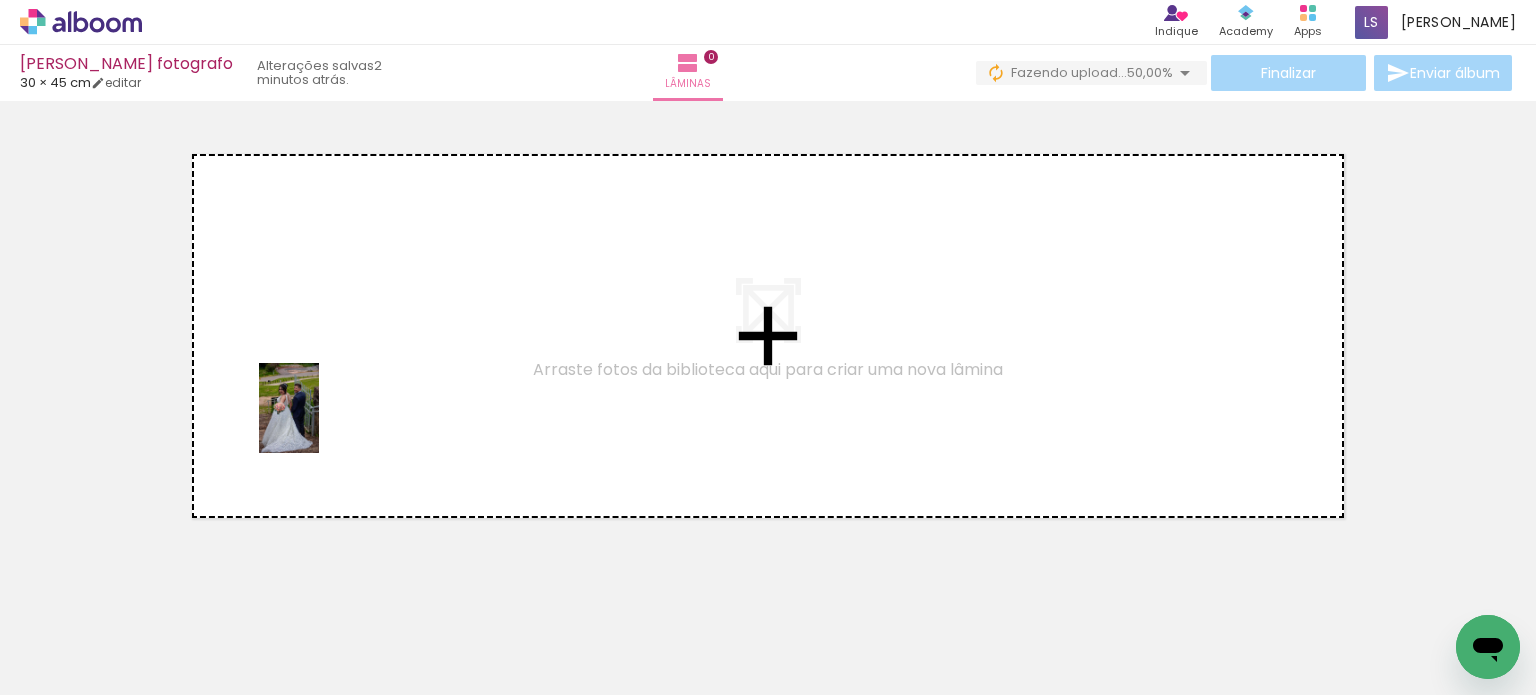 drag, startPoint x: 266, startPoint y: 623, endPoint x: 334, endPoint y: 448, distance: 187.74718 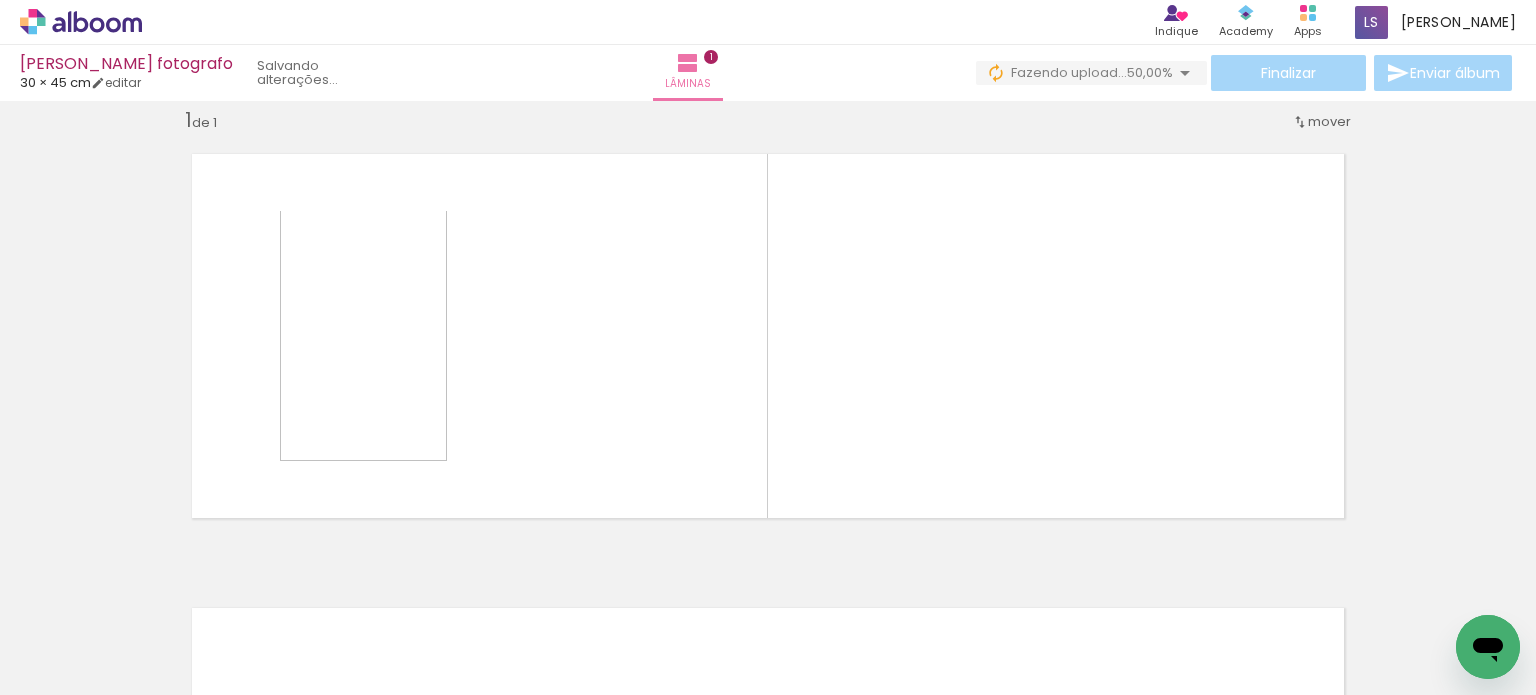 scroll, scrollTop: 25, scrollLeft: 0, axis: vertical 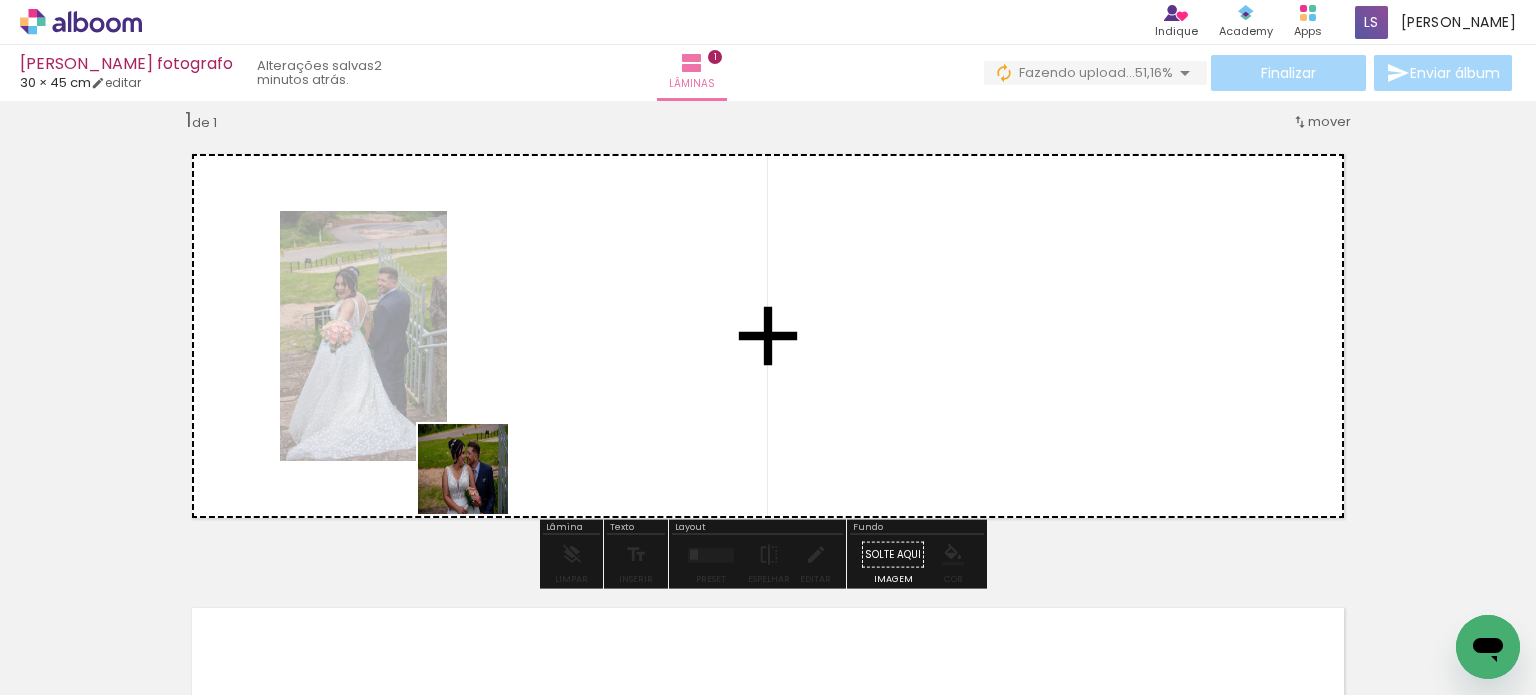 drag, startPoint x: 389, startPoint y: 635, endPoint x: 557, endPoint y: 367, distance: 316.30365 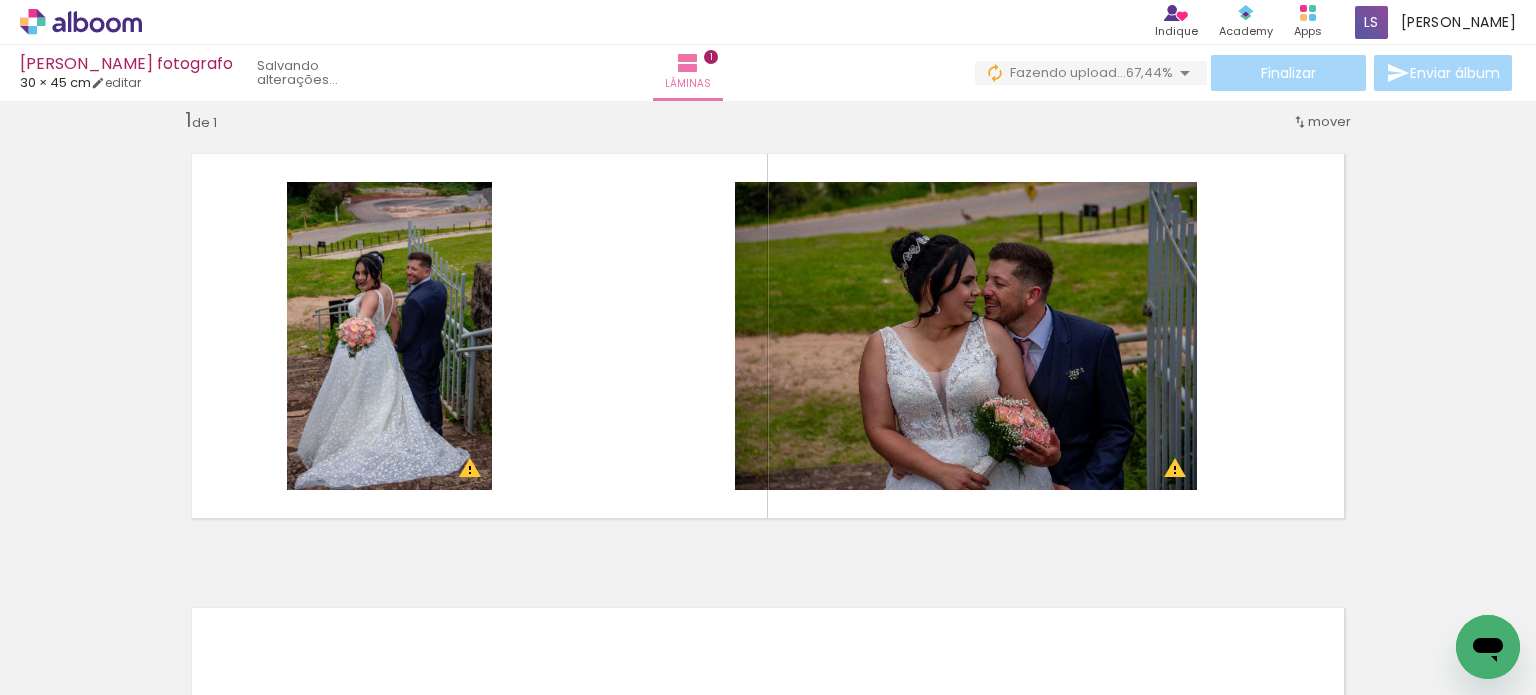 scroll, scrollTop: 0, scrollLeft: 7264, axis: horizontal 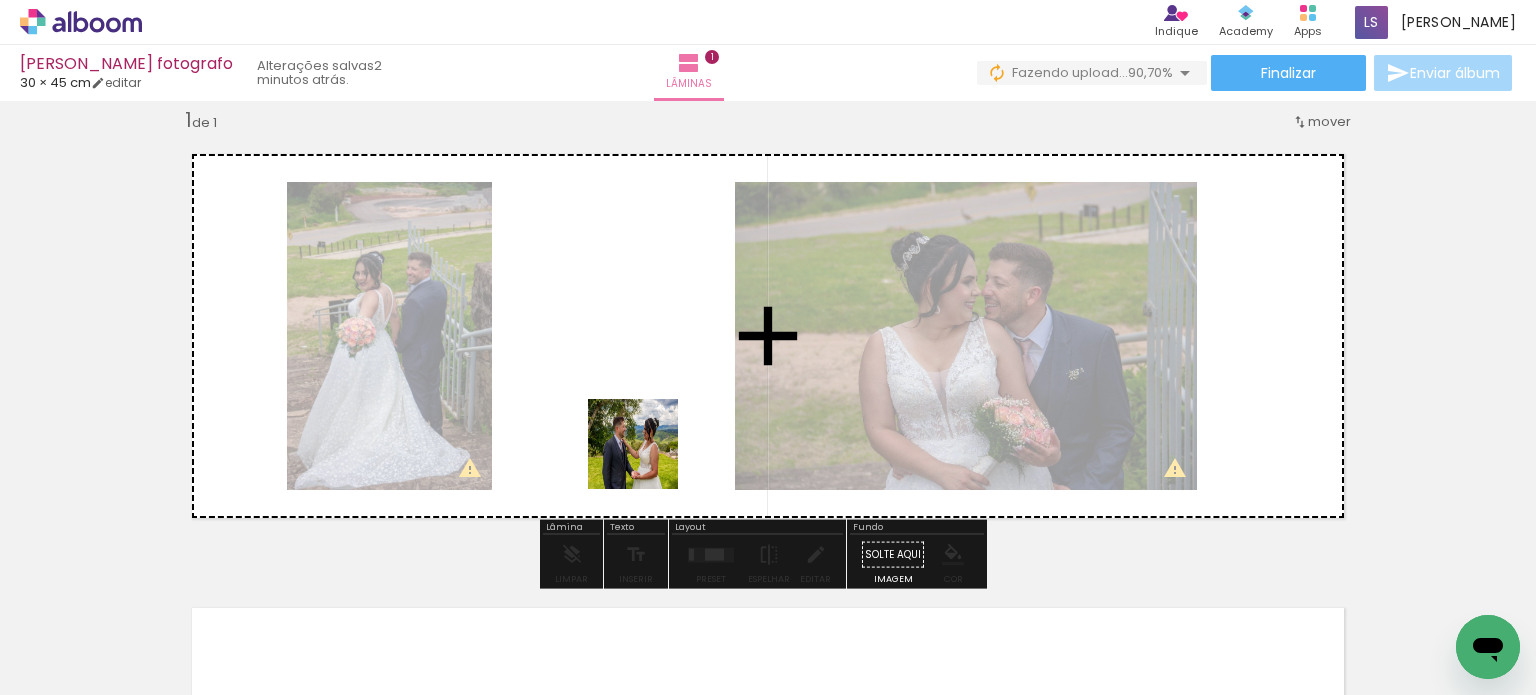 drag, startPoint x: 632, startPoint y: 503, endPoint x: 676, endPoint y: 375, distance: 135.3514 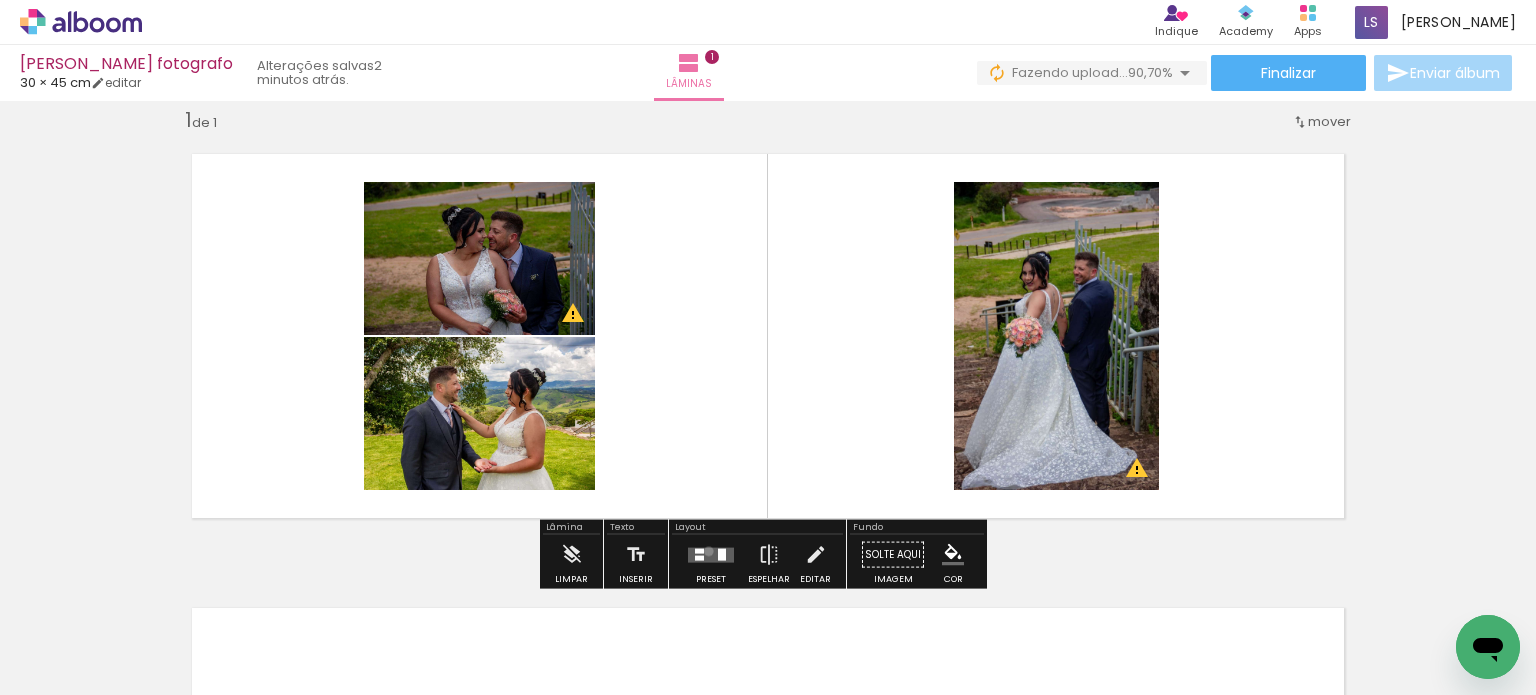 click at bounding box center [711, 554] 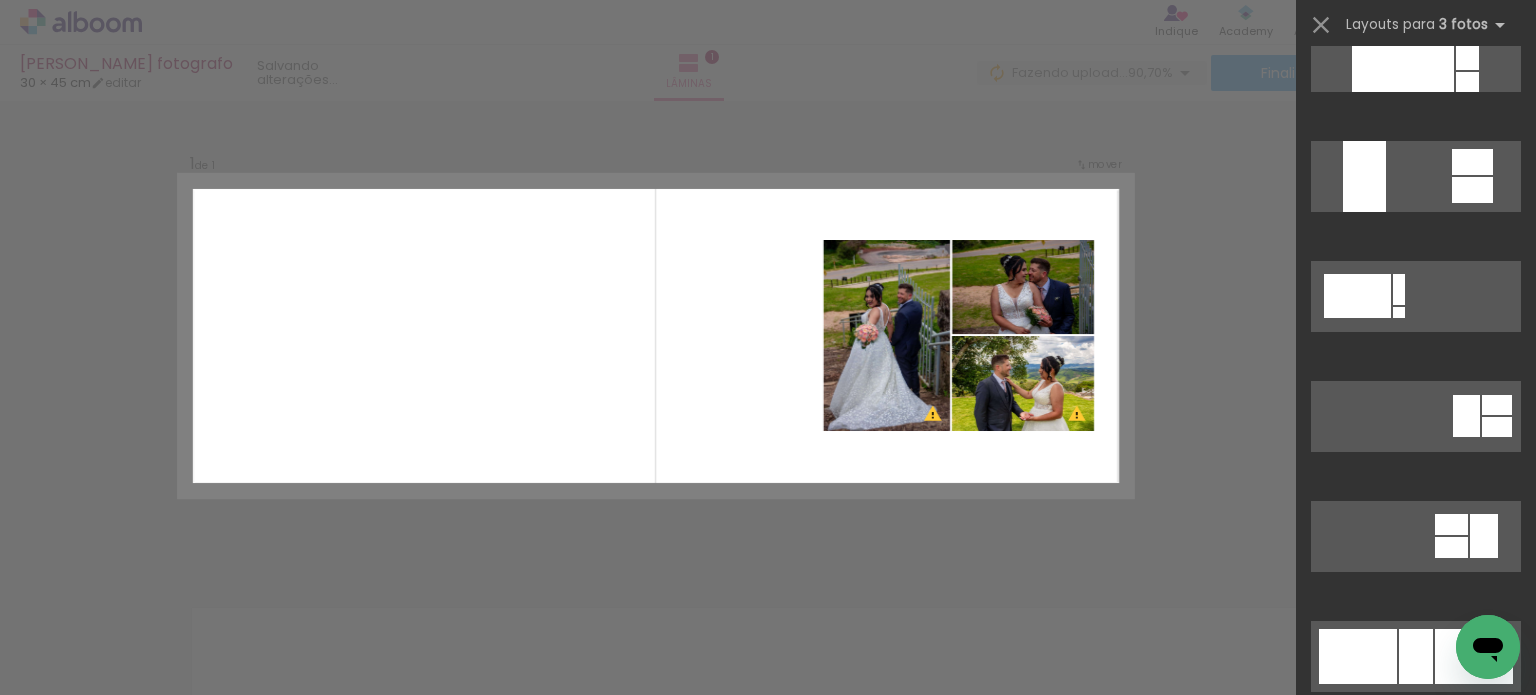 scroll, scrollTop: 1300, scrollLeft: 0, axis: vertical 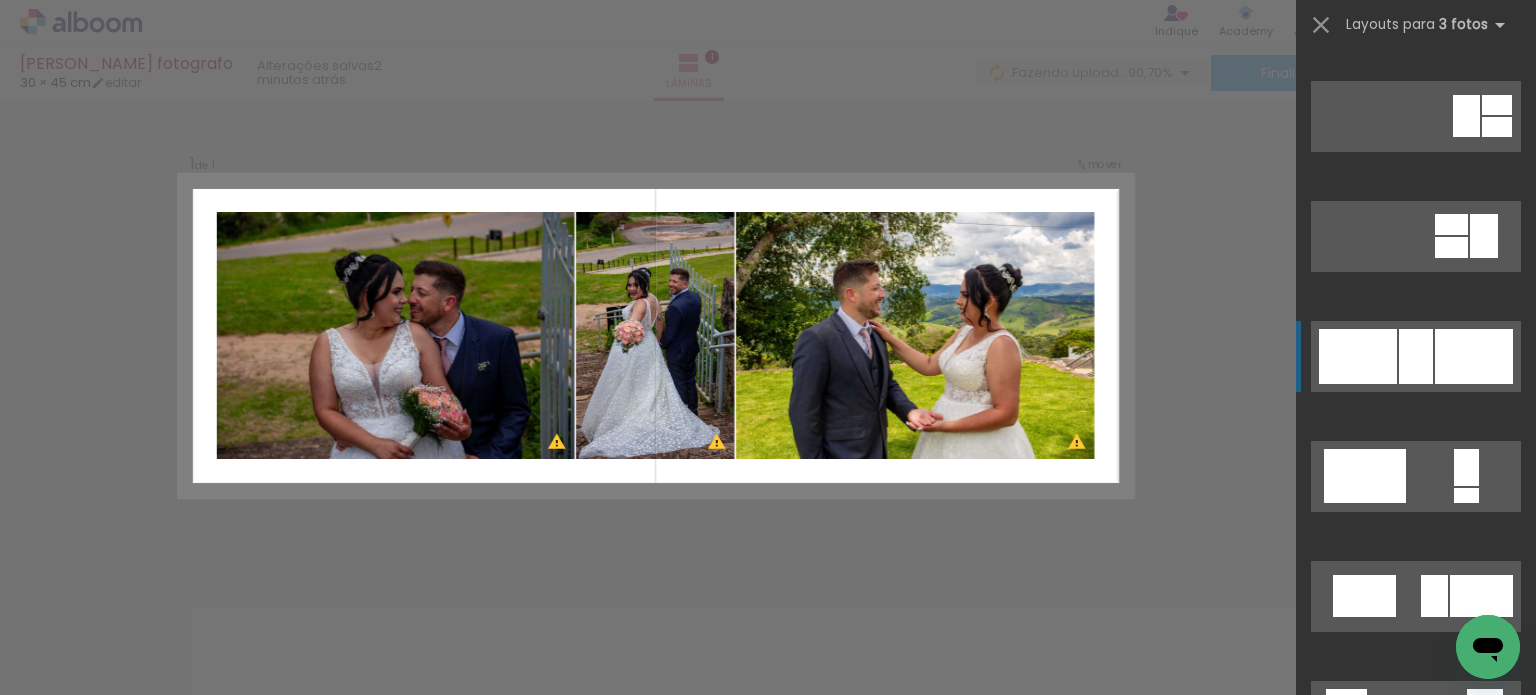 click at bounding box center (1365, -11218) 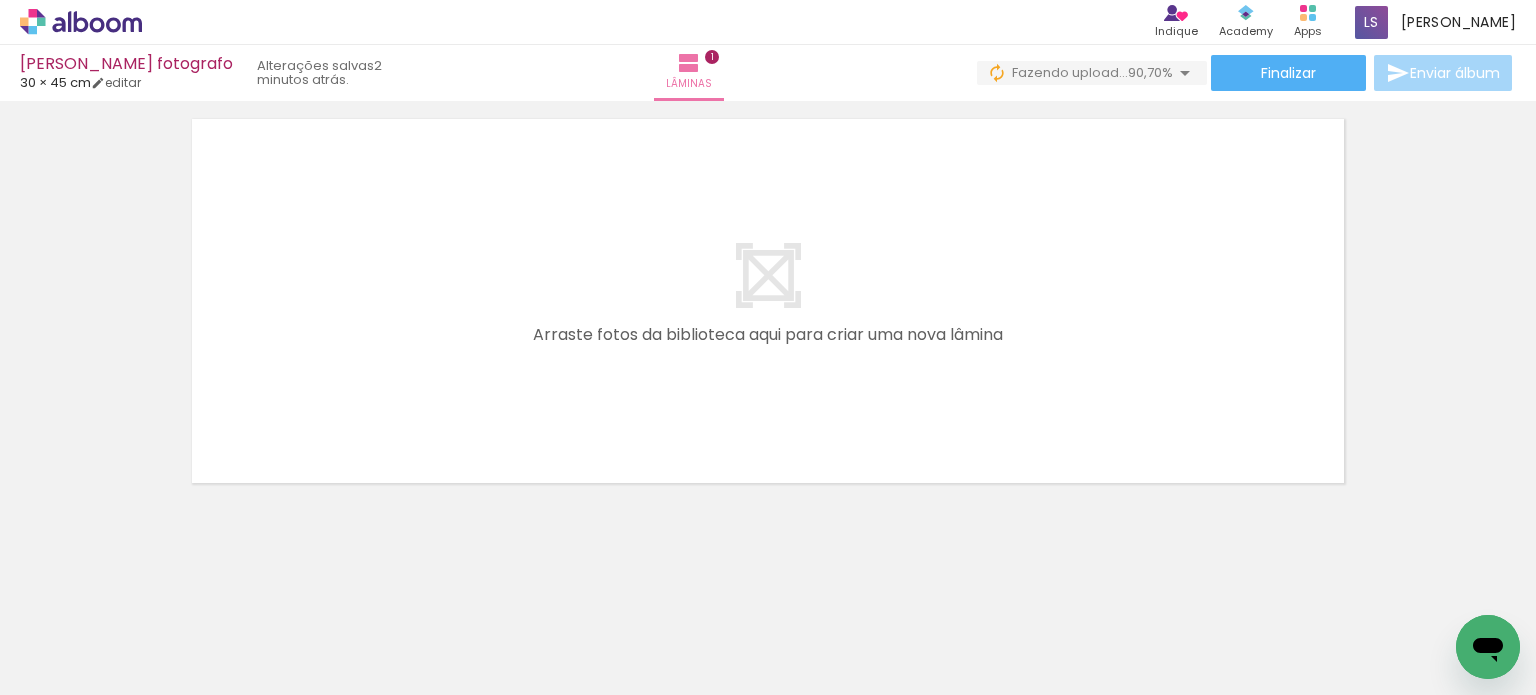 scroll, scrollTop: 516, scrollLeft: 0, axis: vertical 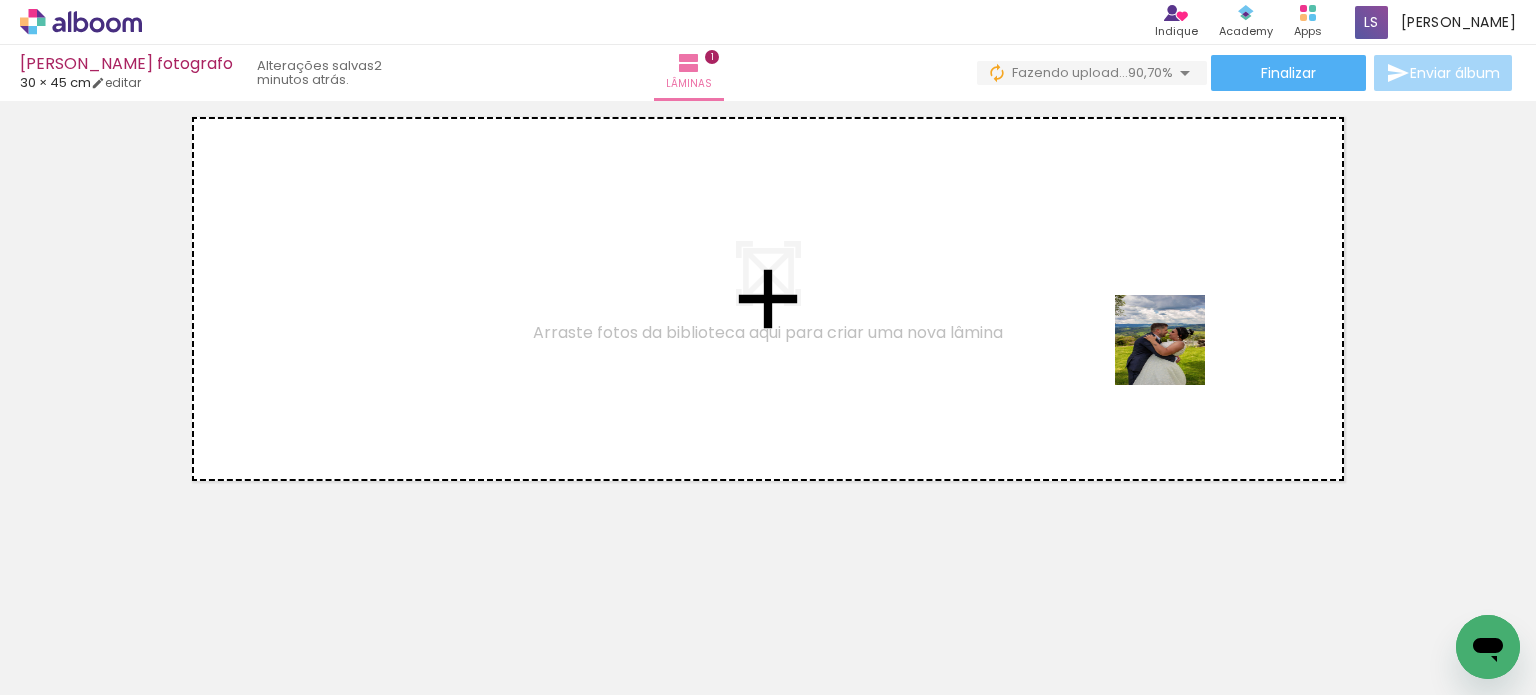 drag, startPoint x: 1344, startPoint y: 632, endPoint x: 1168, endPoint y: 341, distance: 340.0838 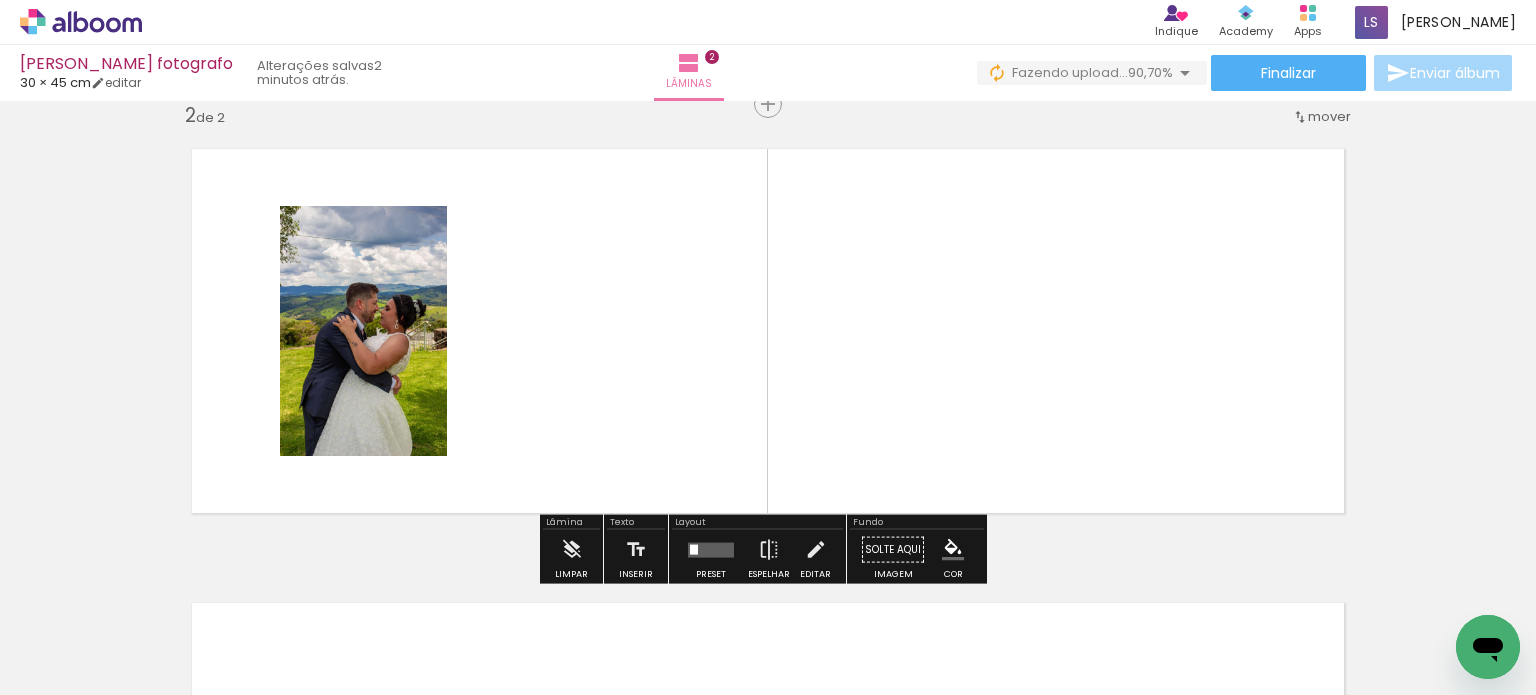 scroll, scrollTop: 479, scrollLeft: 0, axis: vertical 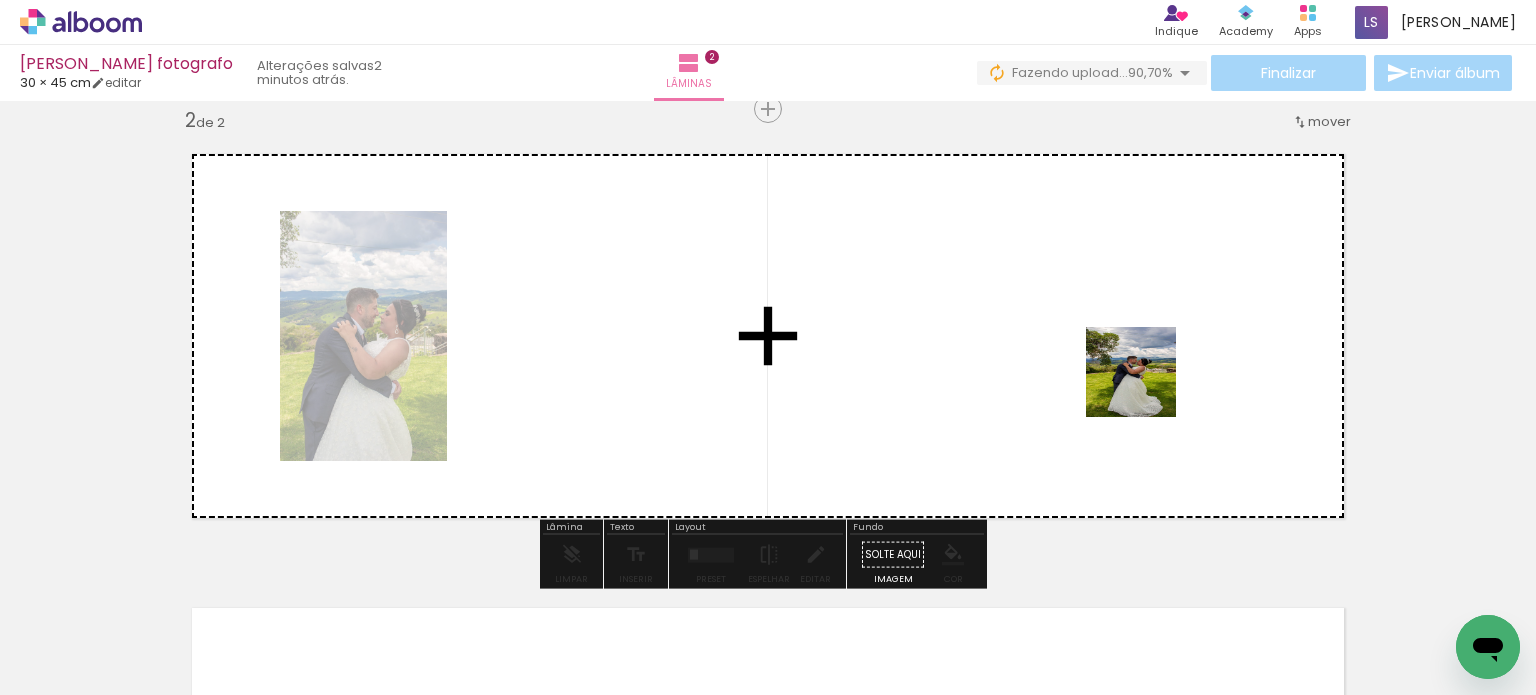 drag, startPoint x: 1464, startPoint y: 623, endPoint x: 1138, endPoint y: 367, distance: 414.5021 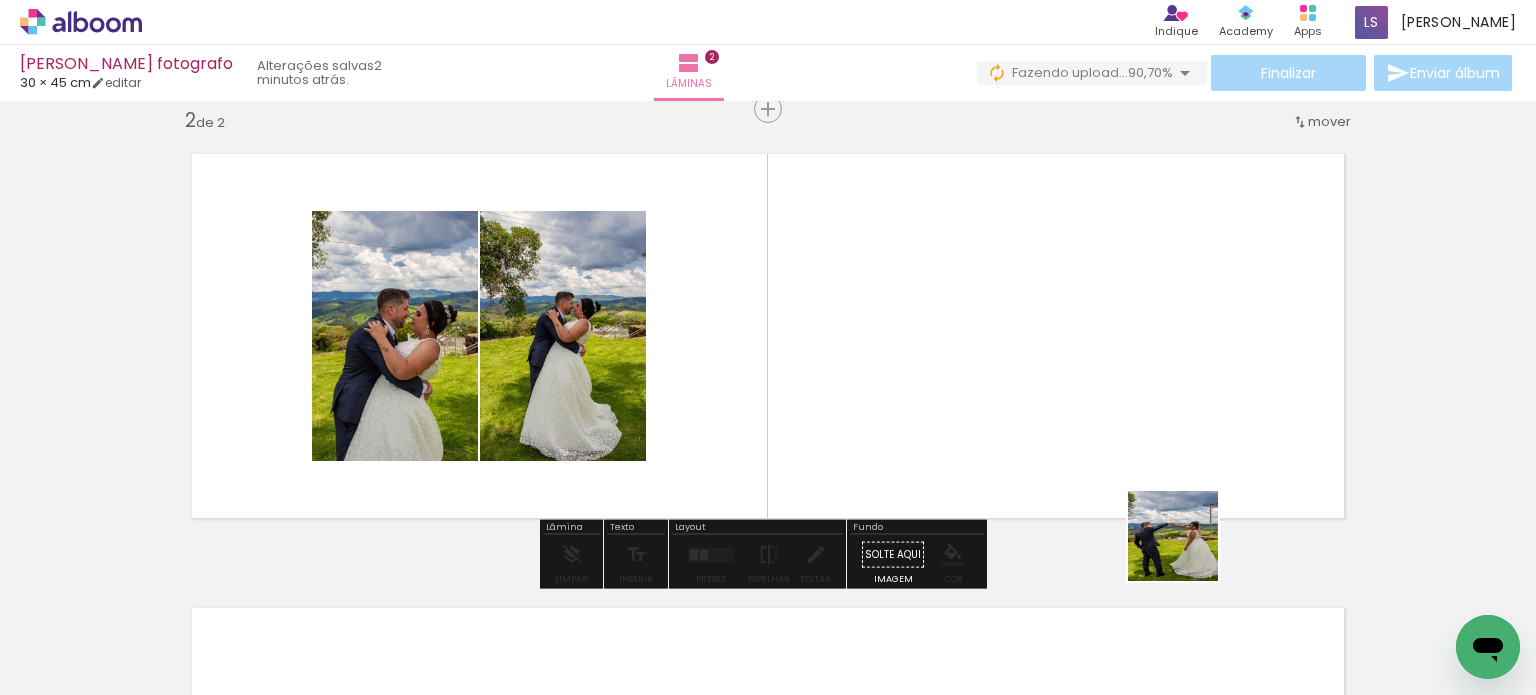 drag, startPoint x: 1188, startPoint y: 551, endPoint x: 1001, endPoint y: 340, distance: 281.9397 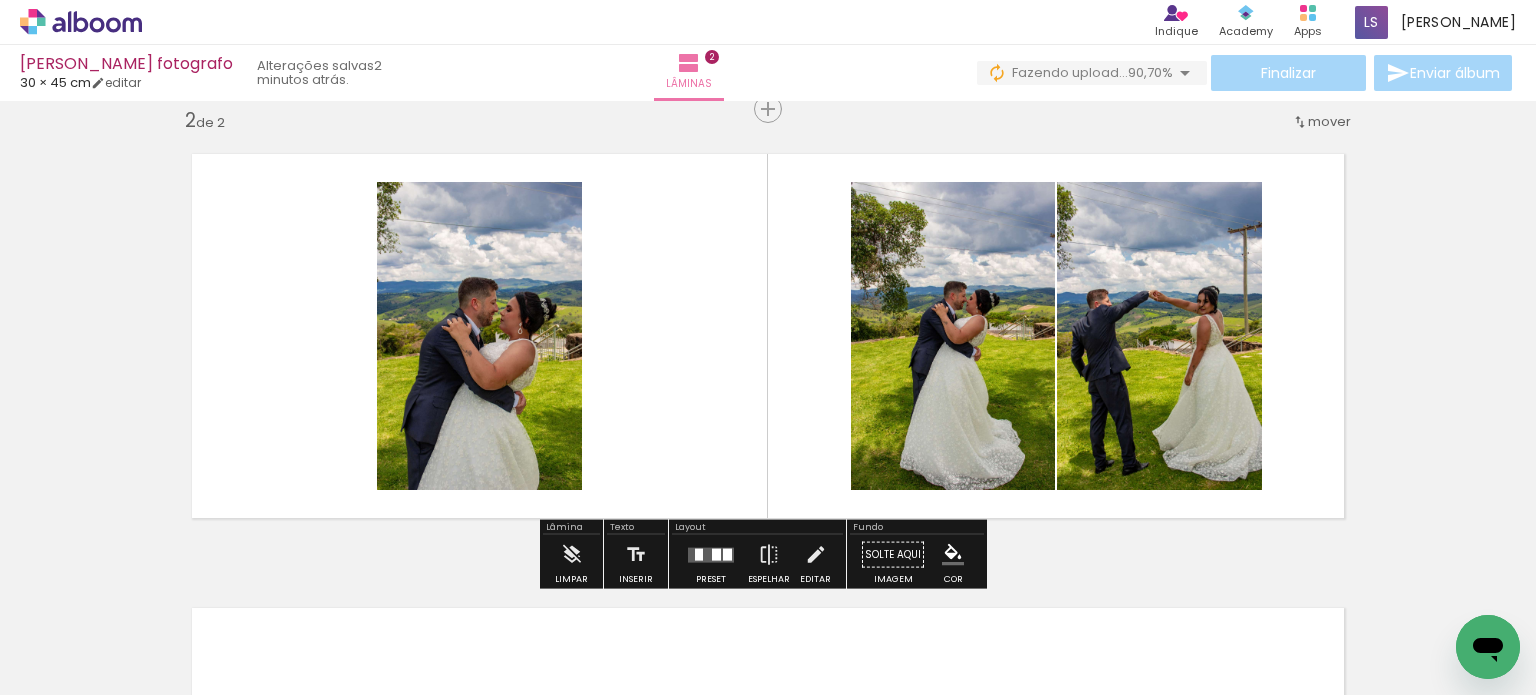 drag, startPoint x: 671, startPoint y: 632, endPoint x: 775, endPoint y: 307, distance: 341.23453 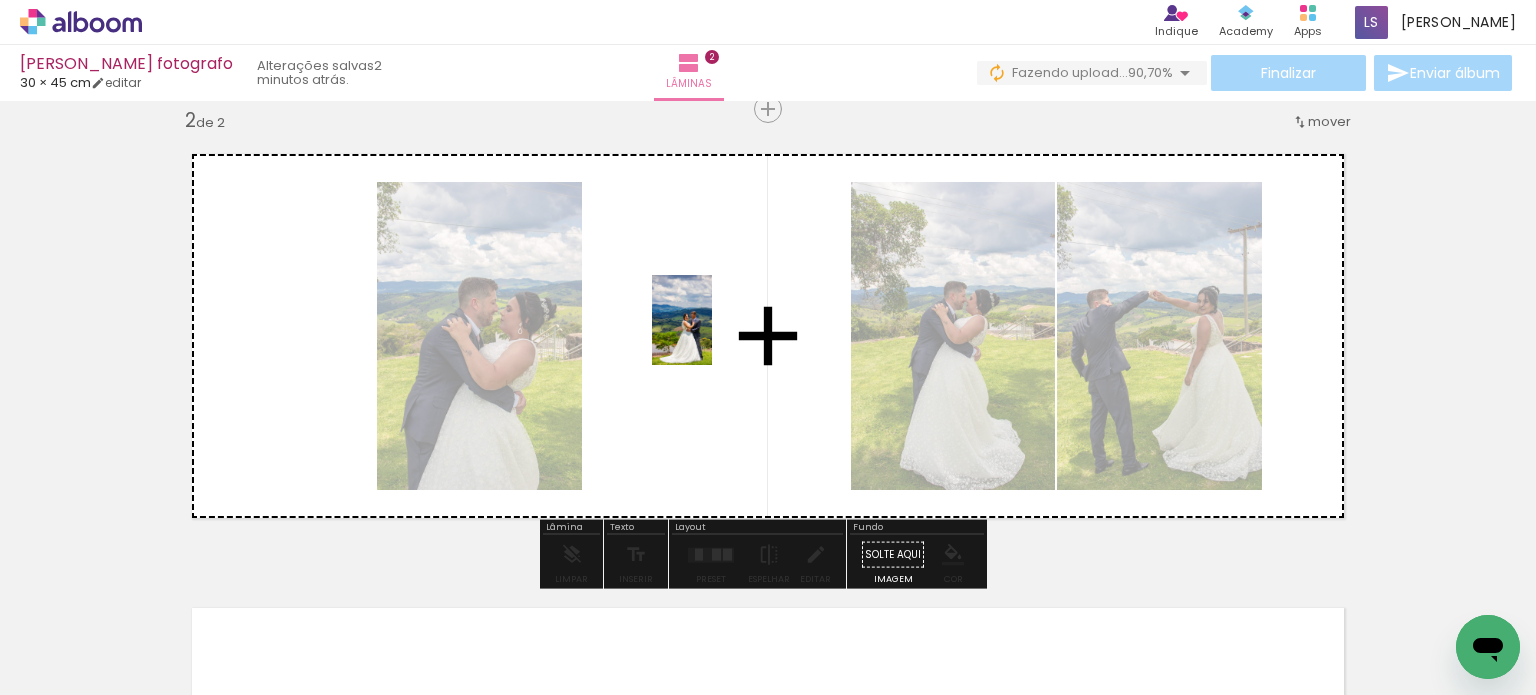 drag, startPoint x: 683, startPoint y: 625, endPoint x: 715, endPoint y: 316, distance: 310.65253 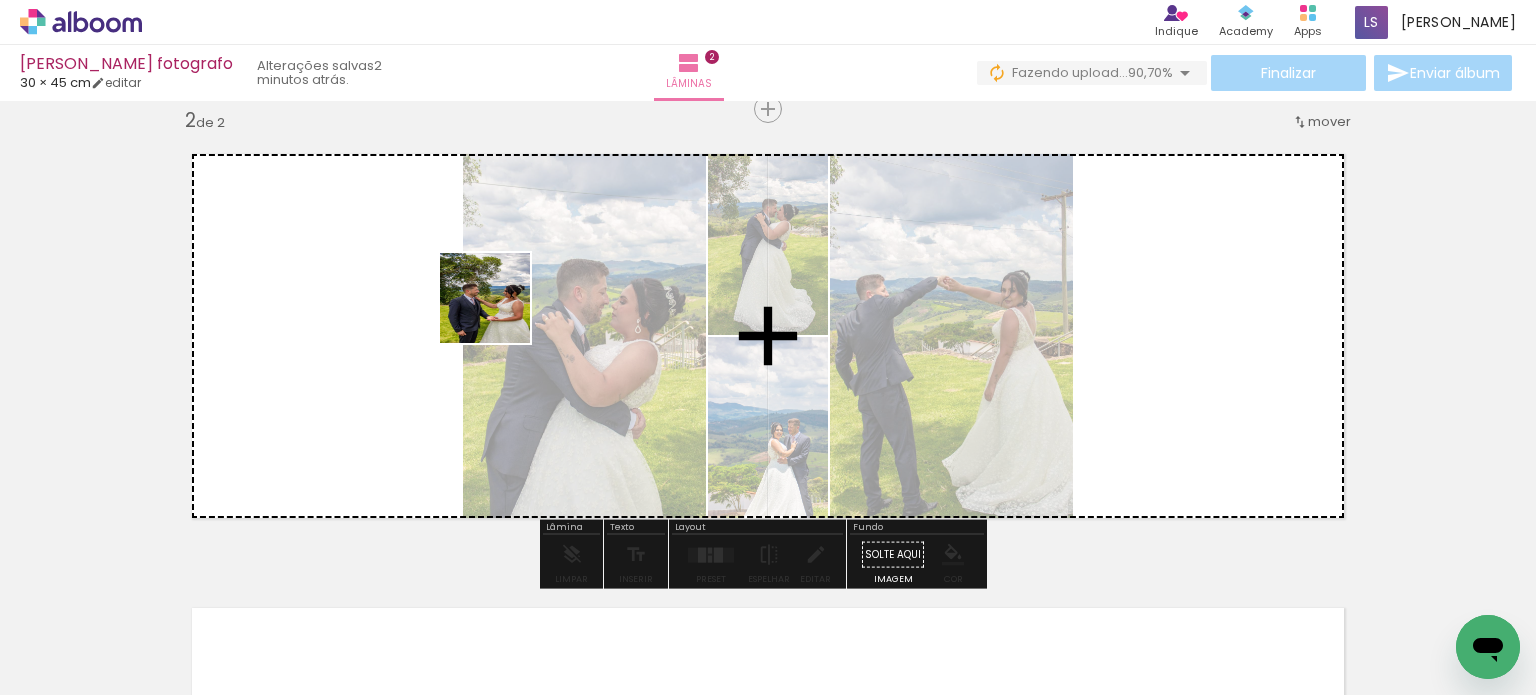 drag, startPoint x: 478, startPoint y: 511, endPoint x: 502, endPoint y: 277, distance: 235.22755 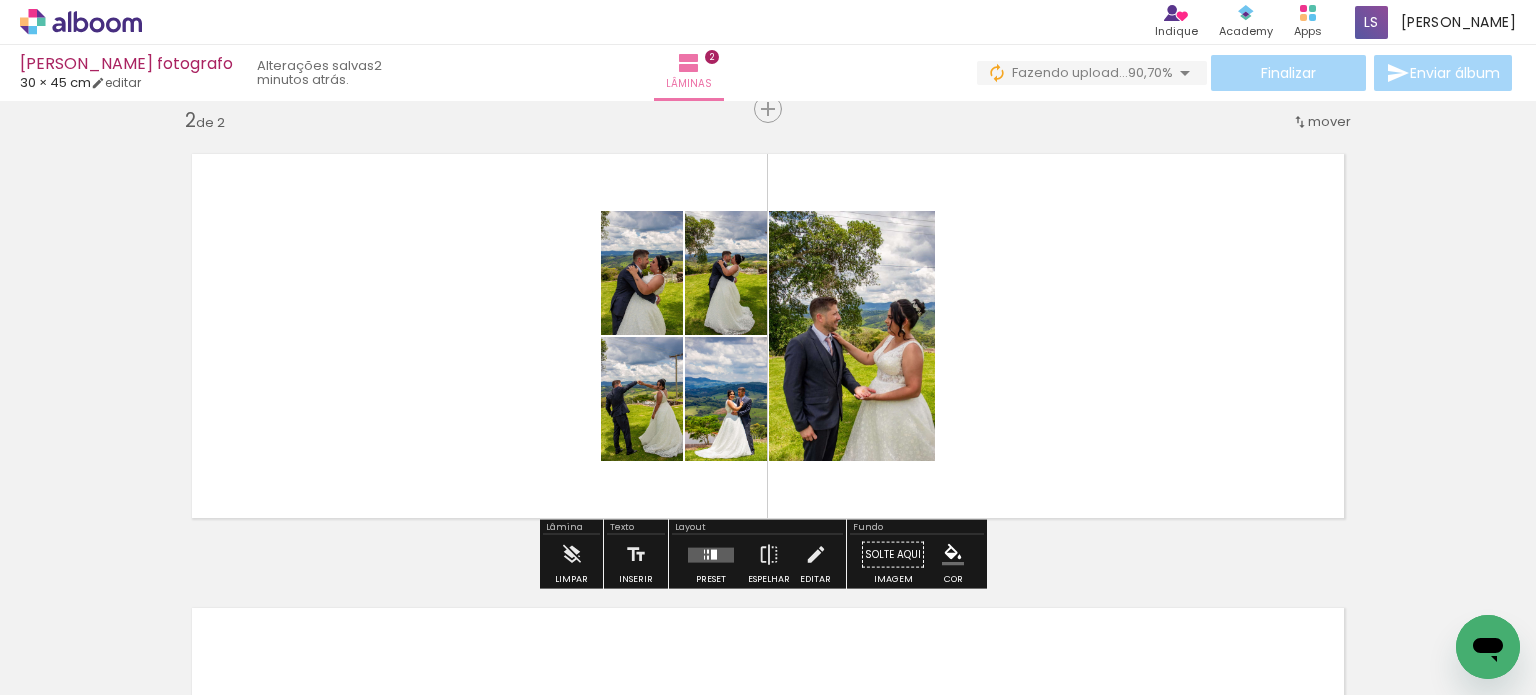 click at bounding box center (711, 554) 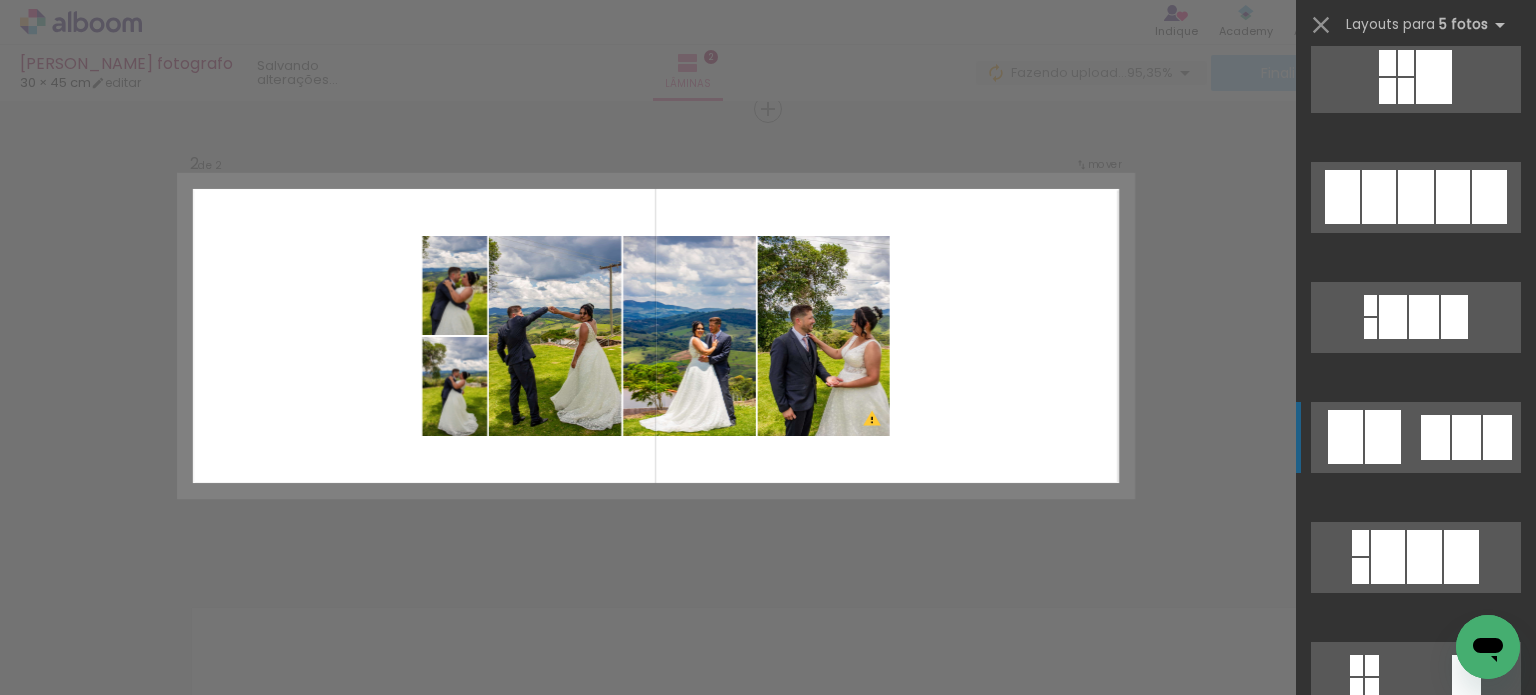scroll, scrollTop: 2900, scrollLeft: 0, axis: vertical 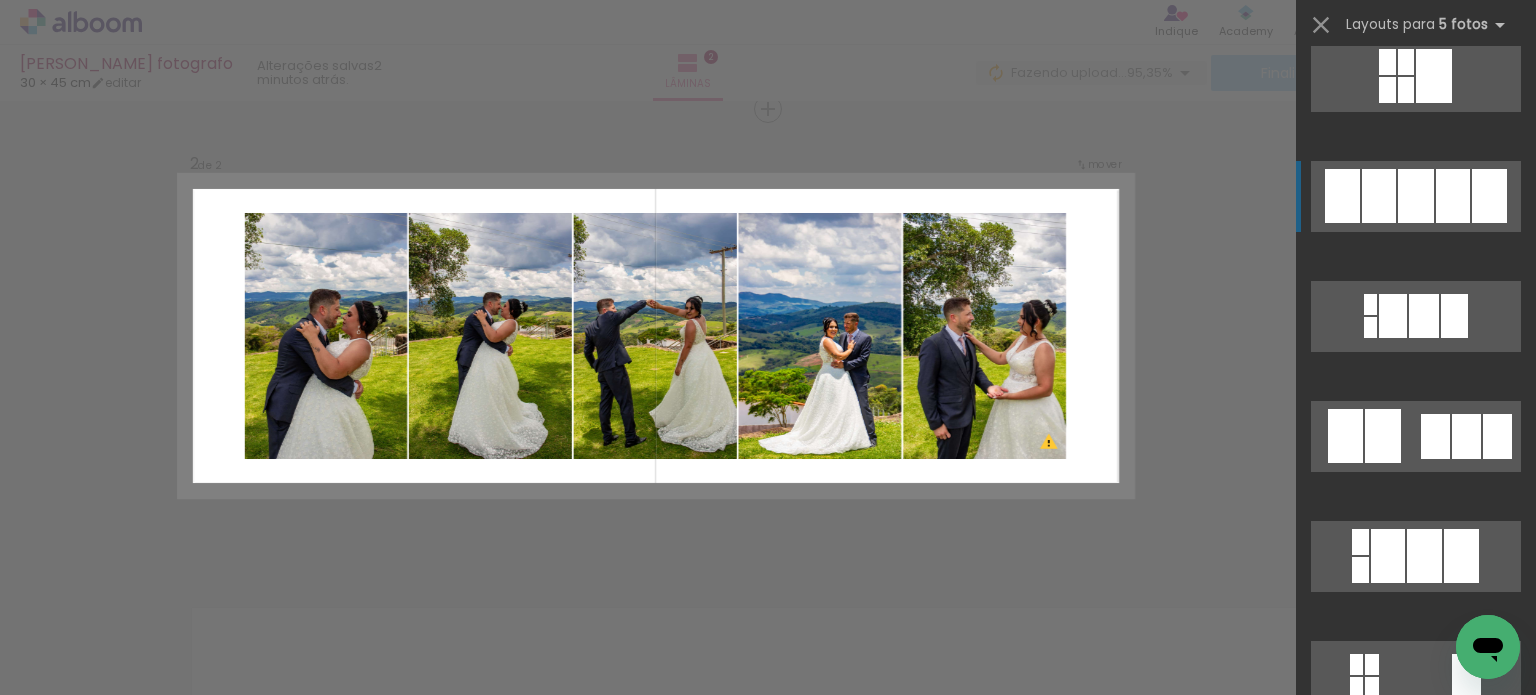 click at bounding box center (1379, 196) 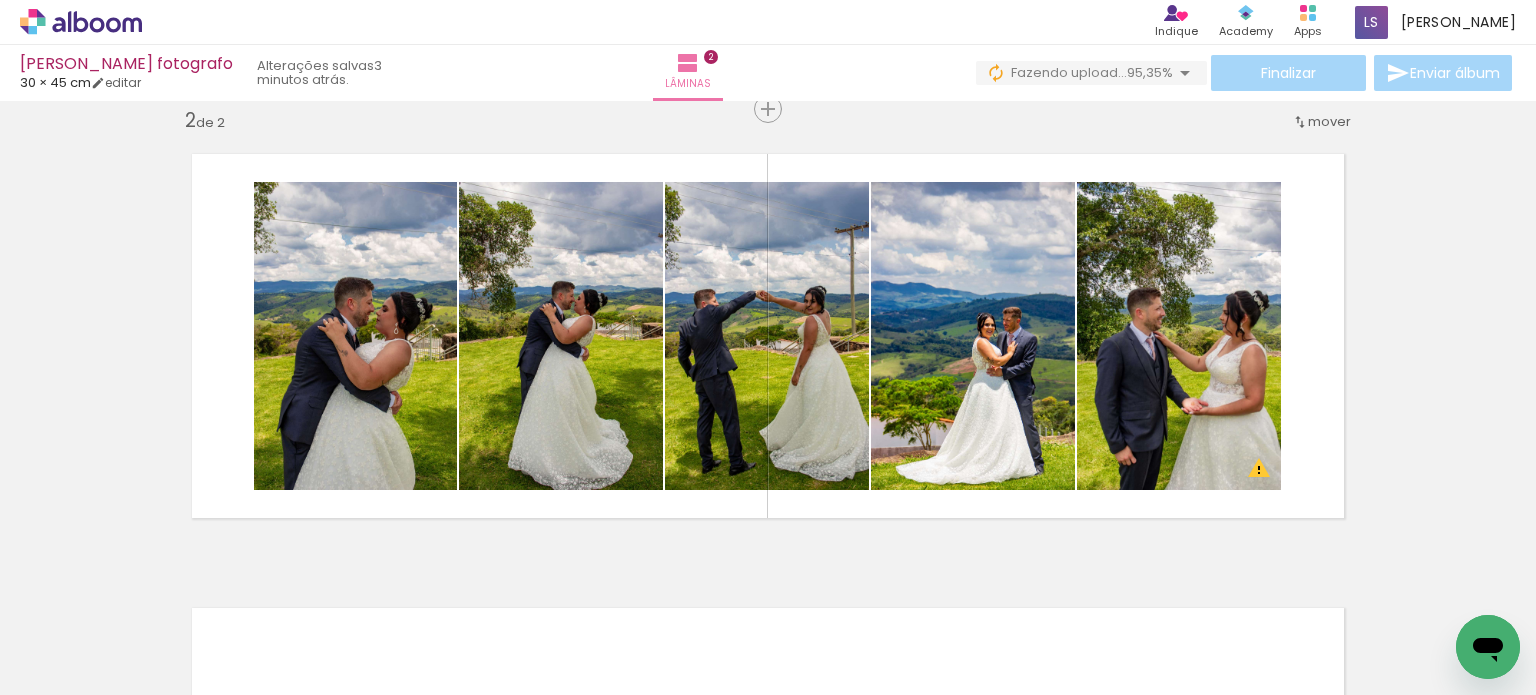 scroll, scrollTop: 0, scrollLeft: 1051, axis: horizontal 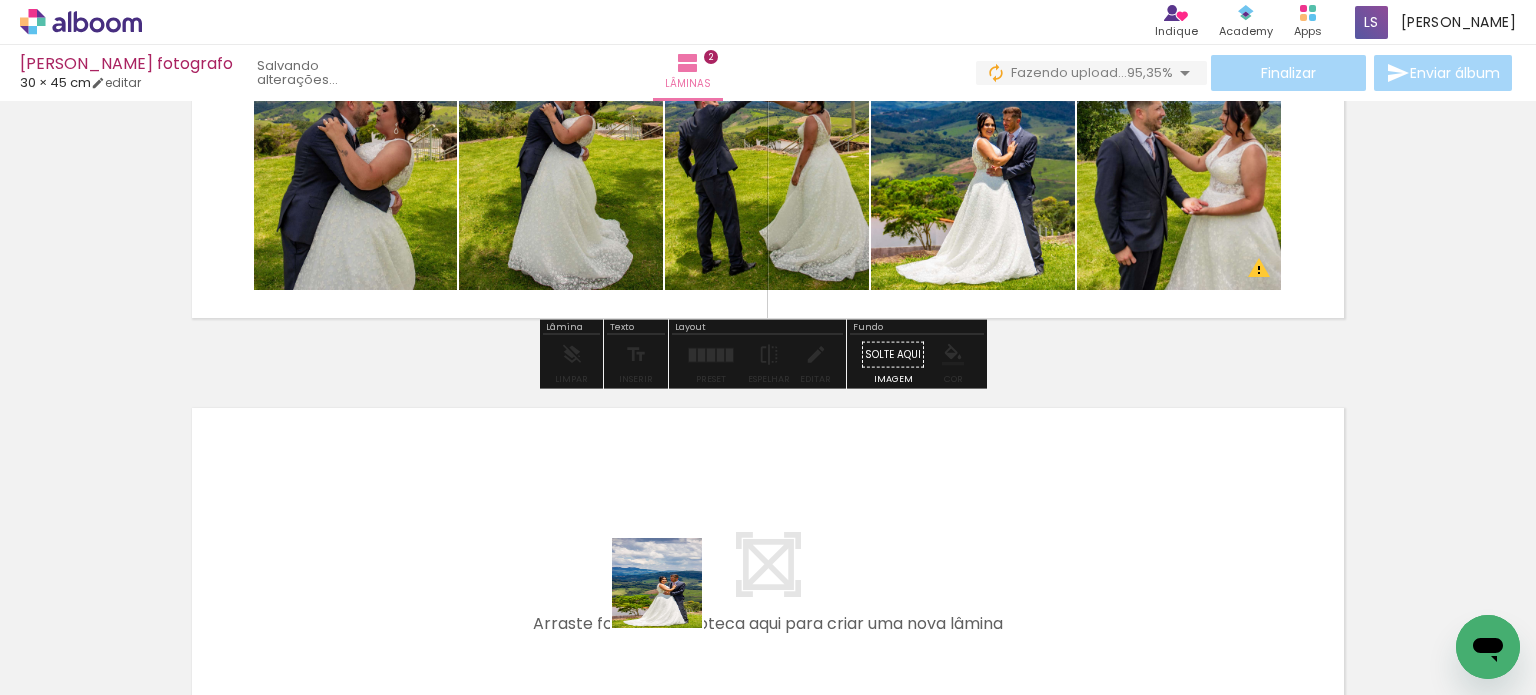 drag, startPoint x: 695, startPoint y: 632, endPoint x: 585, endPoint y: 459, distance: 205.00975 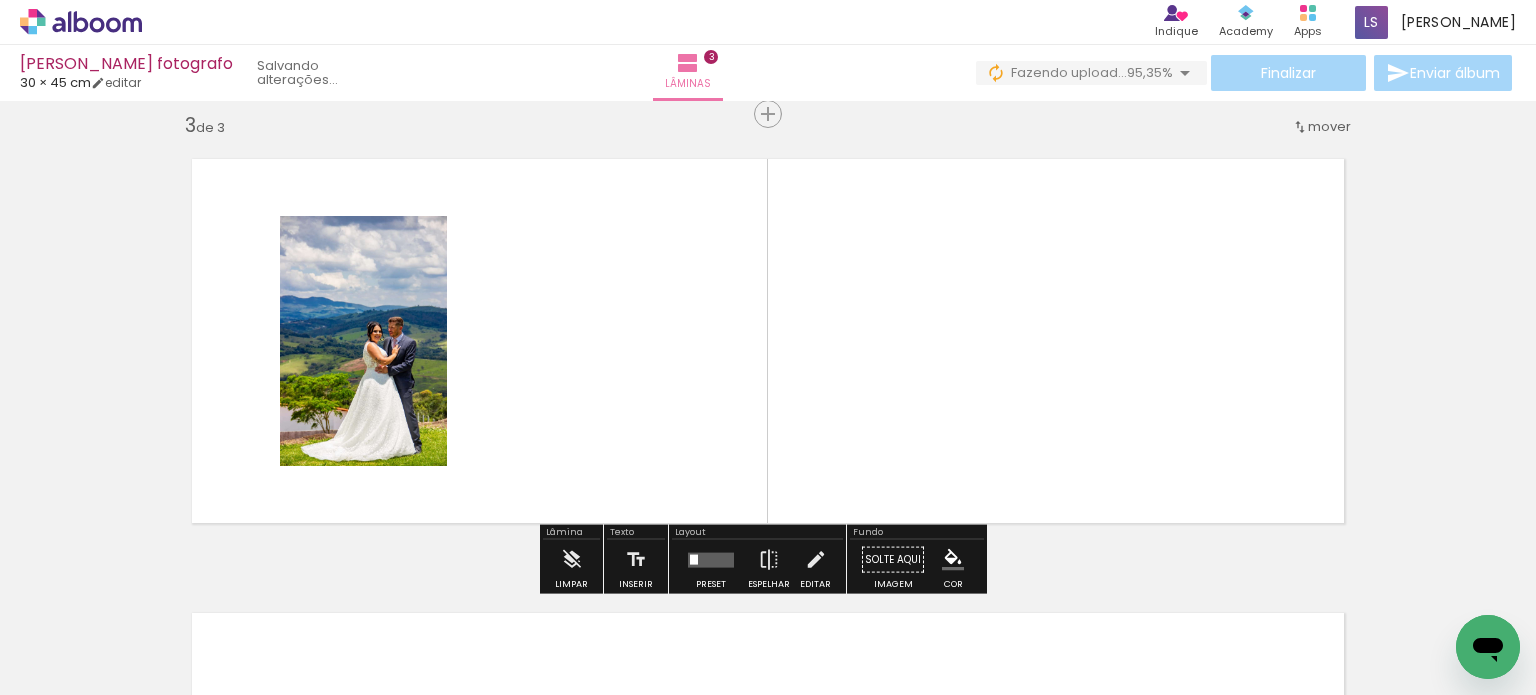 scroll, scrollTop: 933, scrollLeft: 0, axis: vertical 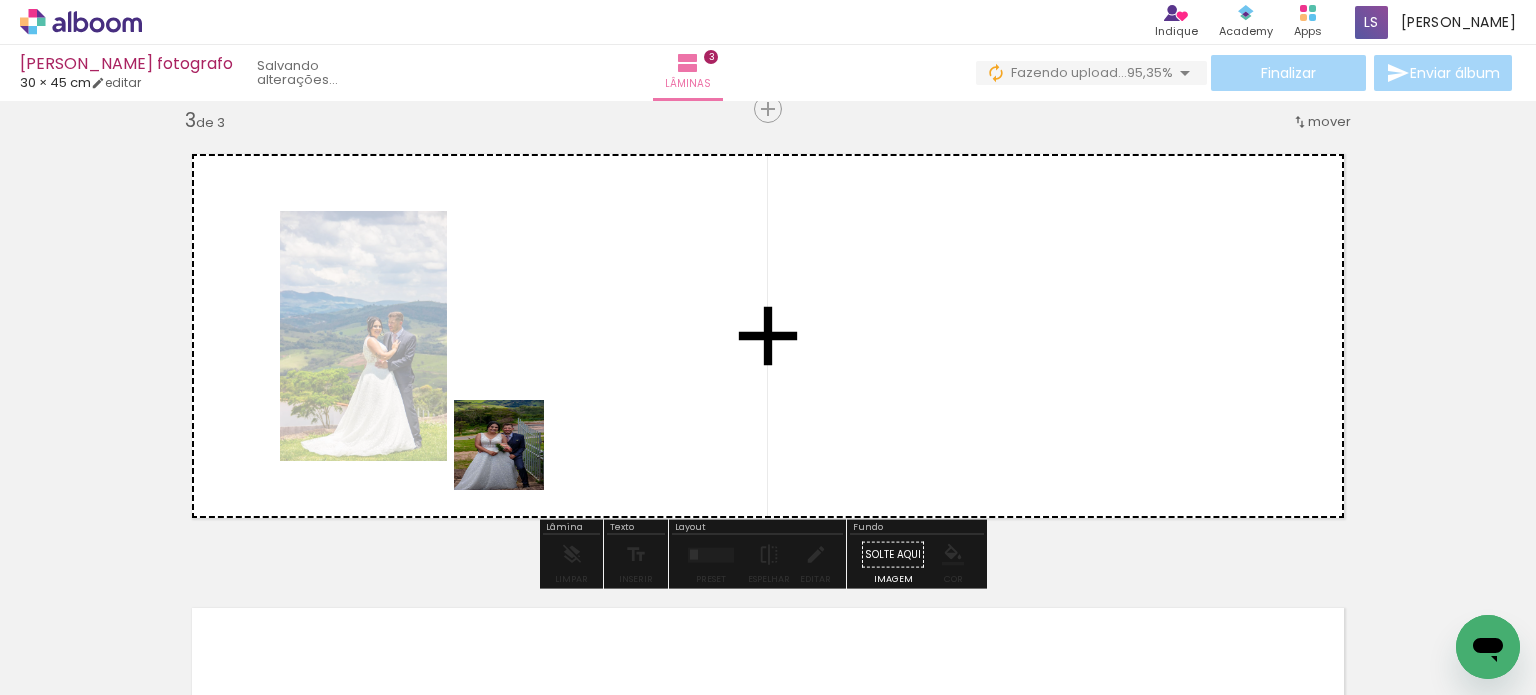 drag, startPoint x: 503, startPoint y: 623, endPoint x: 534, endPoint y: 387, distance: 238.02731 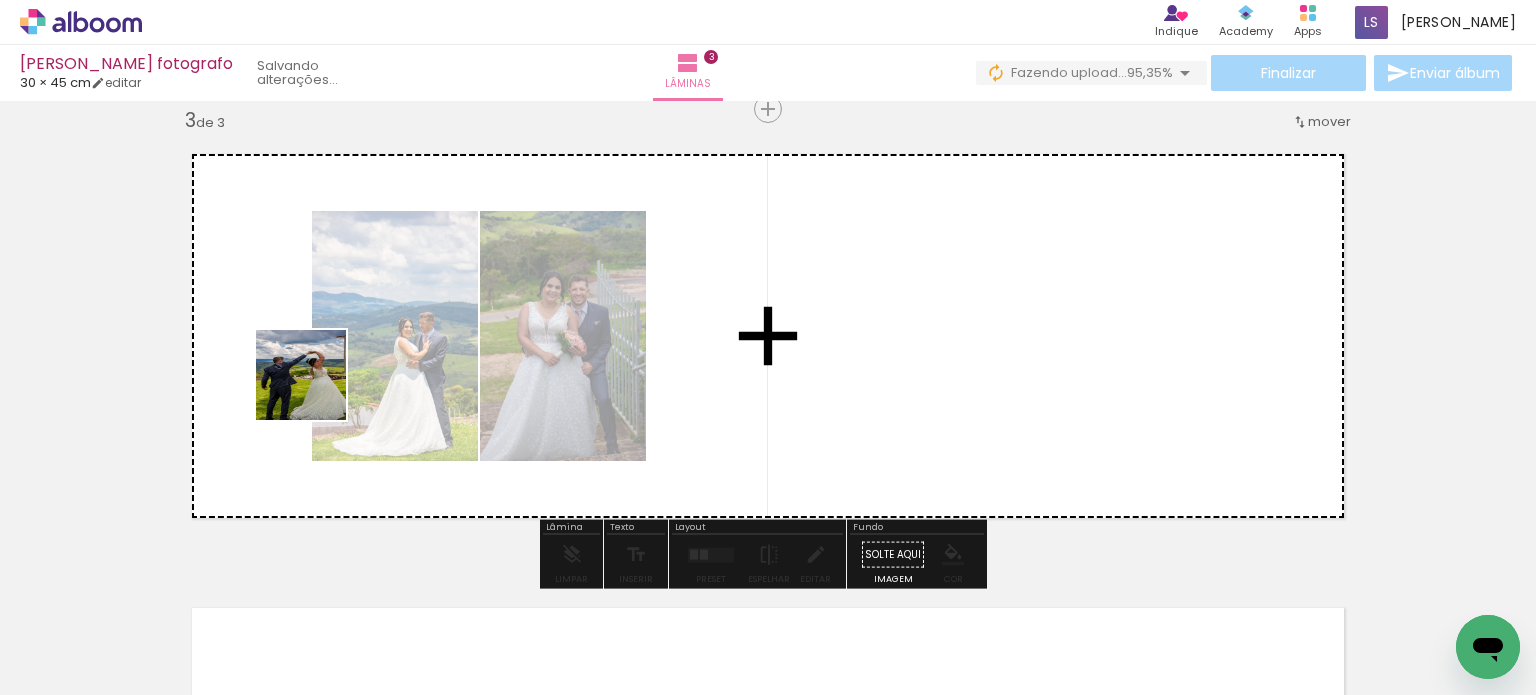 drag, startPoint x: 264, startPoint y: 623, endPoint x: 320, endPoint y: 356, distance: 272.80945 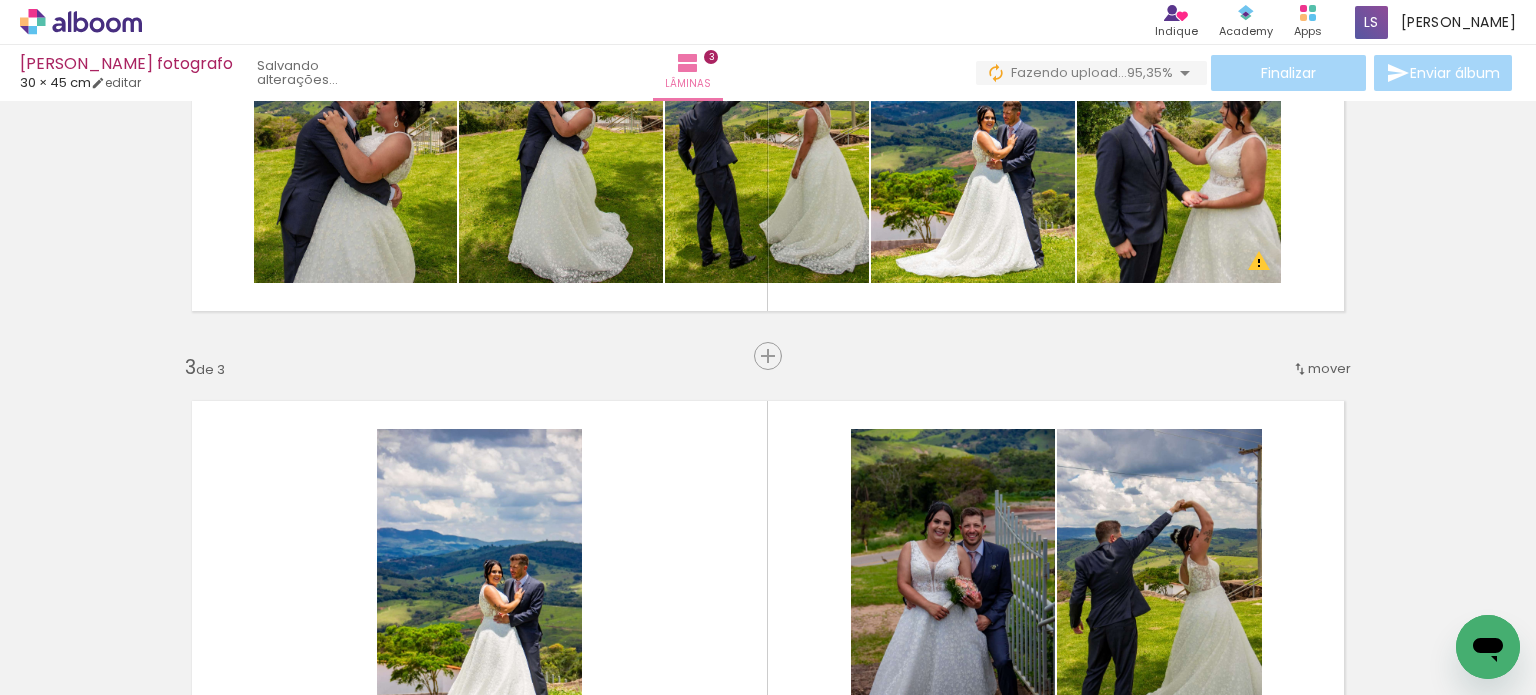 scroll, scrollTop: 633, scrollLeft: 0, axis: vertical 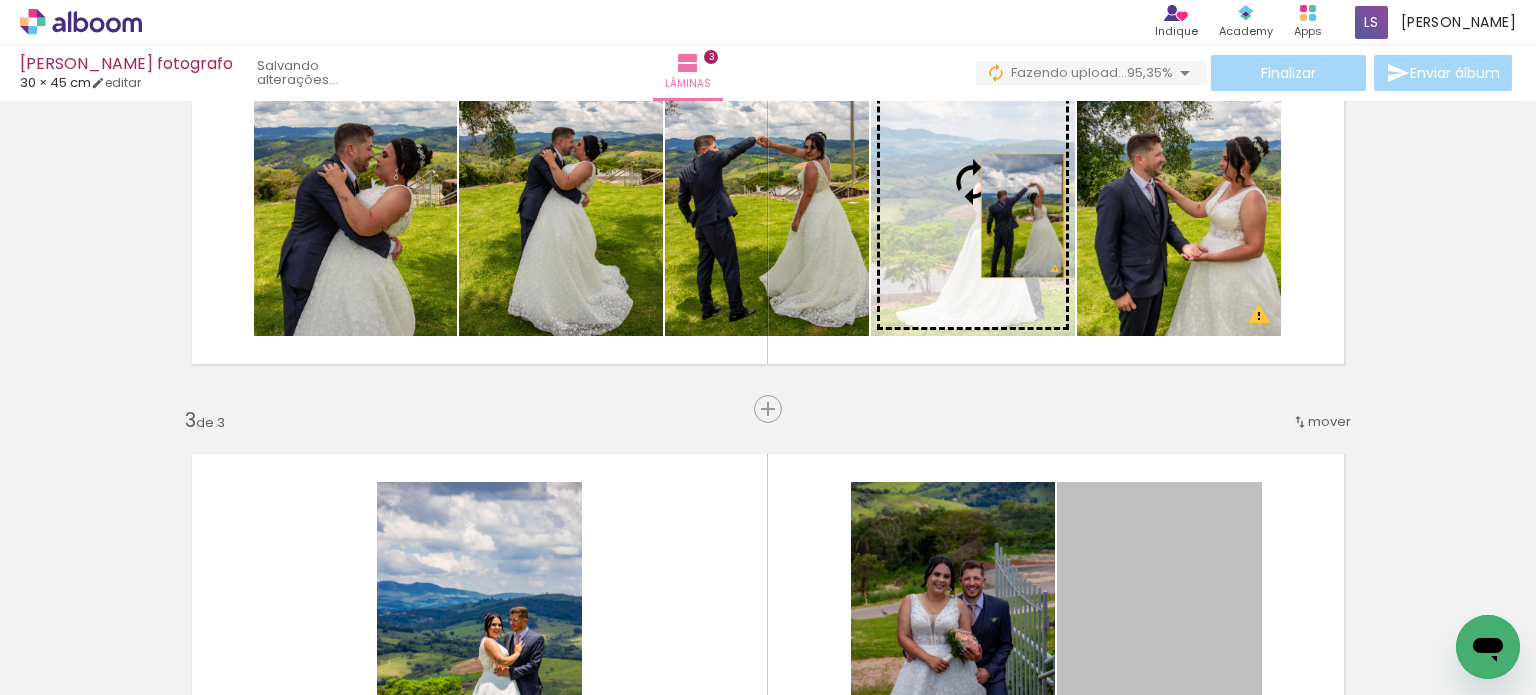 drag, startPoint x: 1176, startPoint y: 546, endPoint x: 1015, endPoint y: 215, distance: 368.0788 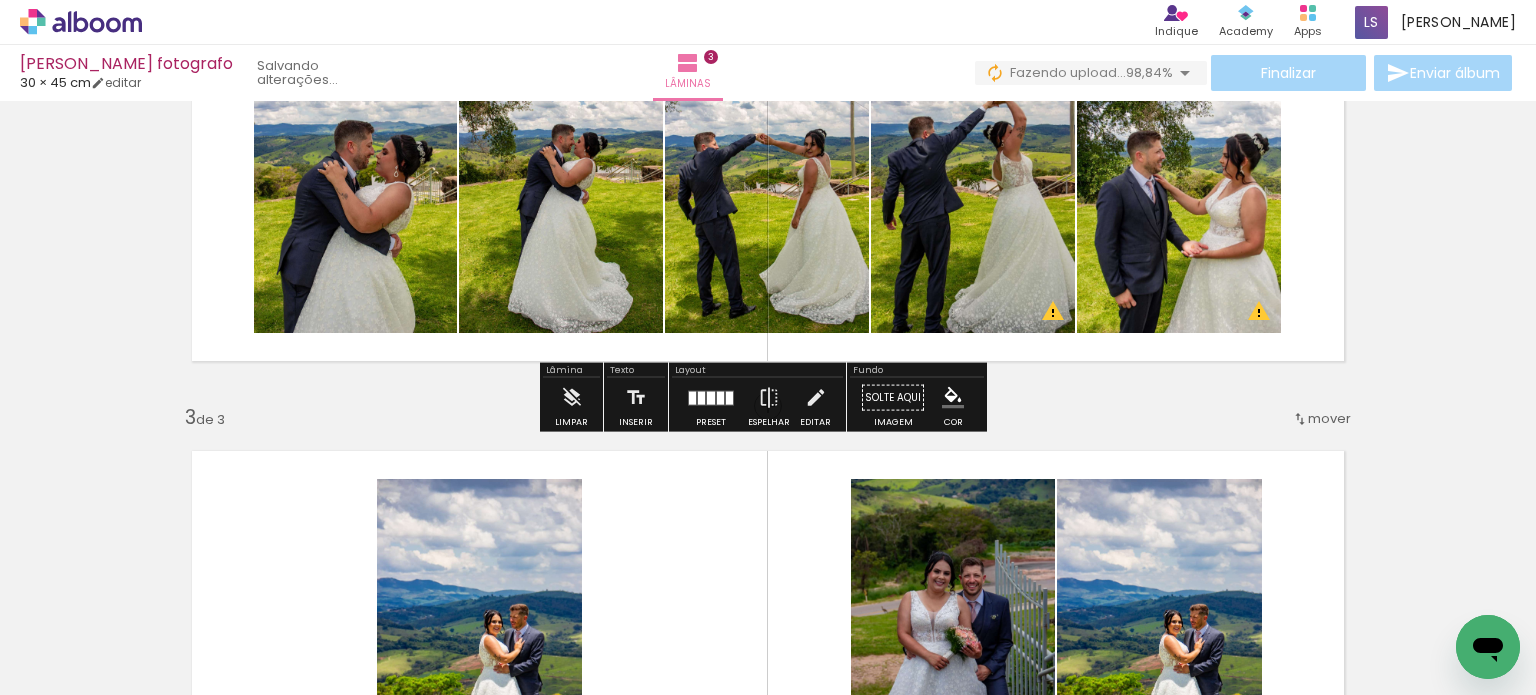 scroll, scrollTop: 633, scrollLeft: 0, axis: vertical 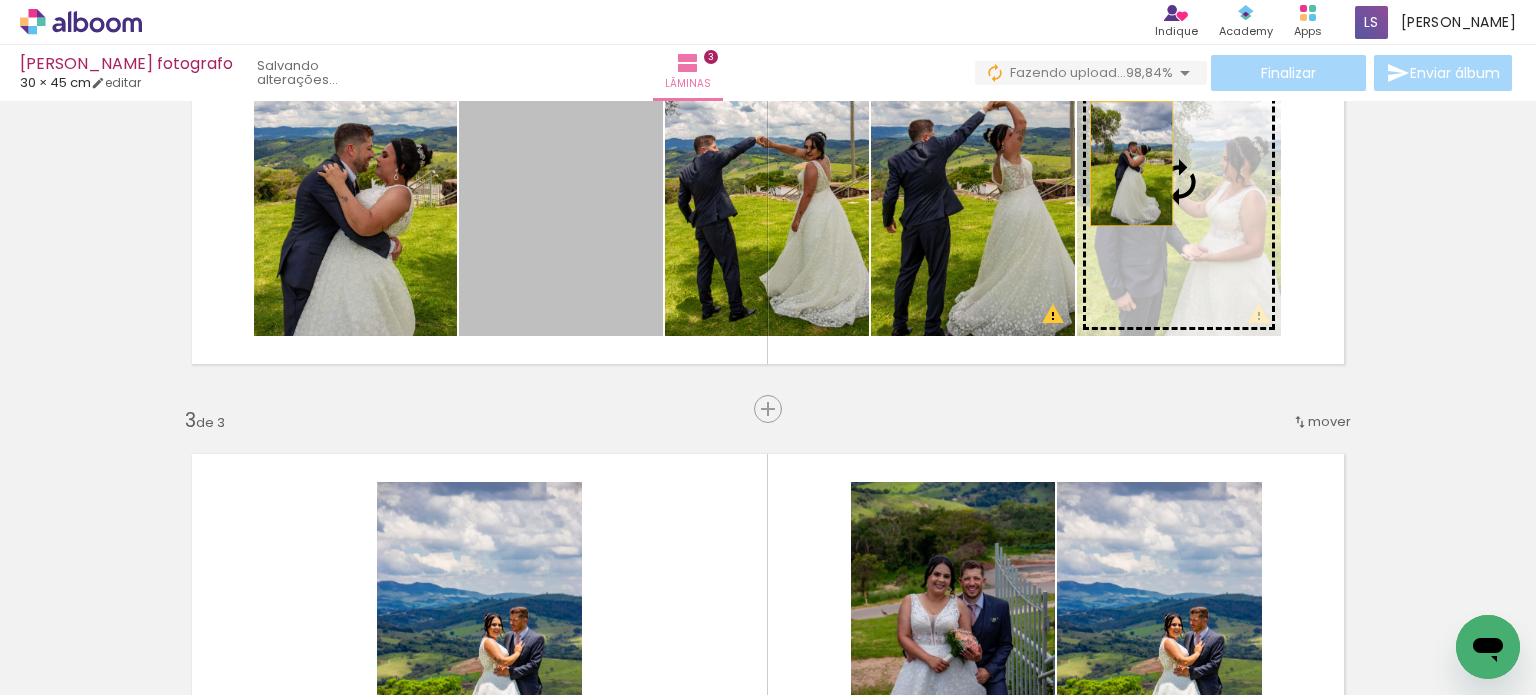 drag, startPoint x: 553, startPoint y: 211, endPoint x: 1133, endPoint y: 163, distance: 581.9828 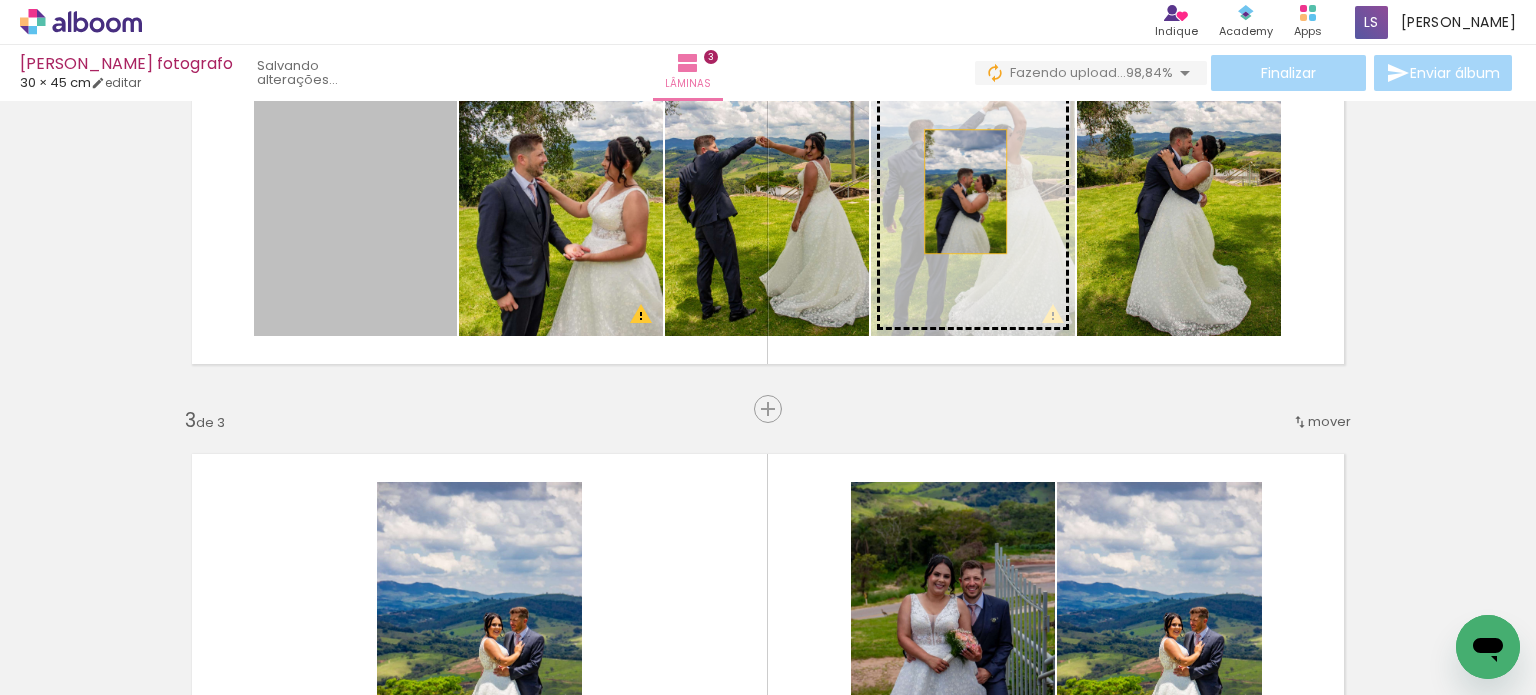 drag, startPoint x: 335, startPoint y: 251, endPoint x: 958, endPoint y: 191, distance: 625.88257 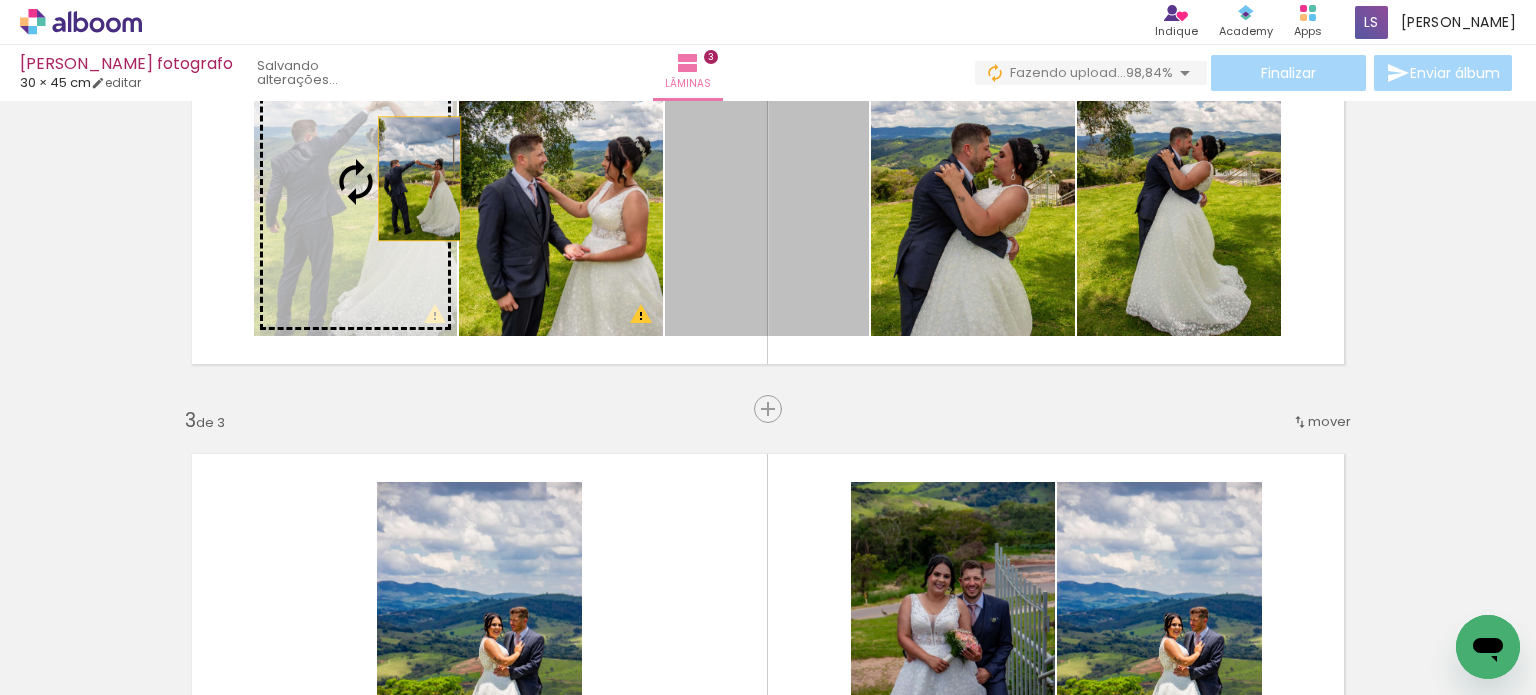 drag, startPoint x: 773, startPoint y: 208, endPoint x: 353, endPoint y: 173, distance: 421.4558 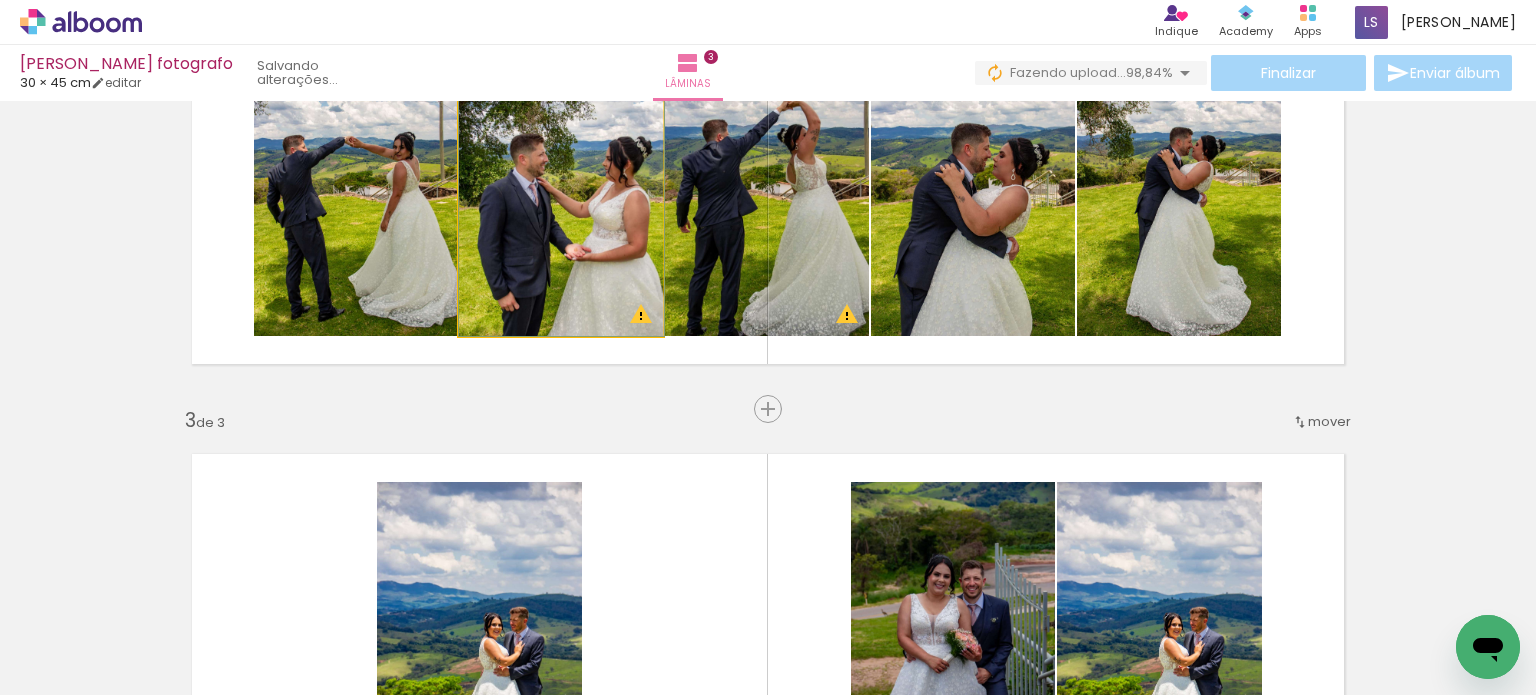 drag, startPoint x: 541, startPoint y: 203, endPoint x: 752, endPoint y: 195, distance: 211.15161 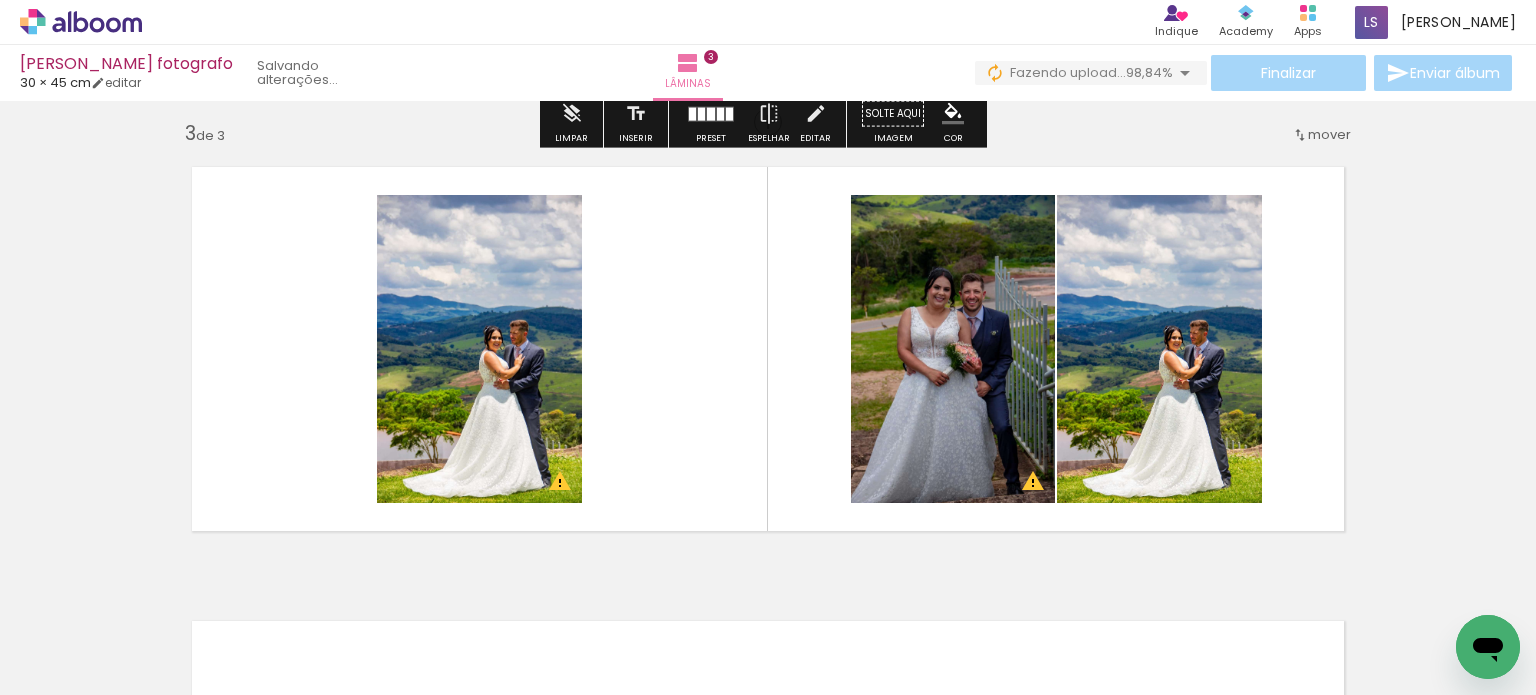 scroll, scrollTop: 933, scrollLeft: 0, axis: vertical 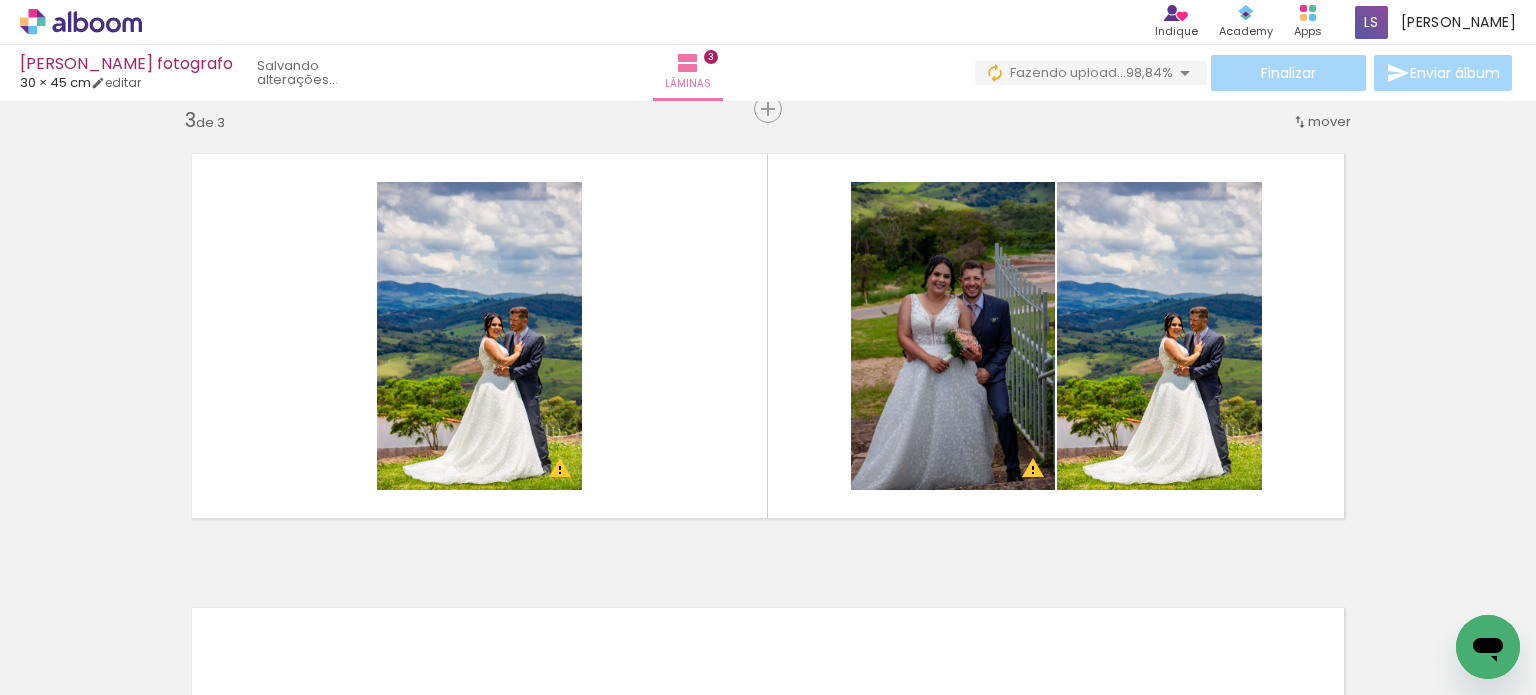 click at bounding box center (-1316, 628) 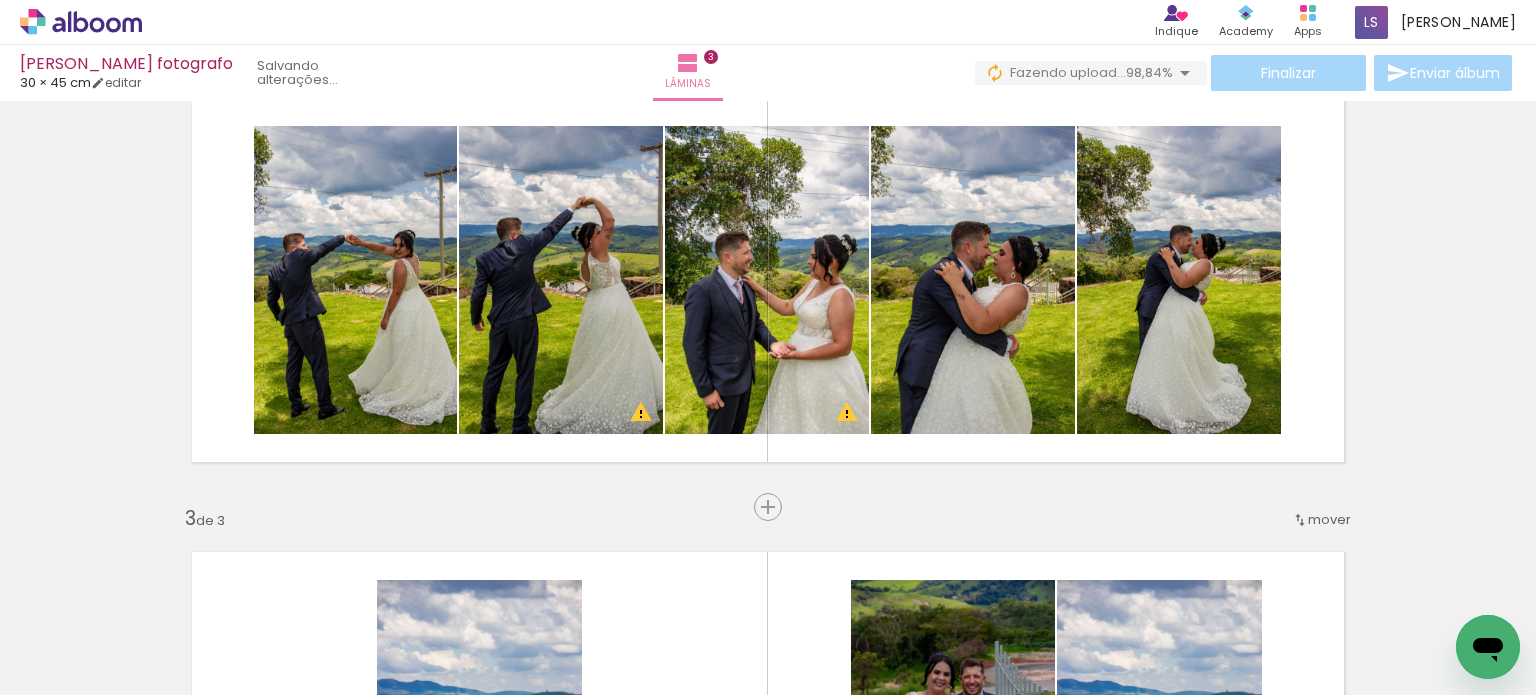 scroll, scrollTop: 533, scrollLeft: 0, axis: vertical 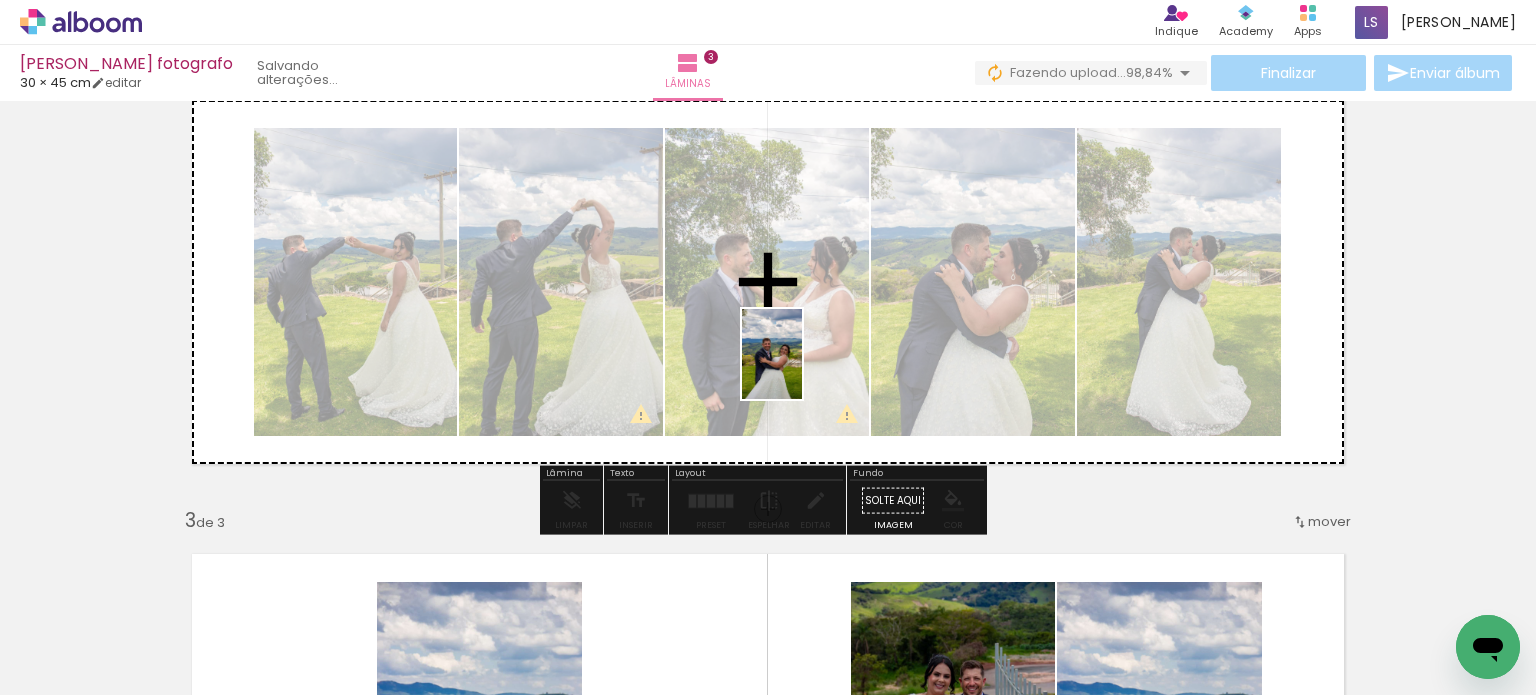 drag, startPoint x: 810, startPoint y: 650, endPoint x: 802, endPoint y: 369, distance: 281.11386 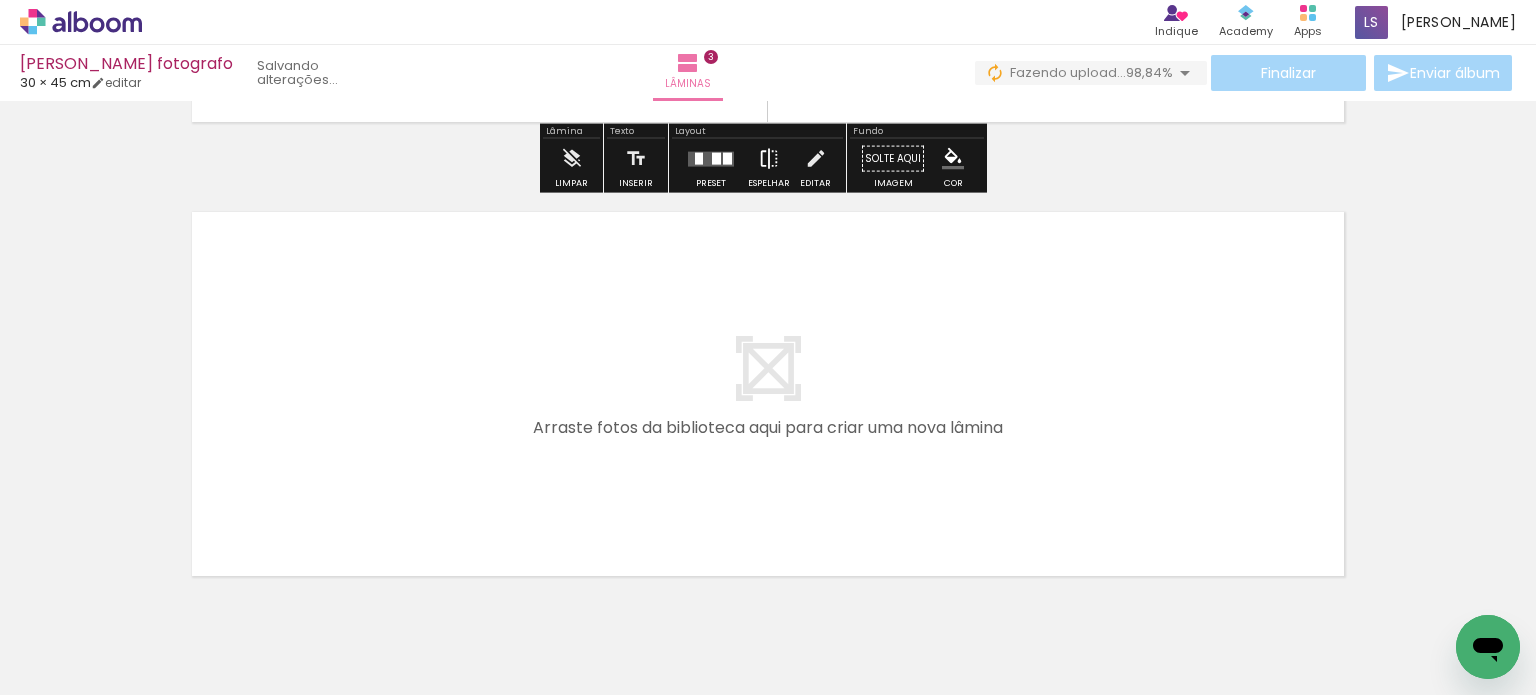 scroll, scrollTop: 1333, scrollLeft: 0, axis: vertical 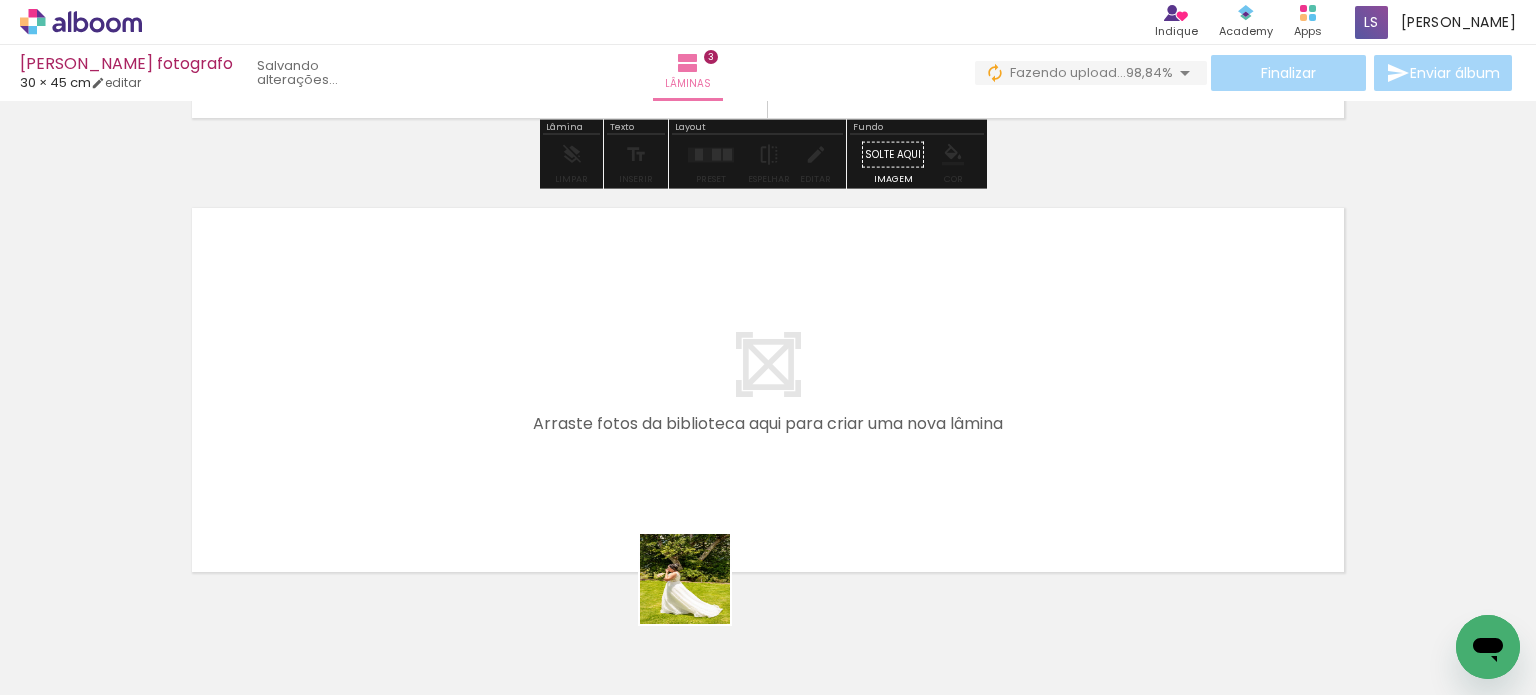 drag, startPoint x: 709, startPoint y: 616, endPoint x: 593, endPoint y: 374, distance: 268.36542 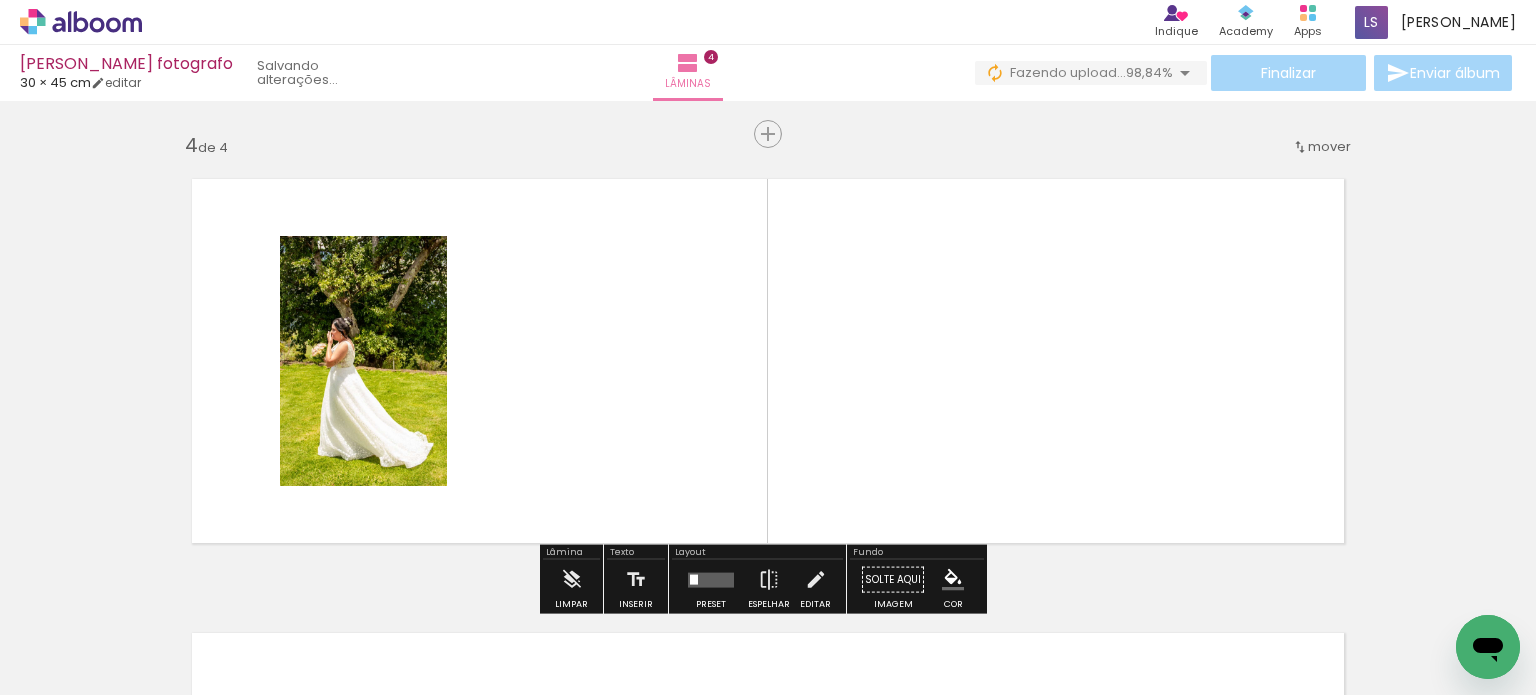 scroll, scrollTop: 1387, scrollLeft: 0, axis: vertical 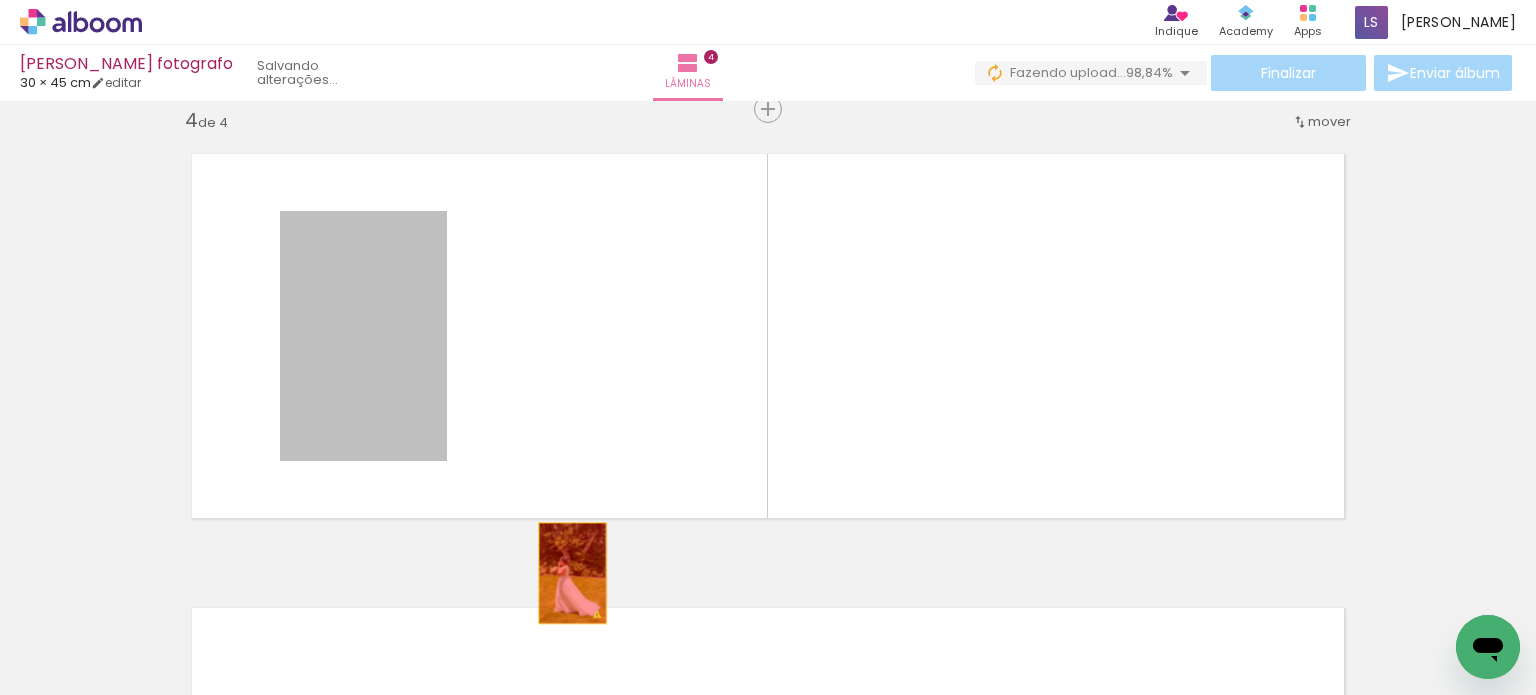 drag, startPoint x: 328, startPoint y: 323, endPoint x: 595, endPoint y: 603, distance: 386.89664 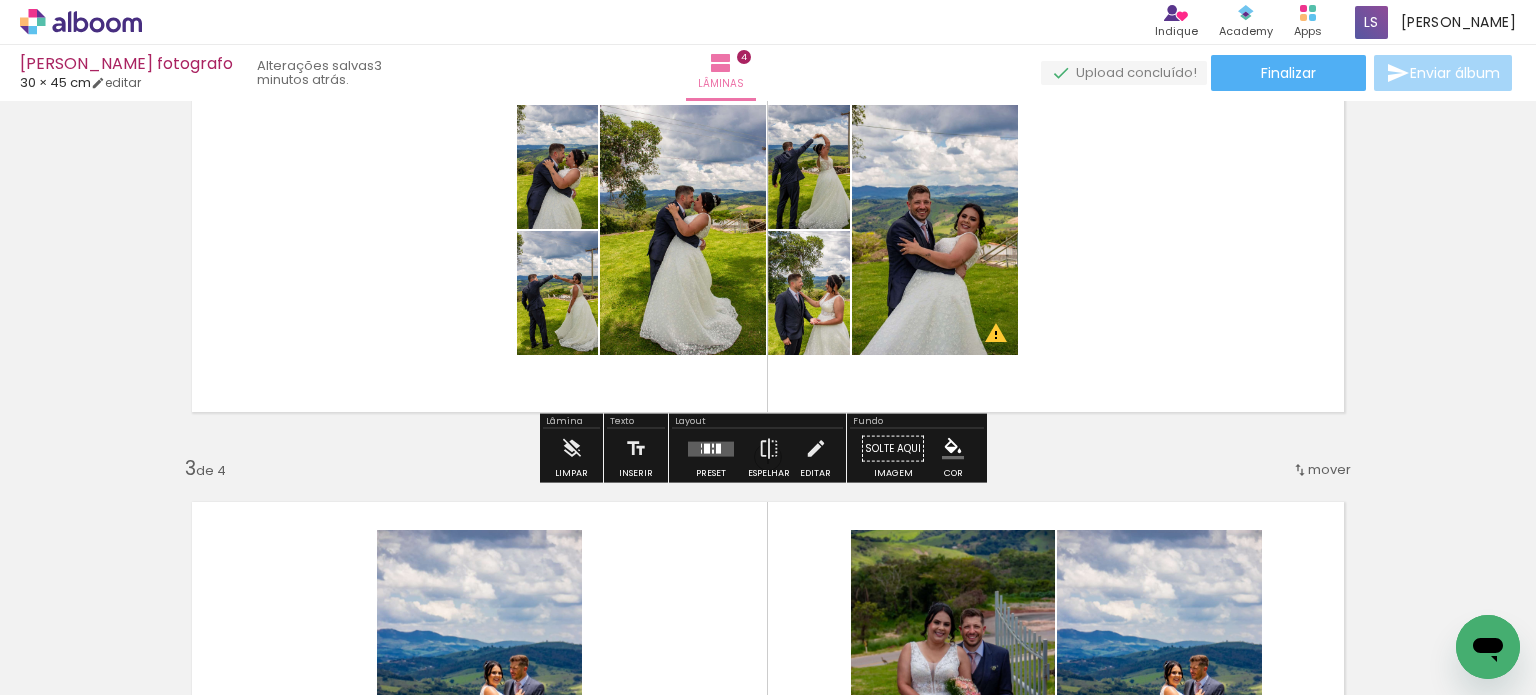 scroll, scrollTop: 587, scrollLeft: 0, axis: vertical 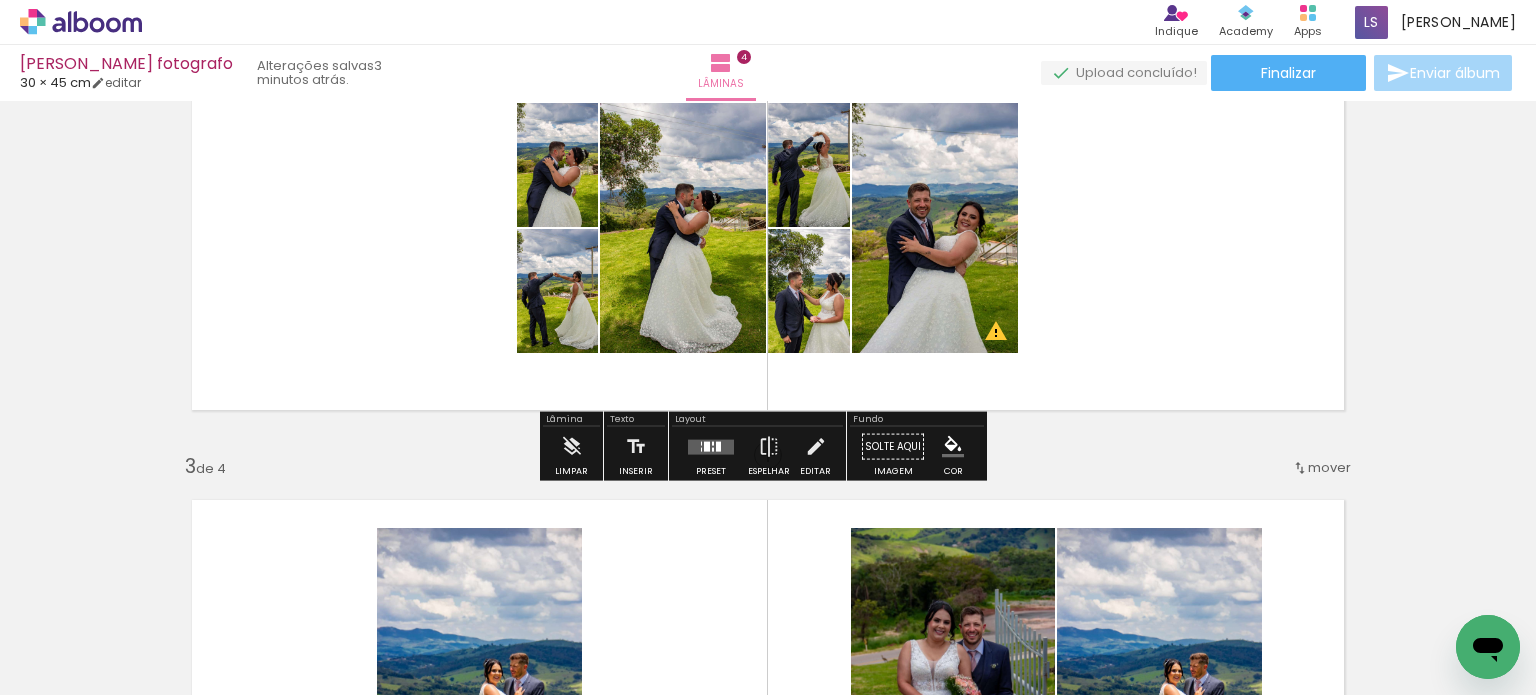 click at bounding box center (711, 446) 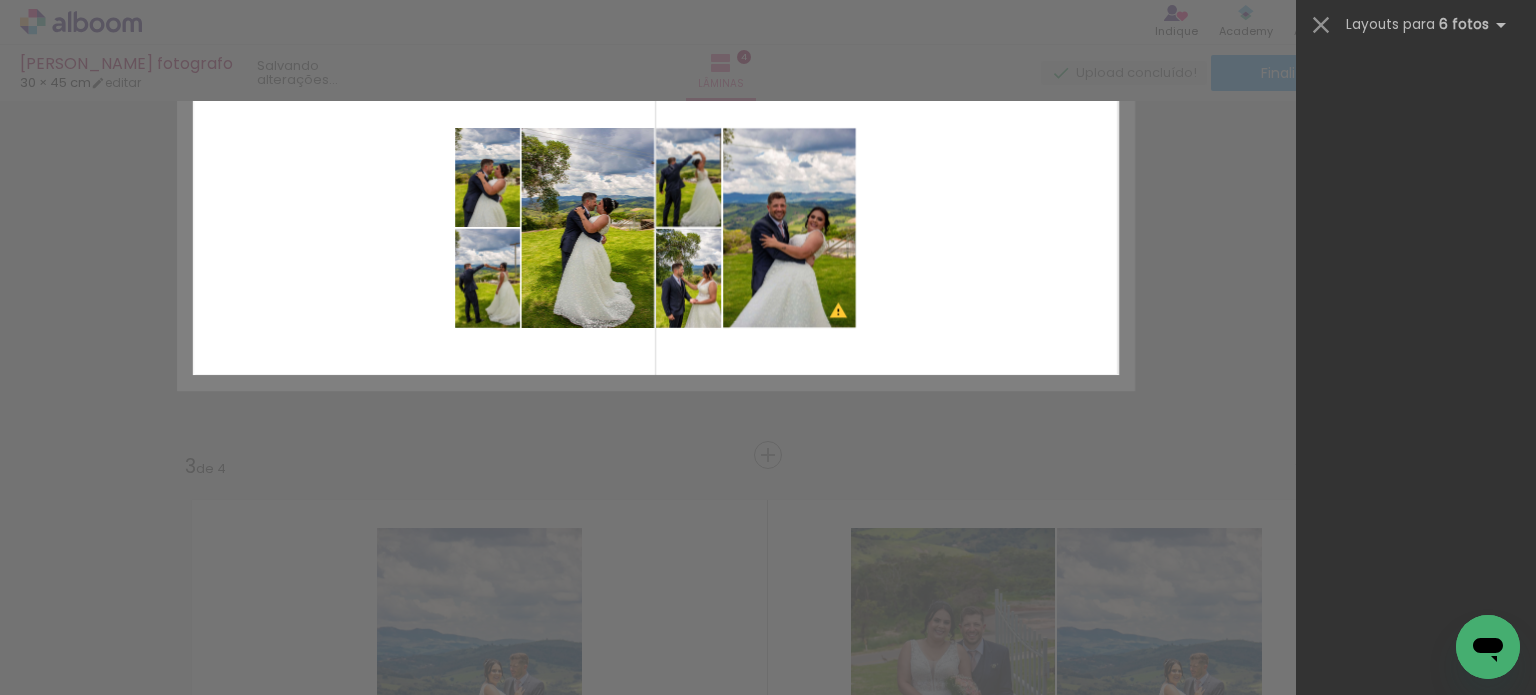 scroll, scrollTop: 0, scrollLeft: 0, axis: both 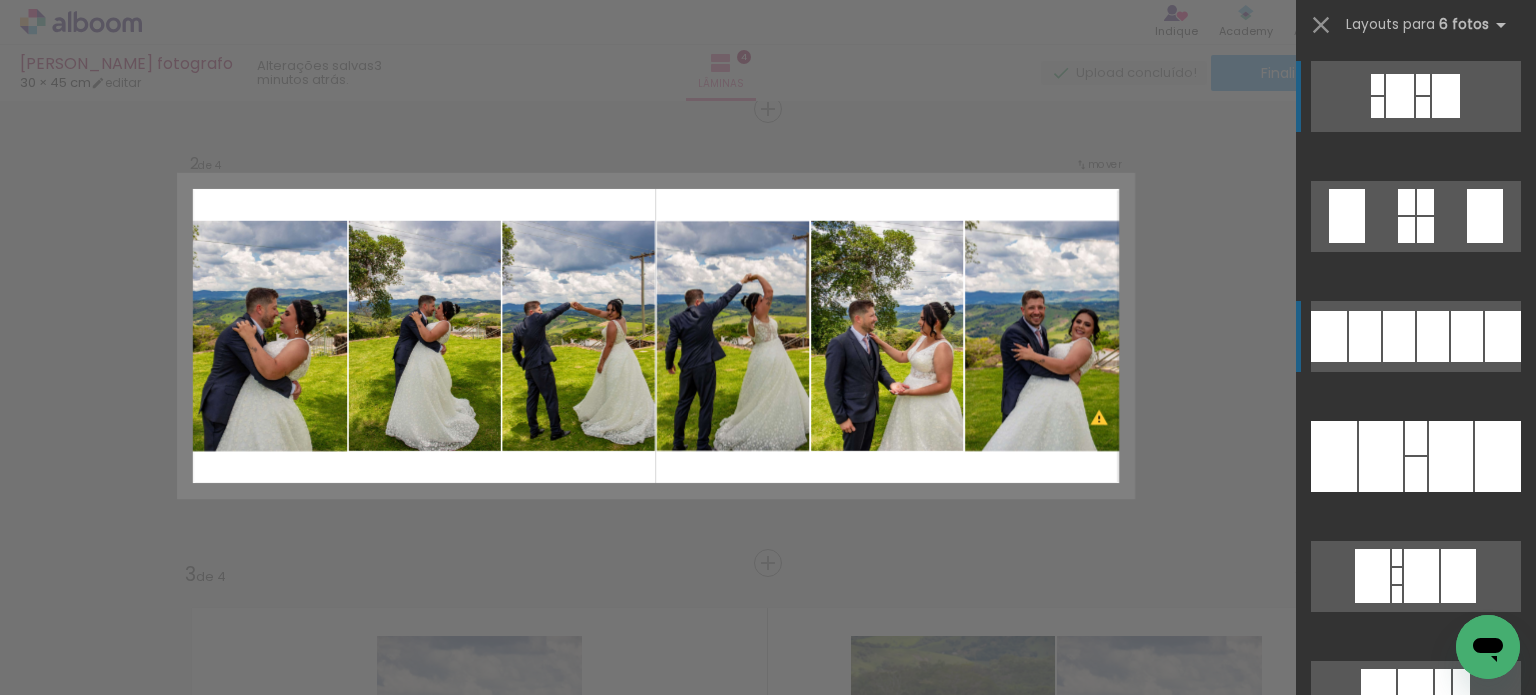 click at bounding box center [1416, 216] 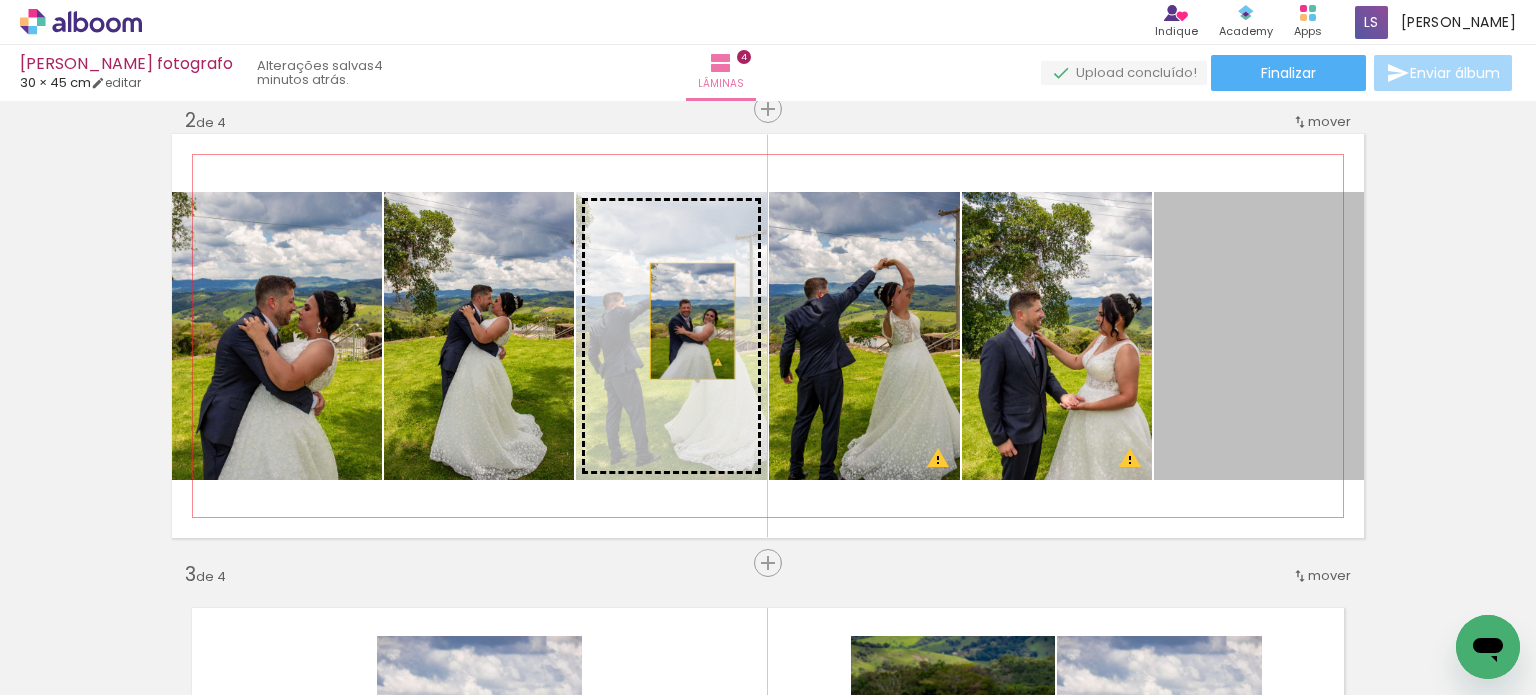 drag, startPoint x: 1261, startPoint y: 361, endPoint x: 685, endPoint y: 320, distance: 577.45734 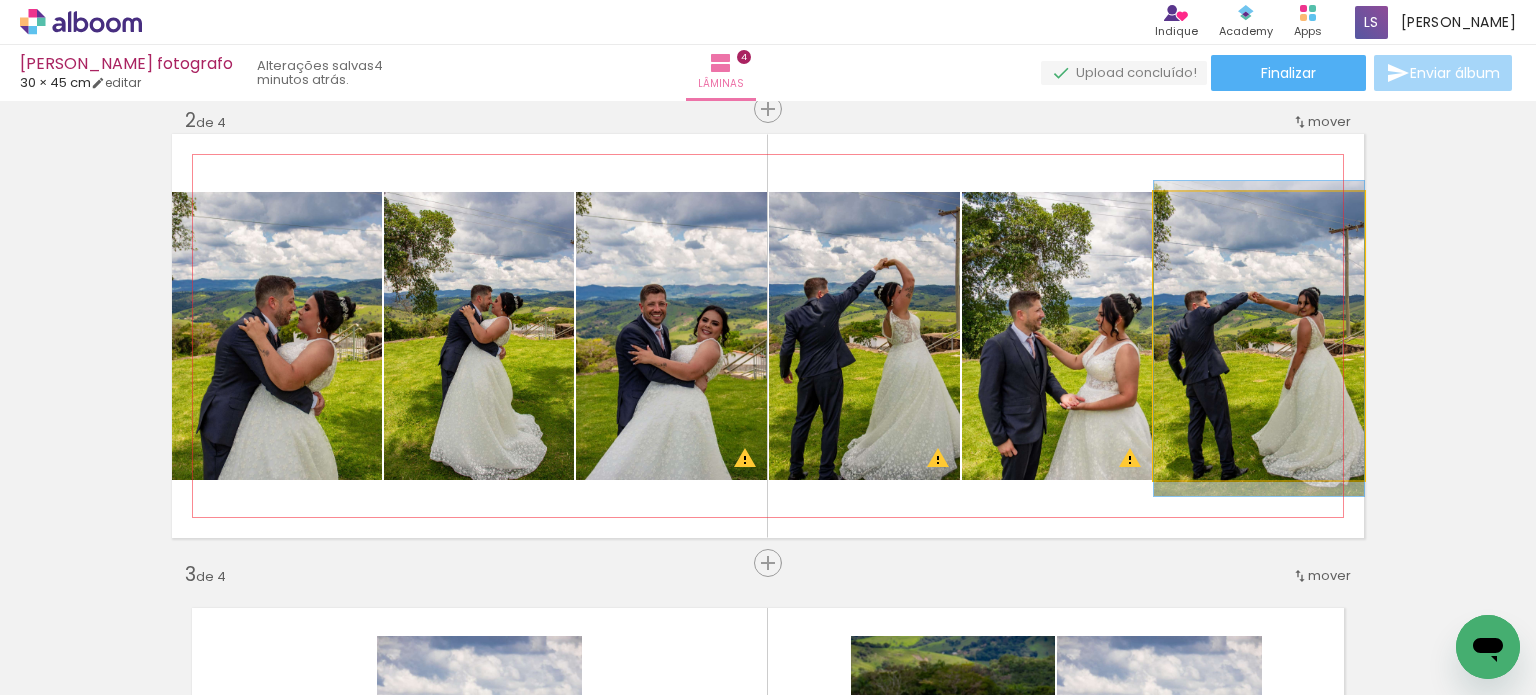 drag, startPoint x: 1224, startPoint y: 334, endPoint x: 1070, endPoint y: 334, distance: 154 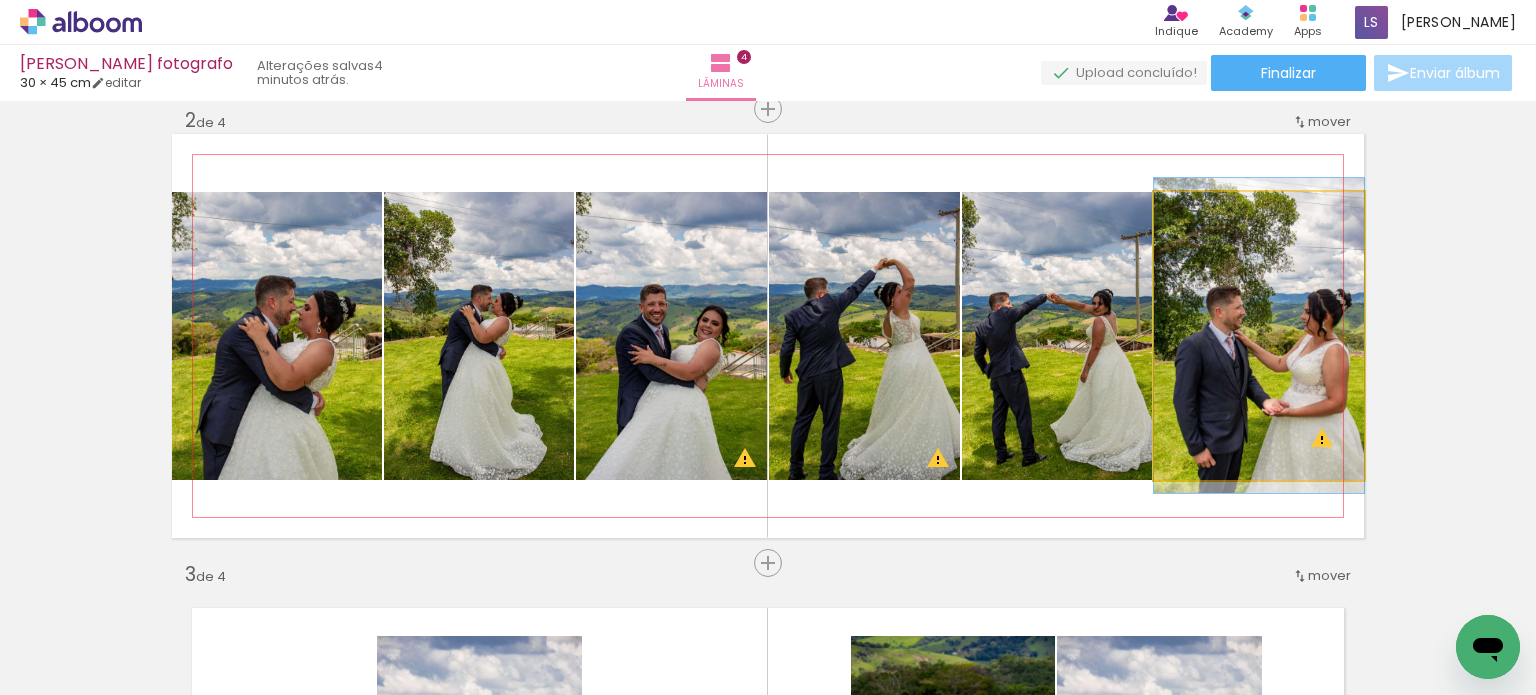 click 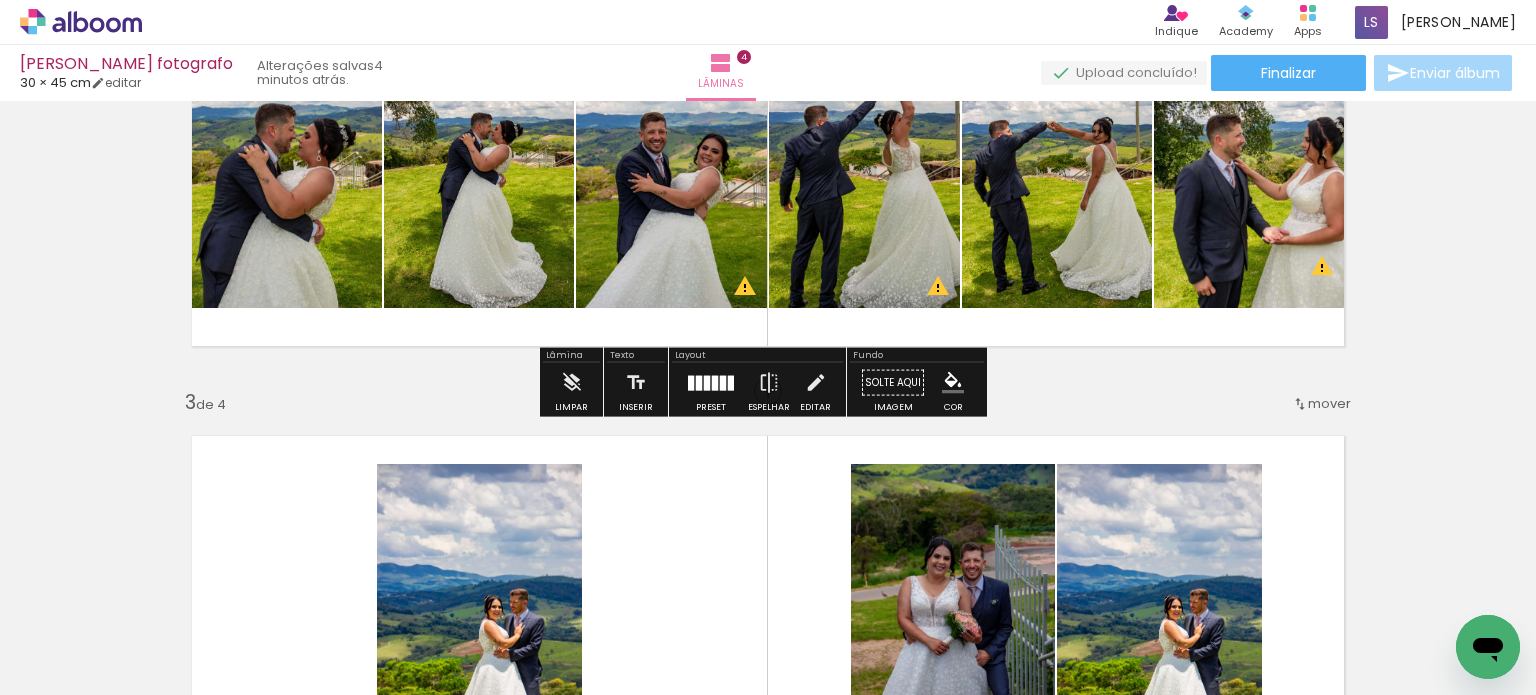 scroll, scrollTop: 679, scrollLeft: 0, axis: vertical 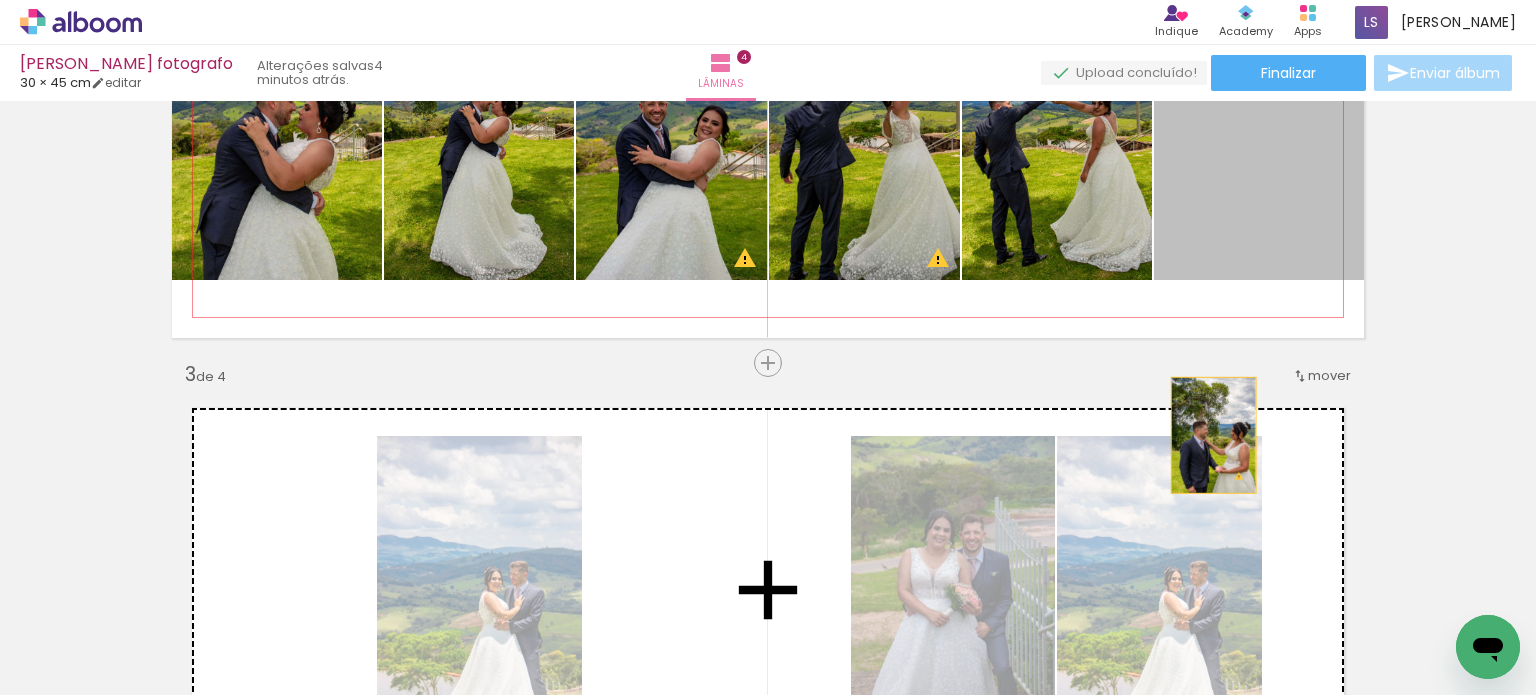 drag, startPoint x: 1262, startPoint y: 208, endPoint x: 1202, endPoint y: 461, distance: 260.0173 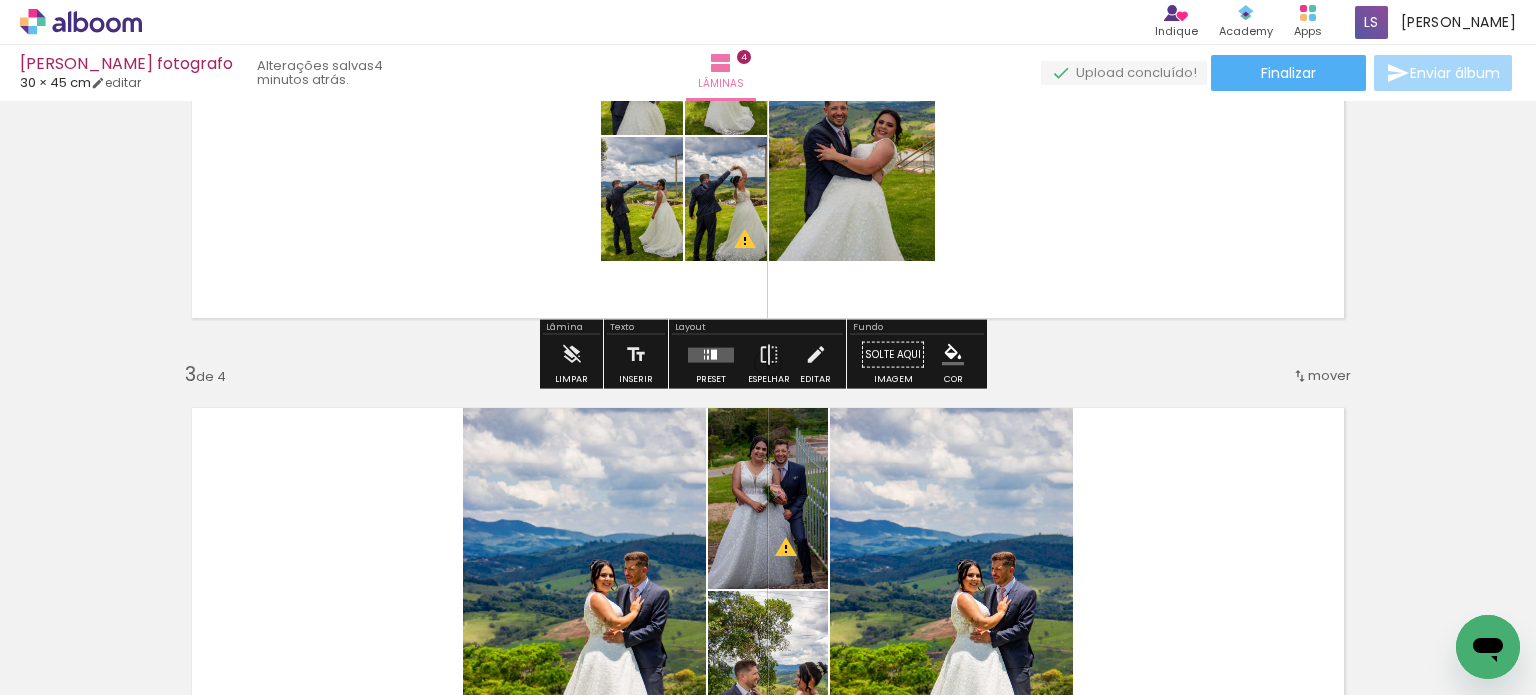 click at bounding box center [711, 354] 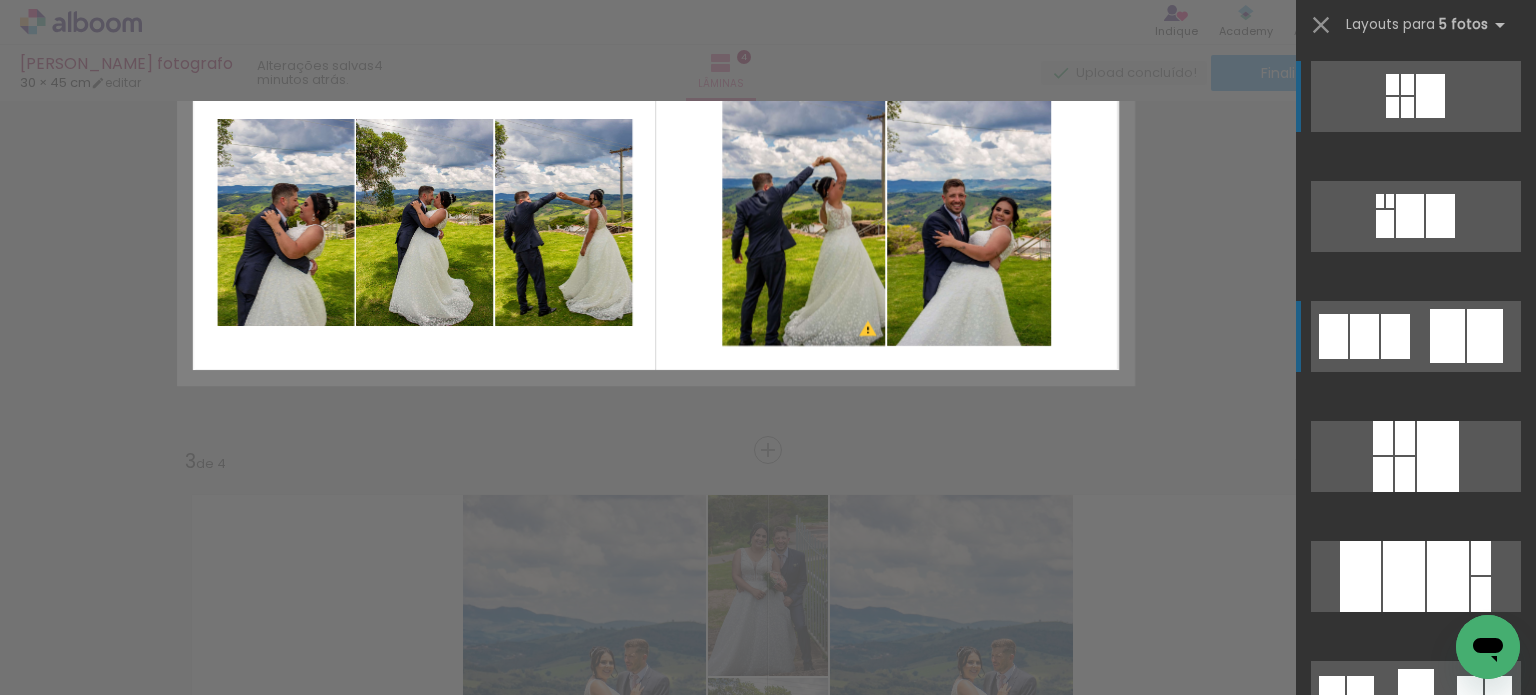 scroll, scrollTop: 514, scrollLeft: 0, axis: vertical 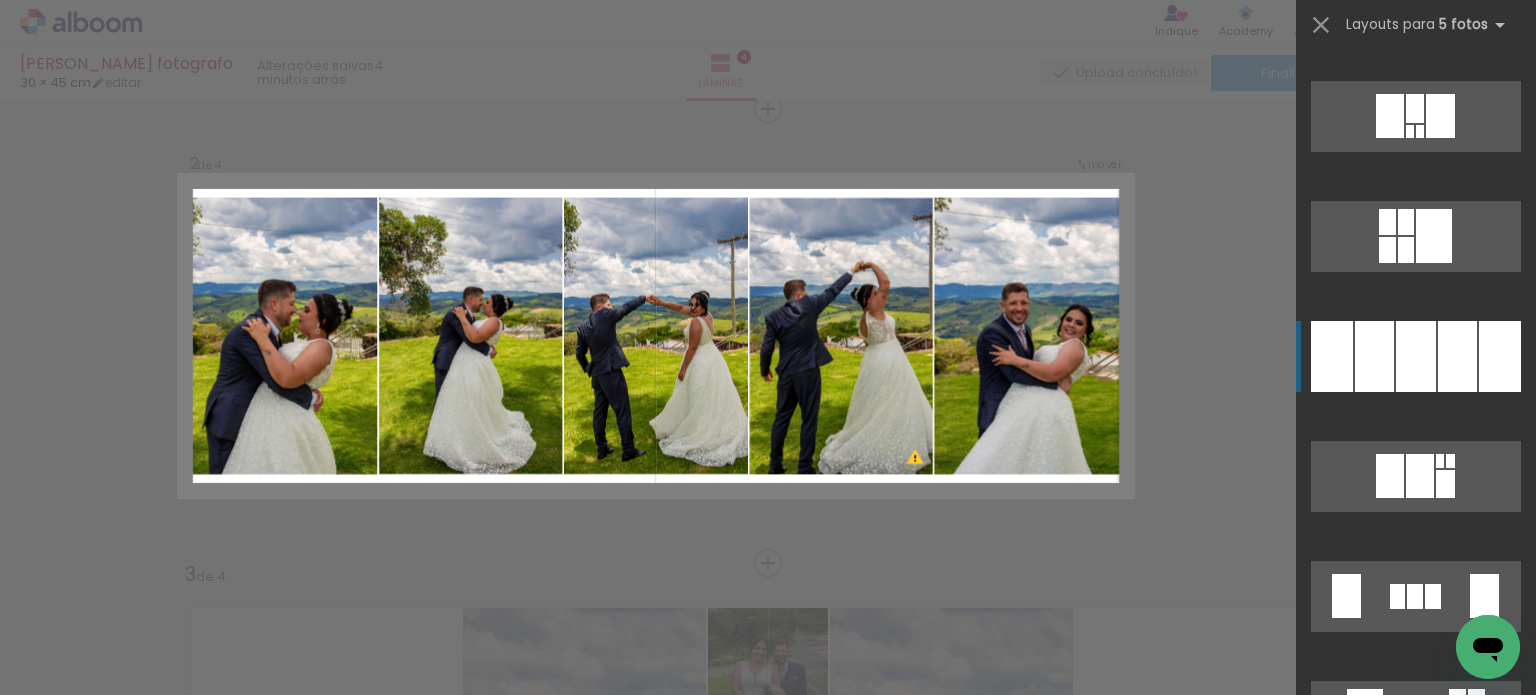 click at bounding box center (1416, 356) 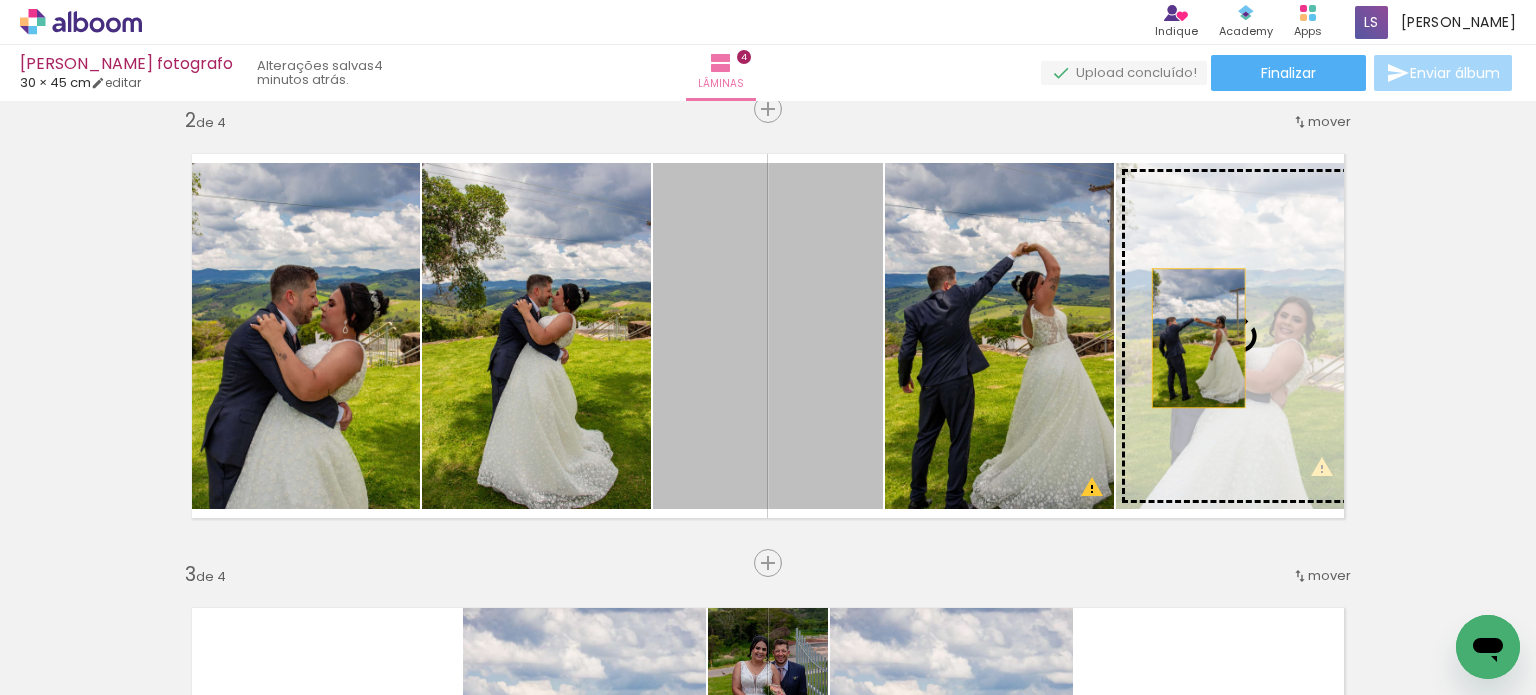 drag, startPoint x: 785, startPoint y: 359, endPoint x: 1195, endPoint y: 335, distance: 410.70184 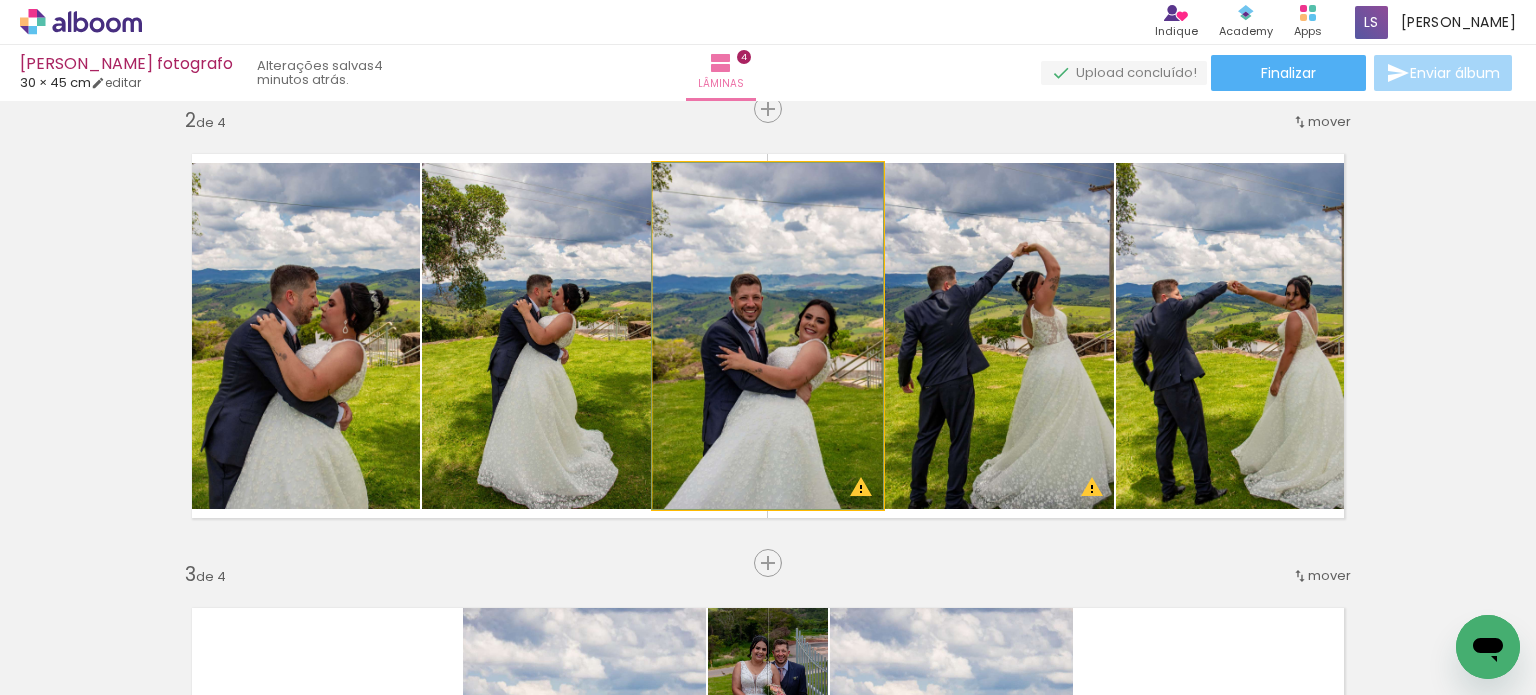 drag, startPoint x: 752, startPoint y: 384, endPoint x: 735, endPoint y: 377, distance: 18.384777 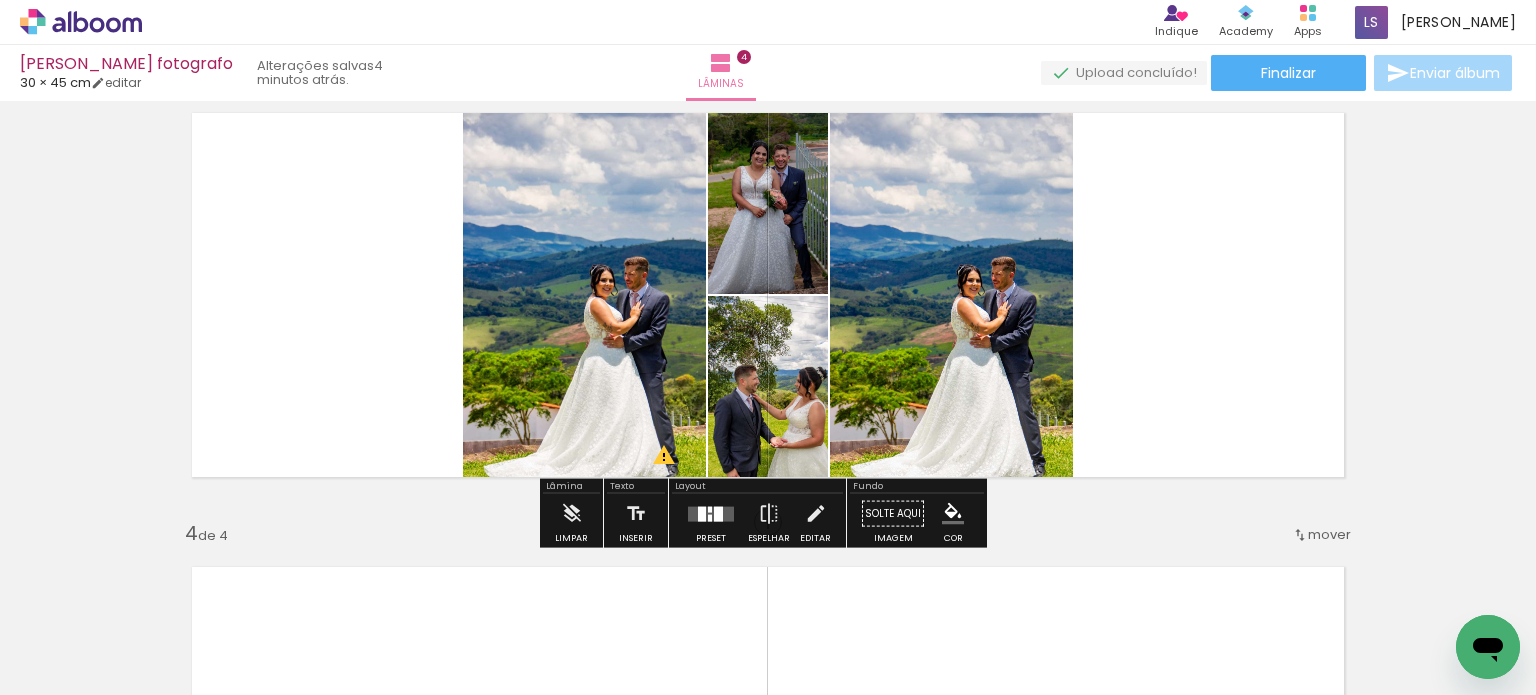 scroll, scrollTop: 979, scrollLeft: 0, axis: vertical 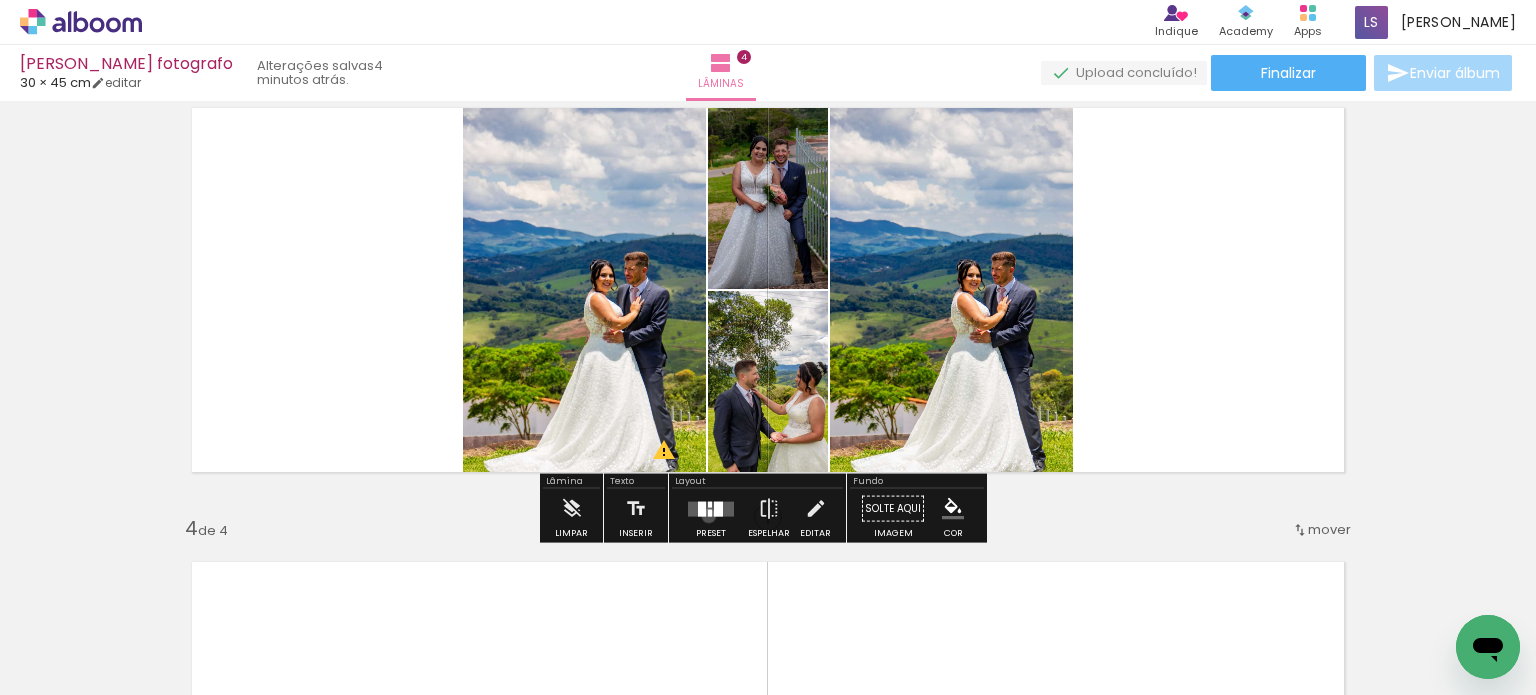 click at bounding box center (710, 512) 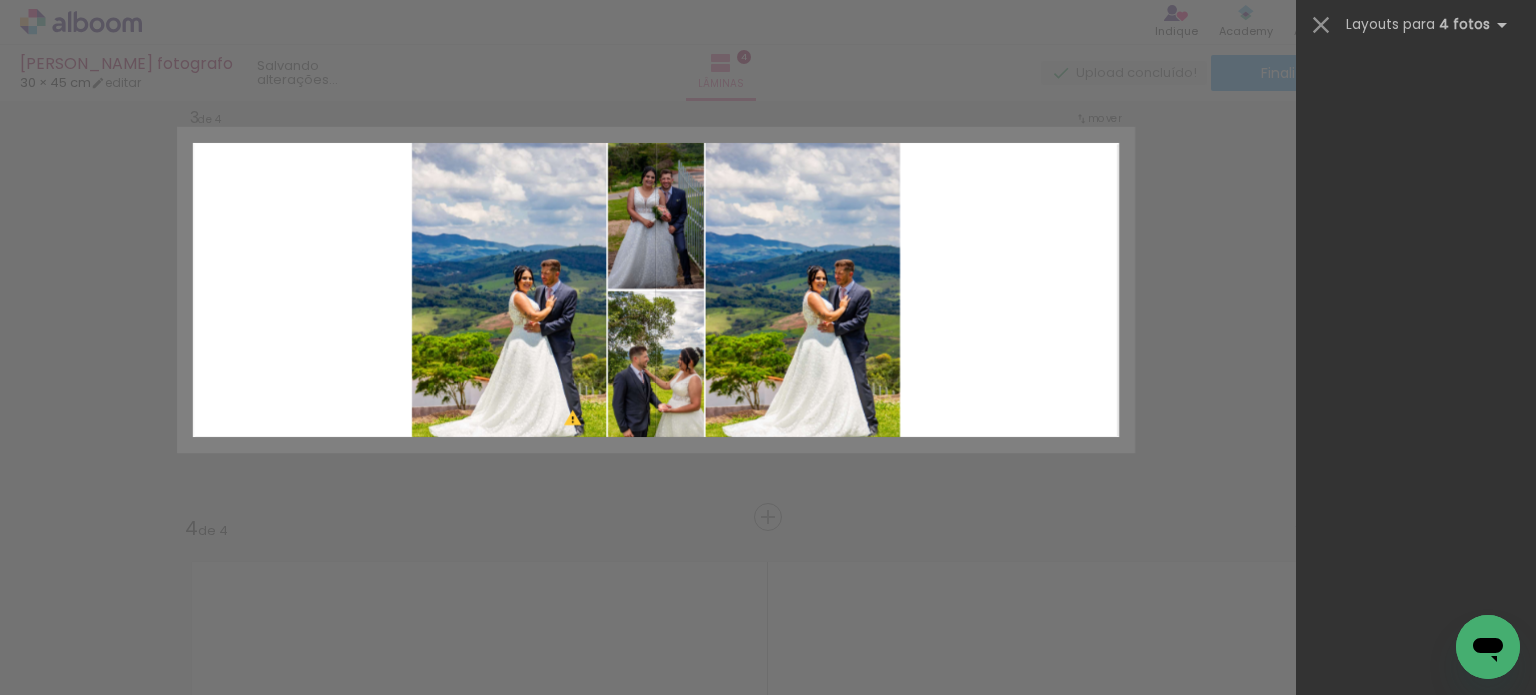 scroll, scrollTop: 0, scrollLeft: 0, axis: both 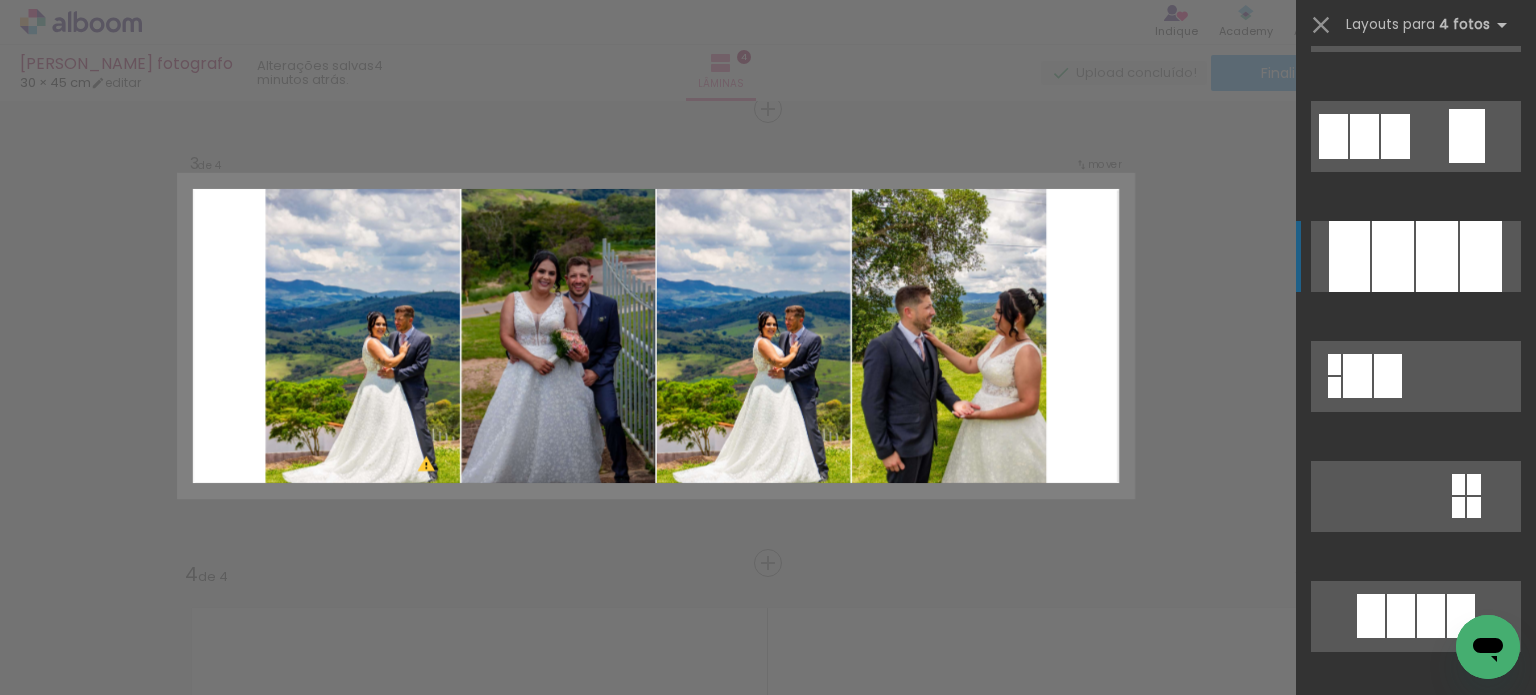 click at bounding box center (1437, 256) 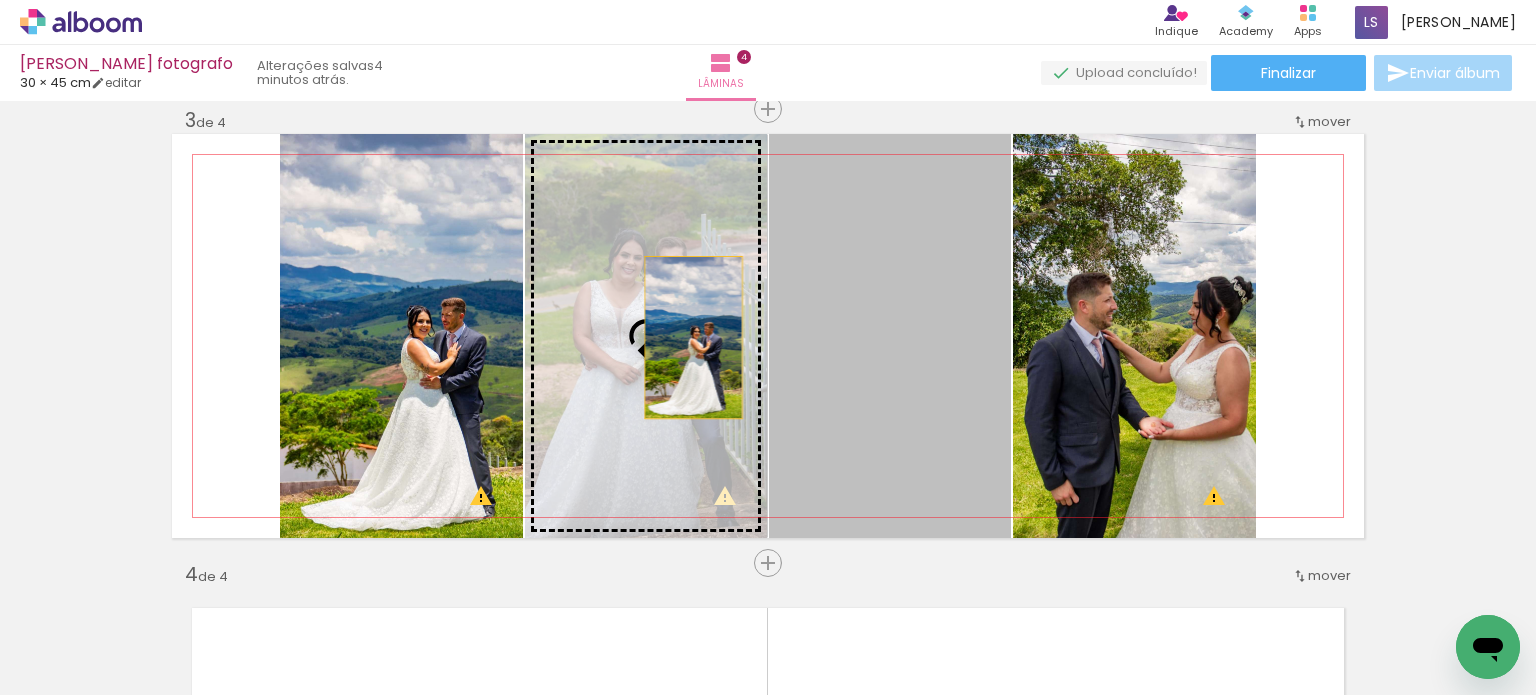 drag, startPoint x: 927, startPoint y: 370, endPoint x: 623, endPoint y: 326, distance: 307.1677 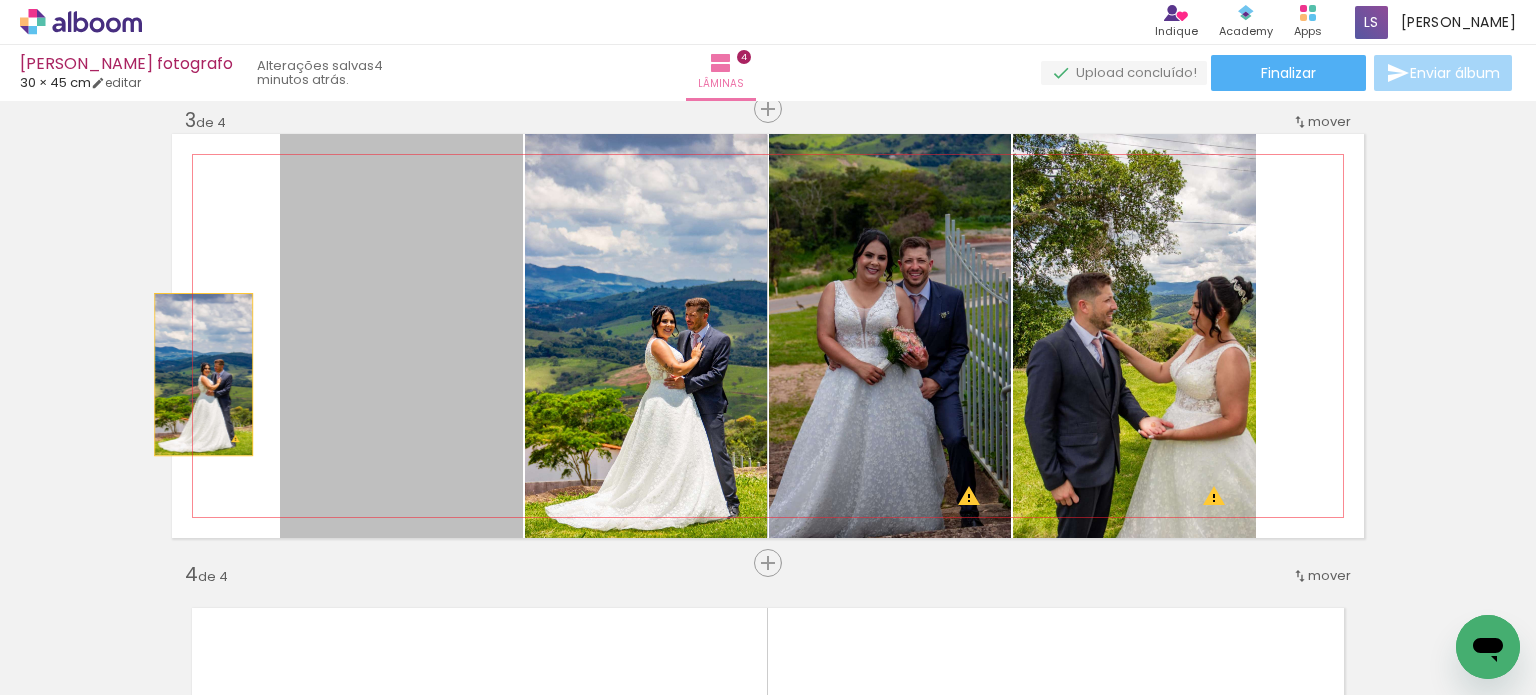 drag, startPoint x: 410, startPoint y: 361, endPoint x: 186, endPoint y: 372, distance: 224.26993 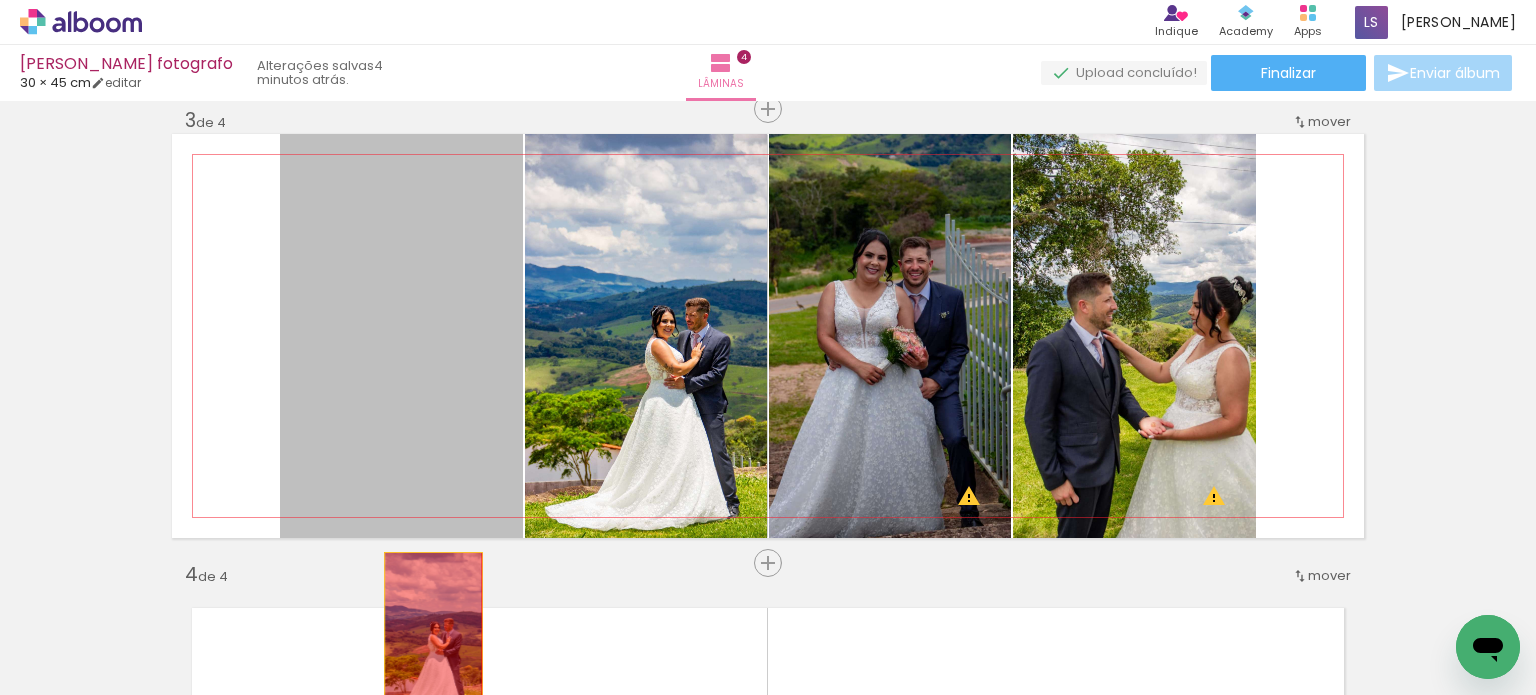 drag, startPoint x: 441, startPoint y: 355, endPoint x: 427, endPoint y: 632, distance: 277.35358 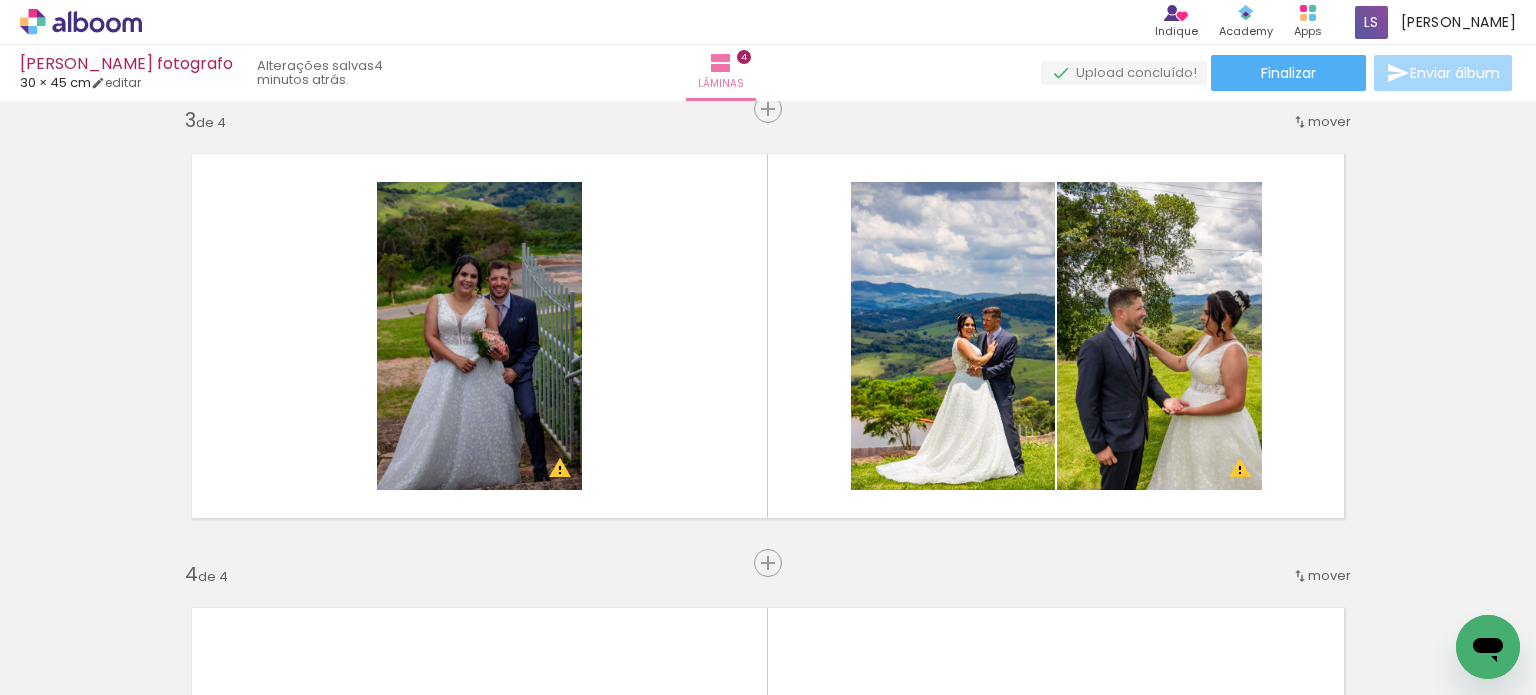 scroll, scrollTop: 0, scrollLeft: 909, axis: horizontal 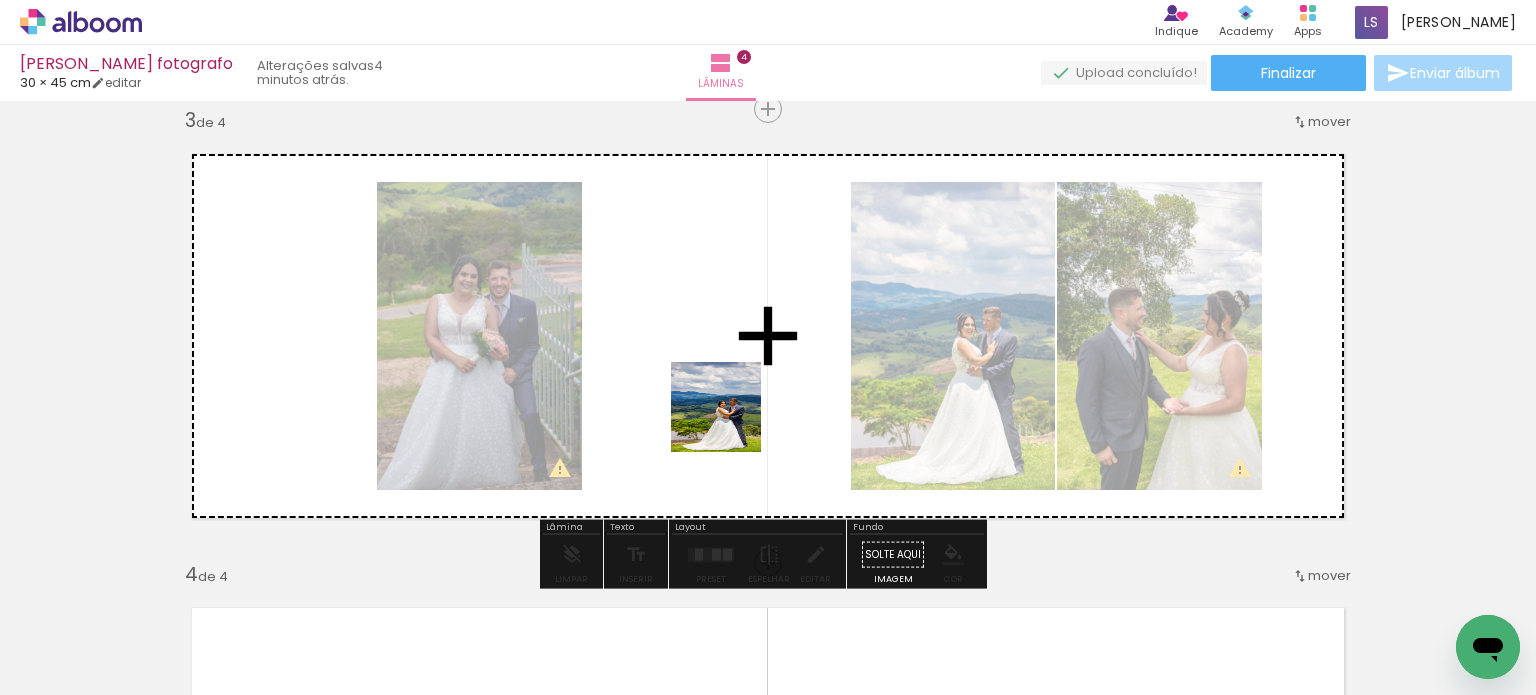 drag, startPoint x: 868, startPoint y: 623, endPoint x: 720, endPoint y: 382, distance: 282.8162 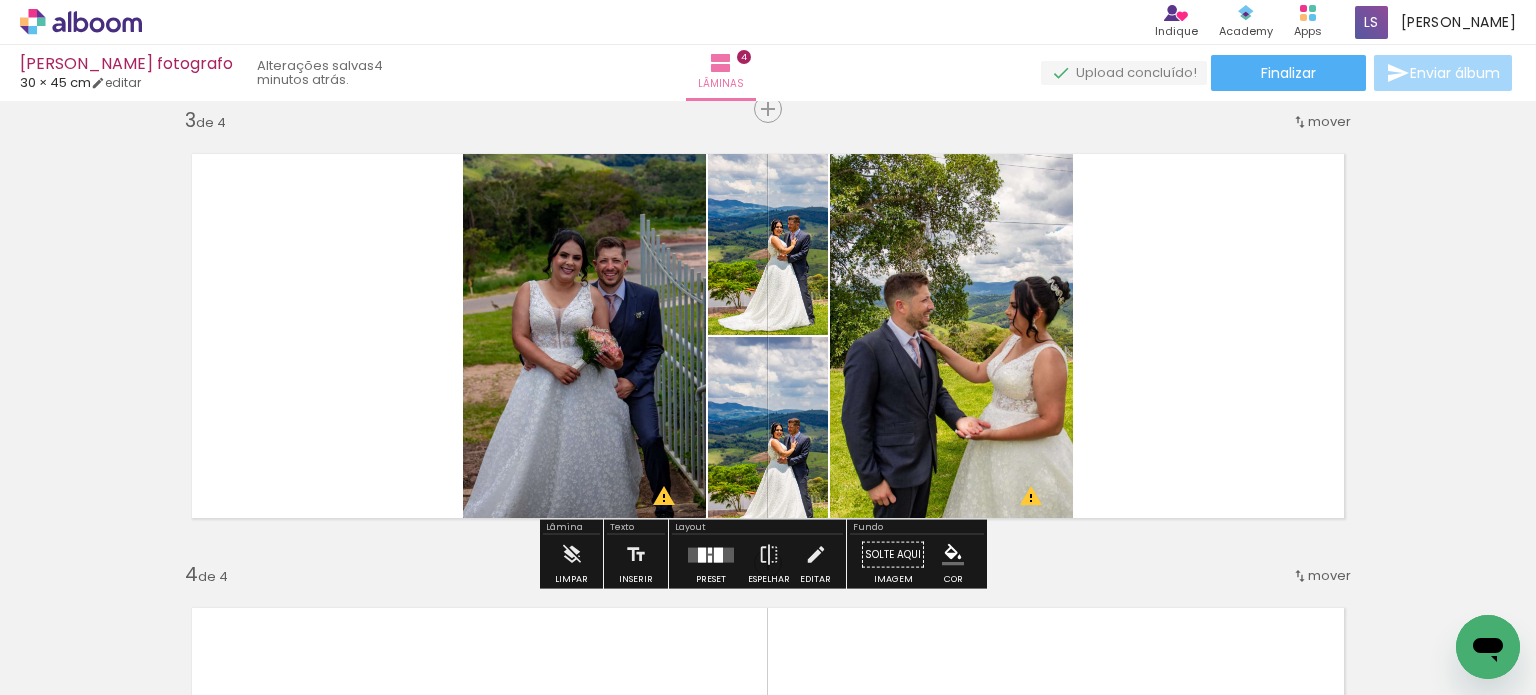 click at bounding box center (702, 554) 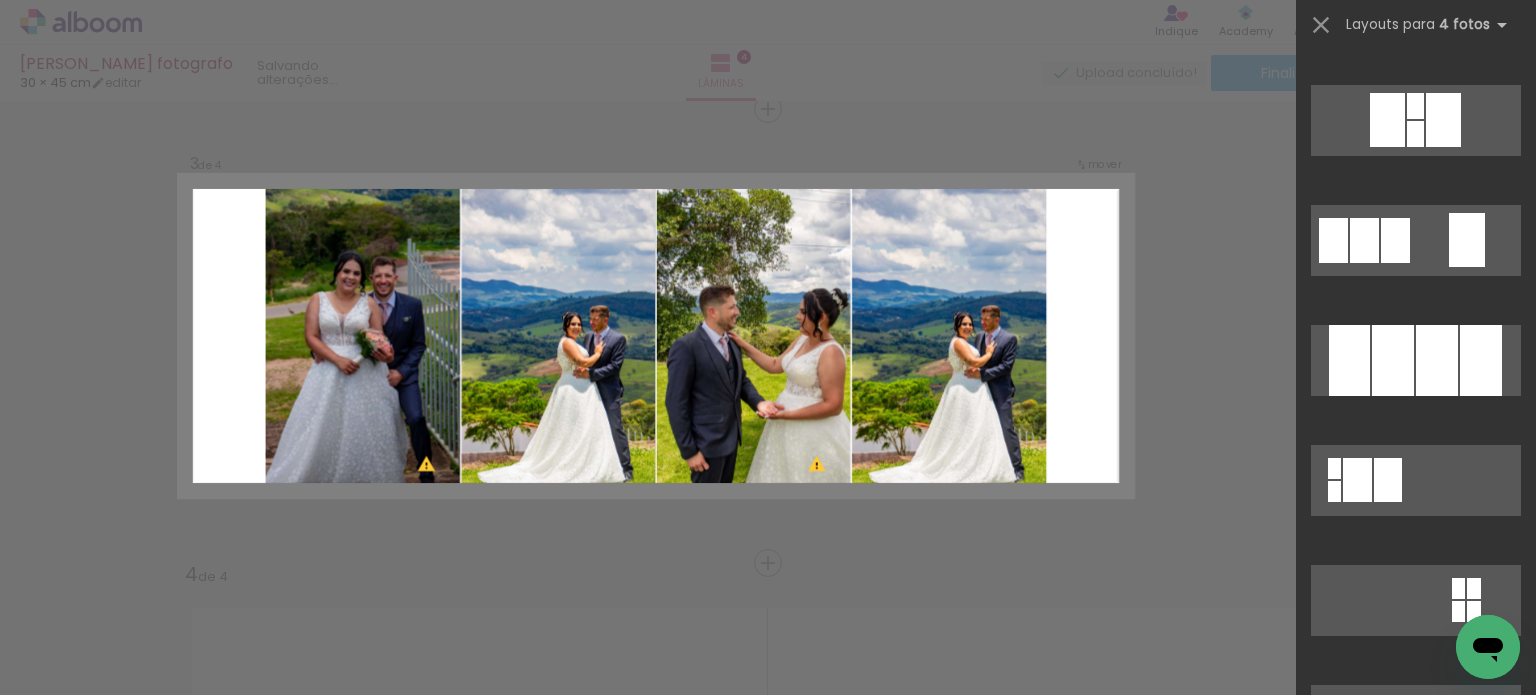 scroll, scrollTop: 1900, scrollLeft: 0, axis: vertical 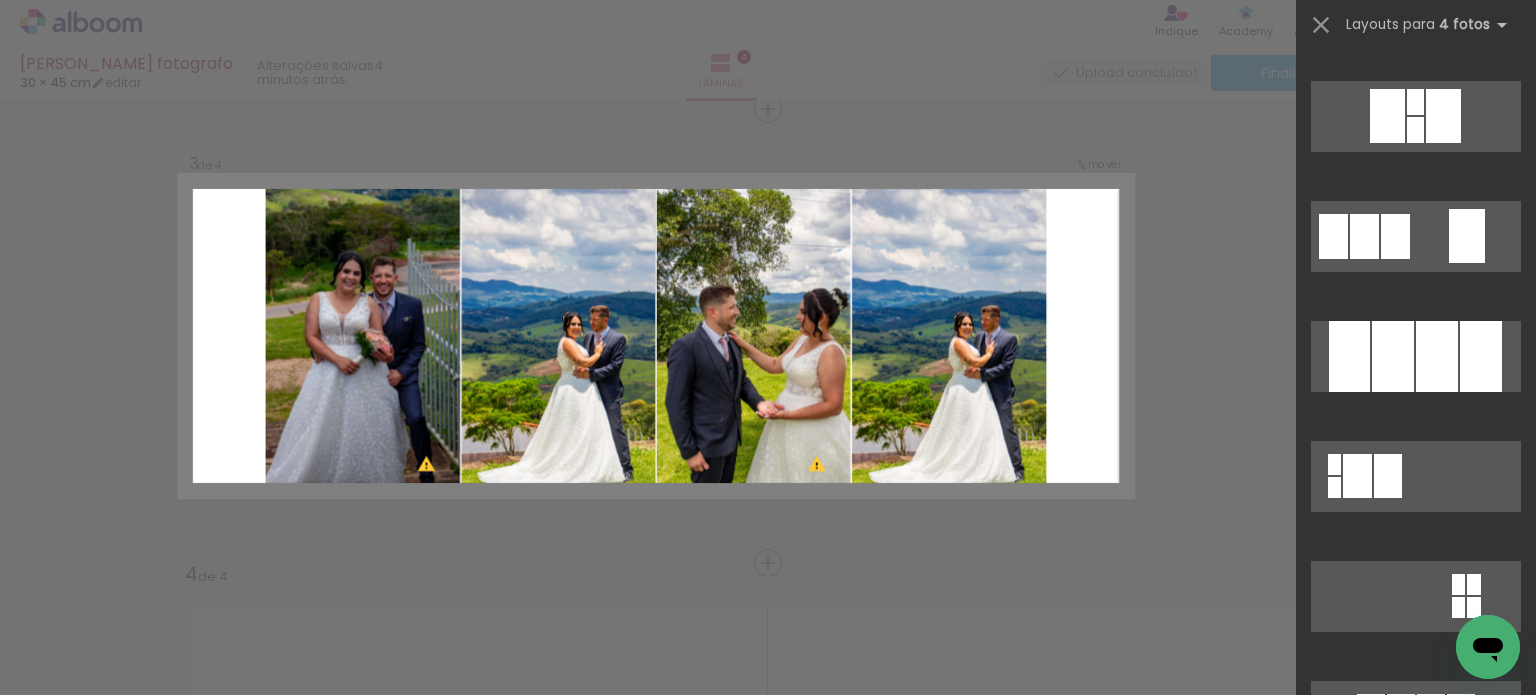 click at bounding box center [1383, -11804] 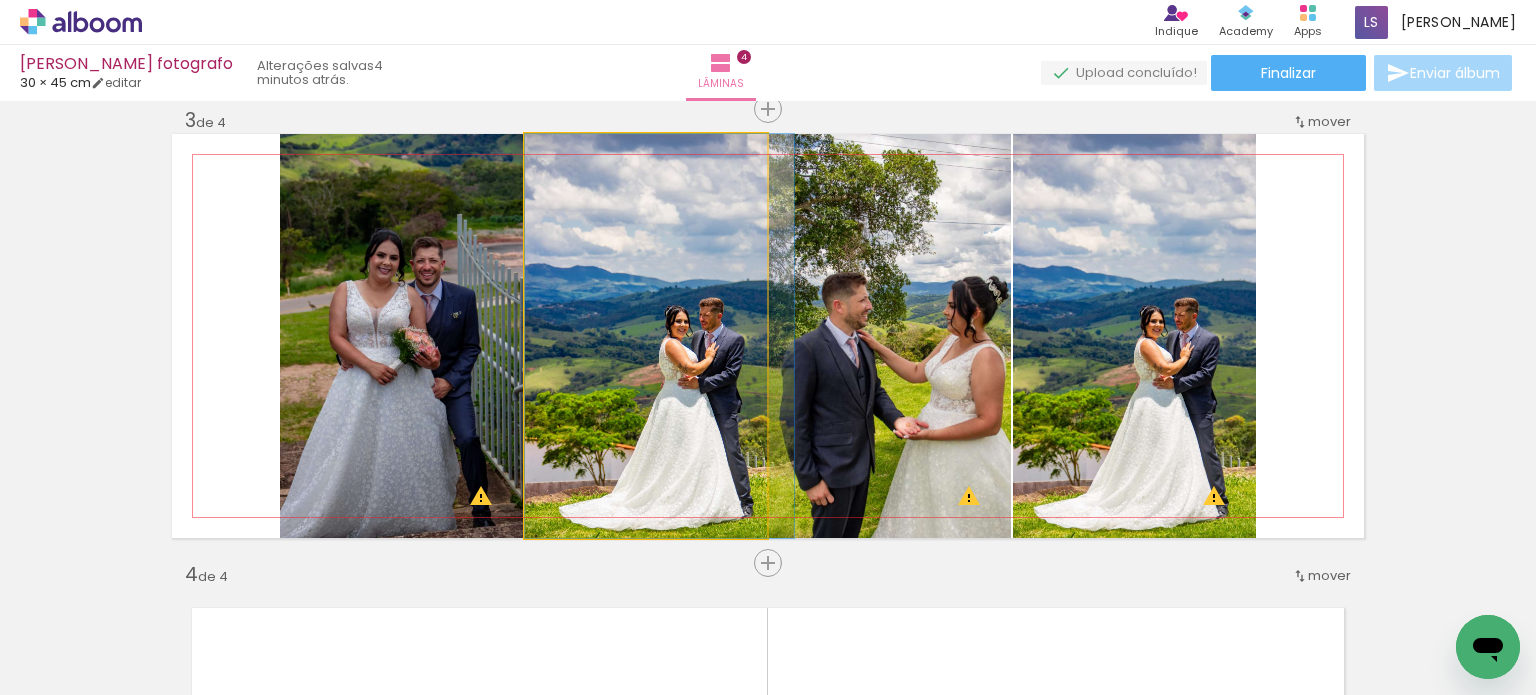 drag, startPoint x: 673, startPoint y: 354, endPoint x: 960, endPoint y: 337, distance: 287.50305 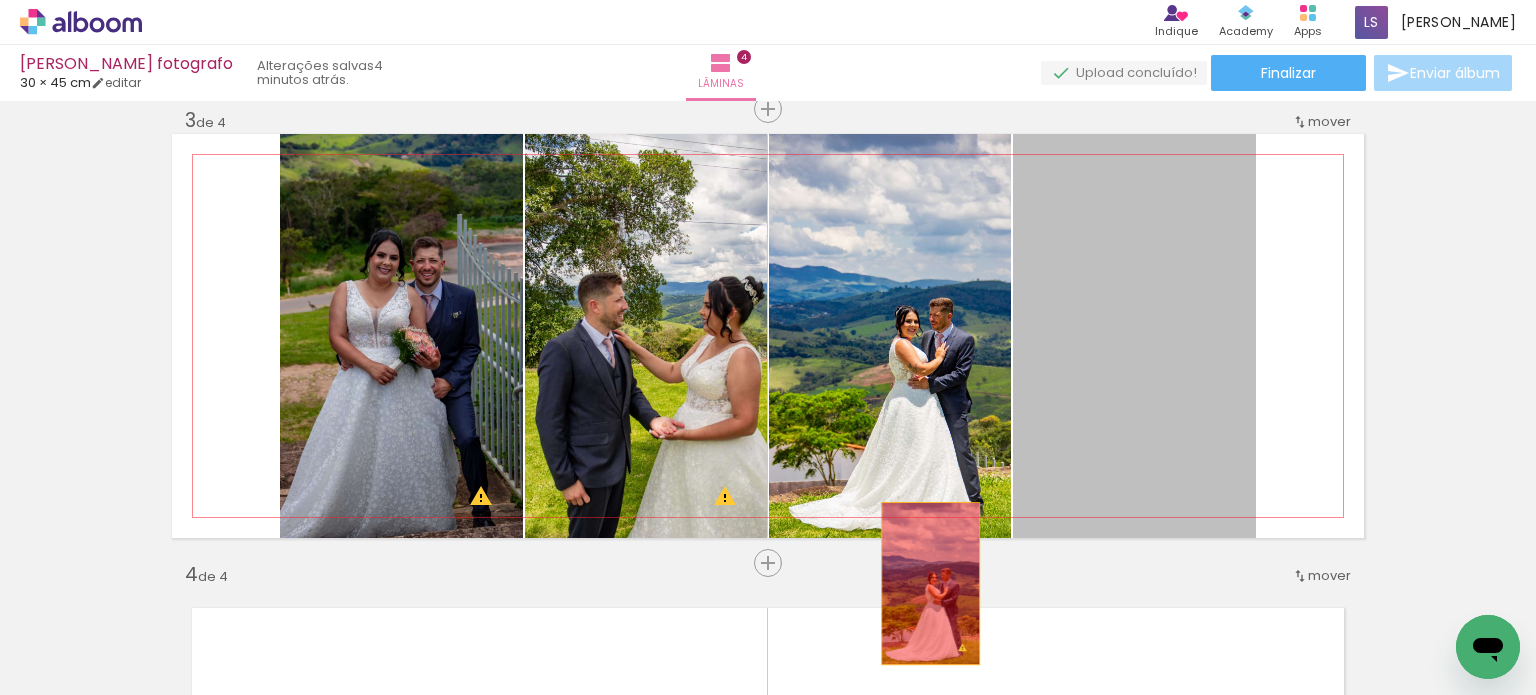 drag, startPoint x: 1158, startPoint y: 395, endPoint x: 914, endPoint y: 584, distance: 308.63733 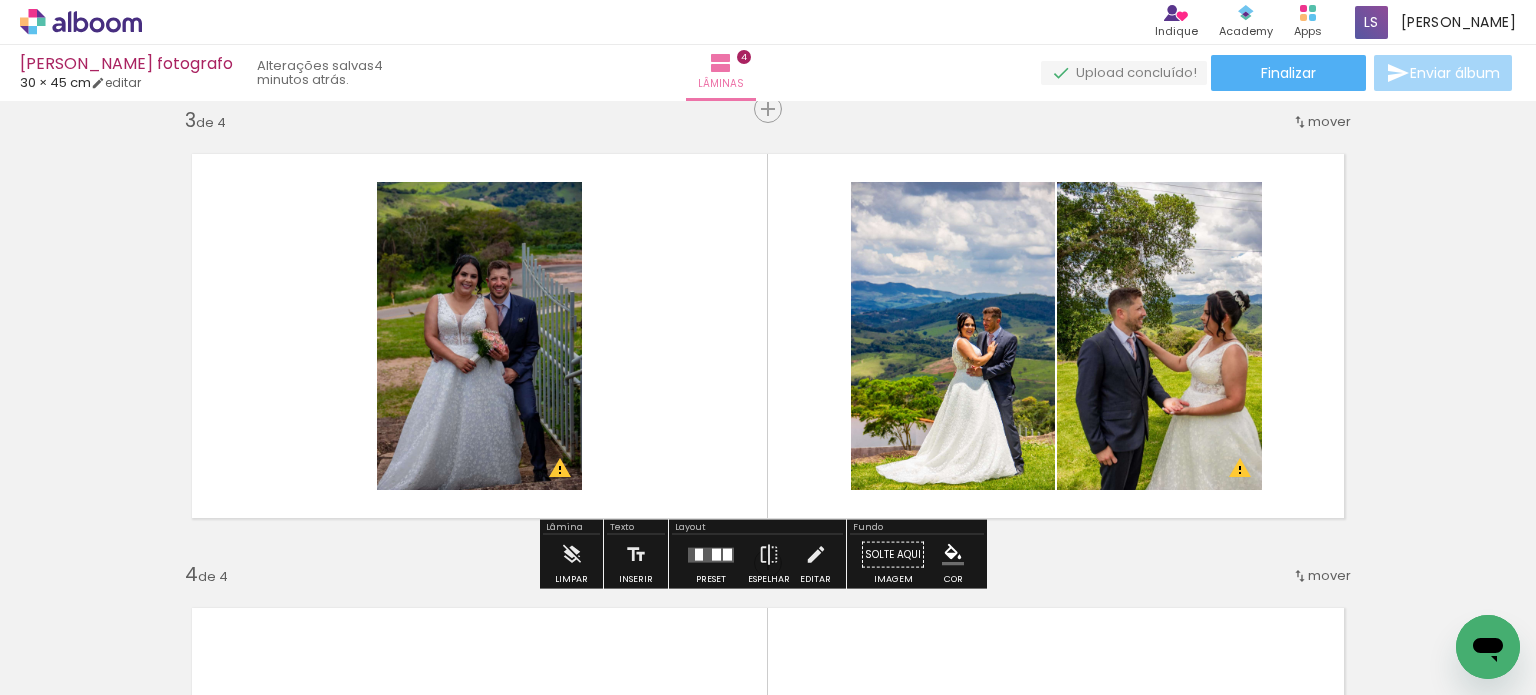 click at bounding box center (-641, 587) 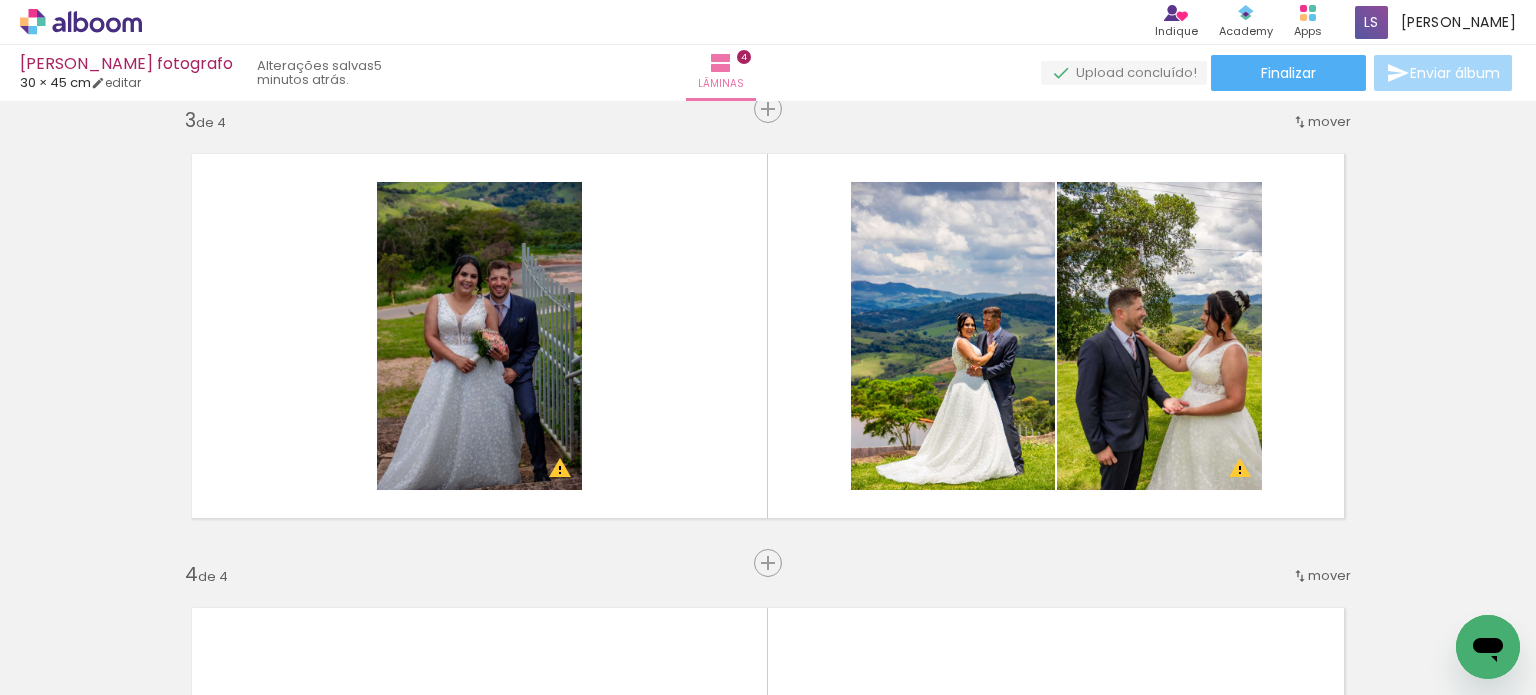 scroll, scrollTop: 0, scrollLeft: 3195, axis: horizontal 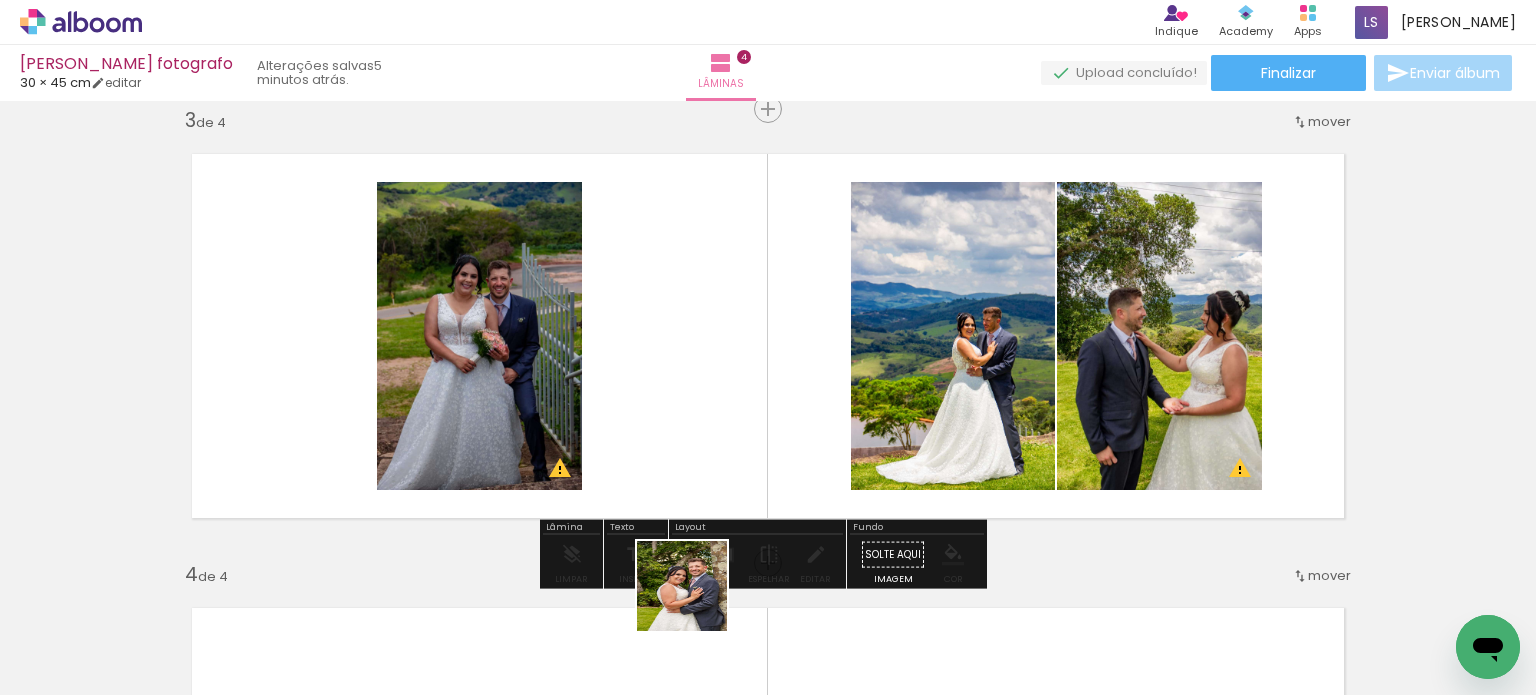 drag, startPoint x: 699, startPoint y: 630, endPoint x: 703, endPoint y: 365, distance: 265.03018 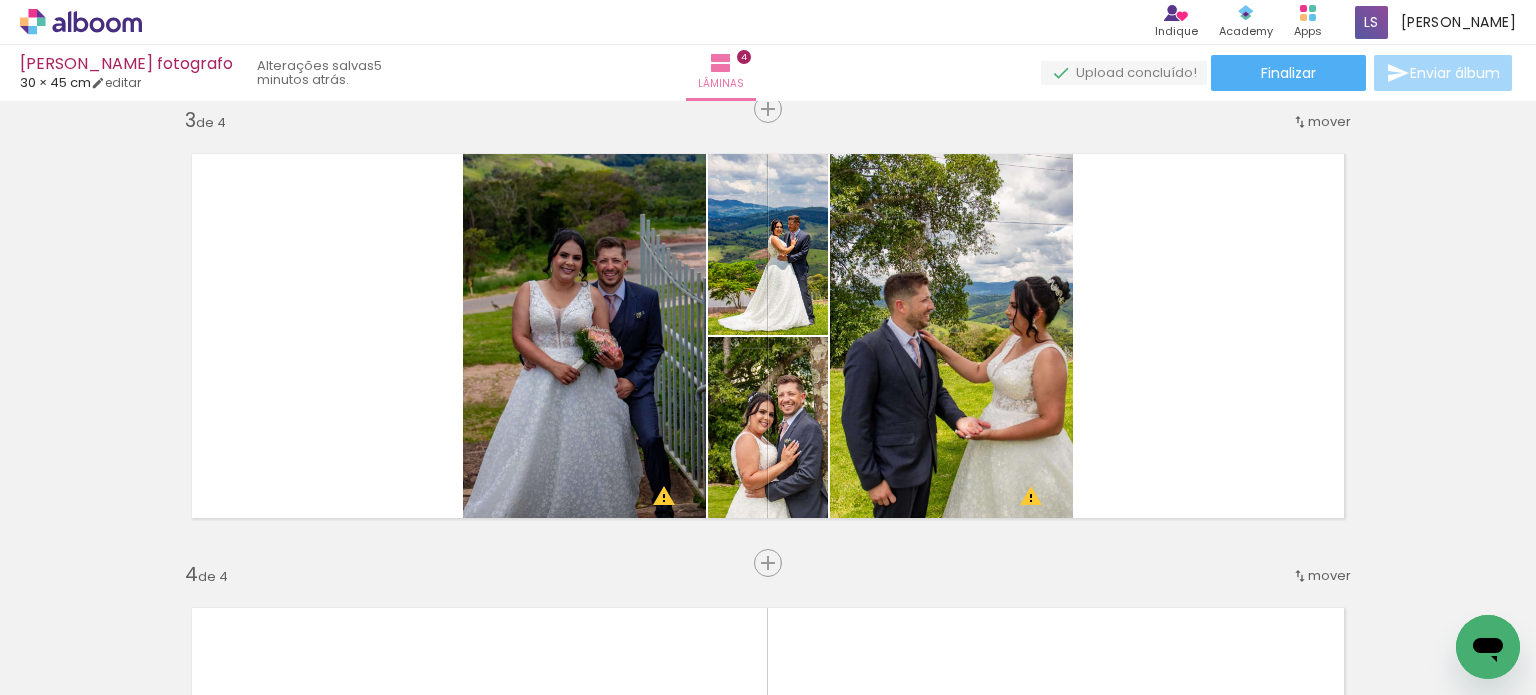 scroll, scrollTop: 0, scrollLeft: 3614, axis: horizontal 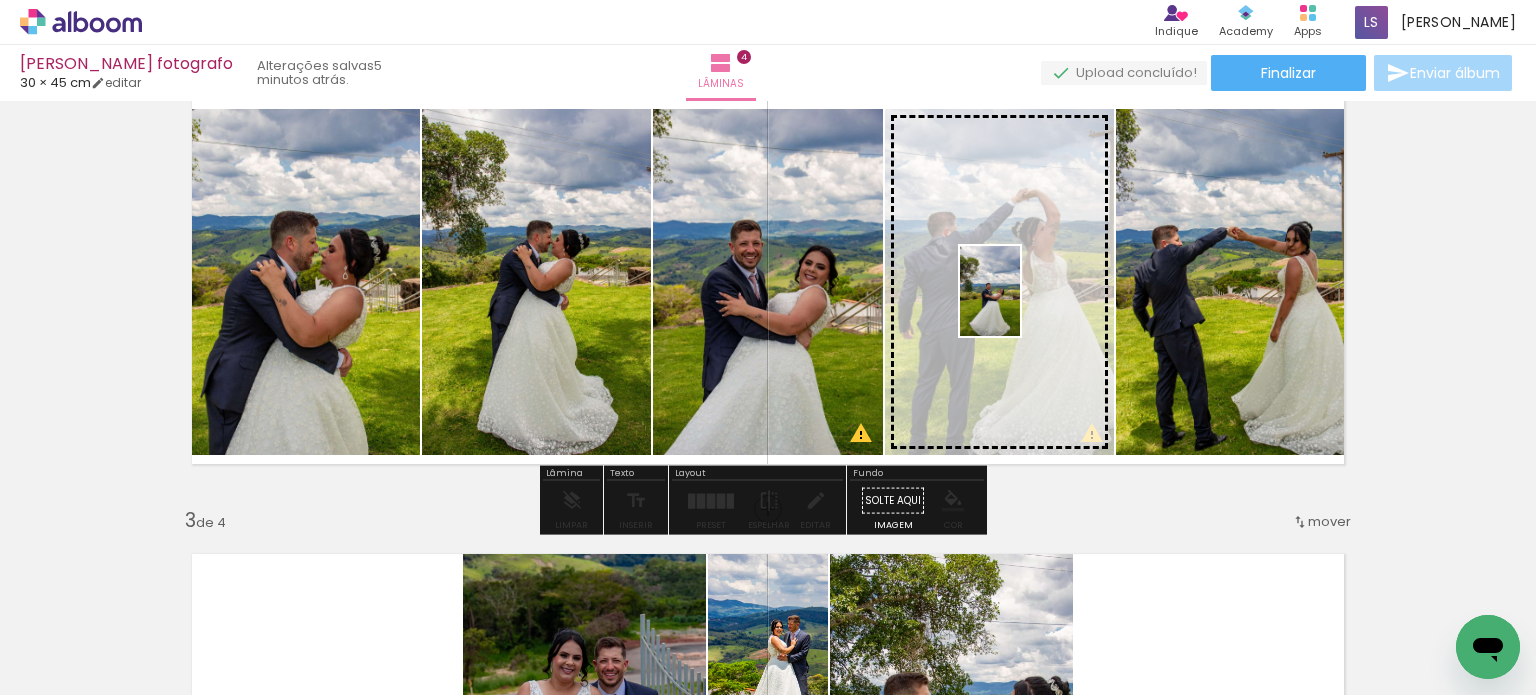 drag, startPoint x: 738, startPoint y: 639, endPoint x: 1020, endPoint y: 306, distance: 436.36337 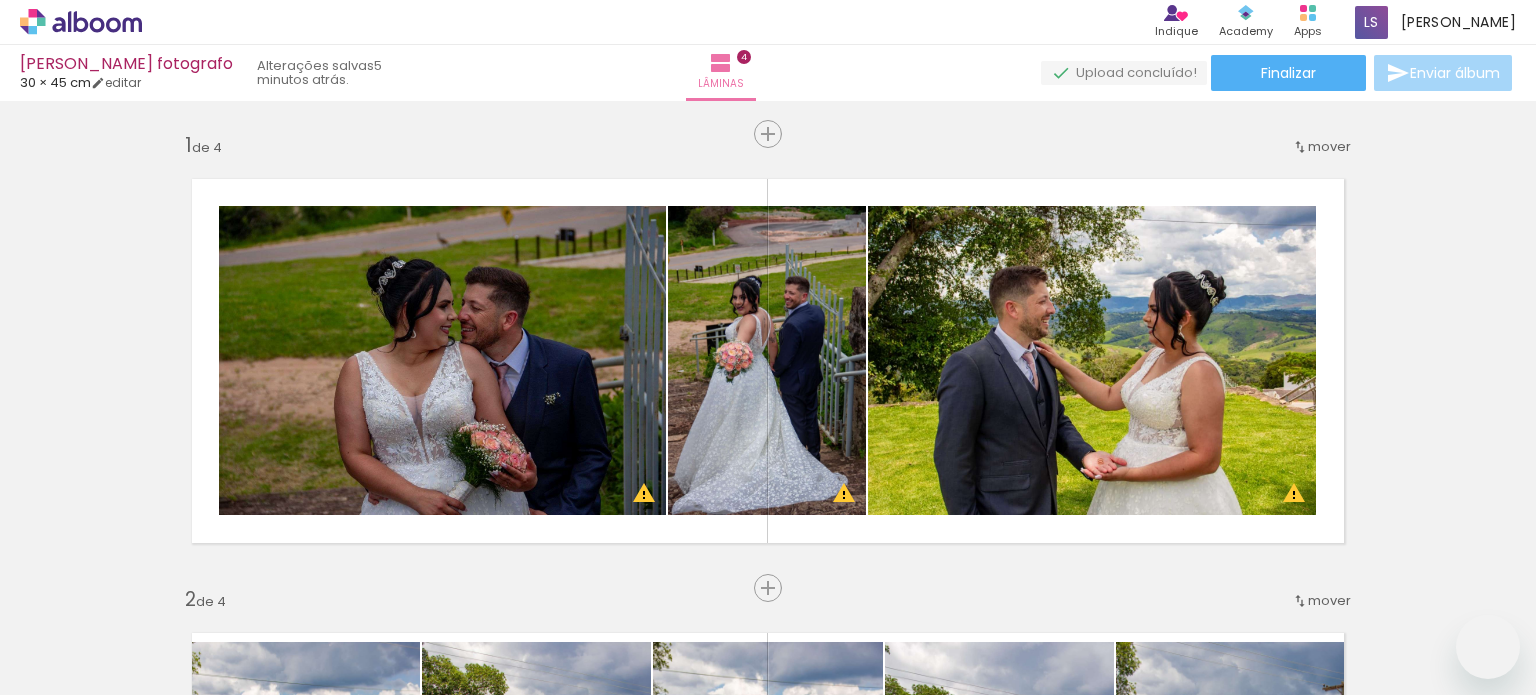 drag, startPoint x: 0, startPoint y: 0, endPoint x: 957, endPoint y: 323, distance: 1010.03864 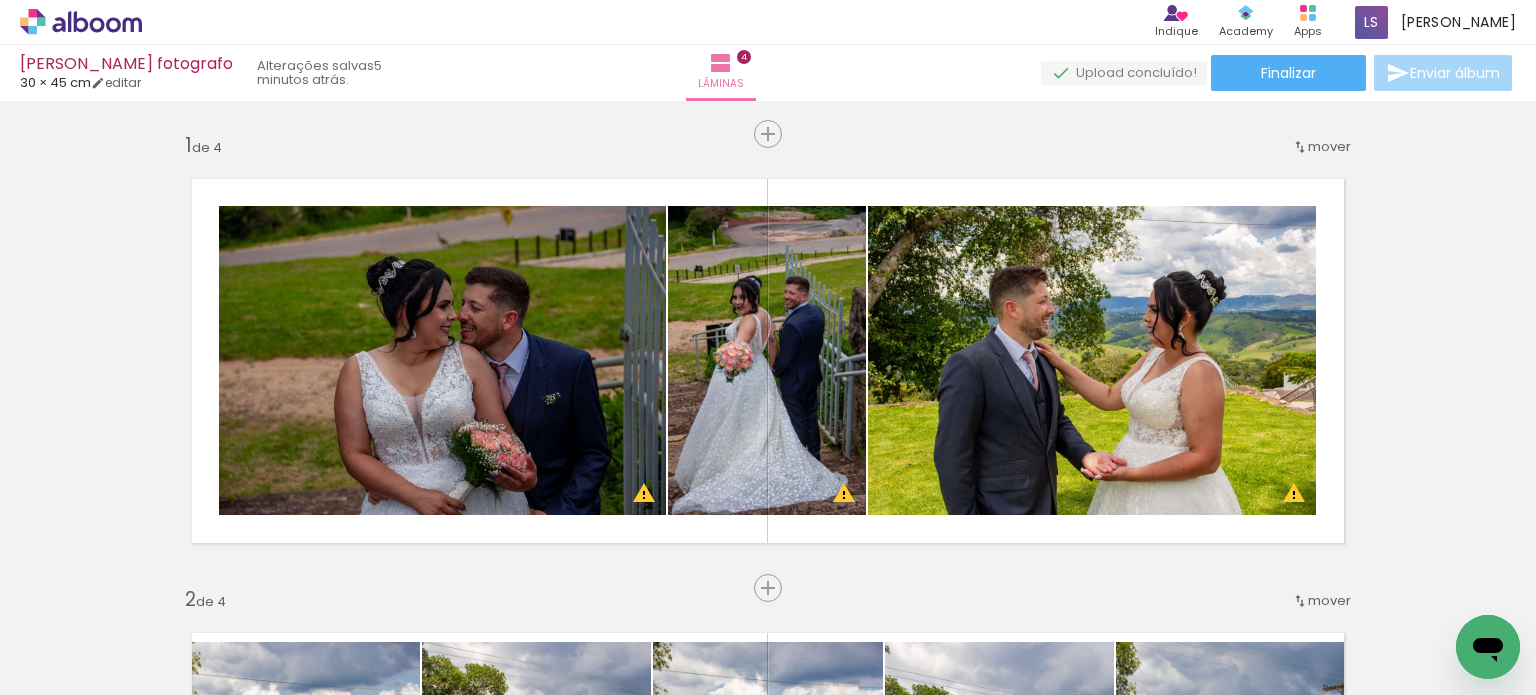 scroll, scrollTop: 533, scrollLeft: 0, axis: vertical 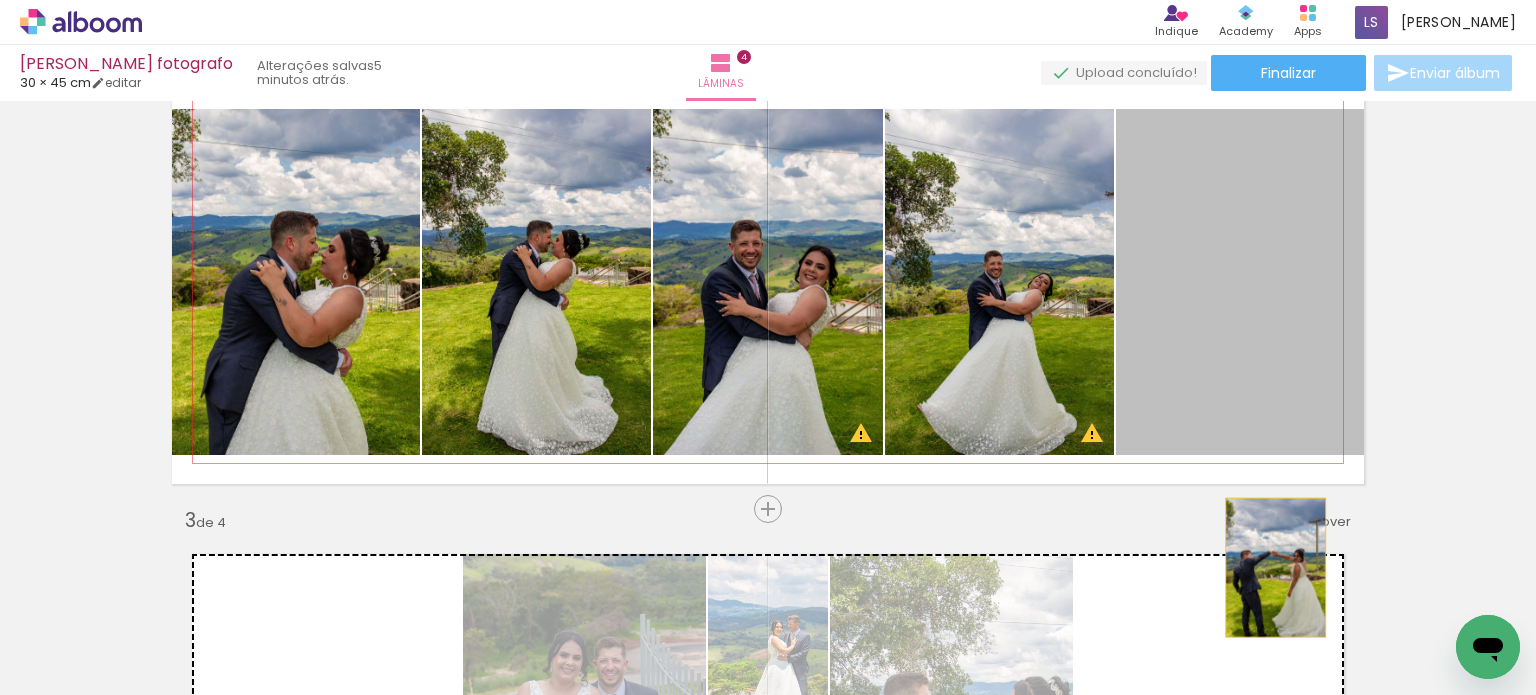 drag, startPoint x: 1282, startPoint y: 372, endPoint x: 1268, endPoint y: 570, distance: 198.49434 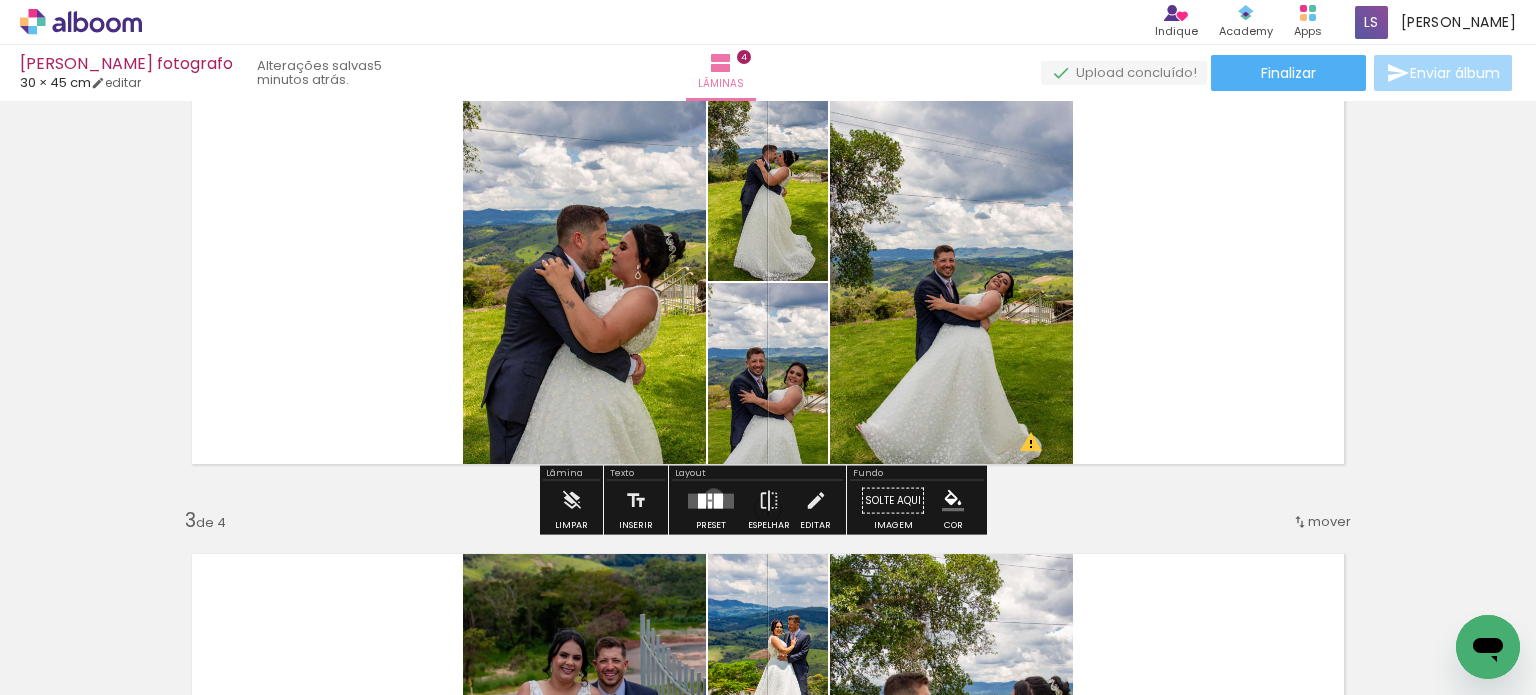 click at bounding box center (718, 500) 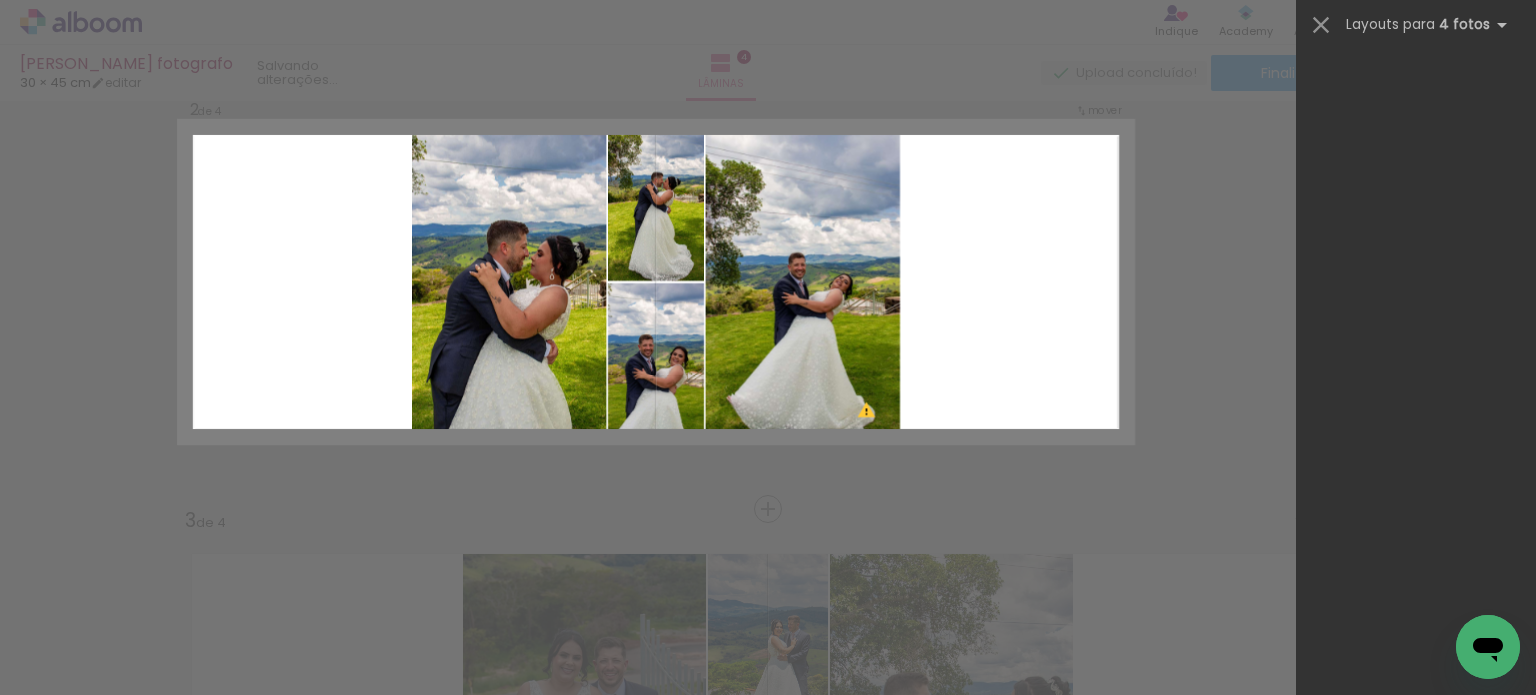 scroll, scrollTop: 0, scrollLeft: 0, axis: both 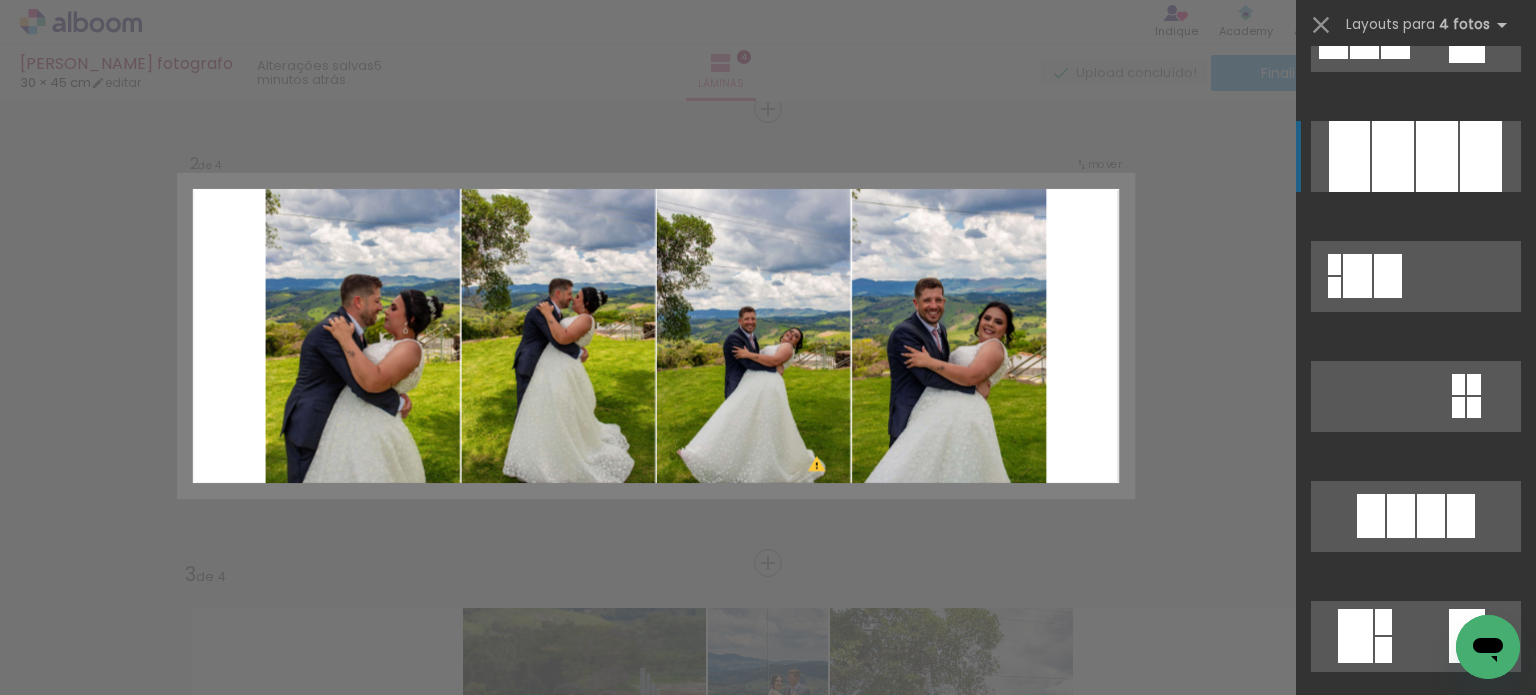 click at bounding box center [1372, 774] 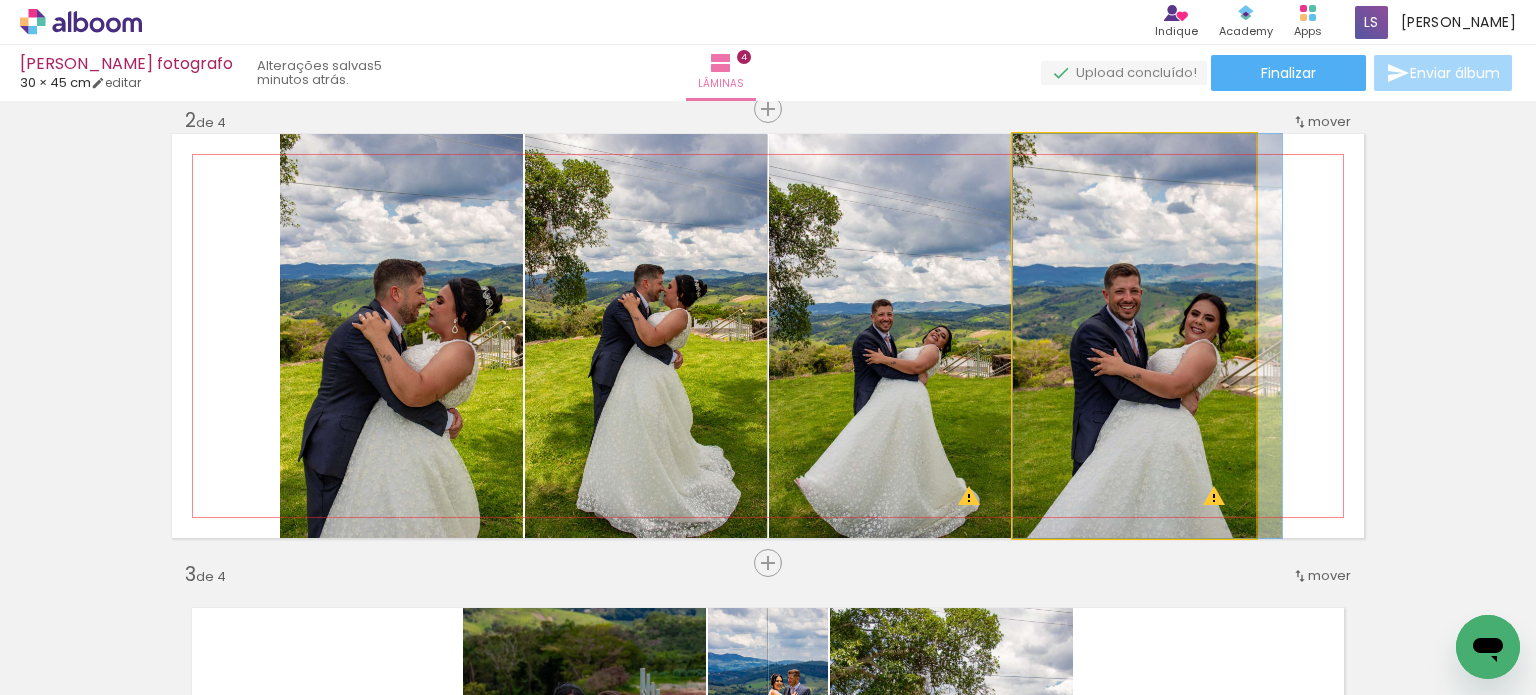 drag, startPoint x: 1056, startPoint y: 308, endPoint x: 1106, endPoint y: 312, distance: 50.159744 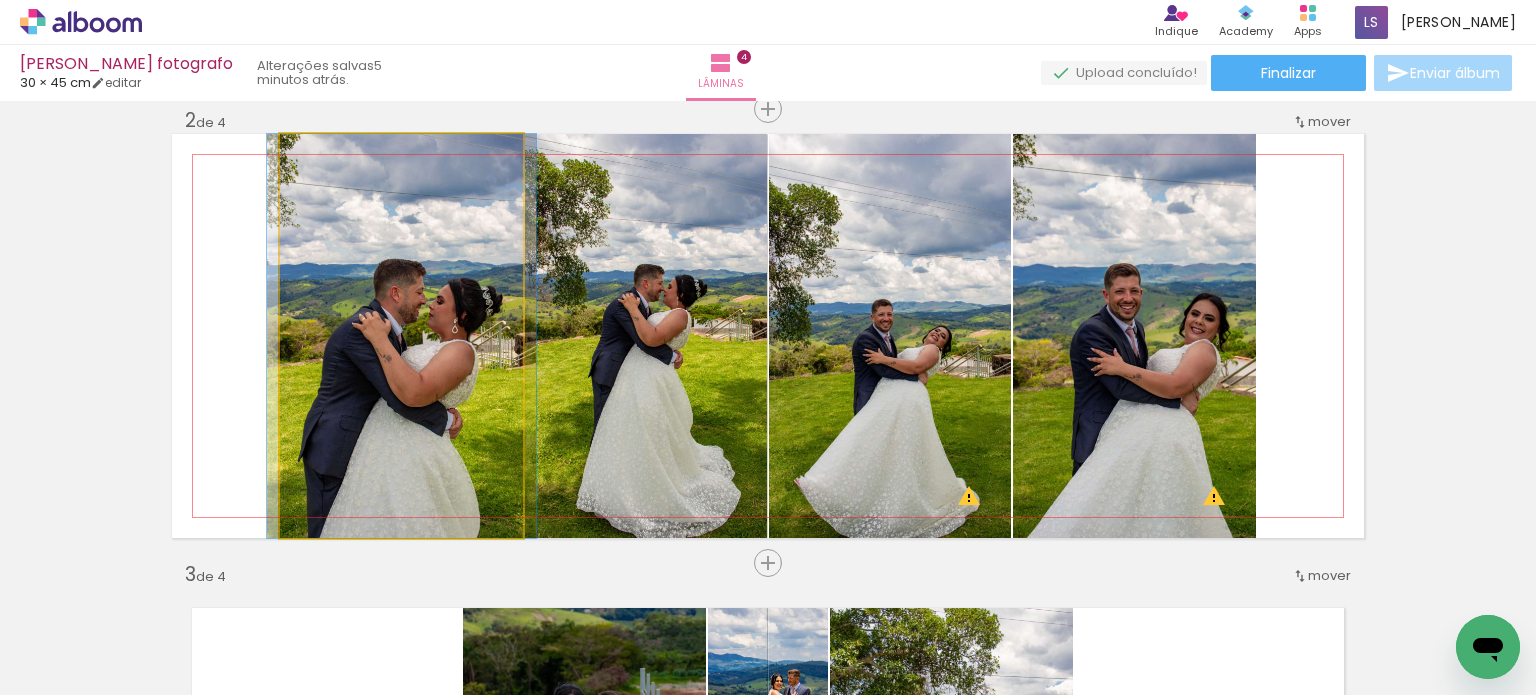 click 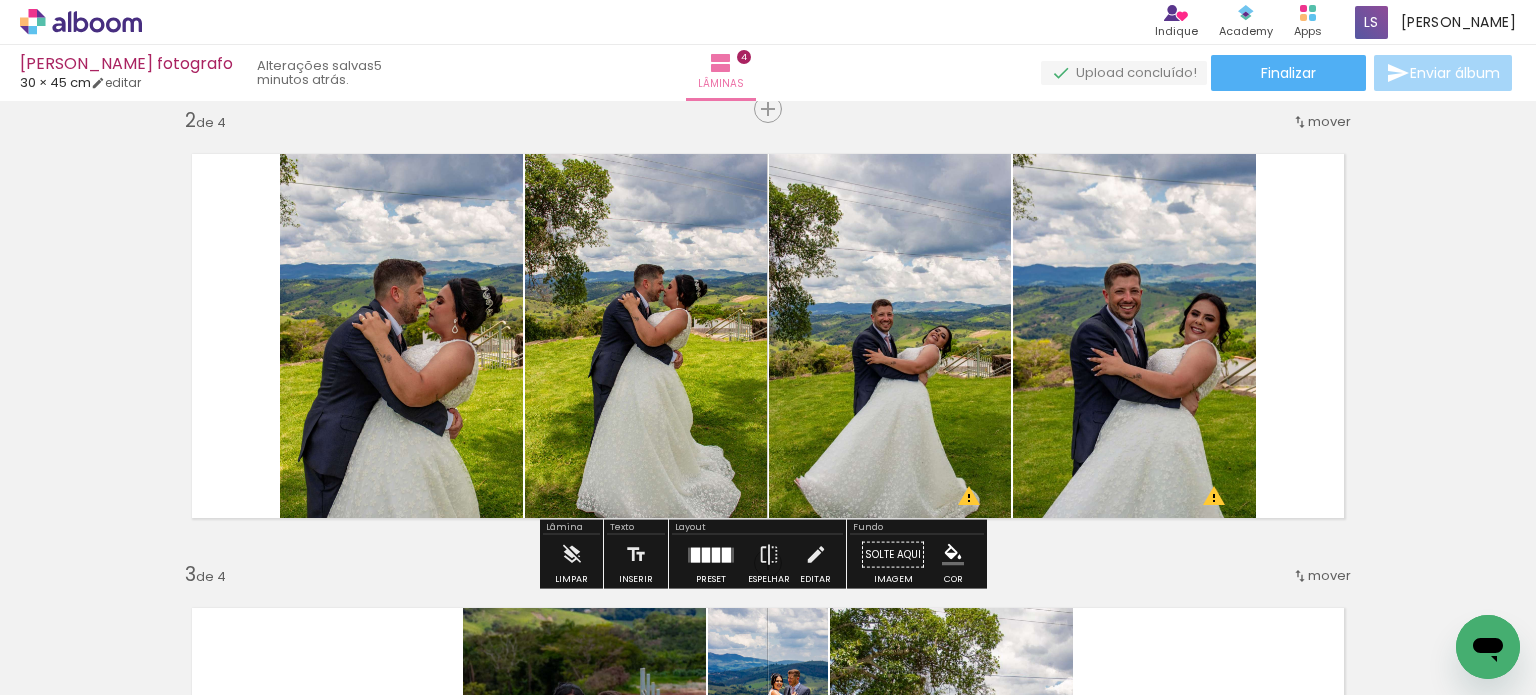 click 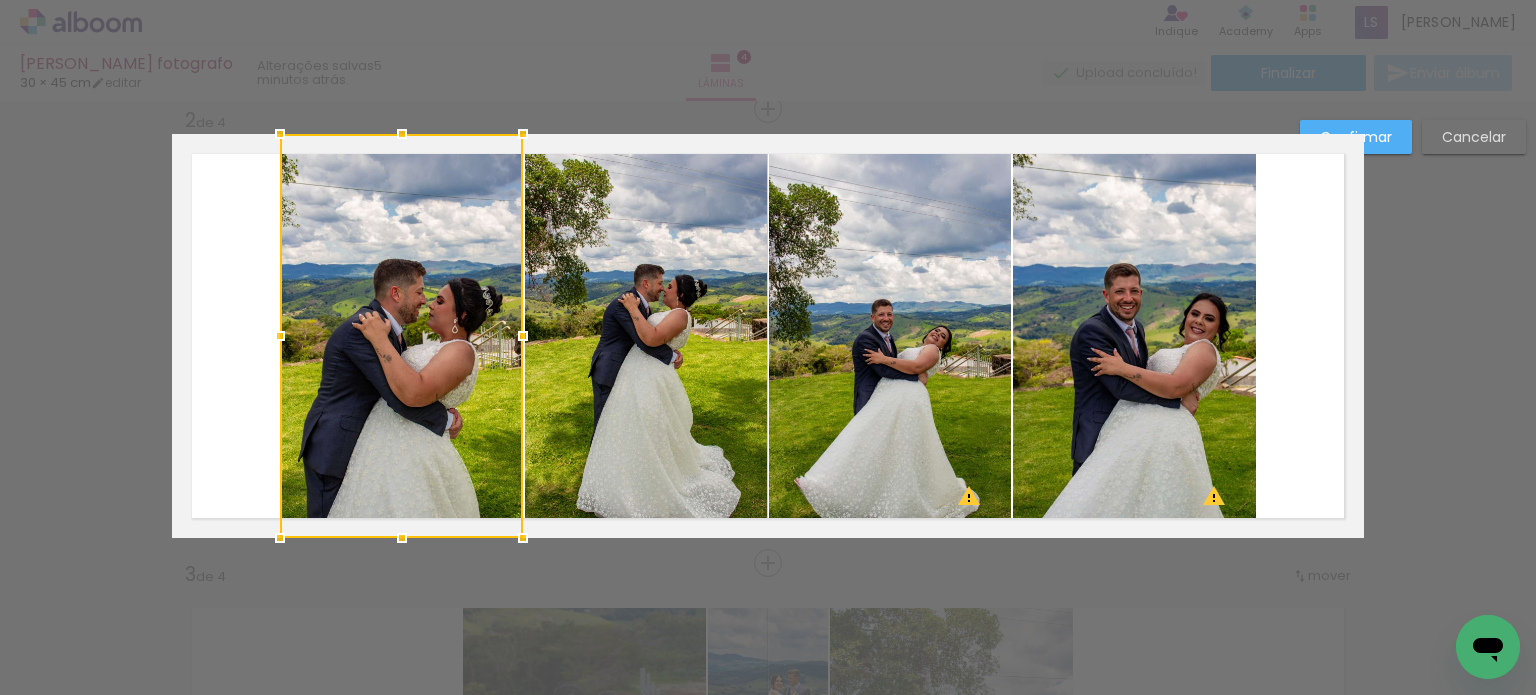 click at bounding box center (401, 336) 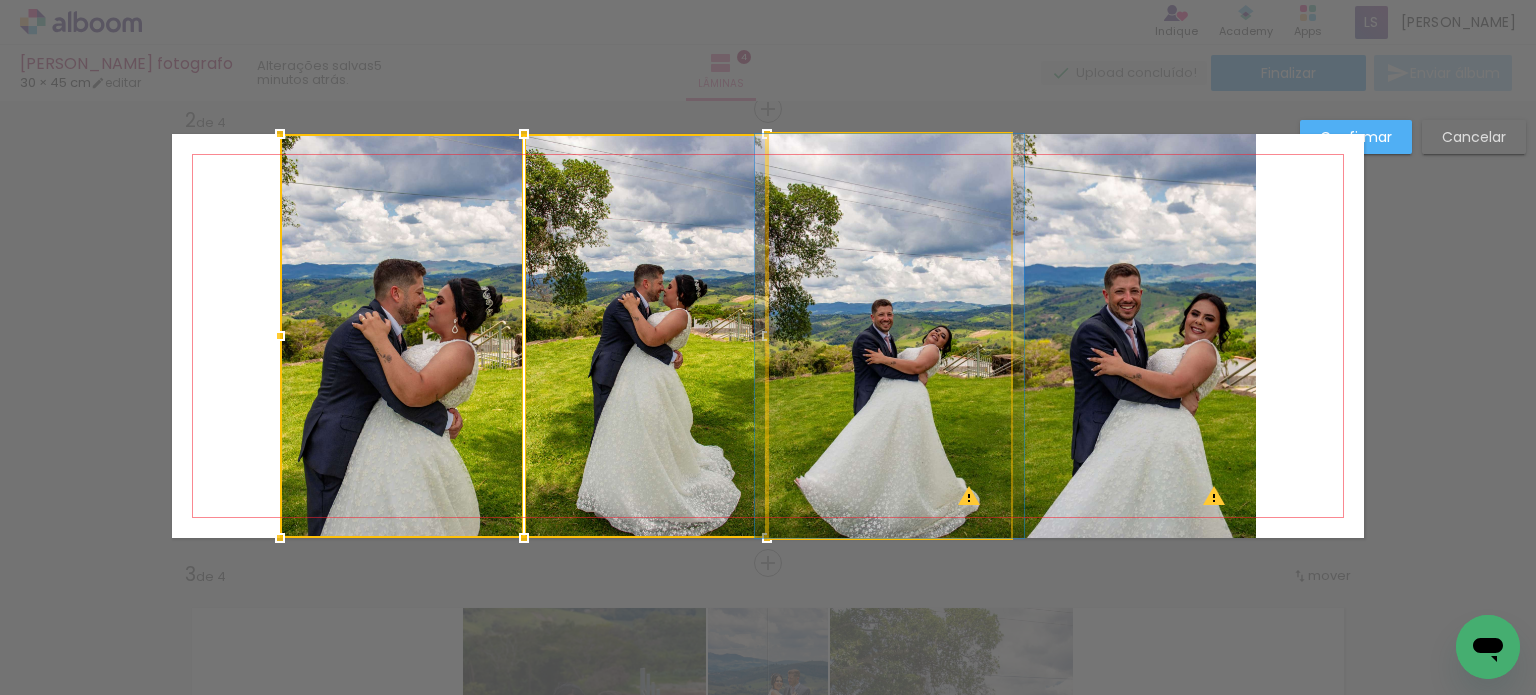 click 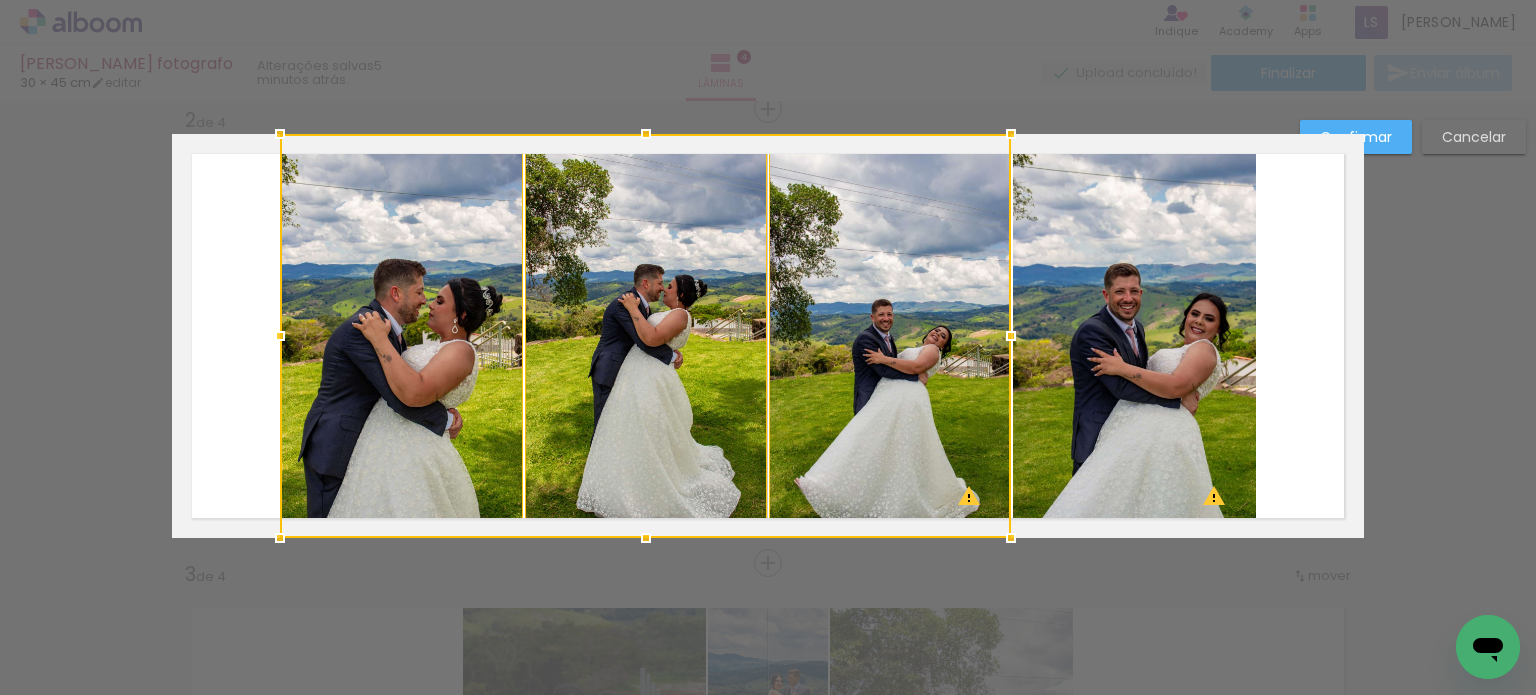 click 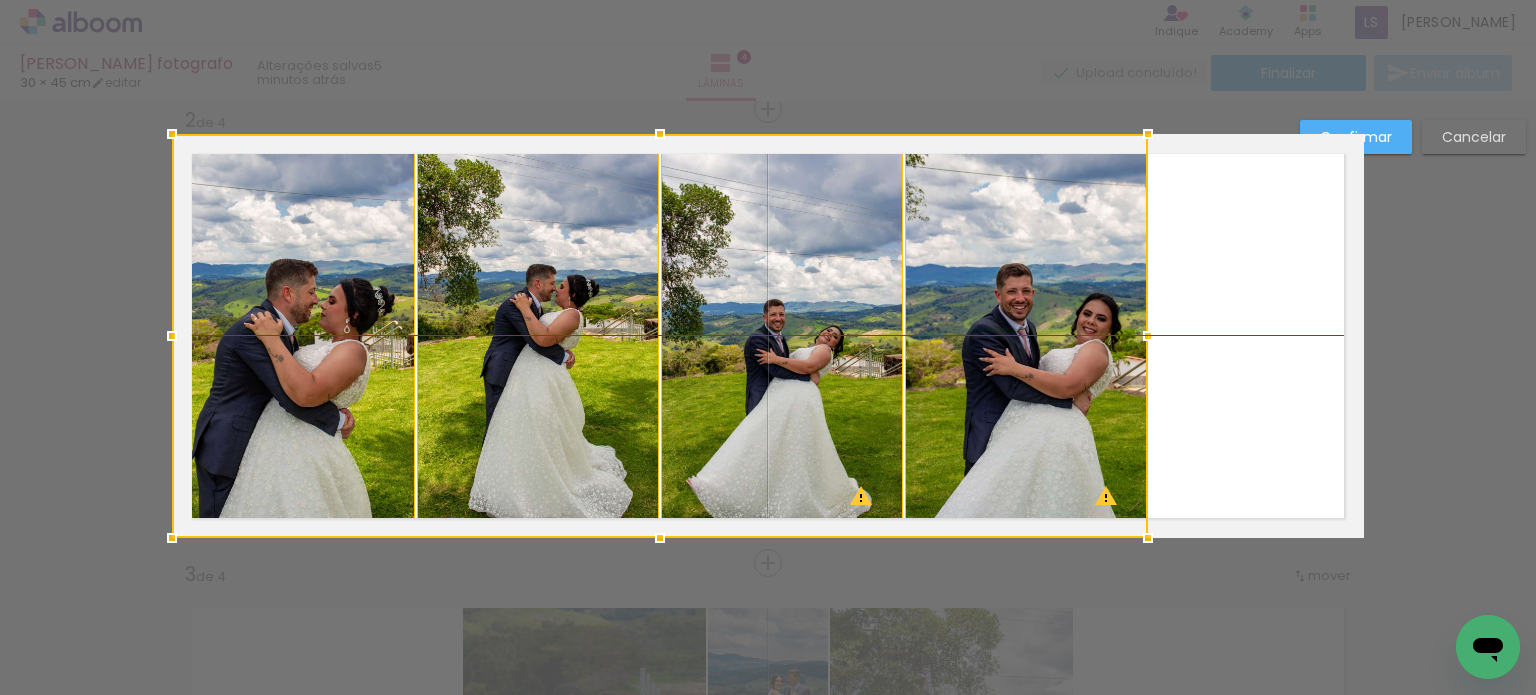 drag, startPoint x: 1151, startPoint y: 332, endPoint x: 980, endPoint y: 335, distance: 171.0263 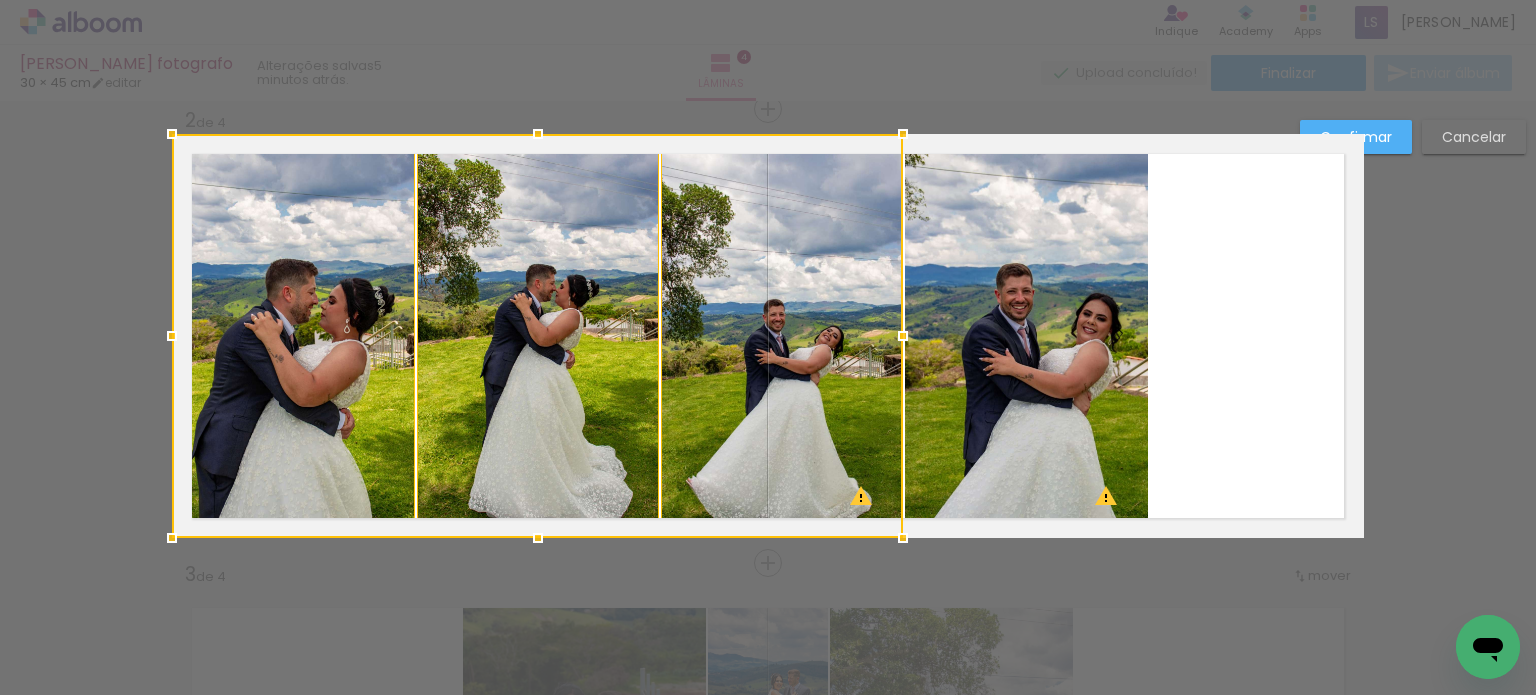 click 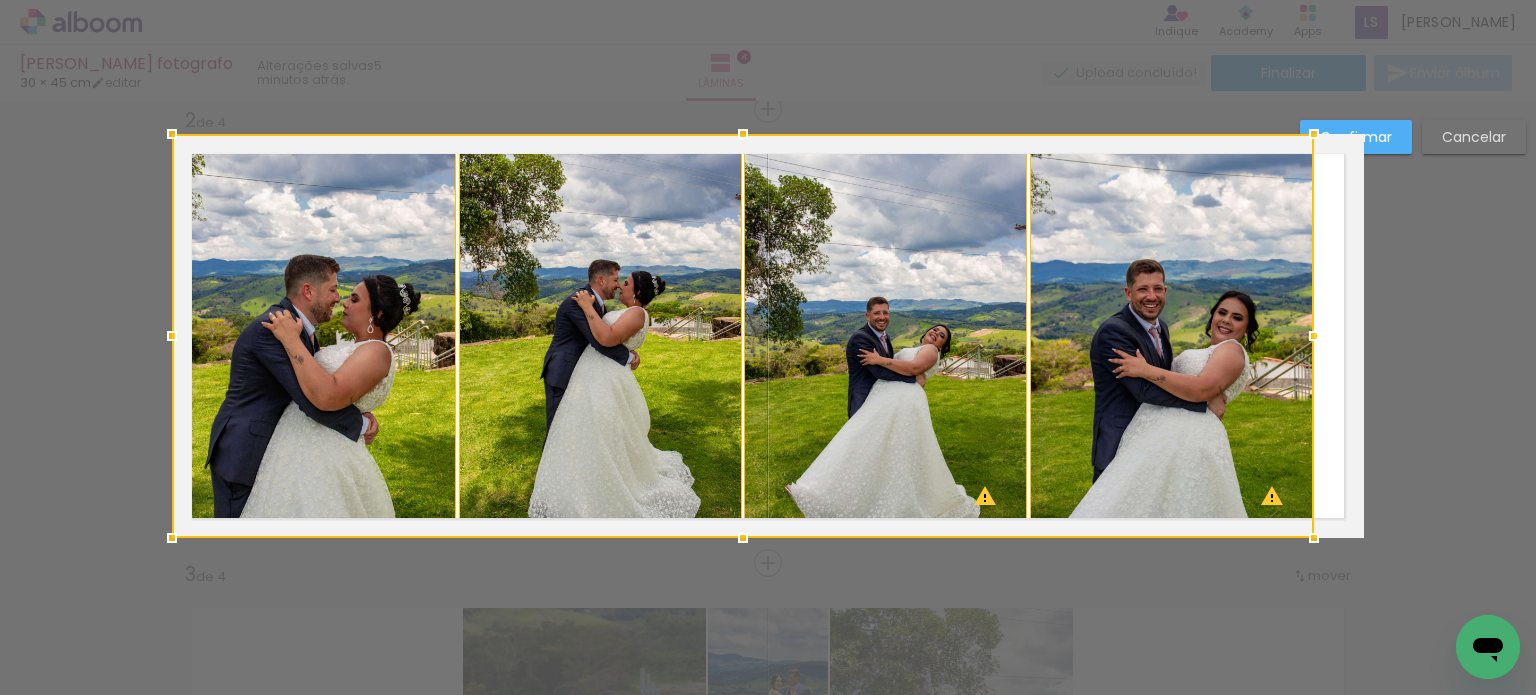 drag, startPoint x: 1128, startPoint y: 344, endPoint x: 1499, endPoint y: 346, distance: 371.0054 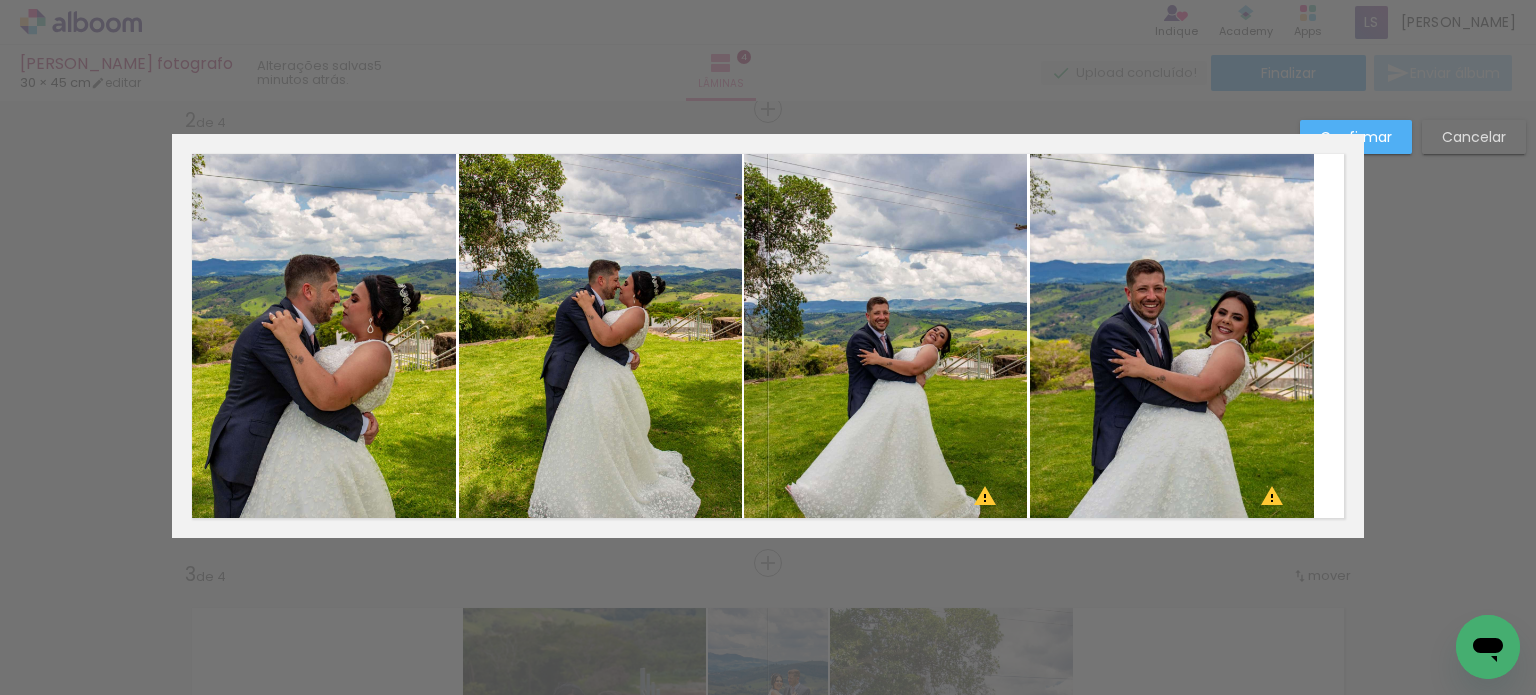 click 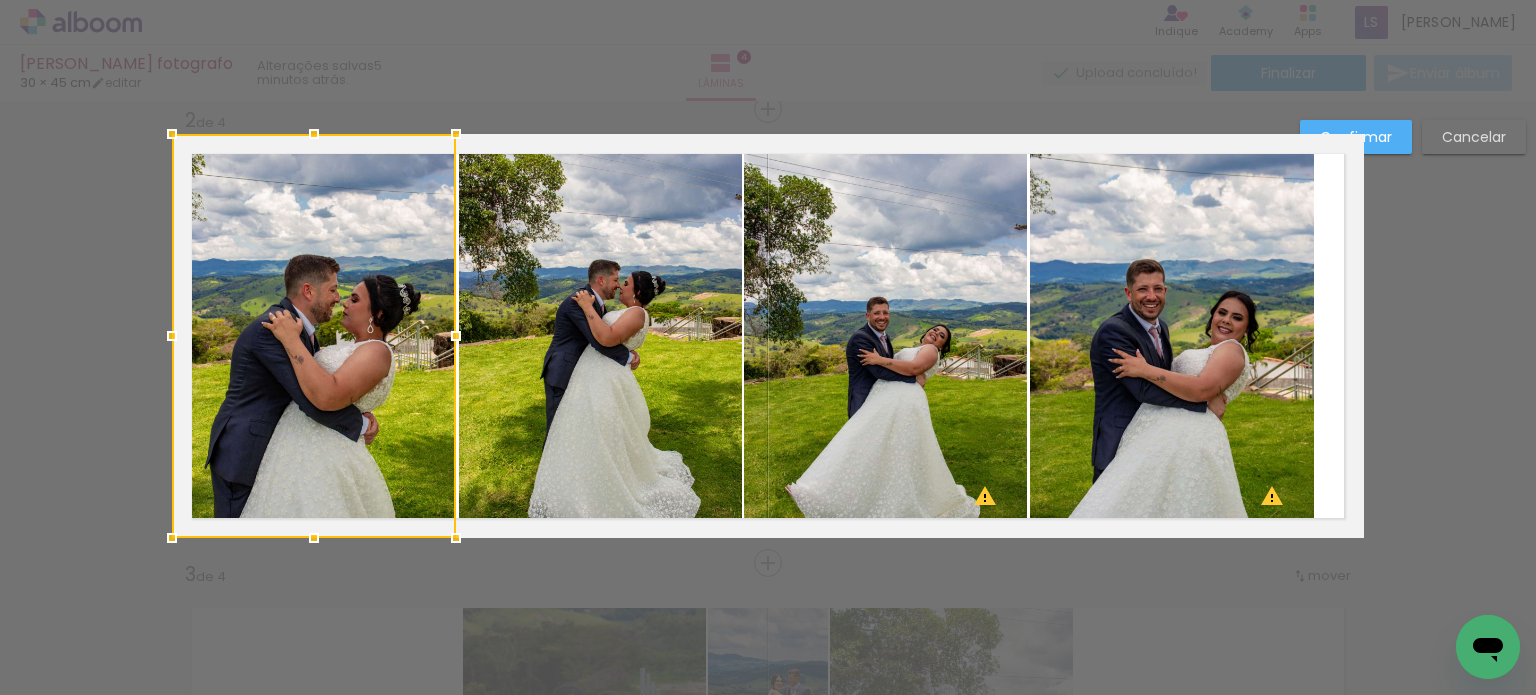 click 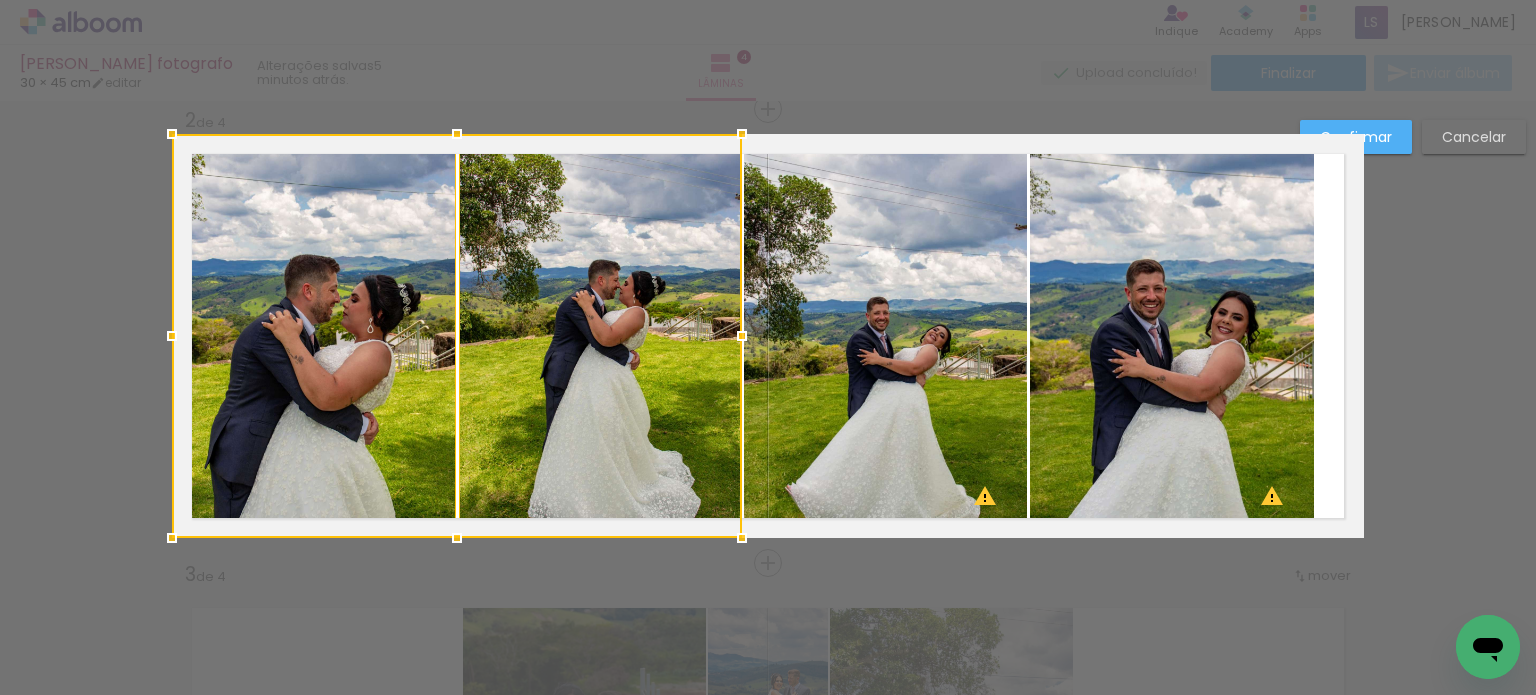 click 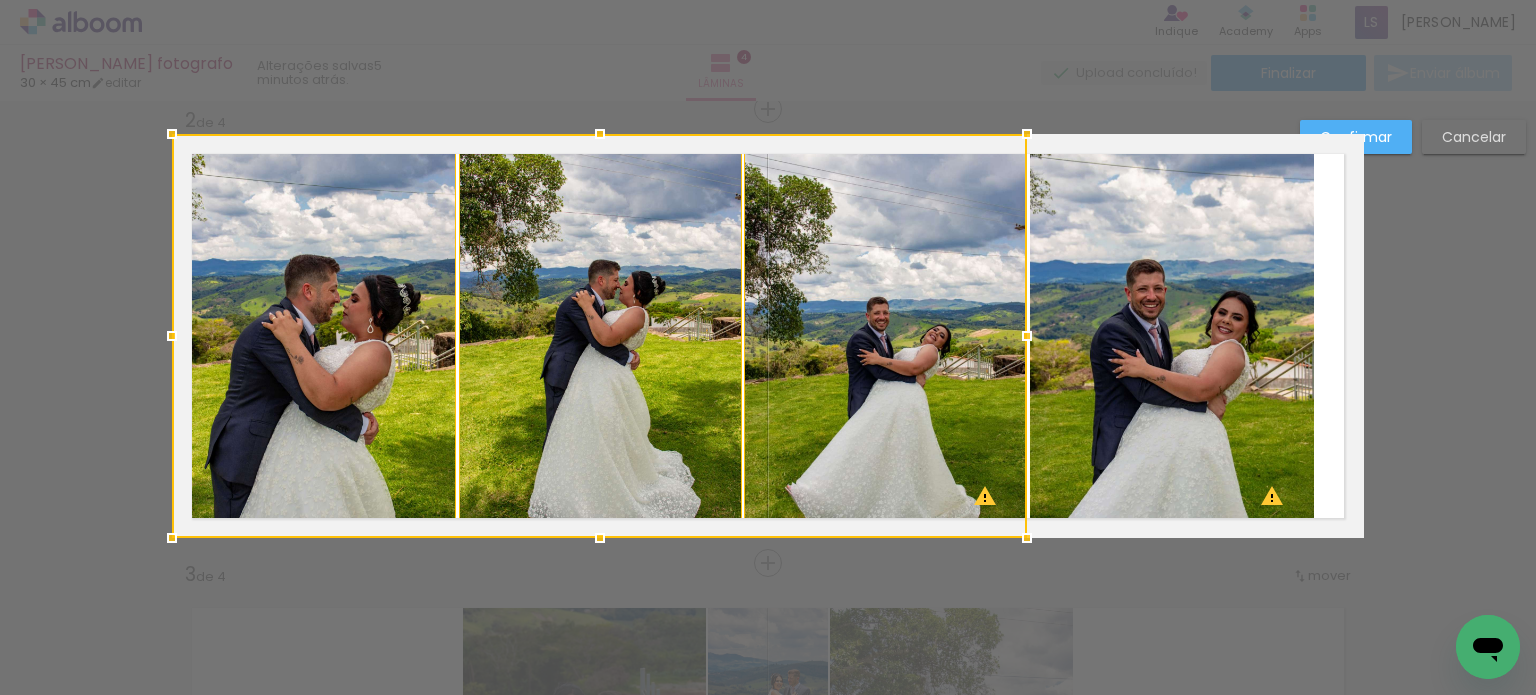 click 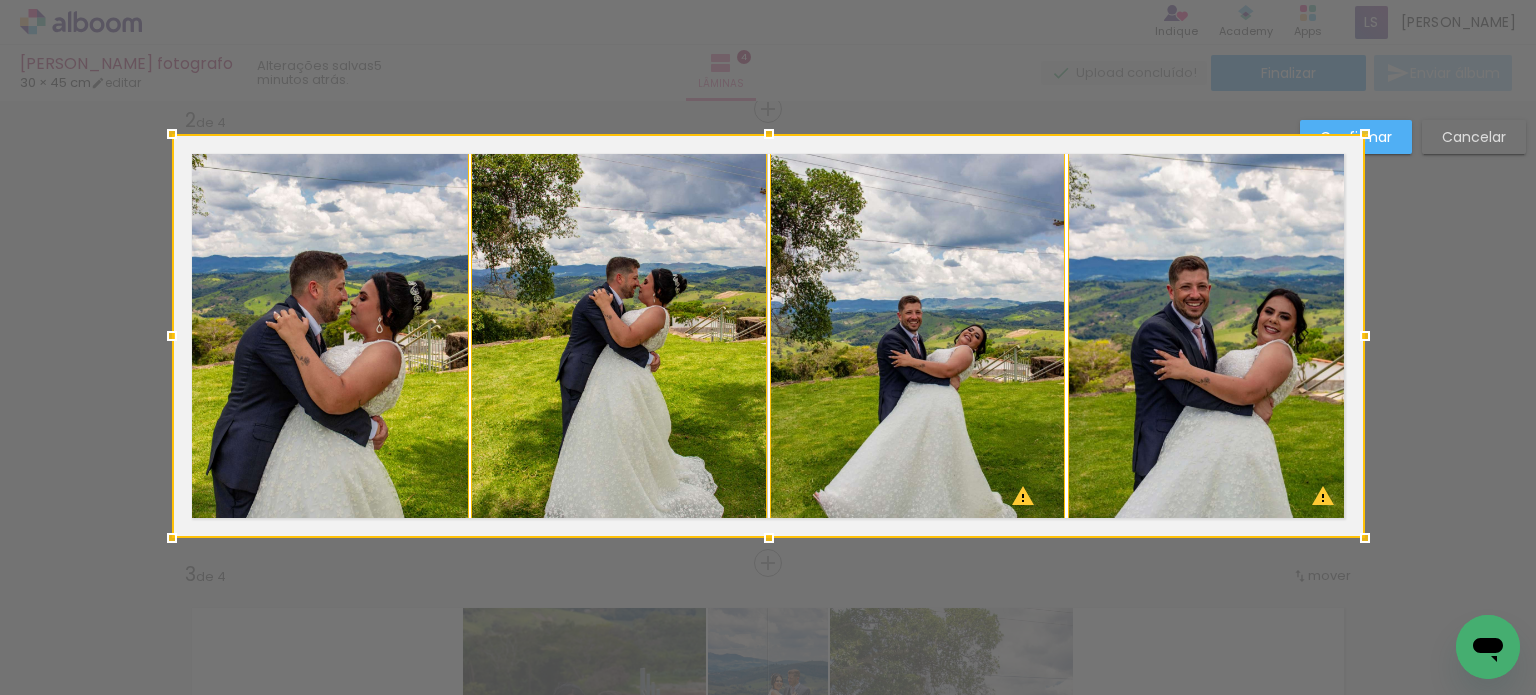 drag, startPoint x: 1303, startPoint y: 342, endPoint x: 1208, endPoint y: 311, distance: 99.92998 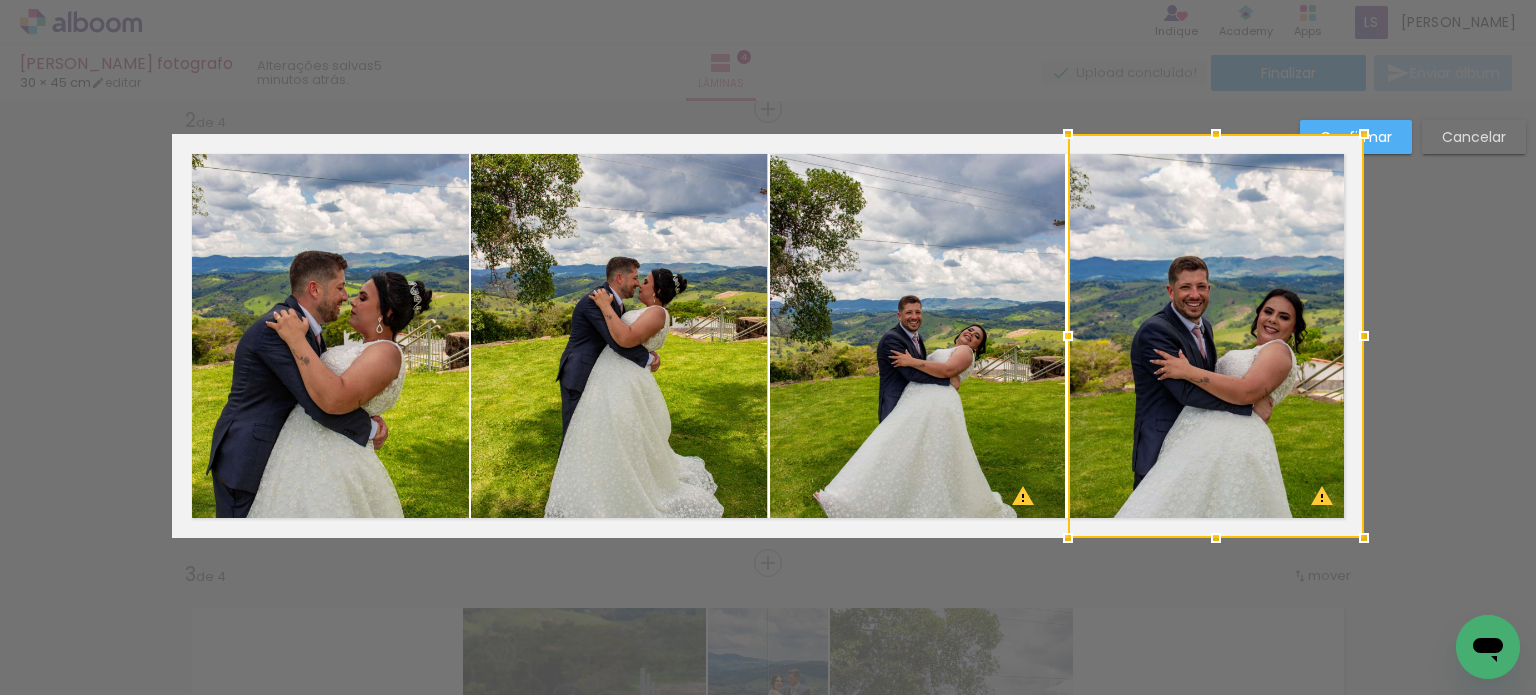 click on "Confirmar" at bounding box center (0, 0) 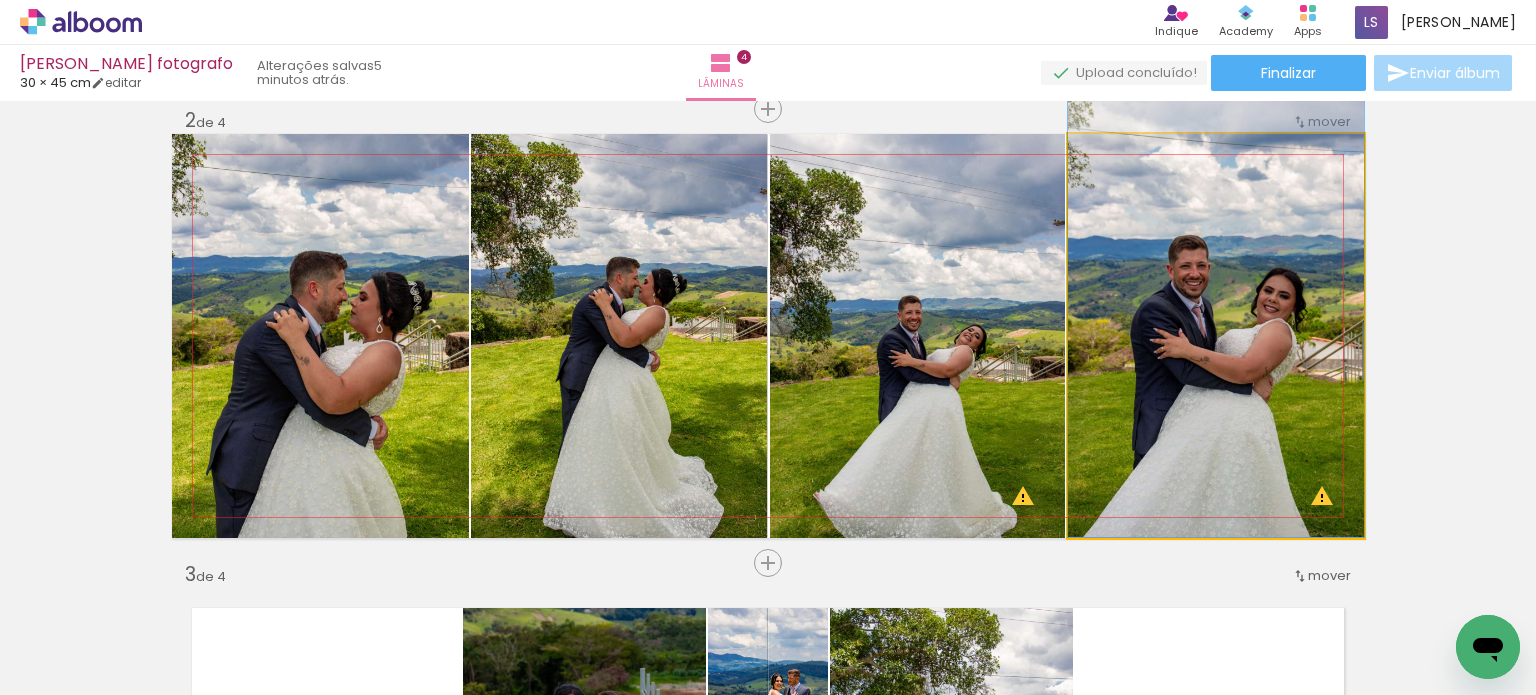 drag, startPoint x: 1267, startPoint y: 332, endPoint x: 1249, endPoint y: 262, distance: 72.277245 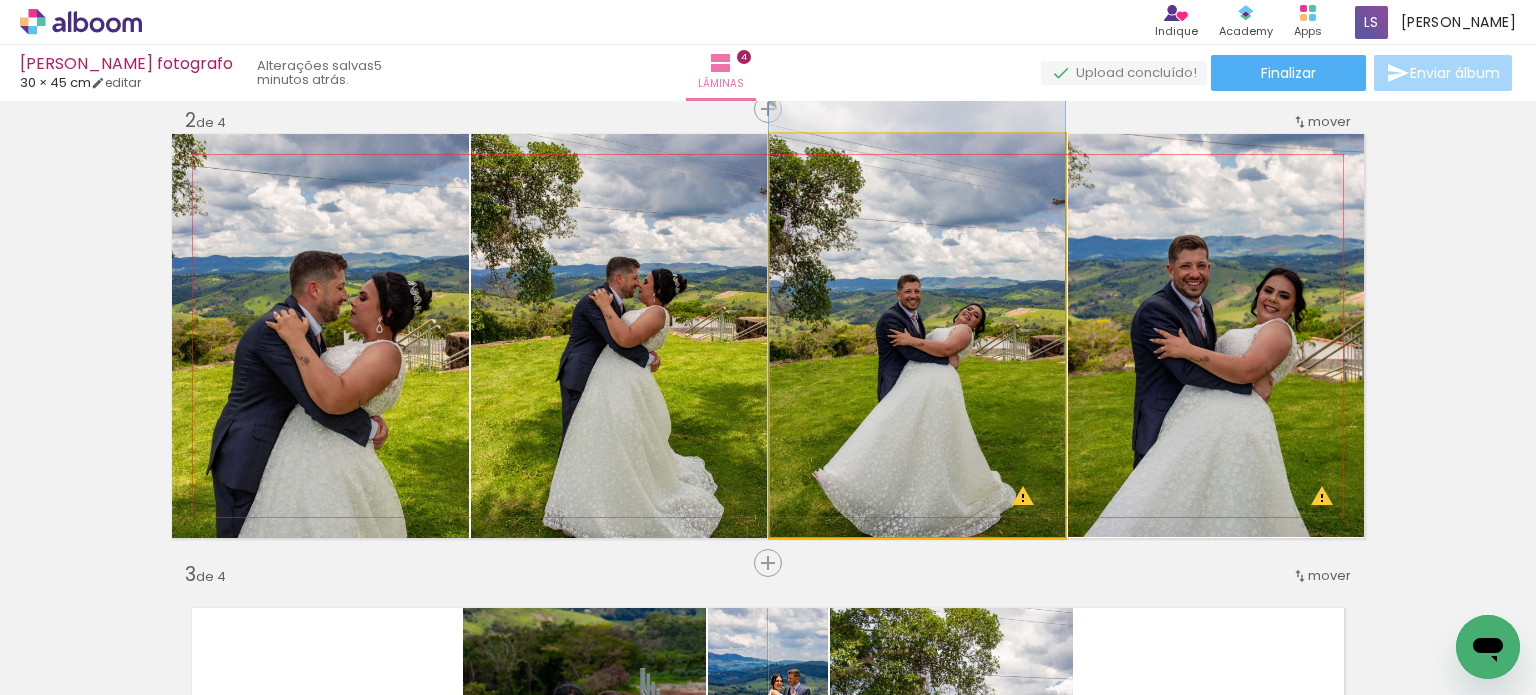 drag, startPoint x: 968, startPoint y: 415, endPoint x: 964, endPoint y: 346, distance: 69.115845 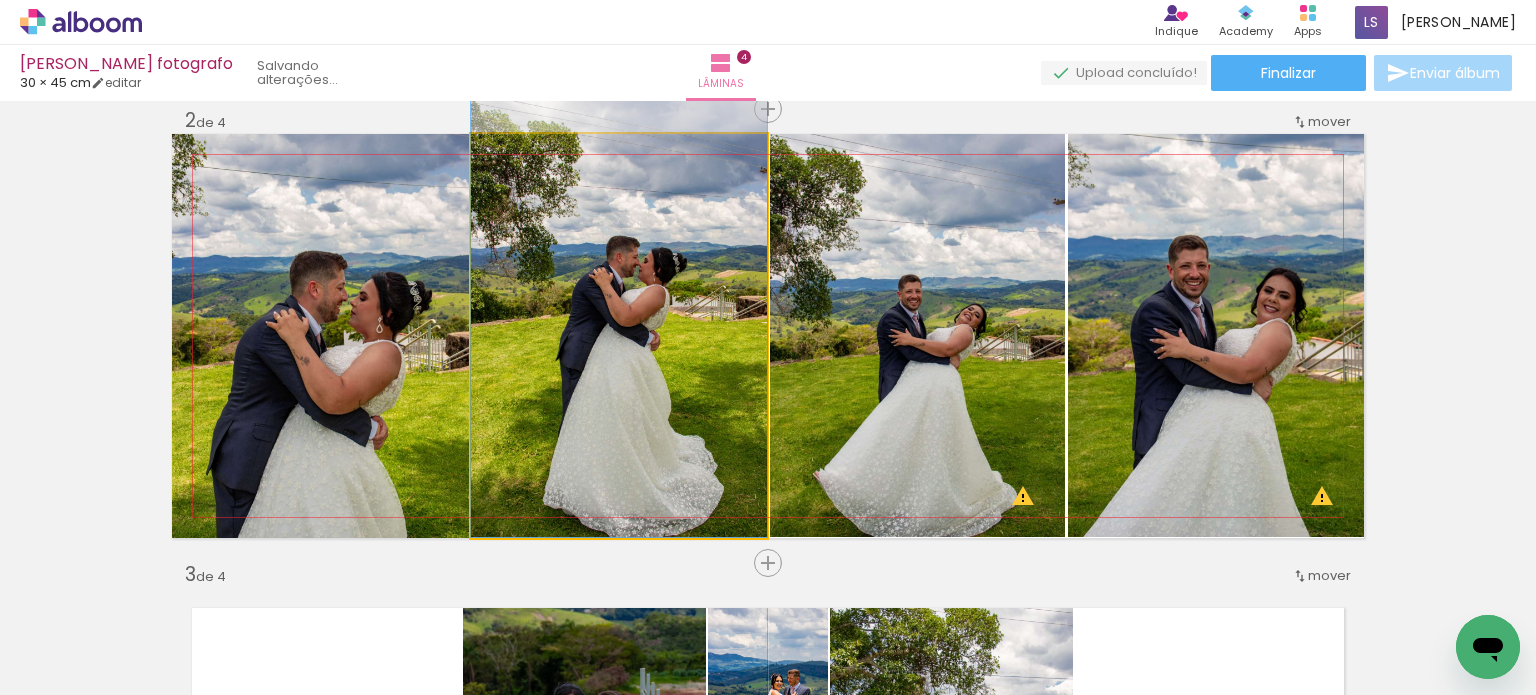 drag, startPoint x: 638, startPoint y: 418, endPoint x: 640, endPoint y: 325, distance: 93.0215 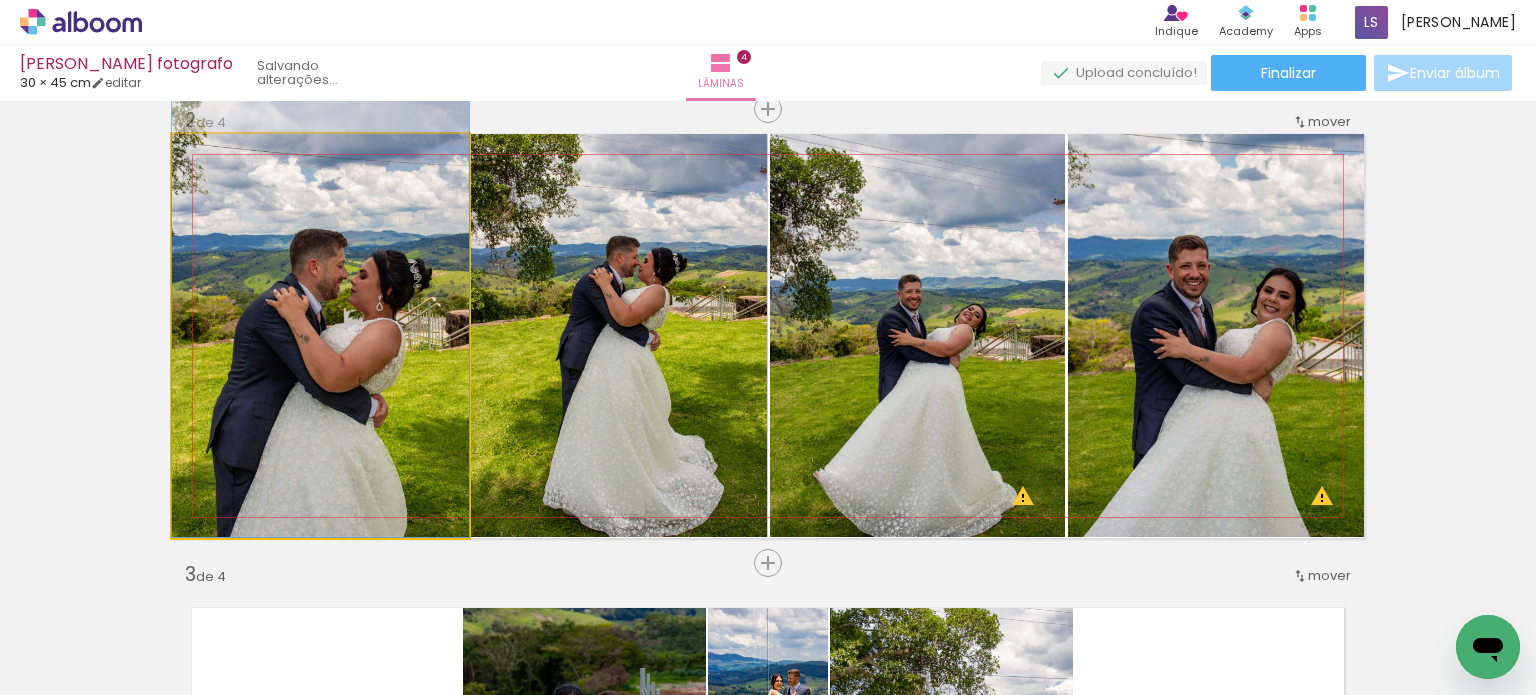 drag, startPoint x: 302, startPoint y: 401, endPoint x: 314, endPoint y: 311, distance: 90.79648 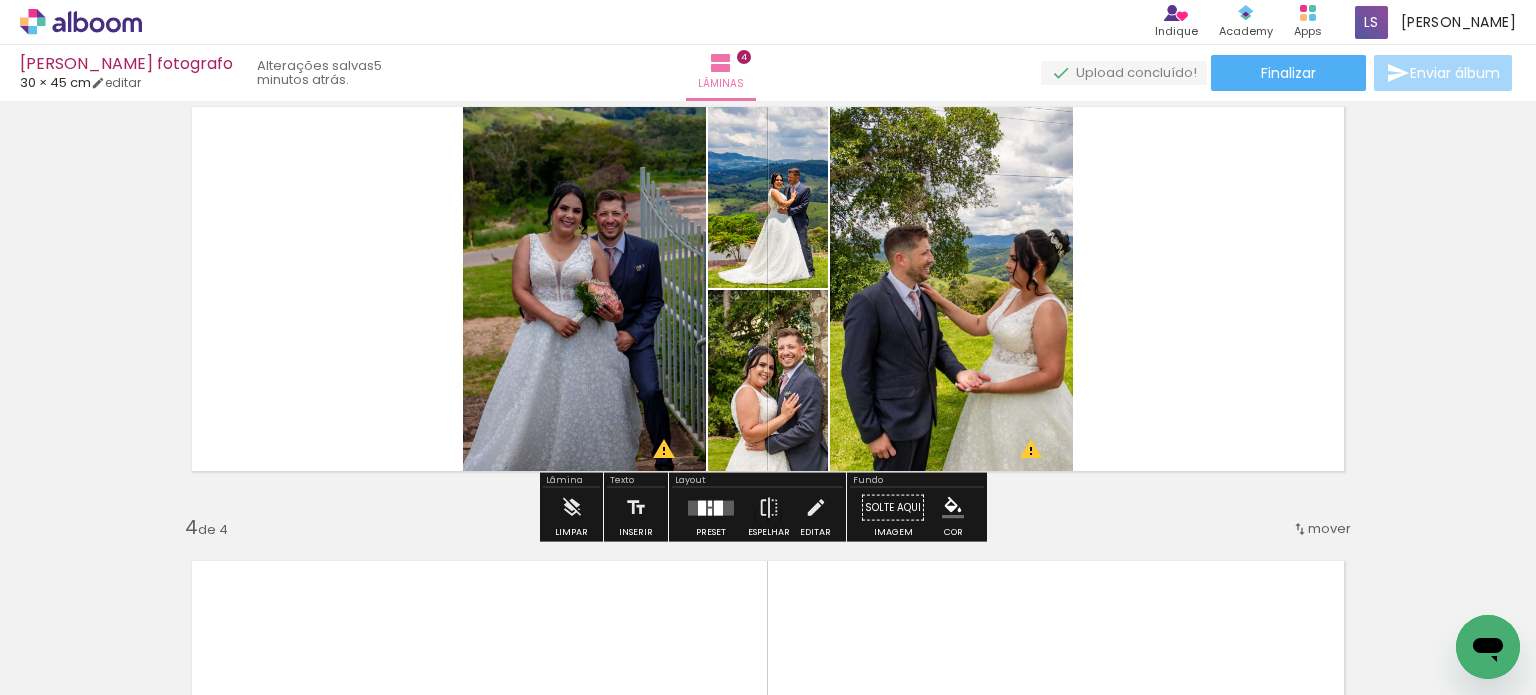 scroll, scrollTop: 979, scrollLeft: 0, axis: vertical 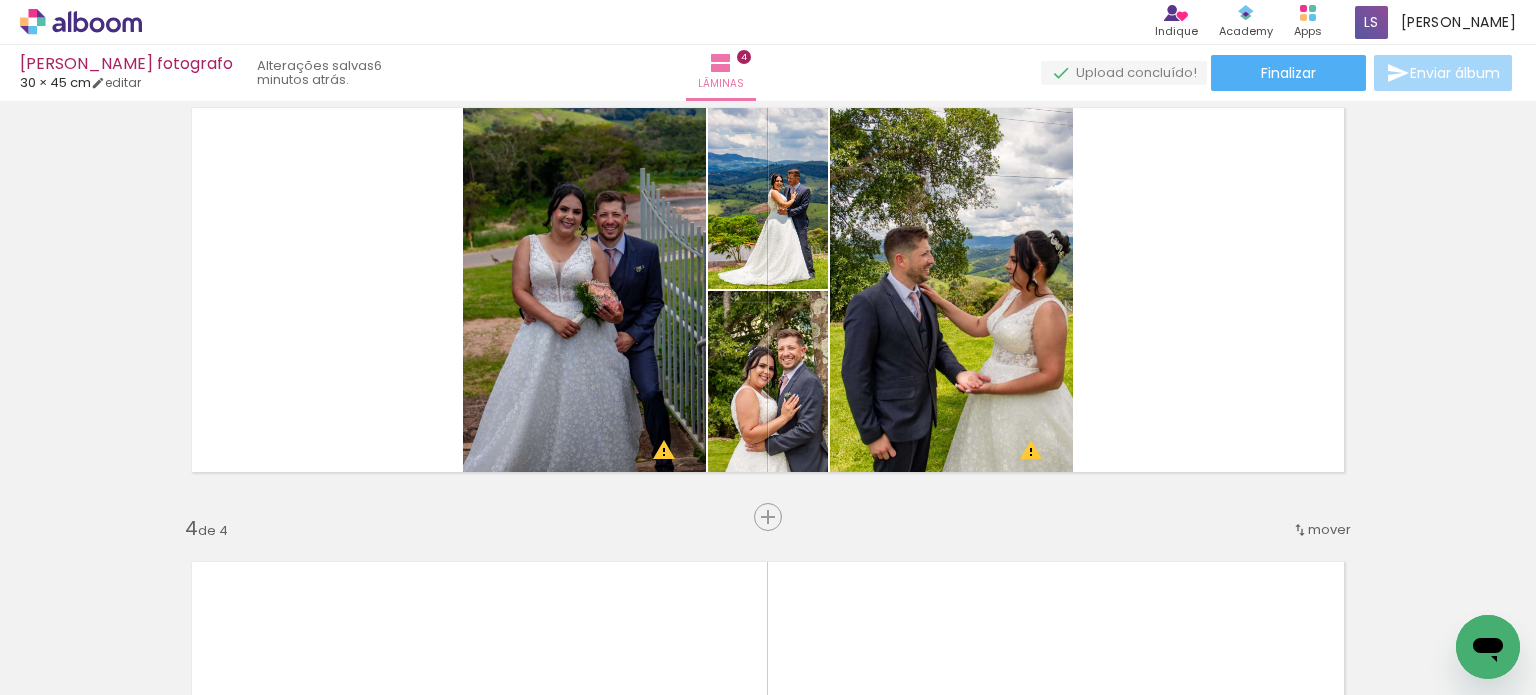 drag, startPoint x: 1237, startPoint y: 690, endPoint x: 58, endPoint y: 49, distance: 1341.9844 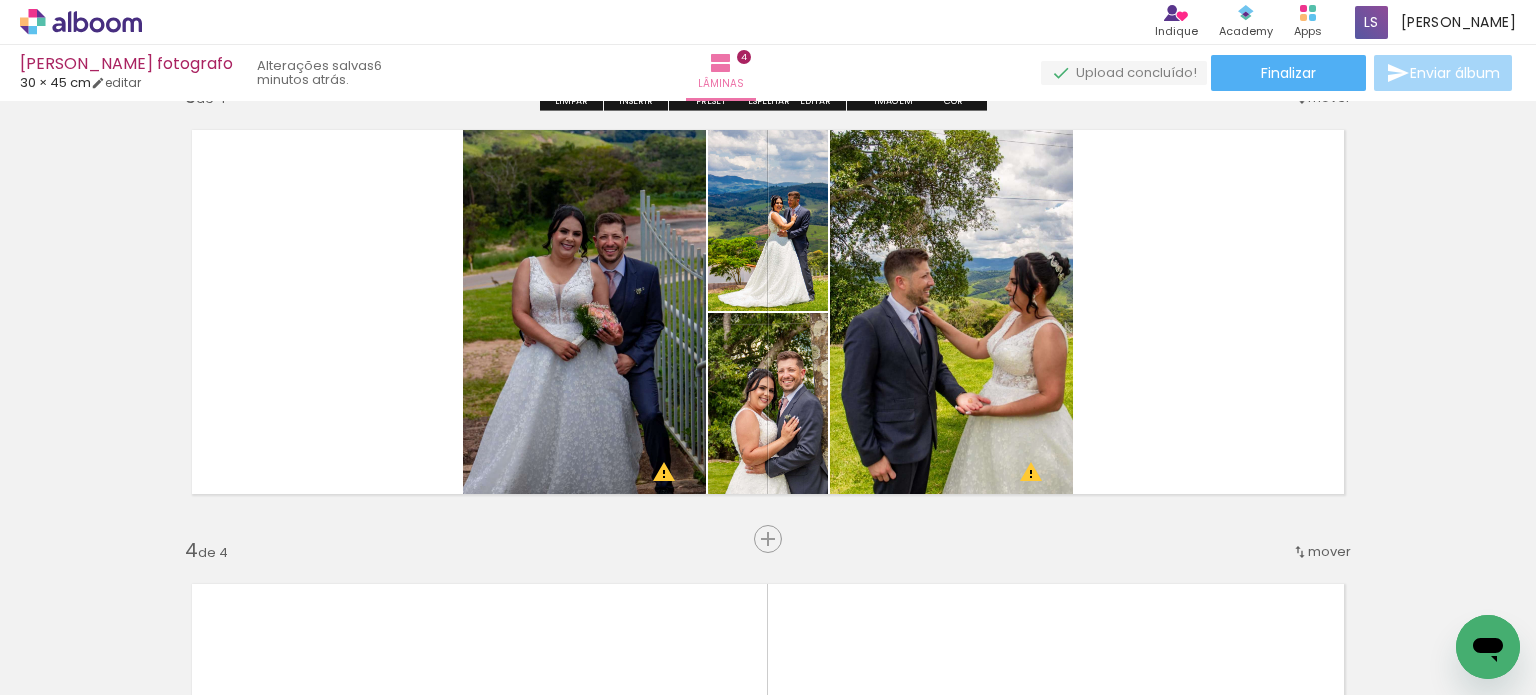 scroll, scrollTop: 979, scrollLeft: 0, axis: vertical 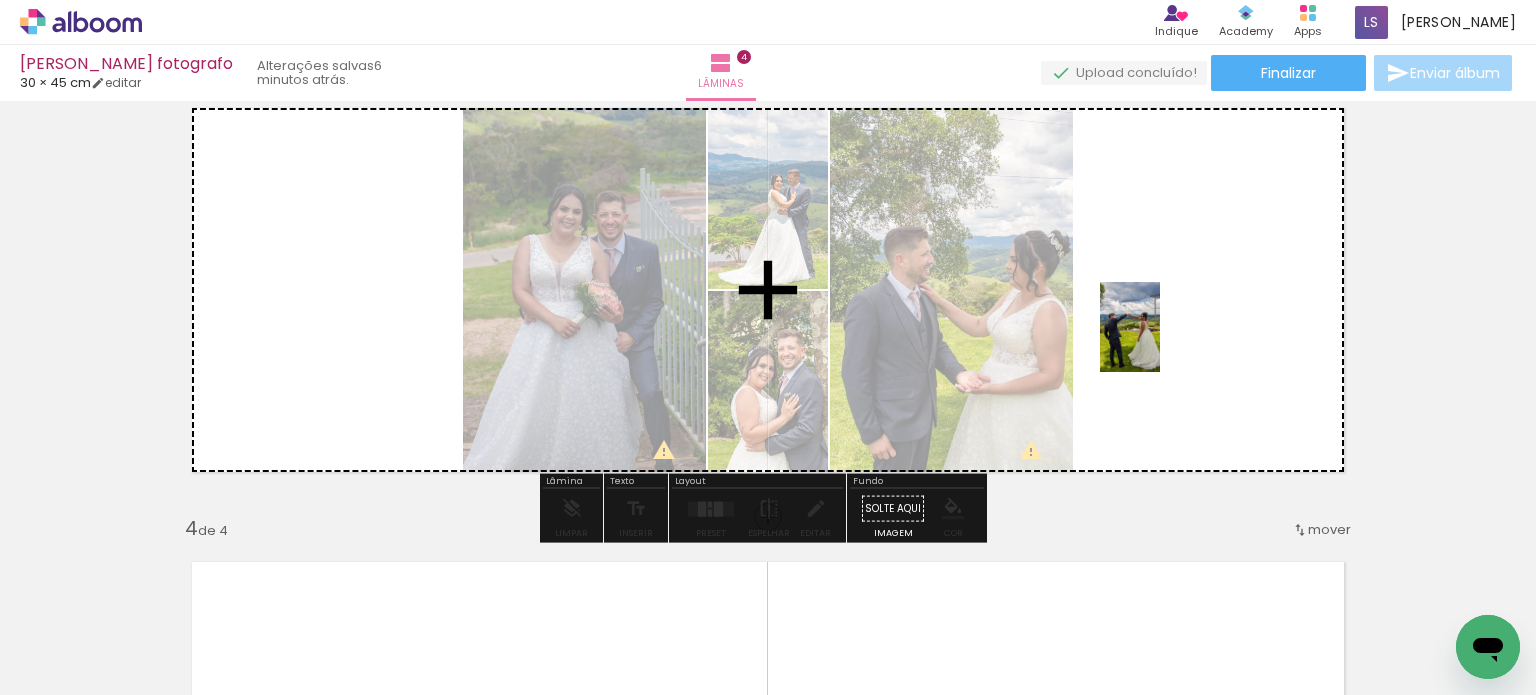 drag, startPoint x: 1248, startPoint y: 643, endPoint x: 1158, endPoint y: 333, distance: 322.80026 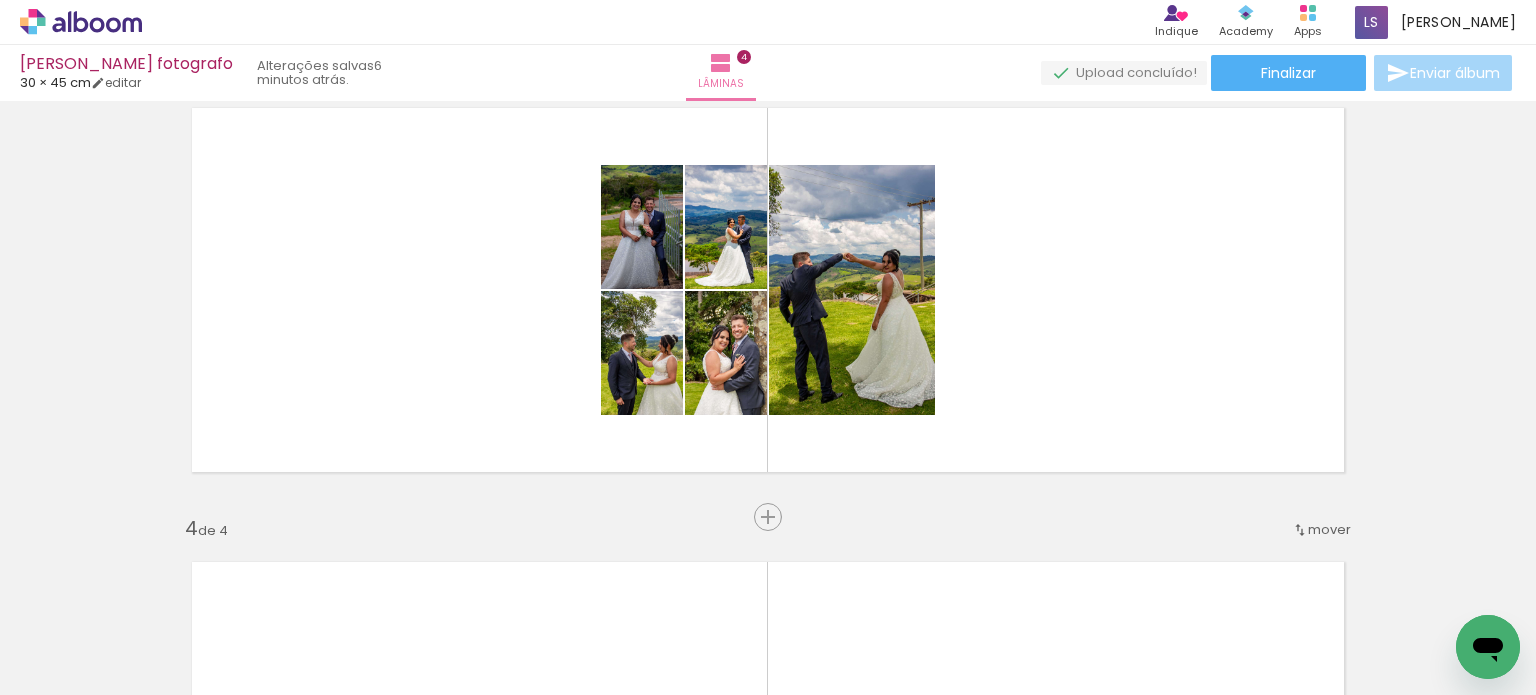 scroll, scrollTop: 0, scrollLeft: 5772, axis: horizontal 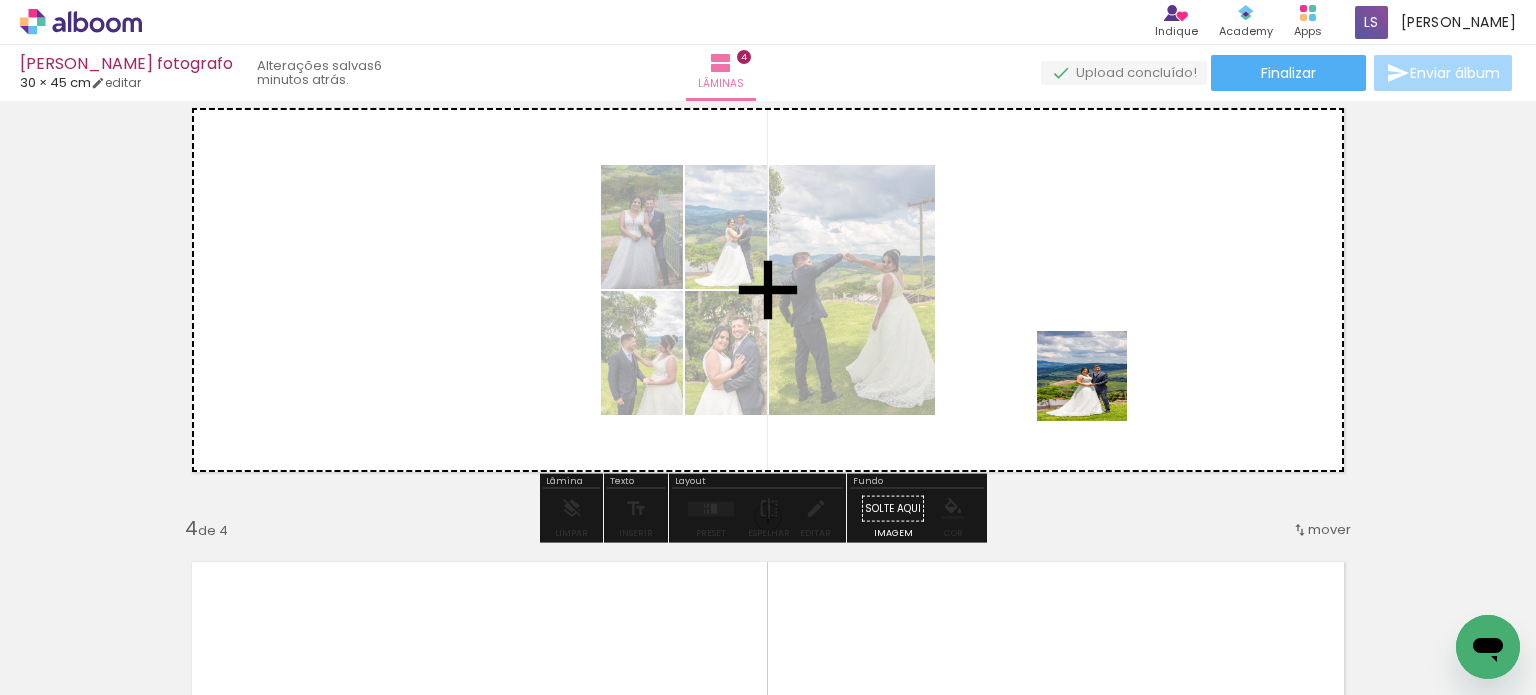 drag, startPoint x: 1043, startPoint y: 632, endPoint x: 1098, endPoint y: 371, distance: 266.7321 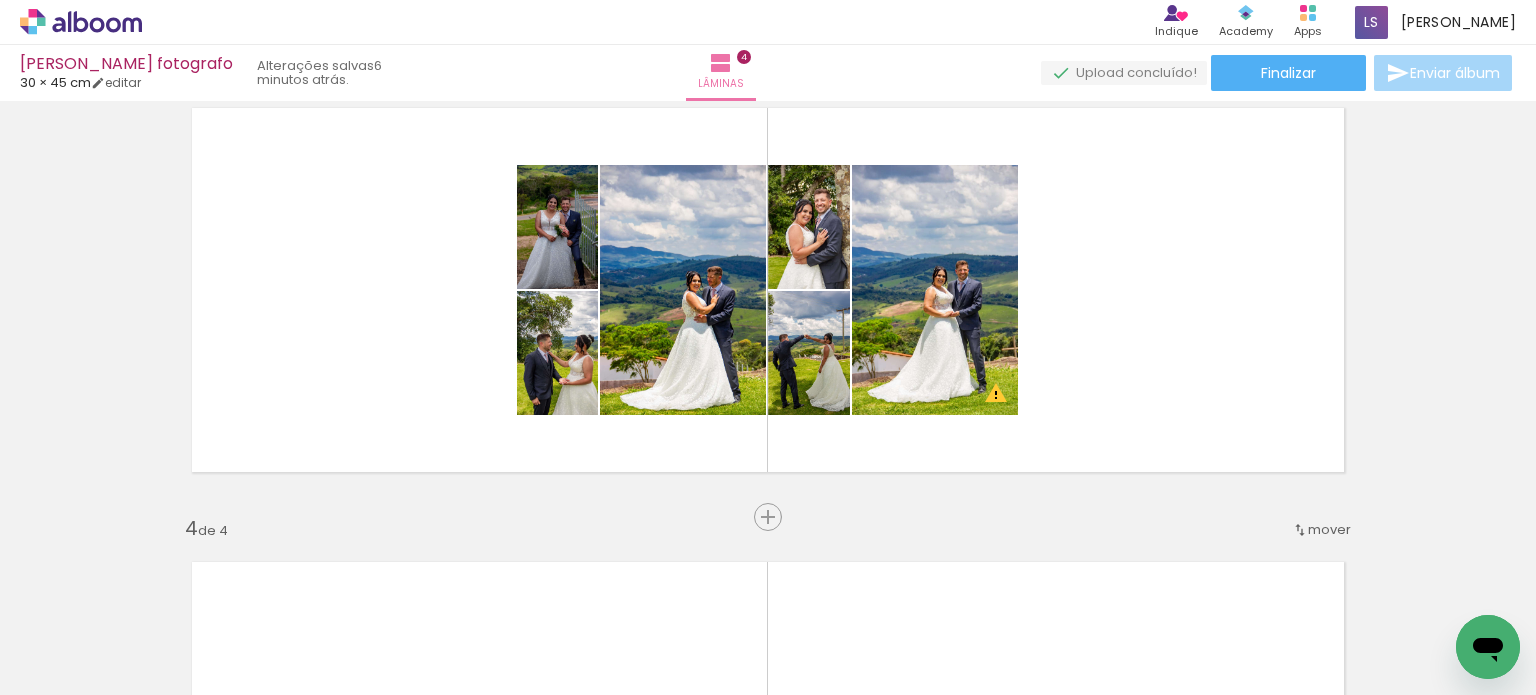 scroll, scrollTop: 0, scrollLeft: 2531, axis: horizontal 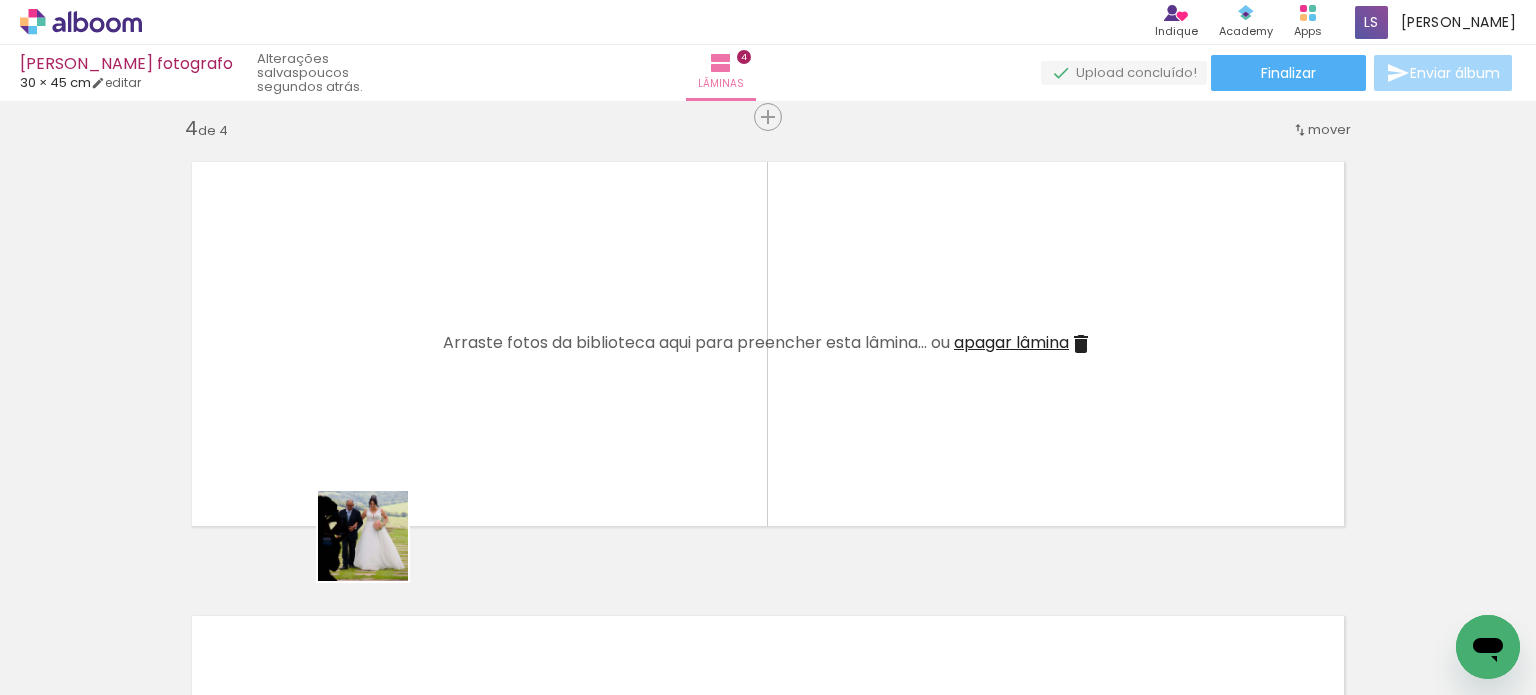 drag, startPoint x: 368, startPoint y: 612, endPoint x: 410, endPoint y: 424, distance: 192.63437 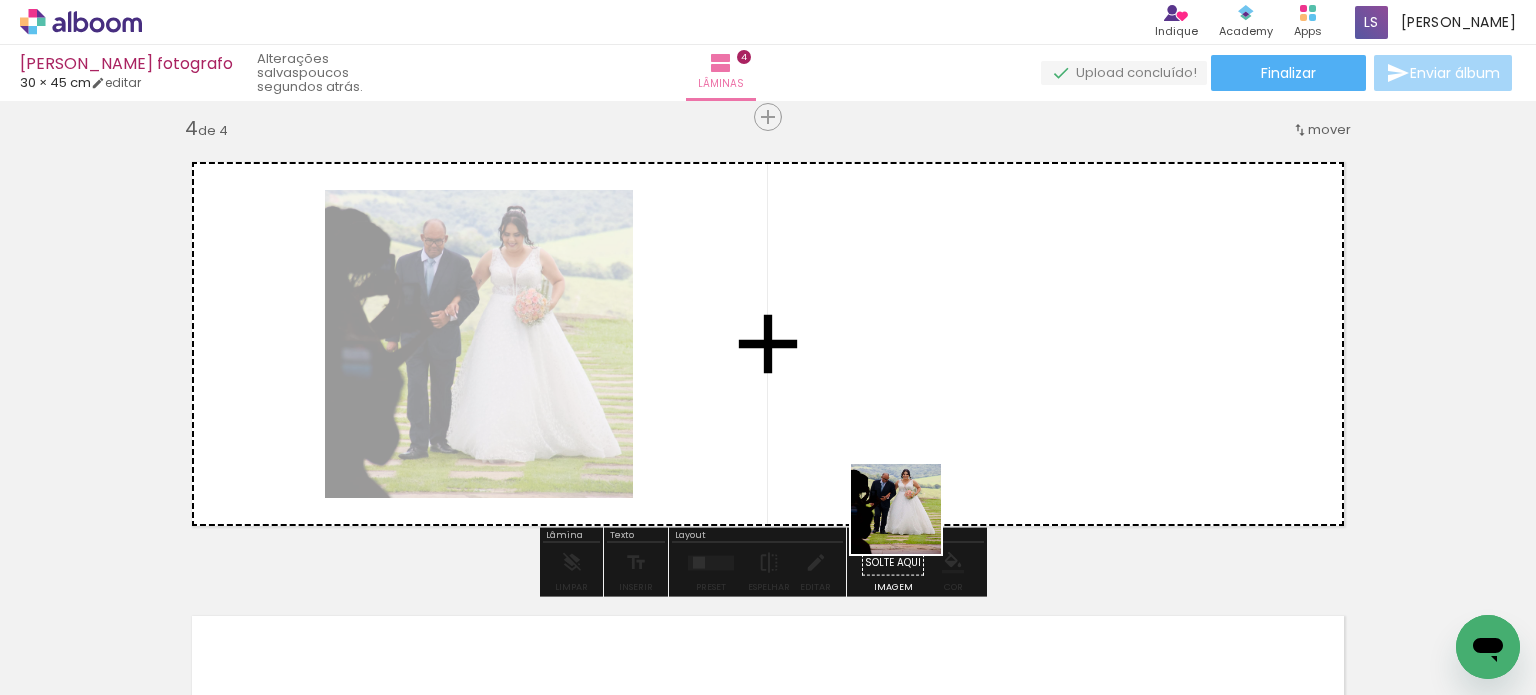 drag, startPoint x: 911, startPoint y: 524, endPoint x: 881, endPoint y: 379, distance: 148.07092 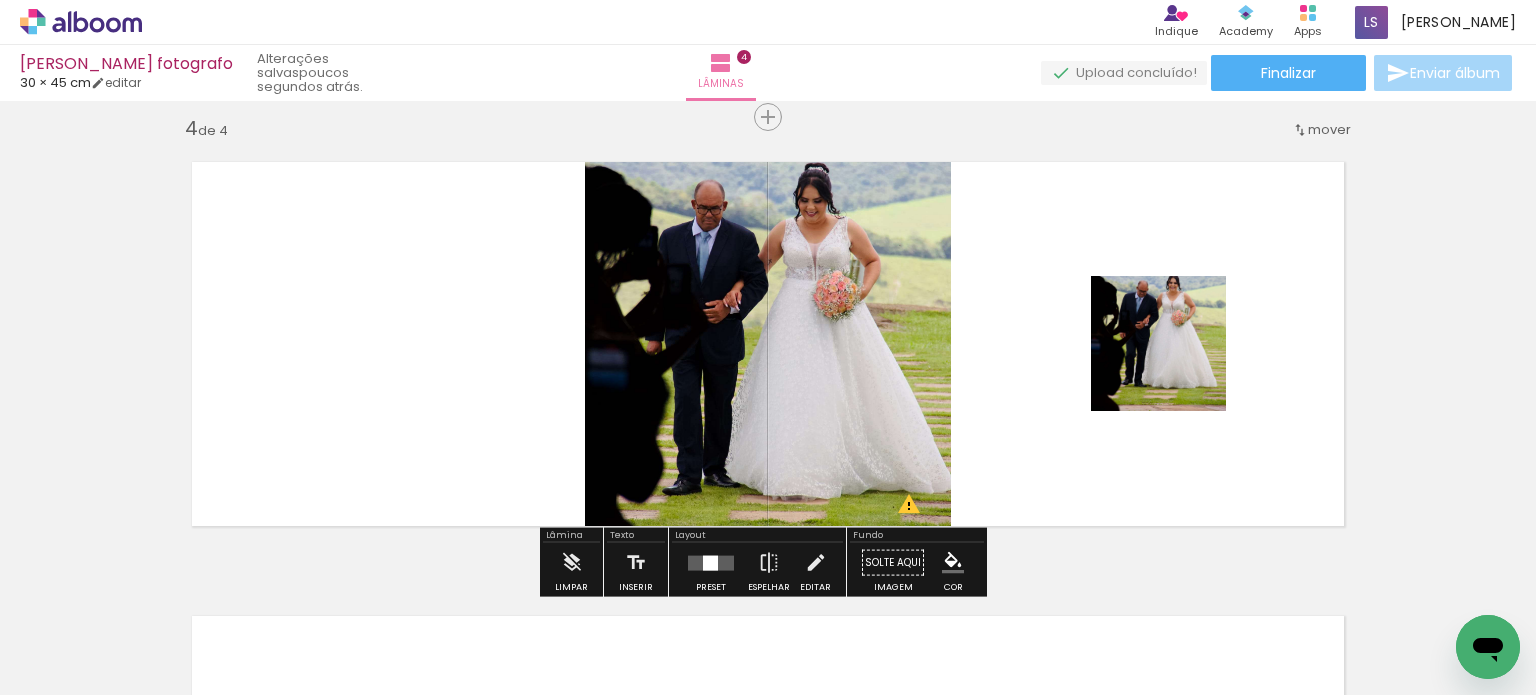 click at bounding box center (711, 562) 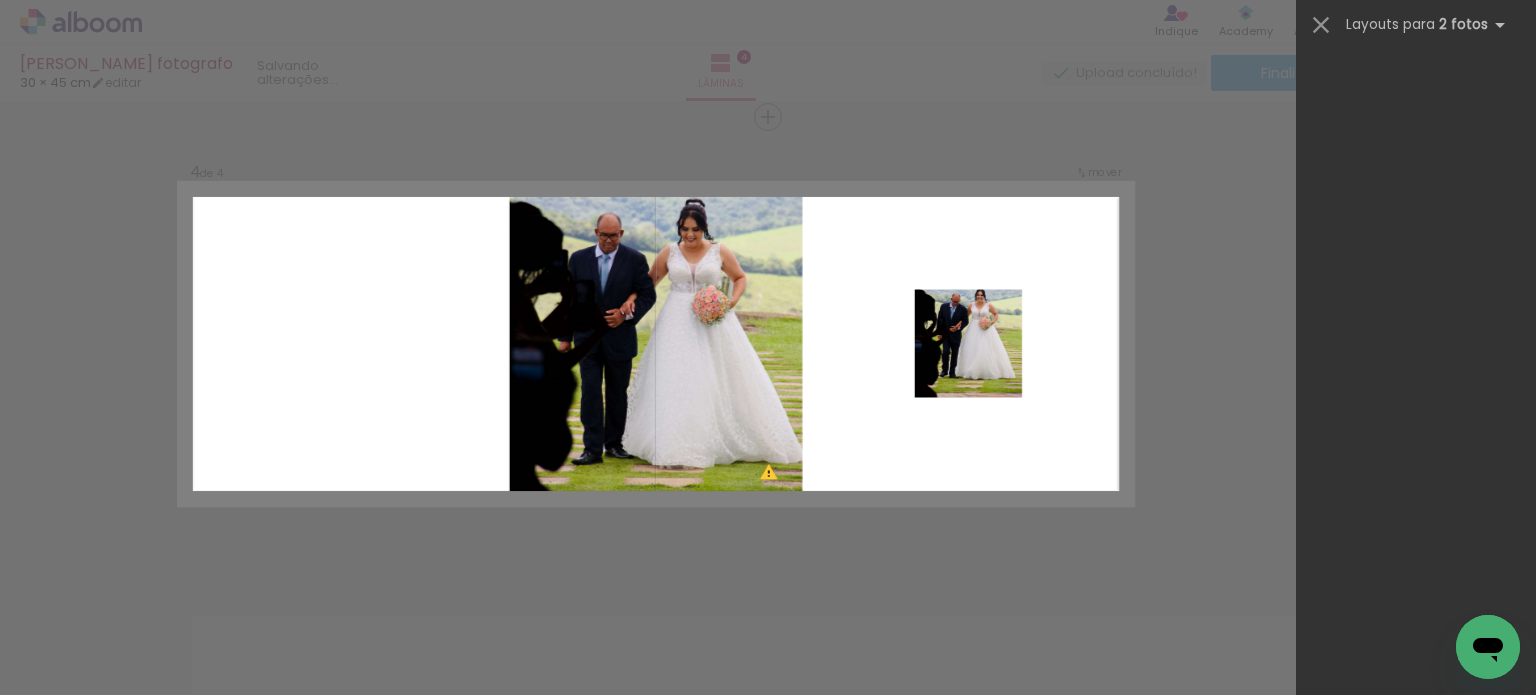 scroll, scrollTop: 0, scrollLeft: 0, axis: both 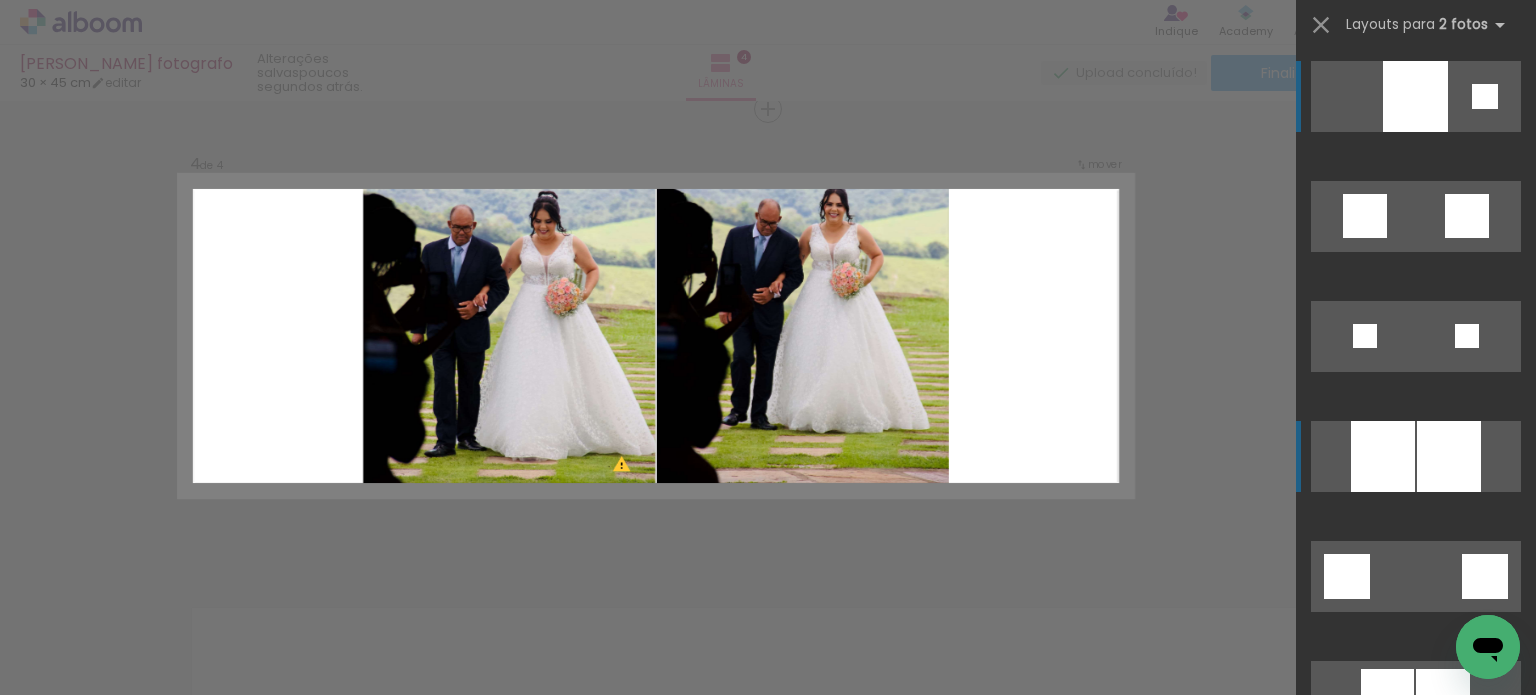 click at bounding box center [1383, 456] 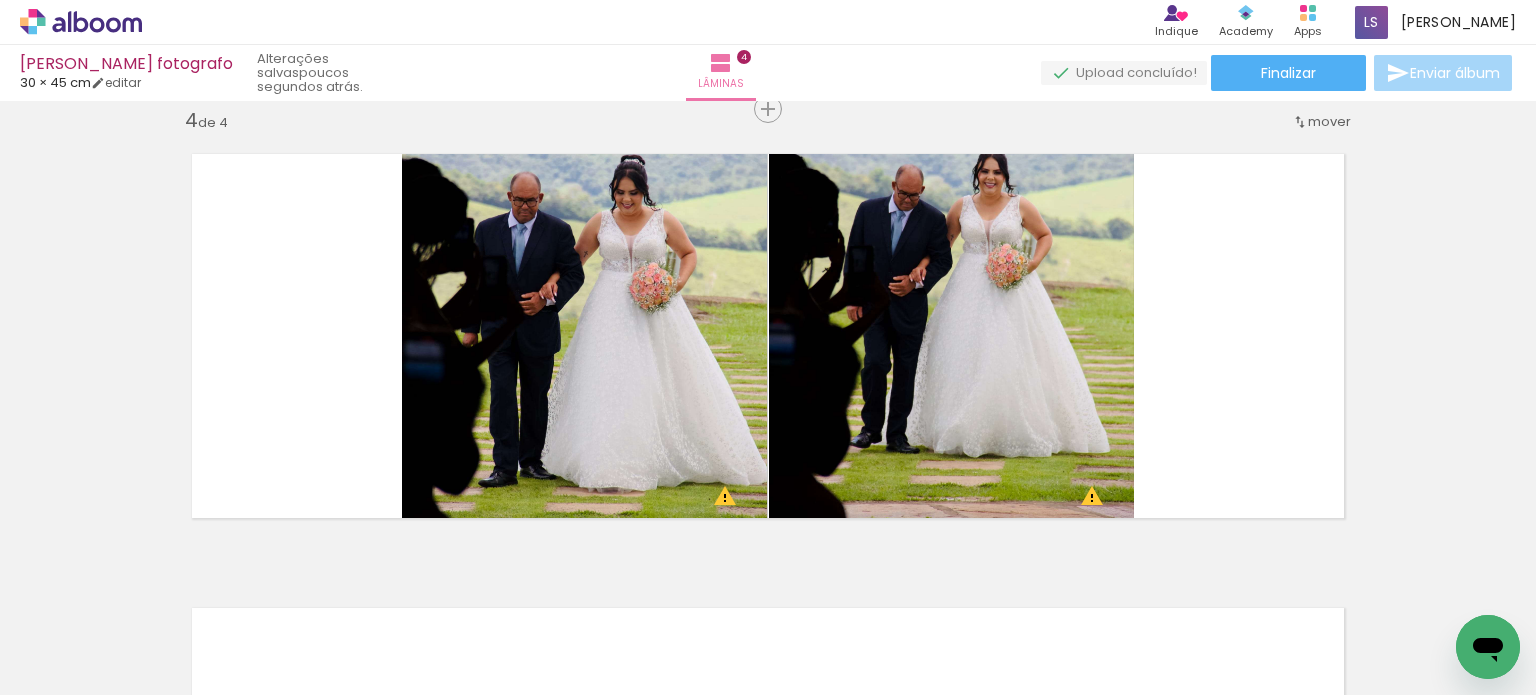 scroll, scrollTop: 0, scrollLeft: 0, axis: both 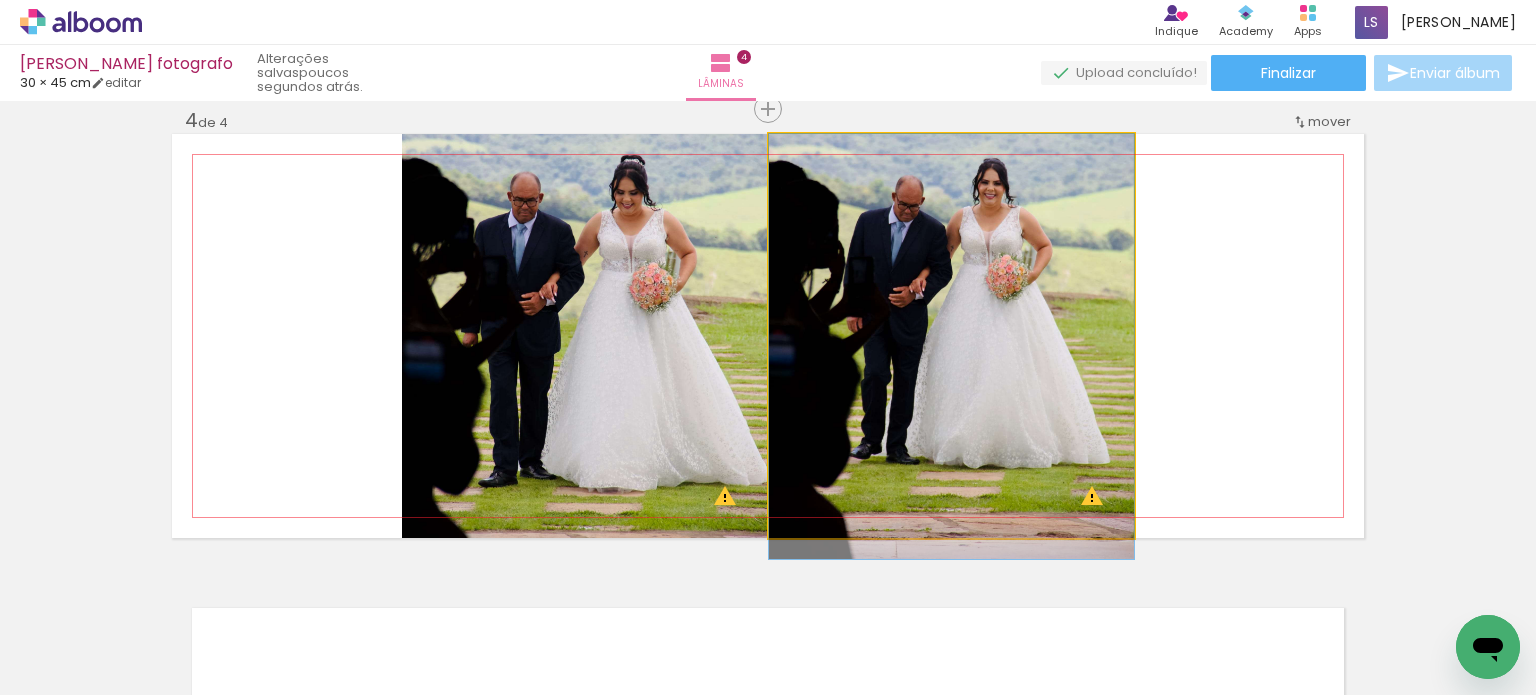 drag, startPoint x: 915, startPoint y: 325, endPoint x: 932, endPoint y: 355, distance: 34.48188 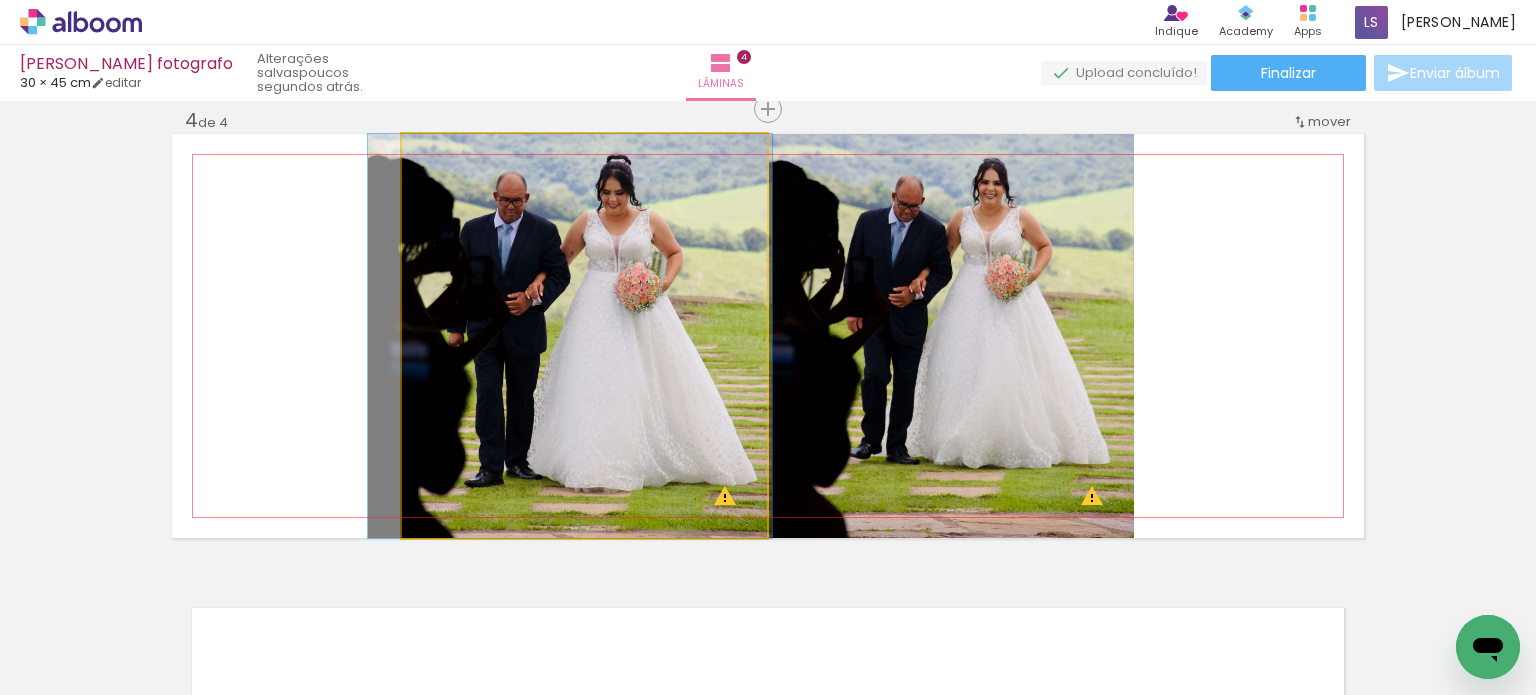 drag, startPoint x: 680, startPoint y: 345, endPoint x: 666, endPoint y: 382, distance: 39.56008 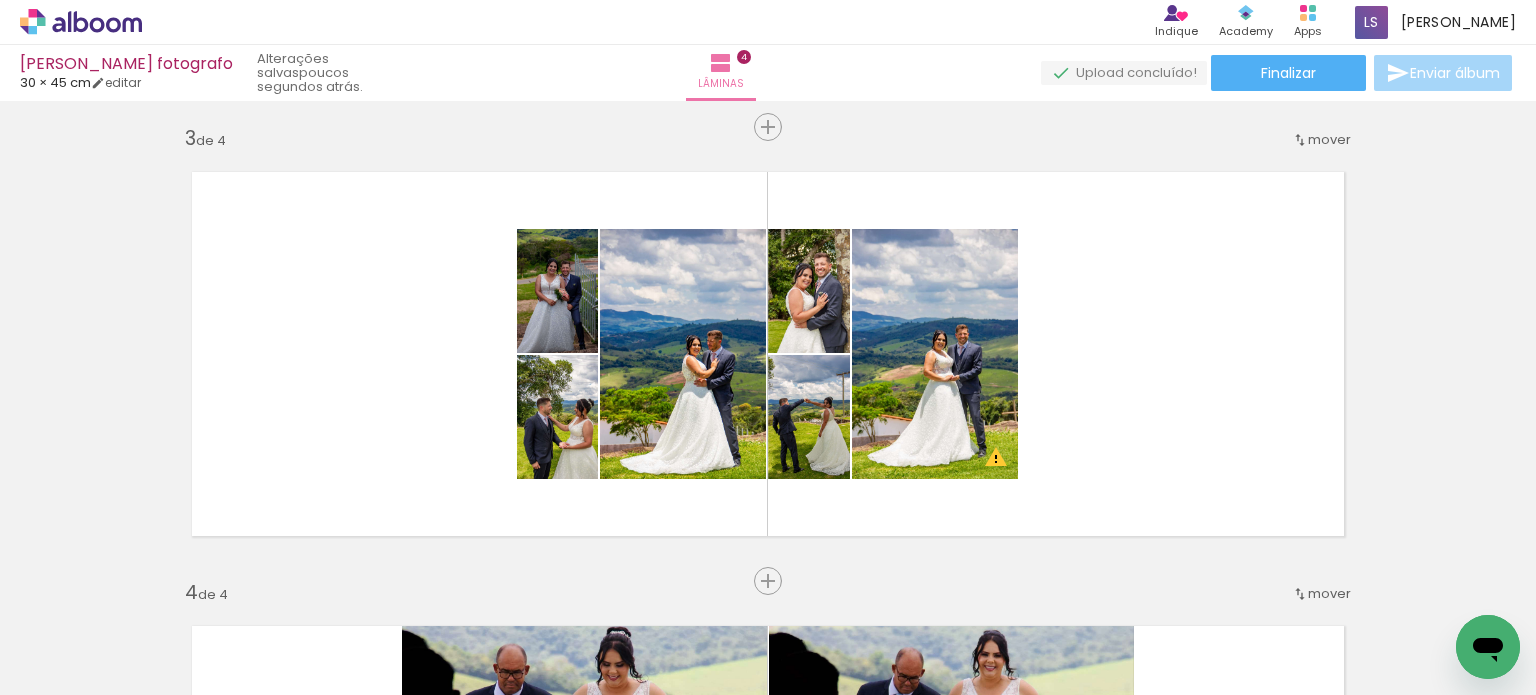 scroll, scrollTop: 887, scrollLeft: 0, axis: vertical 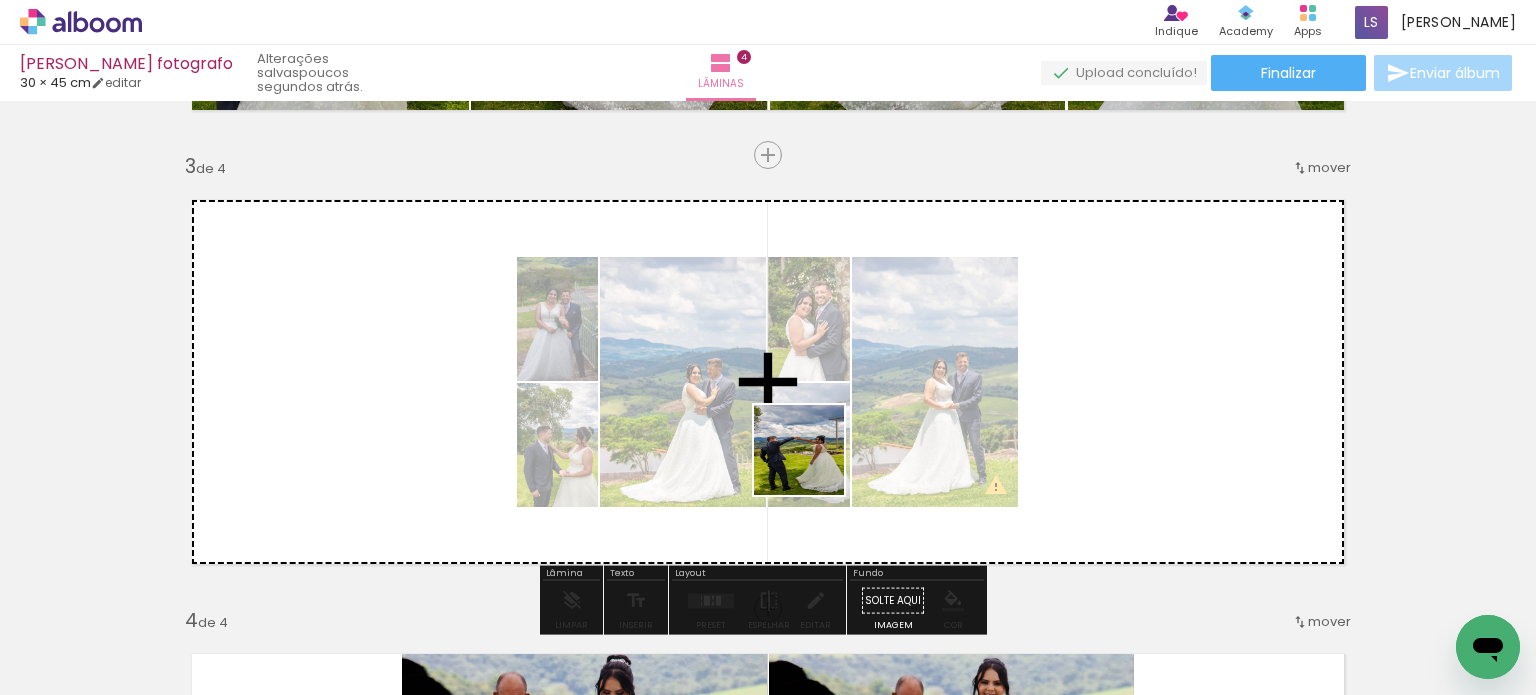 drag, startPoint x: 763, startPoint y: 633, endPoint x: 838, endPoint y: 412, distance: 233.37952 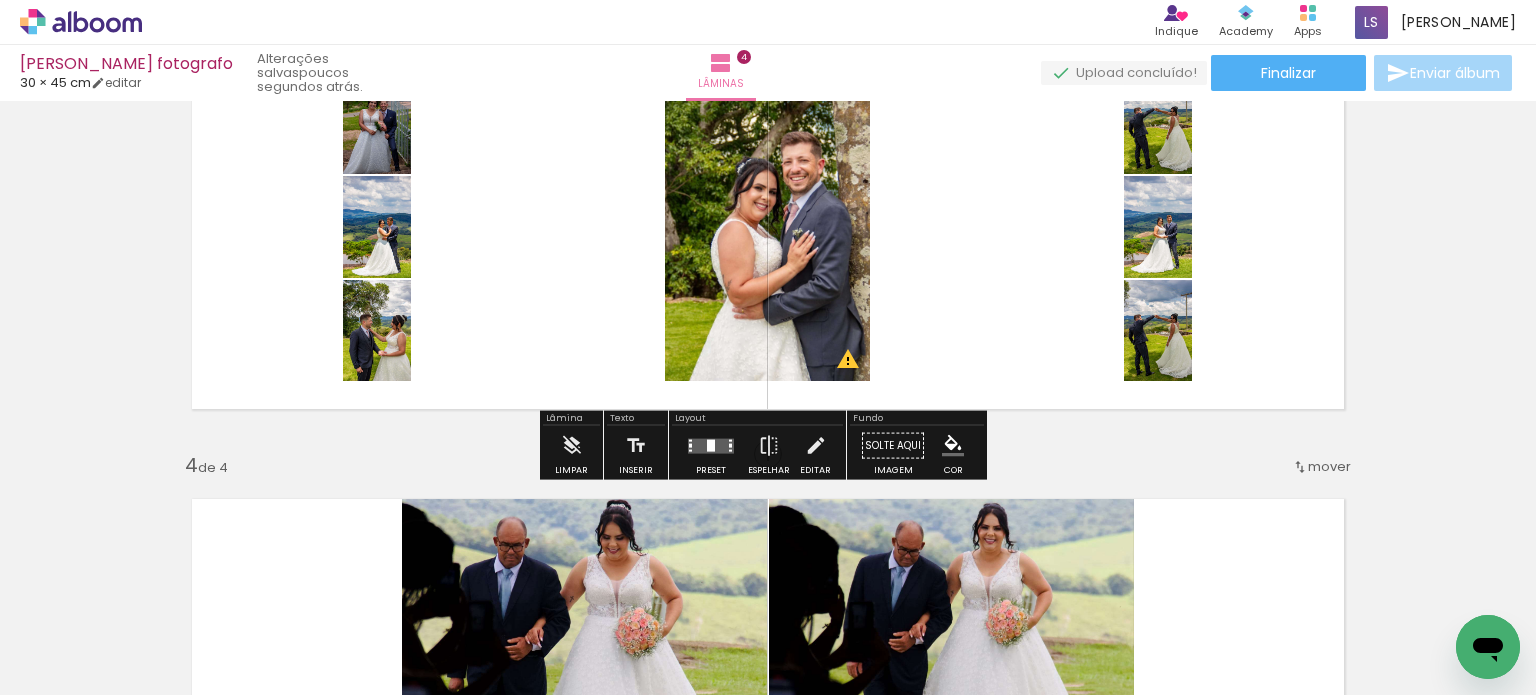 scroll, scrollTop: 1087, scrollLeft: 0, axis: vertical 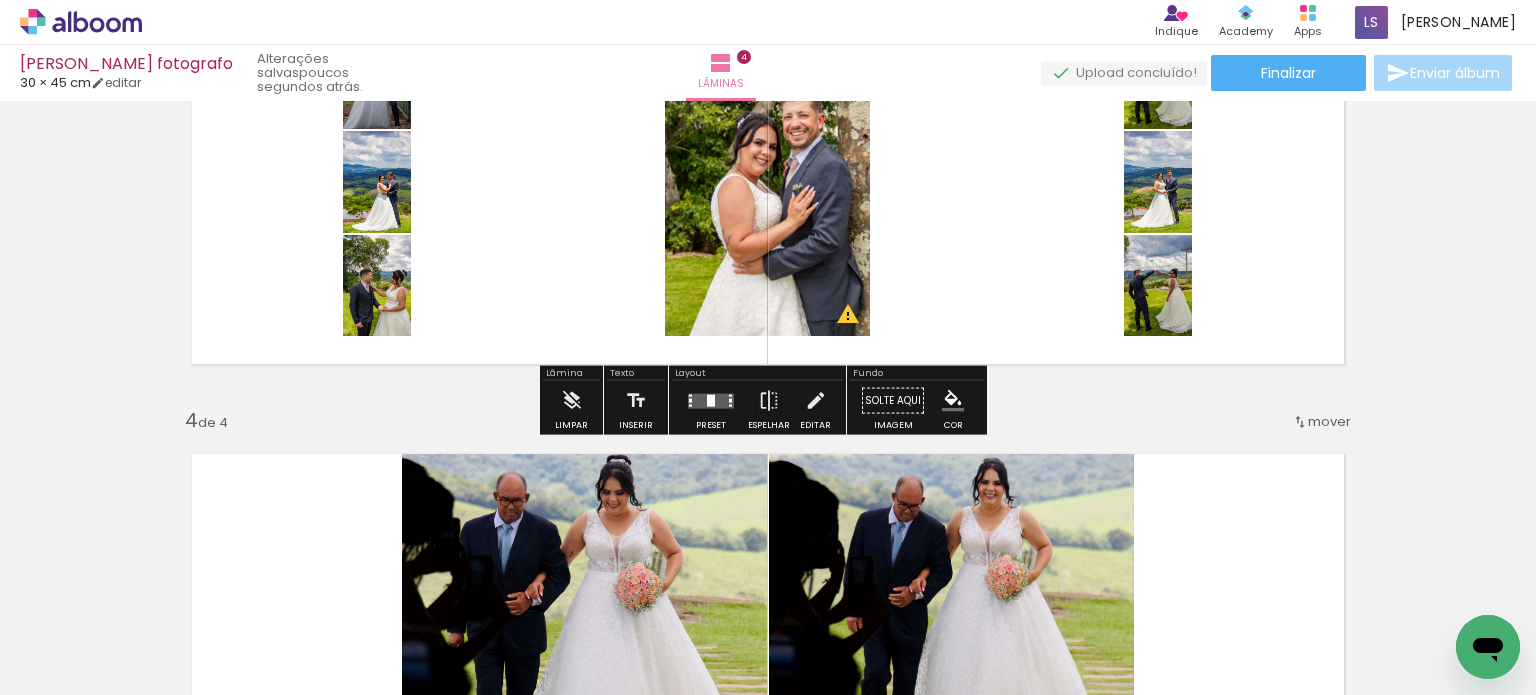 drag, startPoint x: 709, startPoint y: 402, endPoint x: 754, endPoint y: 390, distance: 46.572525 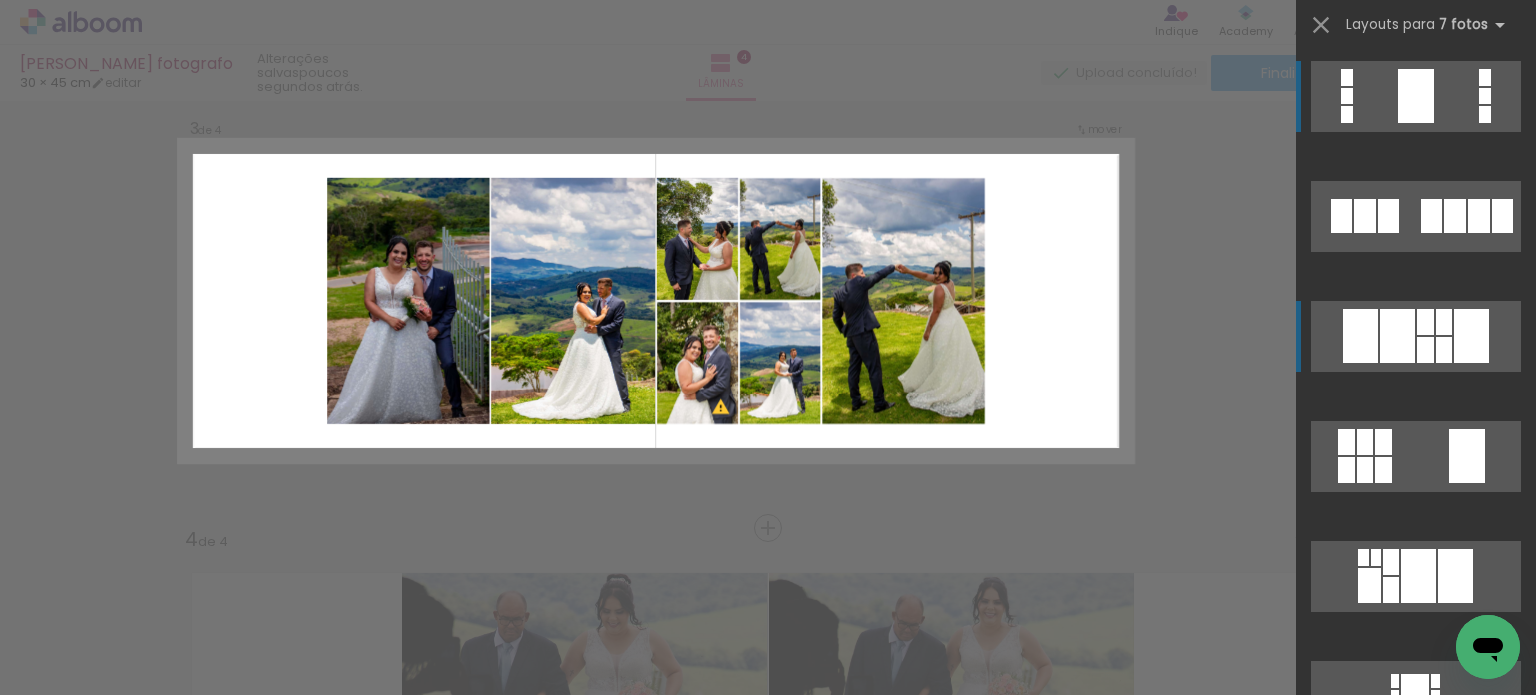 scroll, scrollTop: 933, scrollLeft: 0, axis: vertical 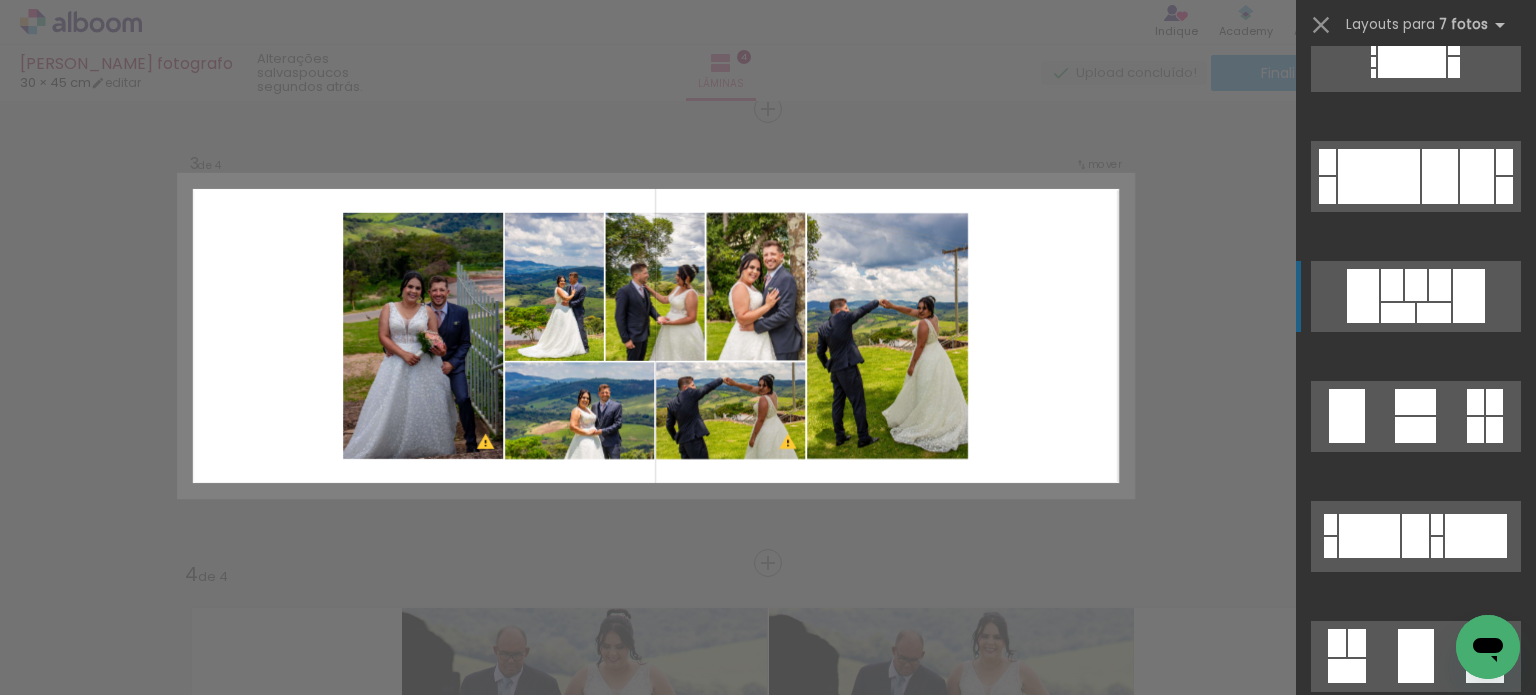 click at bounding box center (1415, 402) 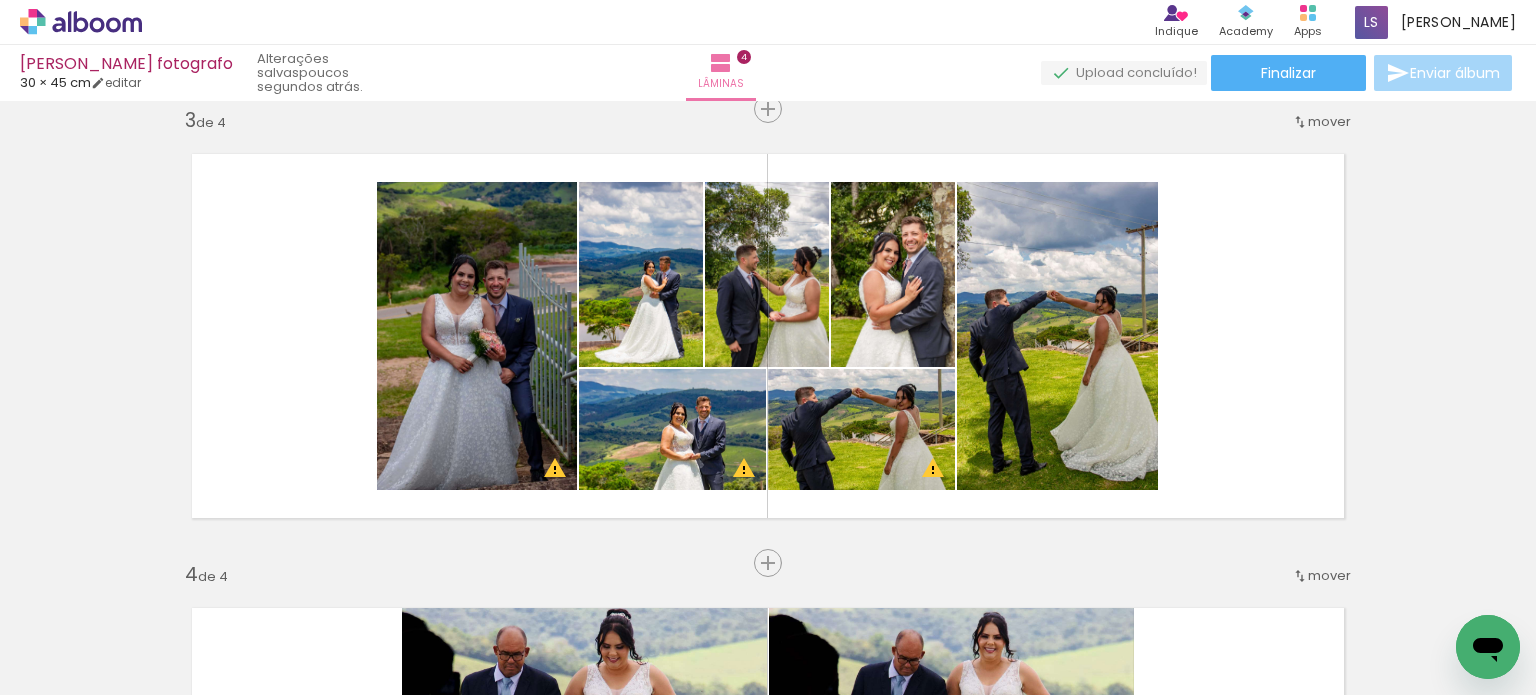 scroll, scrollTop: 0, scrollLeft: 8153, axis: horizontal 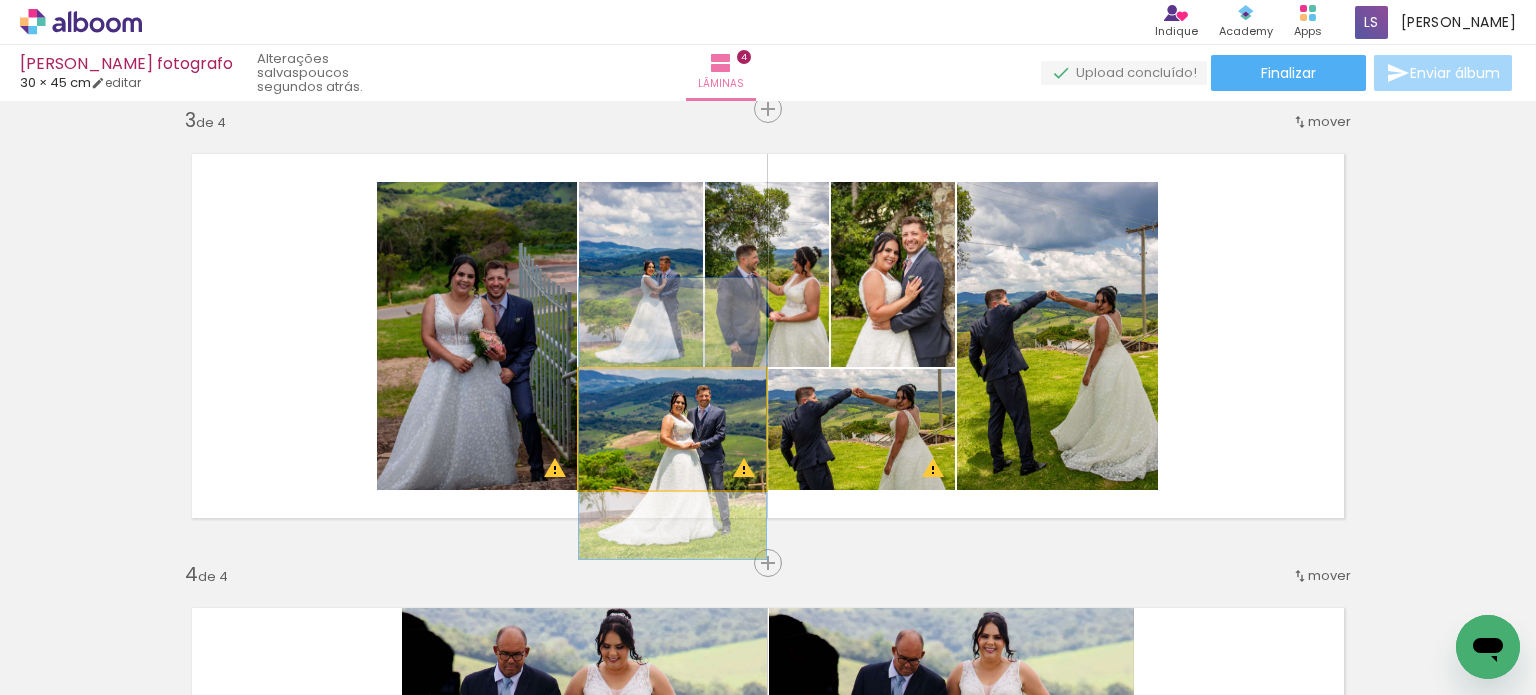 drag, startPoint x: 692, startPoint y: 447, endPoint x: 449, endPoint y: 386, distance: 250.53941 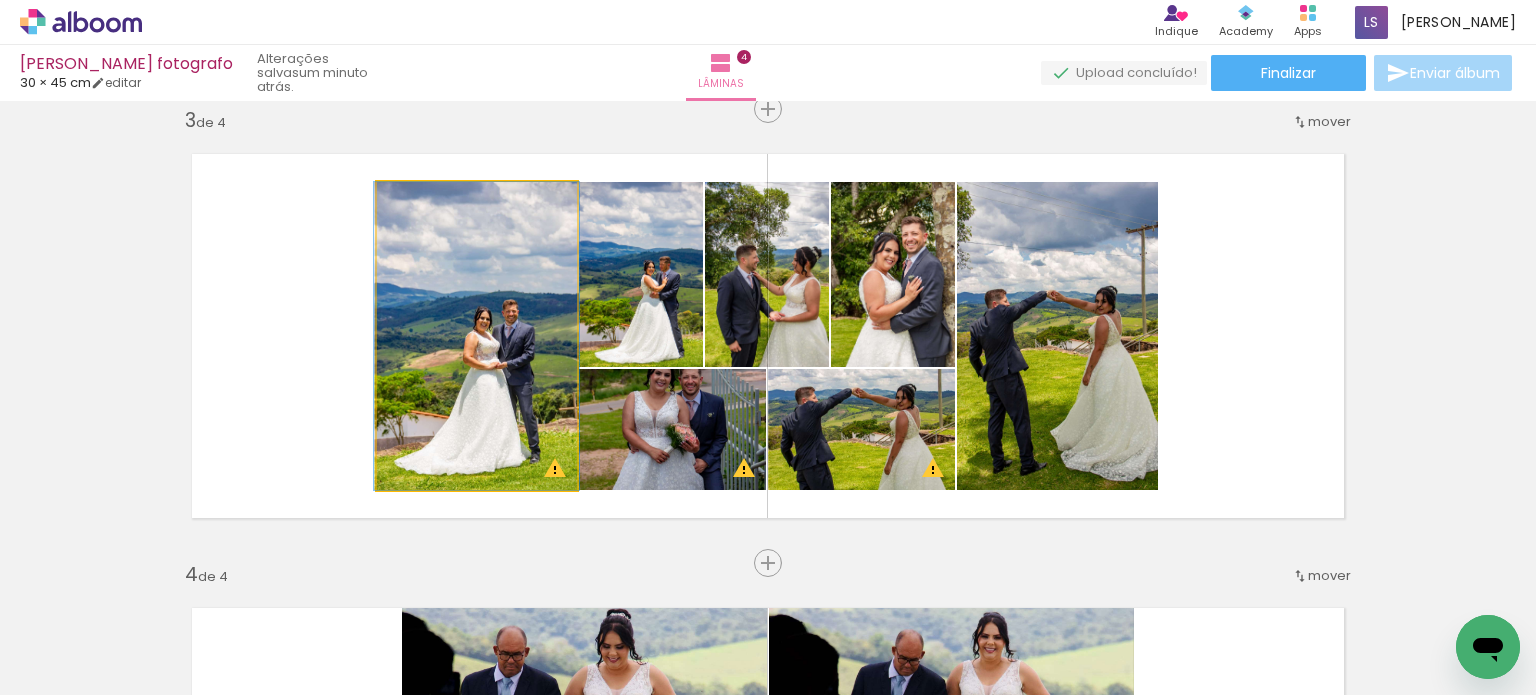 click 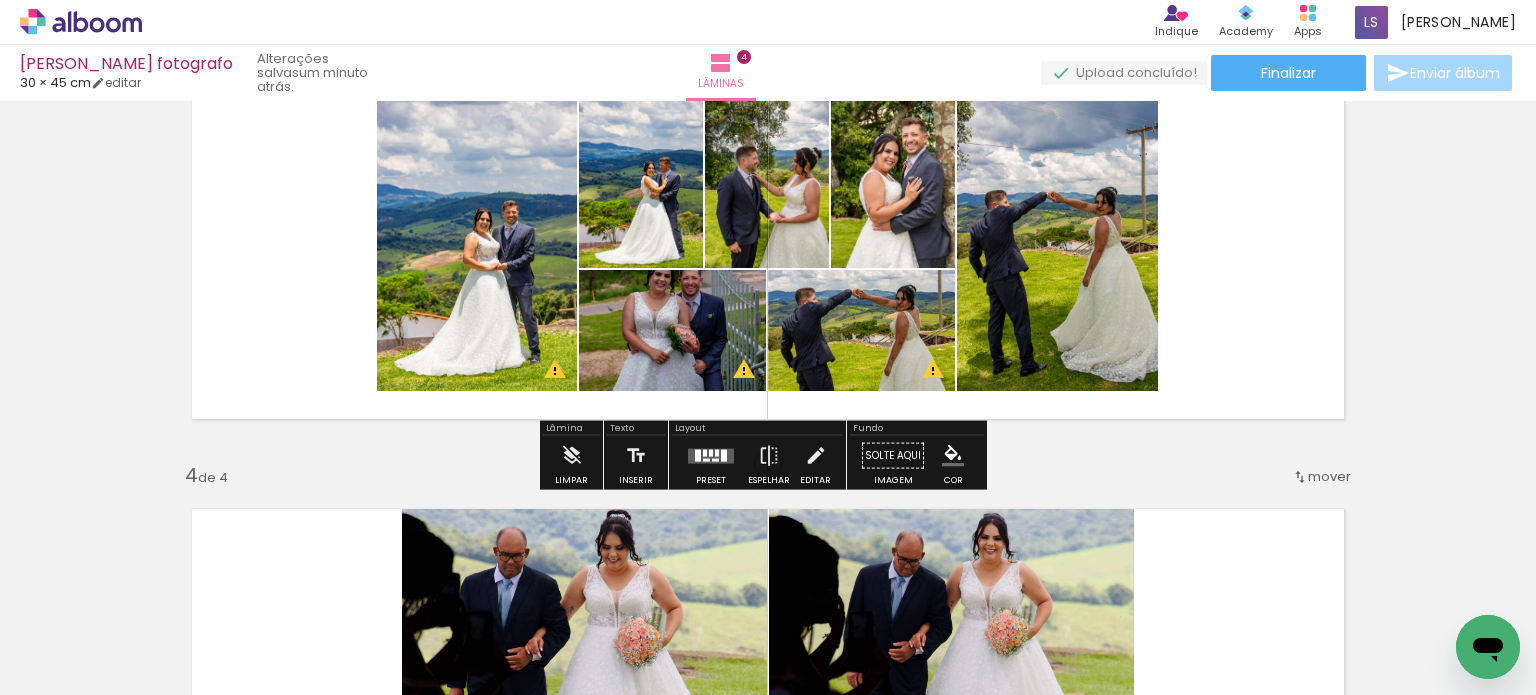 scroll, scrollTop: 1033, scrollLeft: 0, axis: vertical 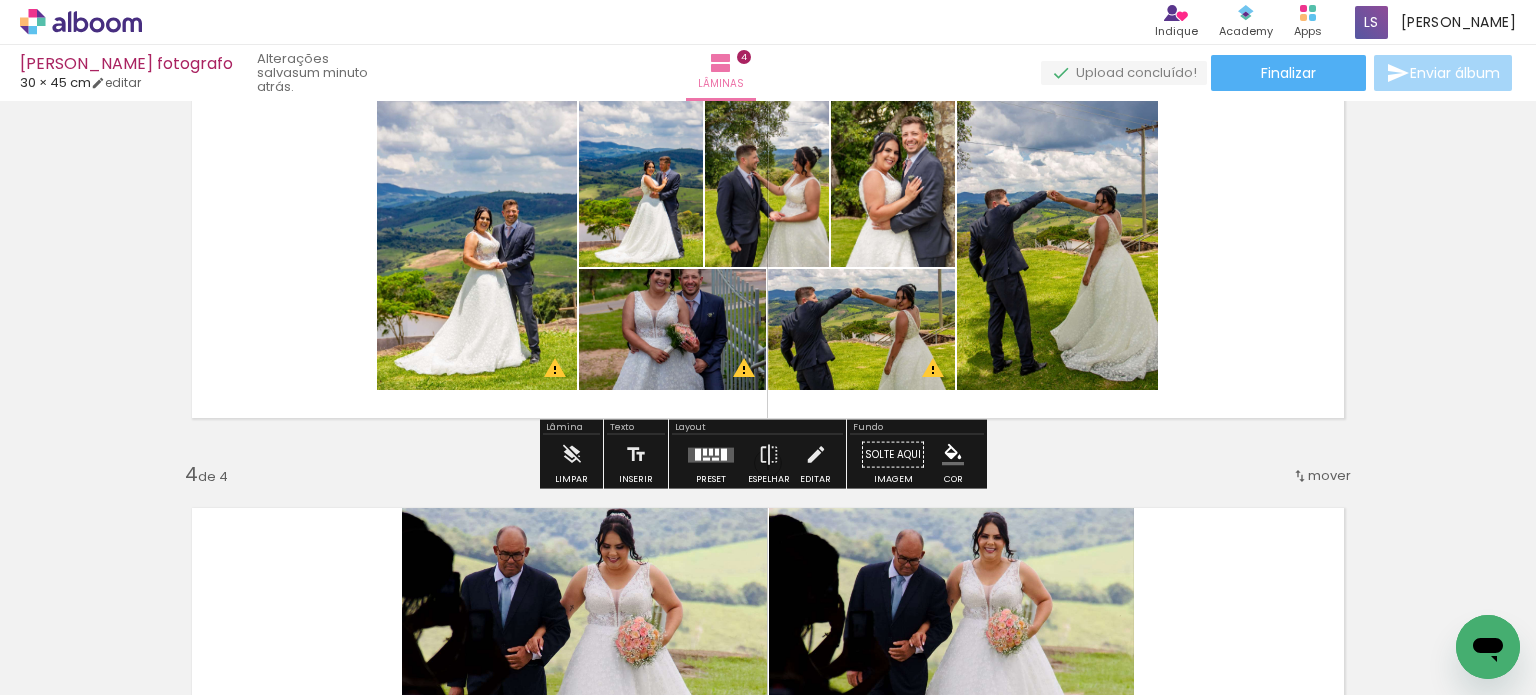 click at bounding box center (711, 454) 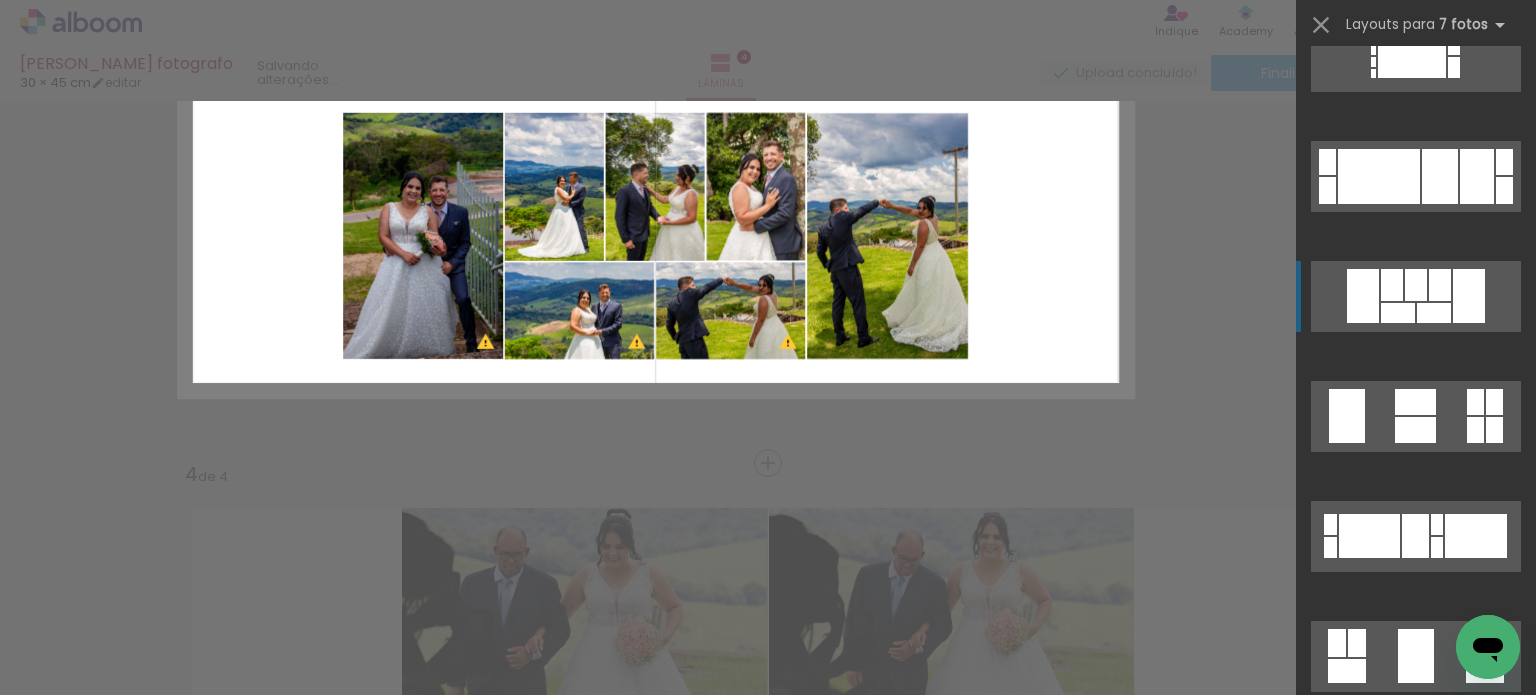 scroll, scrollTop: 3000, scrollLeft: 0, axis: vertical 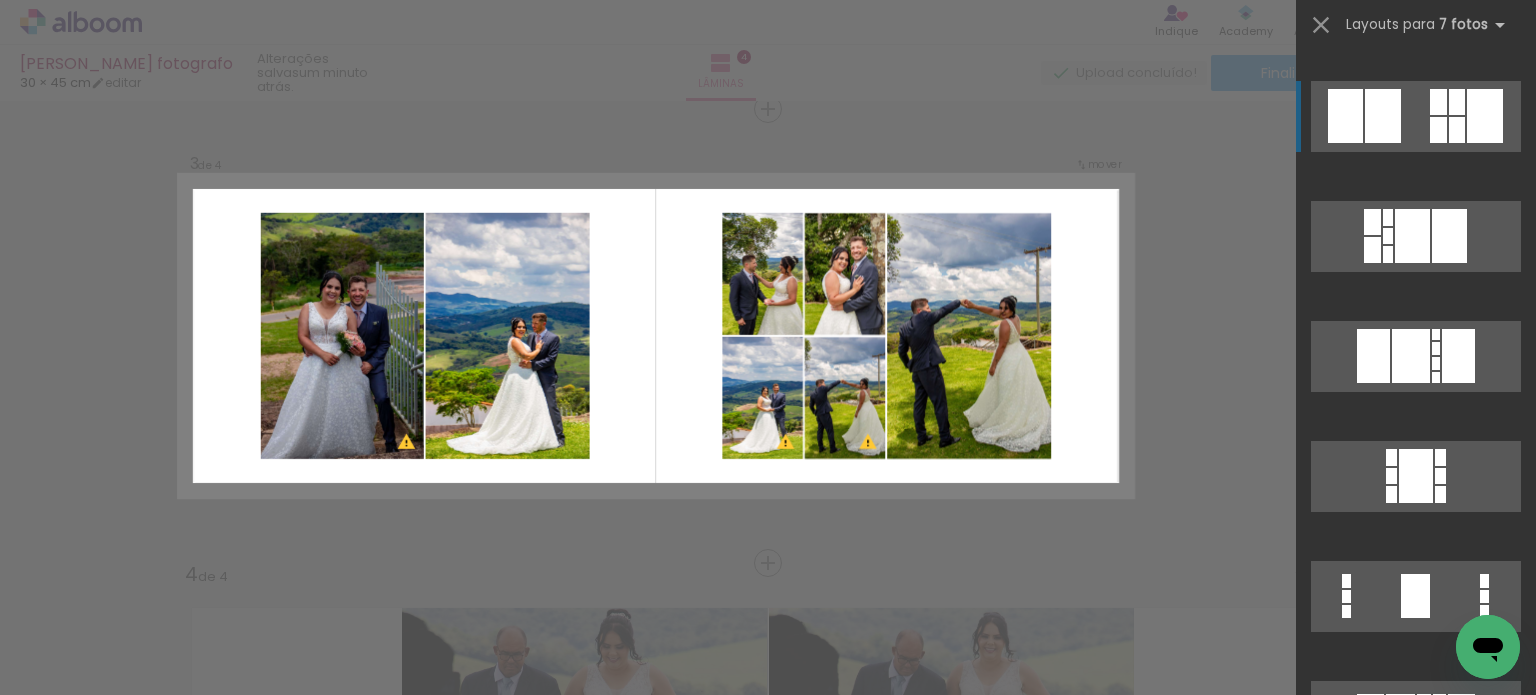 click at bounding box center (1416, -364) 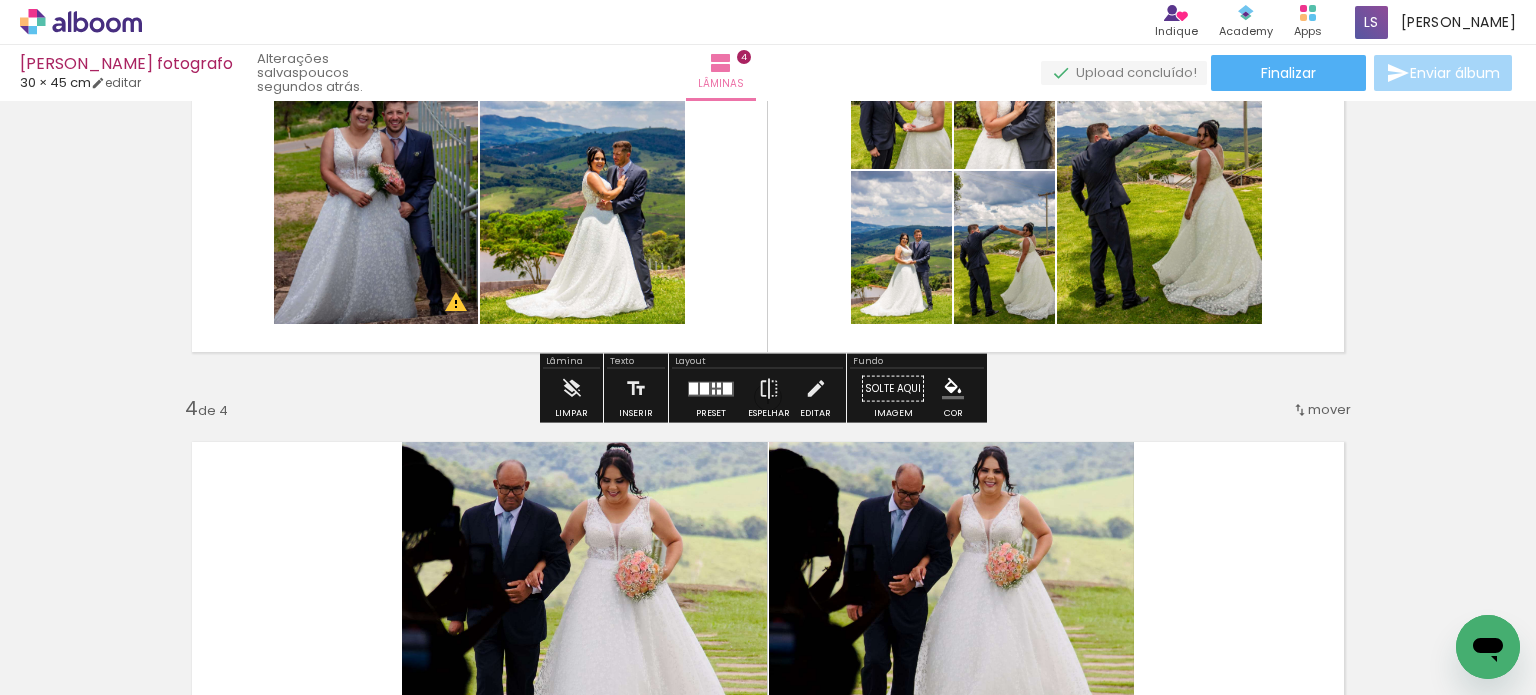 scroll, scrollTop: 1100, scrollLeft: 0, axis: vertical 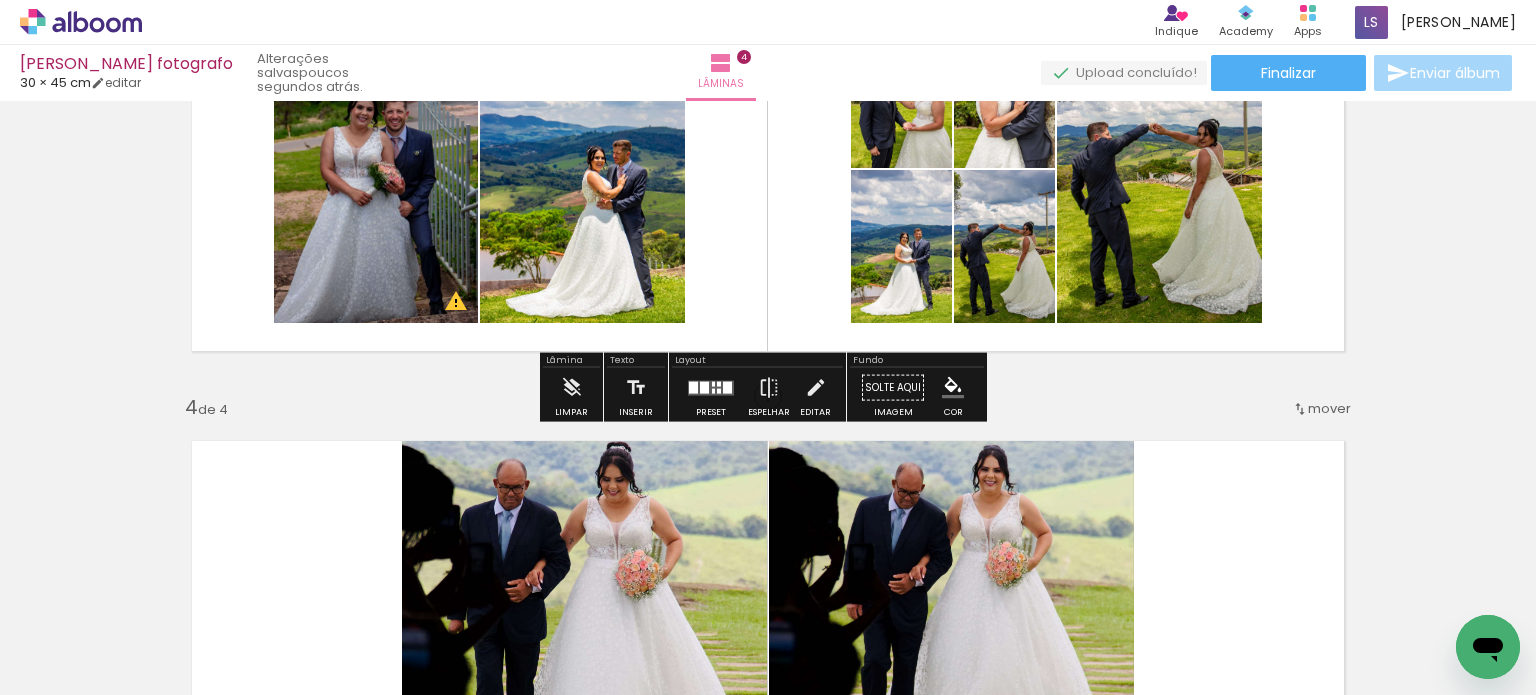 click on "Inserir lâmina 1  de 4  Inserir lâmina 2  de 4  Inserir lâmina 3  de 4  Inserir lâmina 4  de 4 O Designbox precisará aumentar a sua imagem em 215% para exportar para impressão. O Designbox precisará aumentar a sua imagem em 259% para exportar para impressão. O Designbox precisará aumentar a sua imagem em 319% para exportar para impressão. O Designbox precisará aumentar a sua imagem em 172% para exportar para impressão. O Designbox precisará aumentar a sua imagem em 198% para exportar para impressão. O Designbox precisará aumentar a sua imagem em 278% para exportar para impressão. O Designbox precisará aumentar a sua imagem em 278% para exportar para impressão. O Designbox precisará aumentar a sua imagem em 238% para exportar para impressão. O Designbox precisará aumentar a sua imagem em 306% para exportar para impressão. O Designbox precisará aumentar a sua imagem em 306% para exportar para impressão." at bounding box center (768, 143) 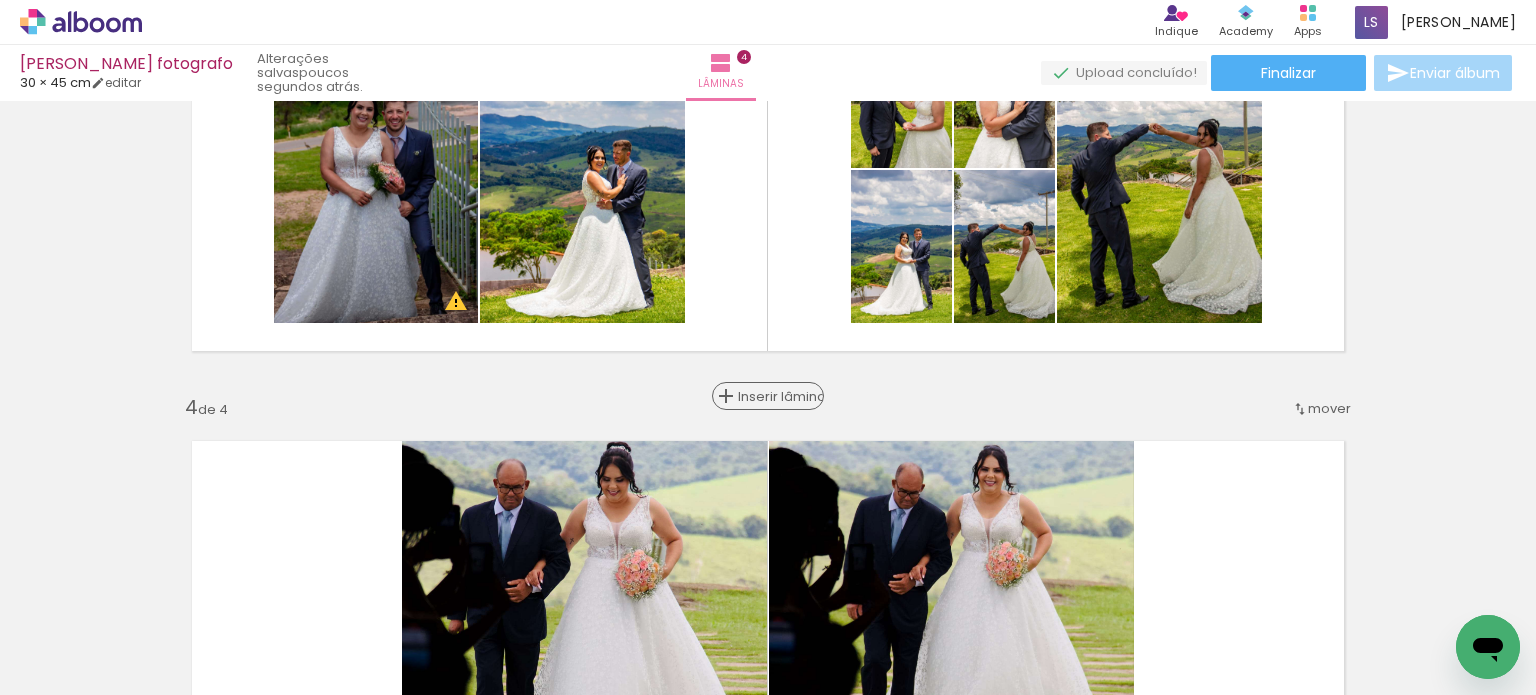 click on "Inserir lâmina" at bounding box center [777, 396] 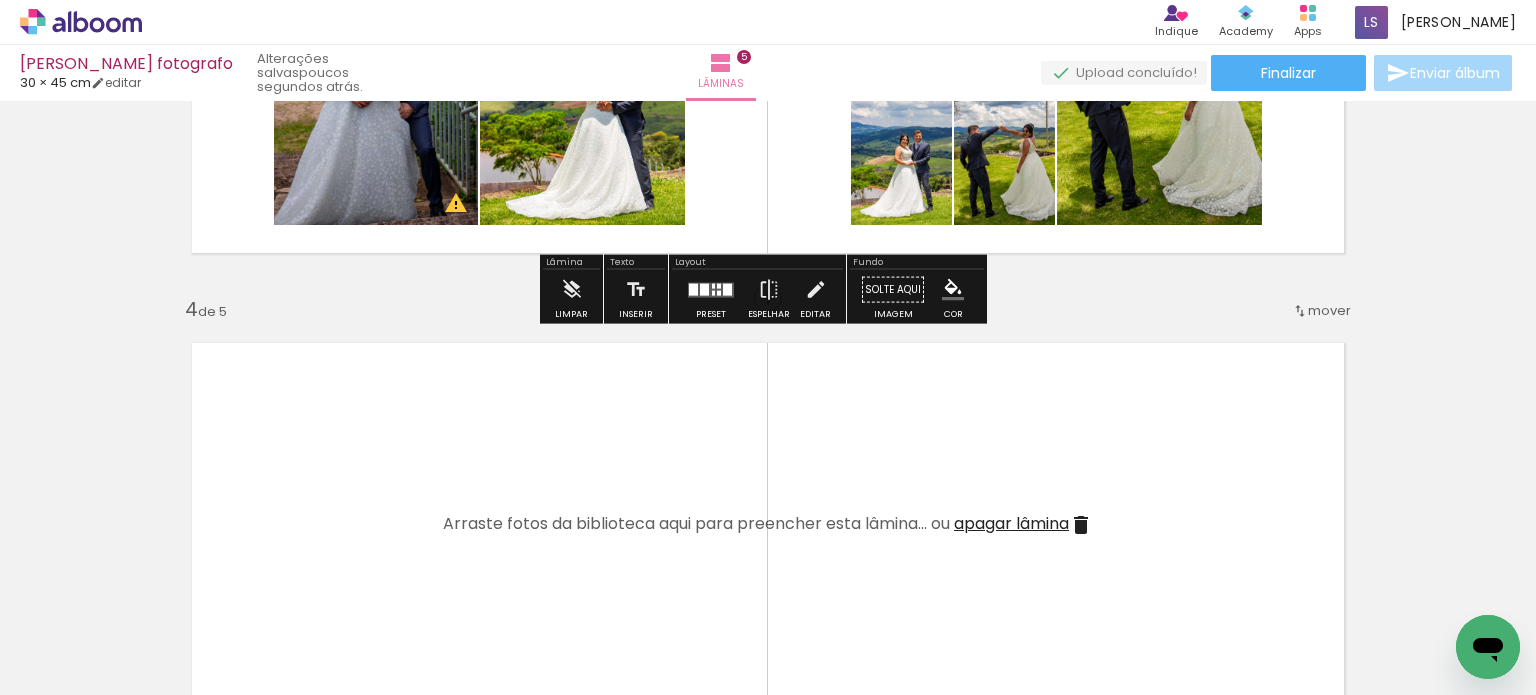 scroll, scrollTop: 1200, scrollLeft: 0, axis: vertical 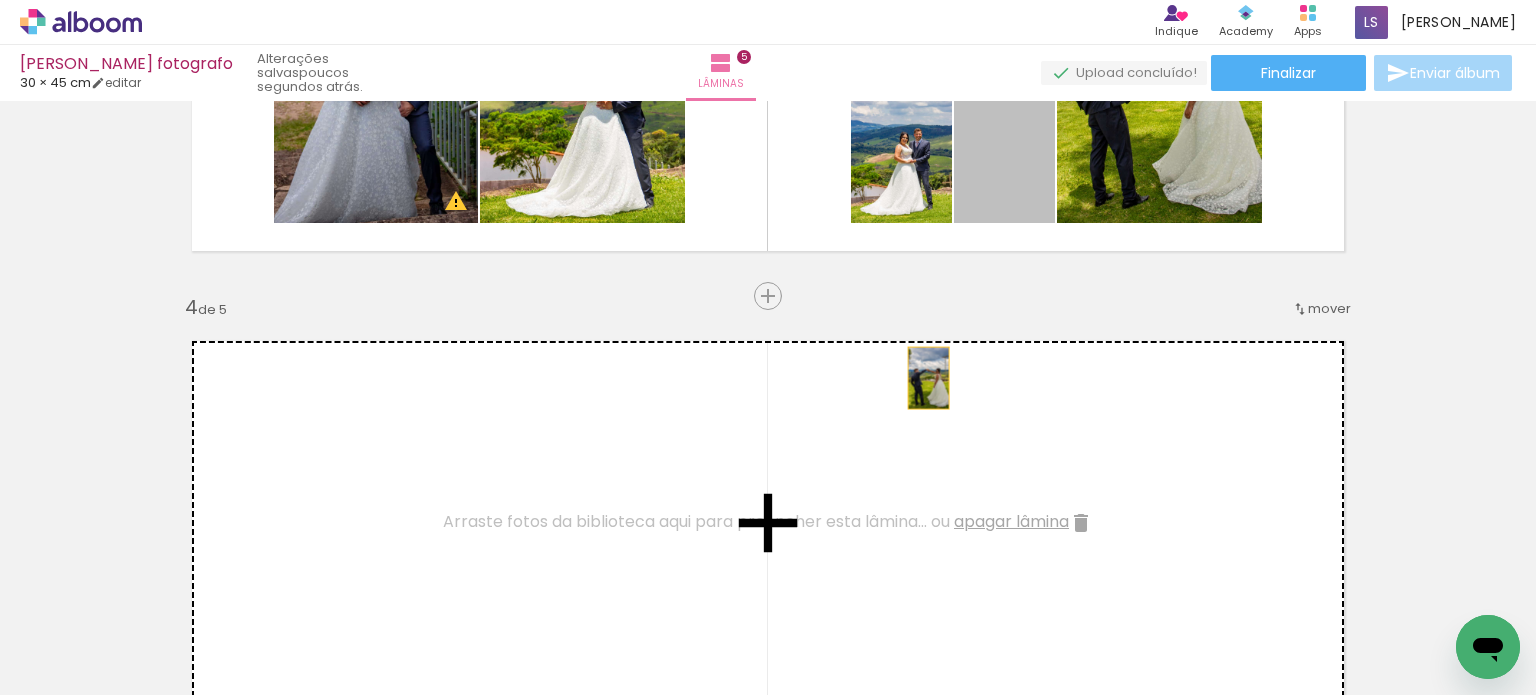 drag, startPoint x: 998, startPoint y: 179, endPoint x: 1060, endPoint y: 225, distance: 77.201035 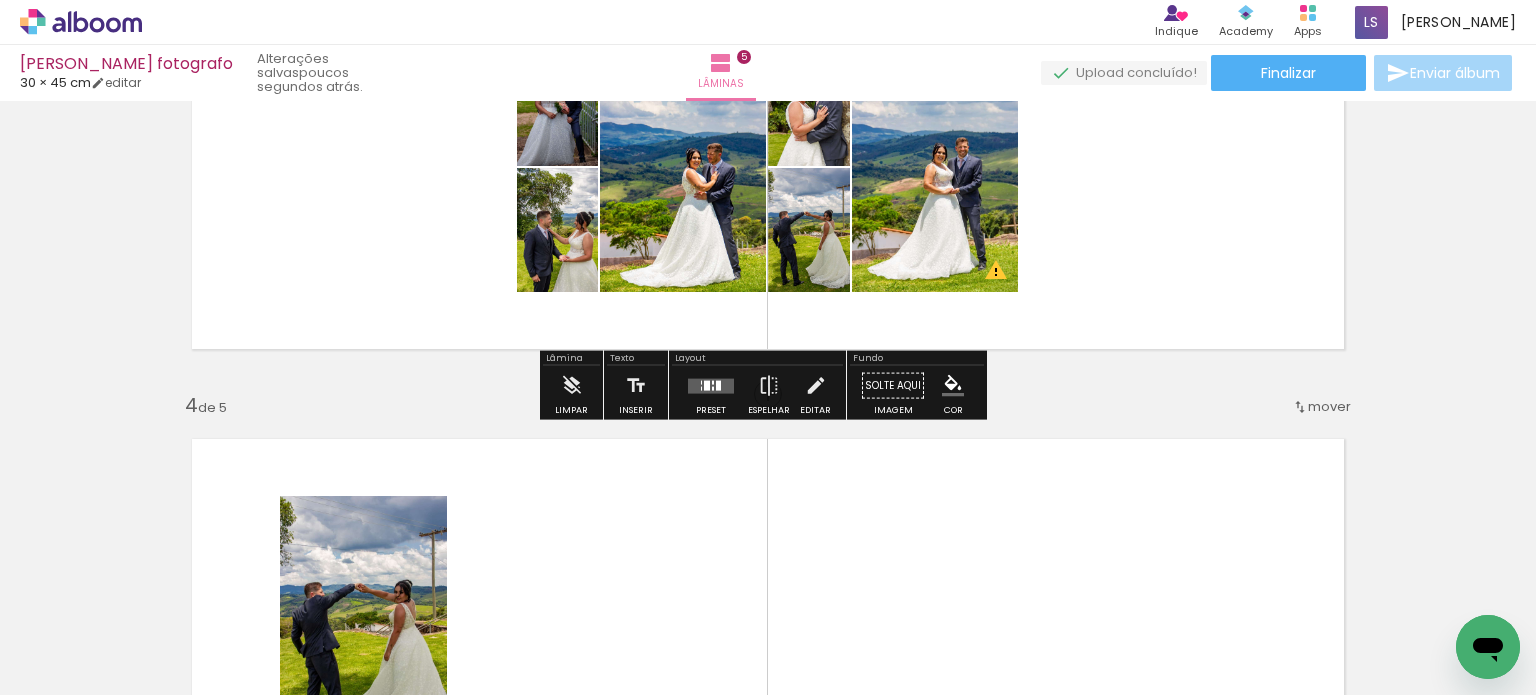 scroll, scrollTop: 1100, scrollLeft: 0, axis: vertical 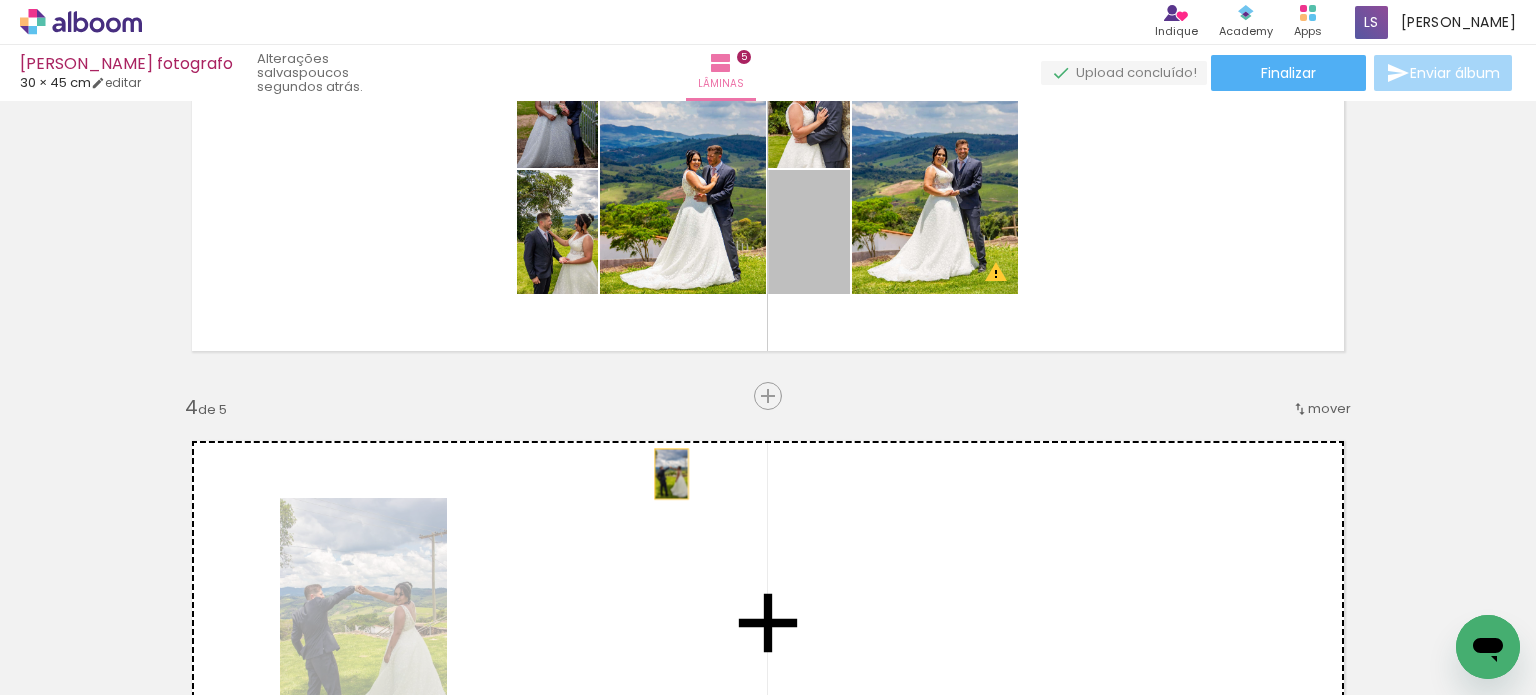 drag, startPoint x: 812, startPoint y: 249, endPoint x: 680, endPoint y: 436, distance: 228.89517 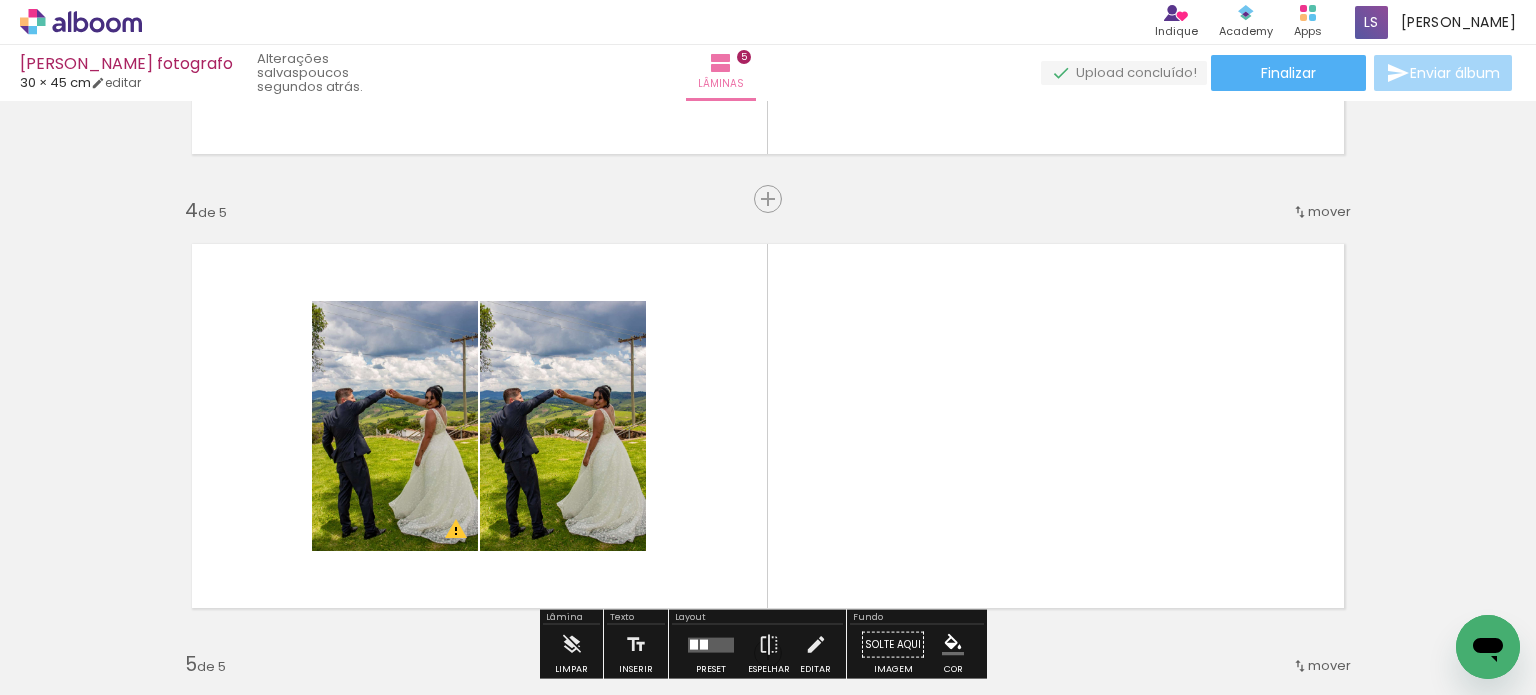 scroll, scrollTop: 1300, scrollLeft: 0, axis: vertical 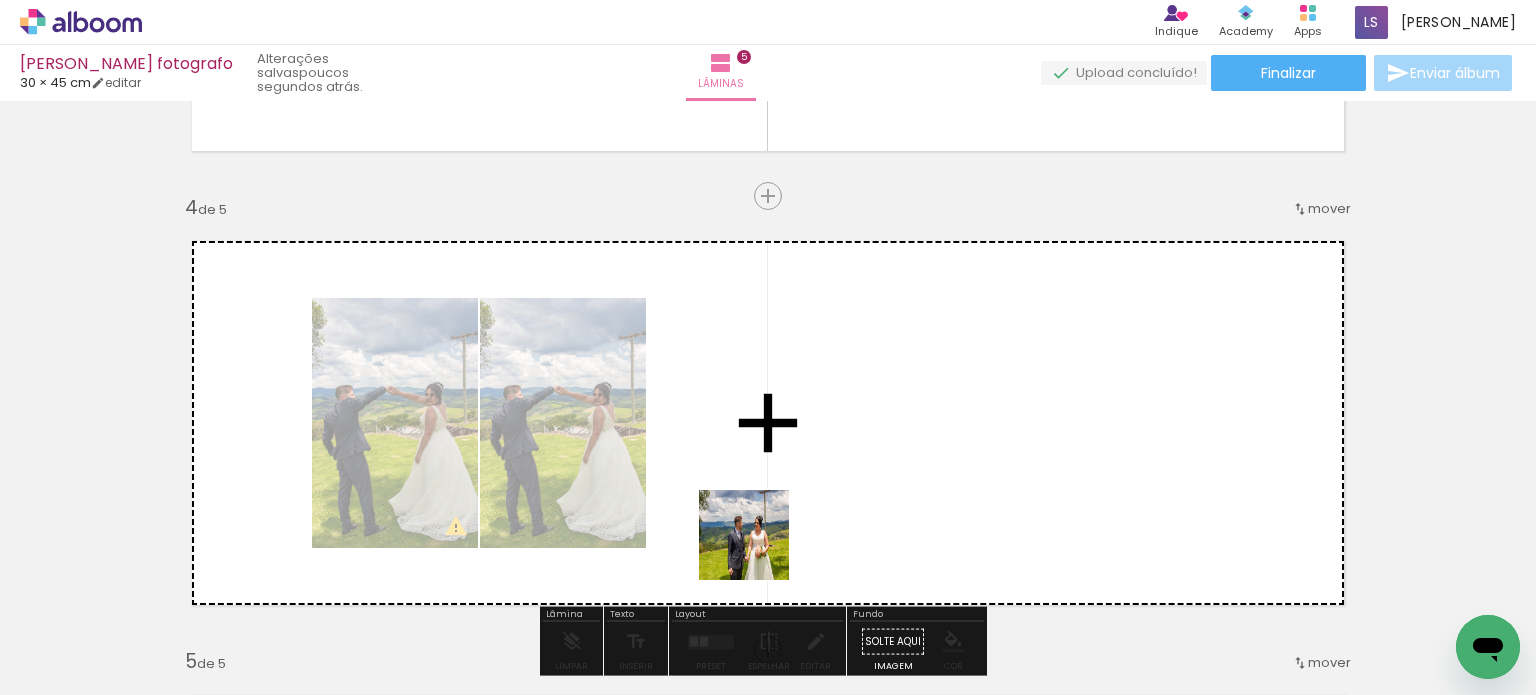 drag, startPoint x: 682, startPoint y: 633, endPoint x: 820, endPoint y: 468, distance: 215.1023 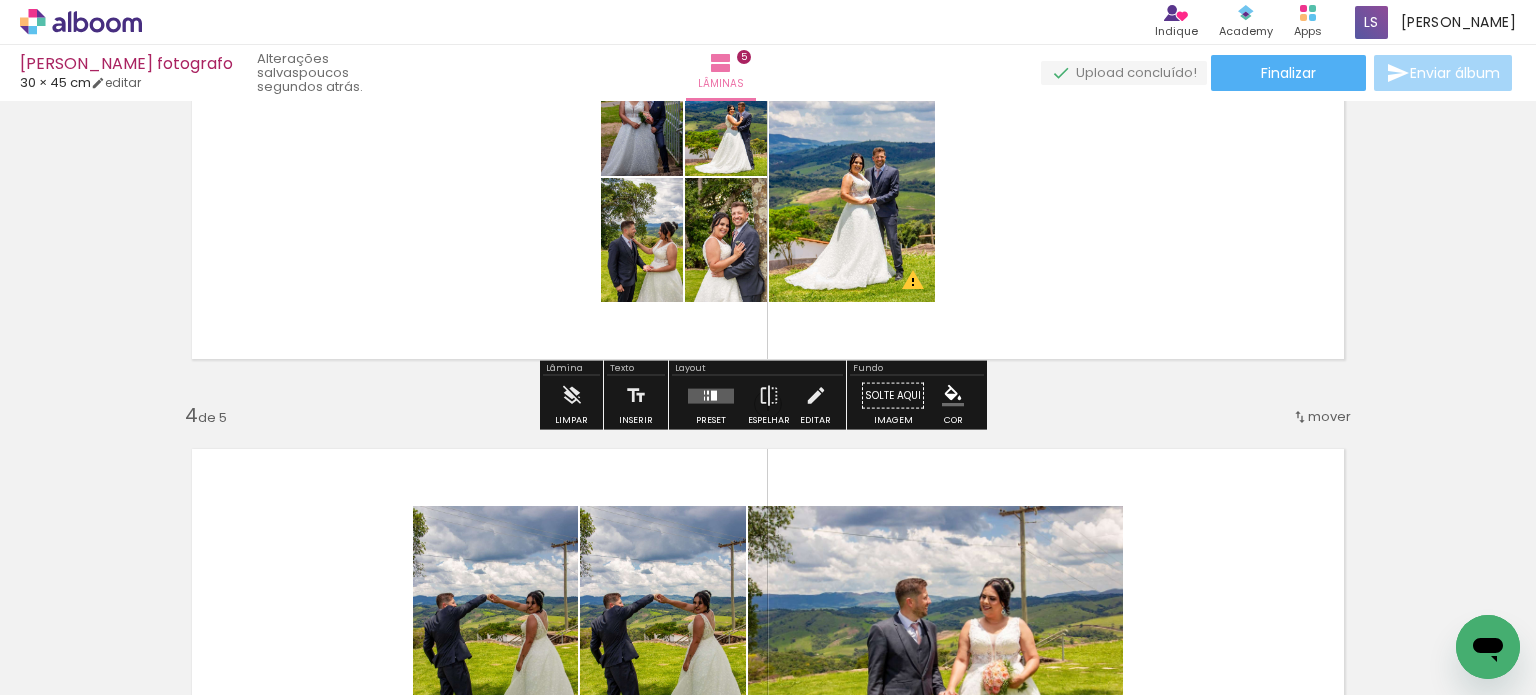scroll, scrollTop: 1100, scrollLeft: 0, axis: vertical 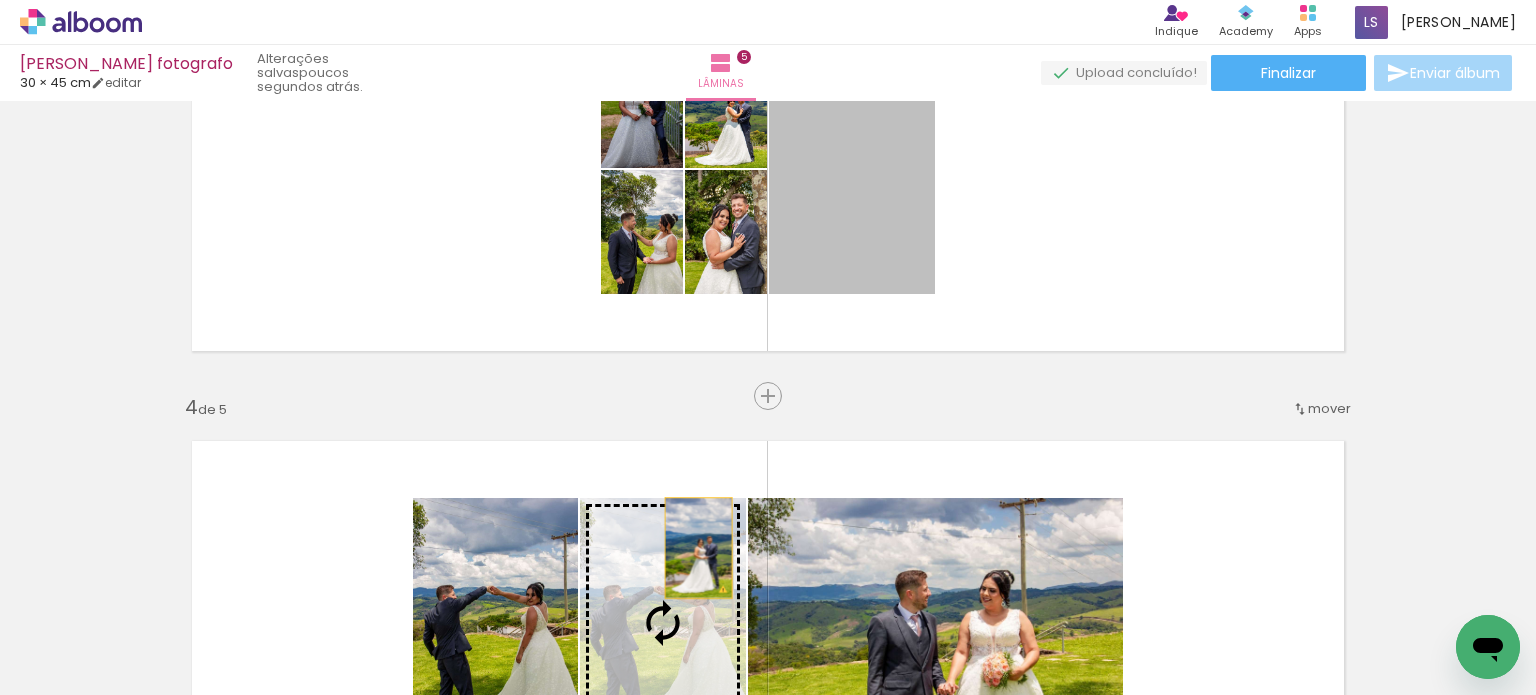 drag, startPoint x: 836, startPoint y: 219, endPoint x: 691, endPoint y: 548, distance: 359.5358 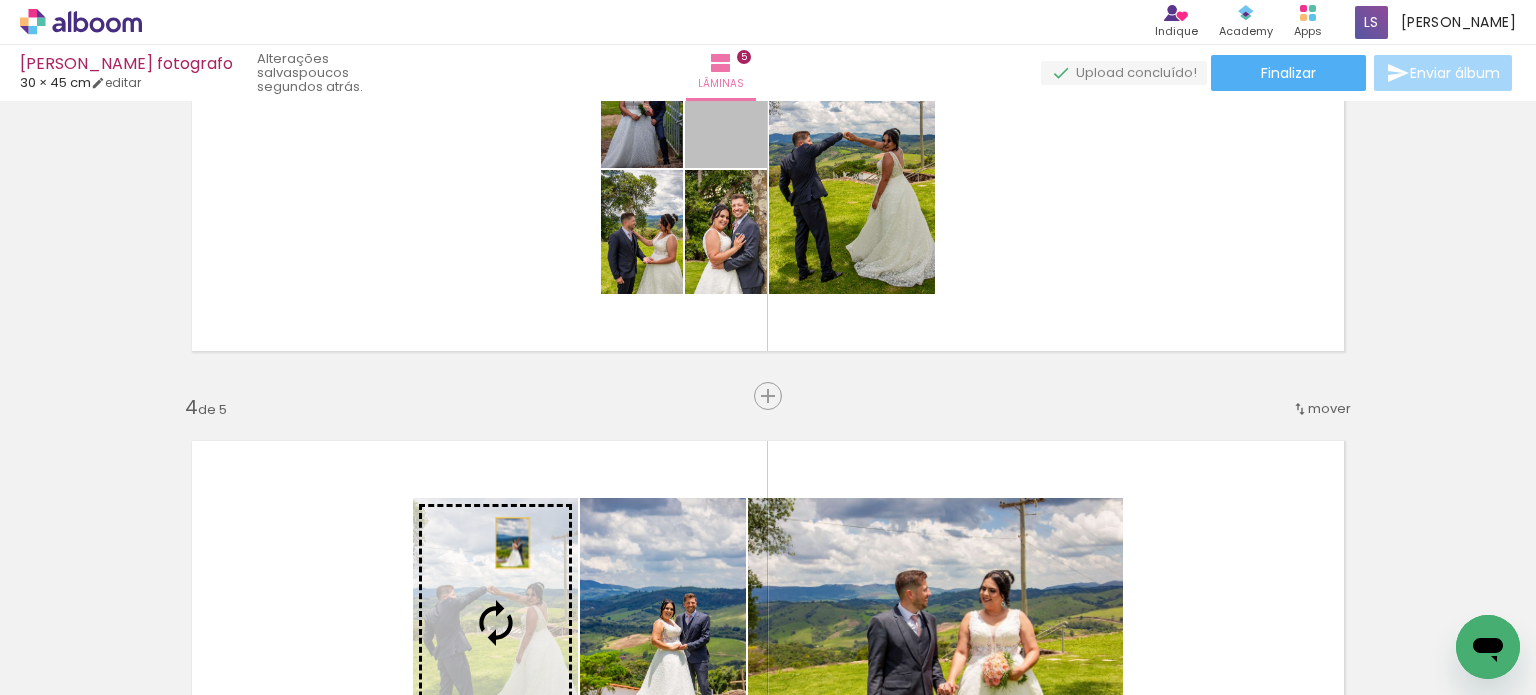 drag, startPoint x: 744, startPoint y: 143, endPoint x: 504, endPoint y: 543, distance: 466.47617 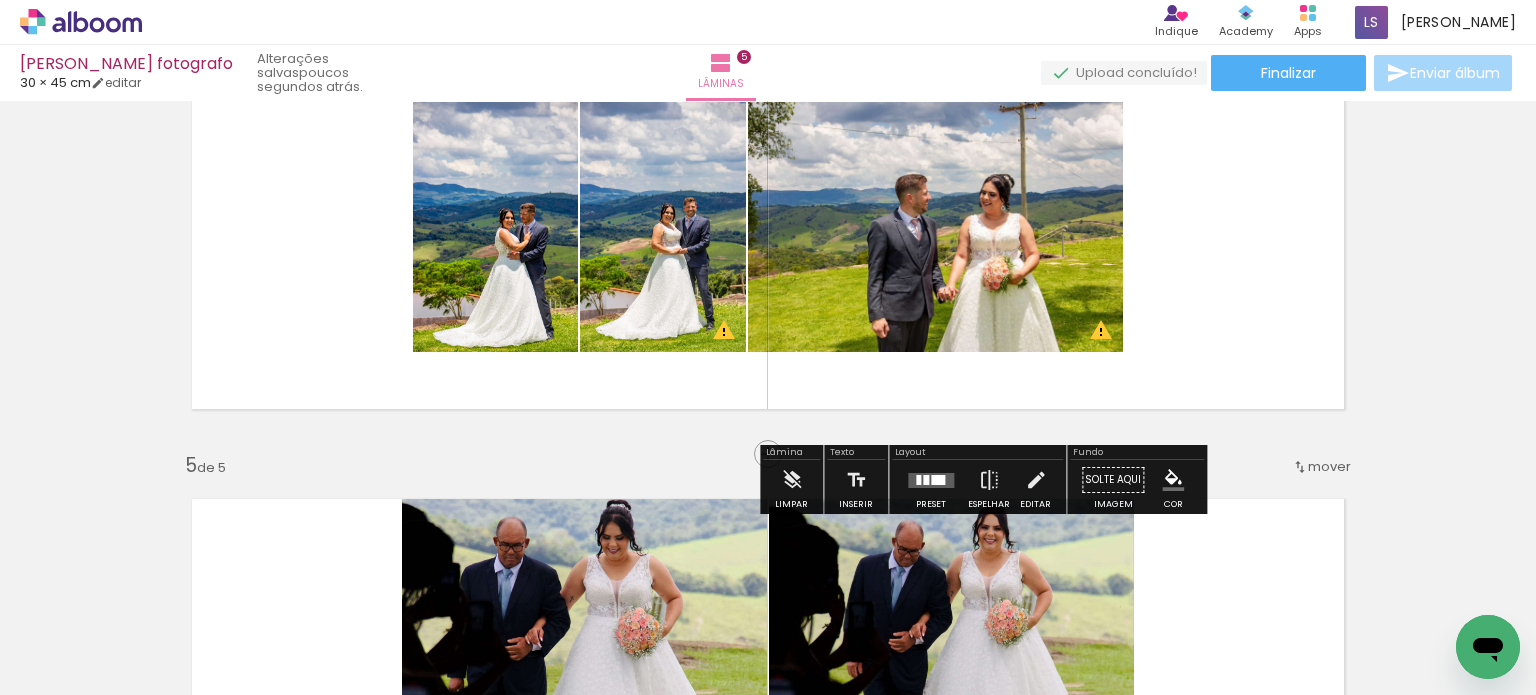 scroll, scrollTop: 1500, scrollLeft: 0, axis: vertical 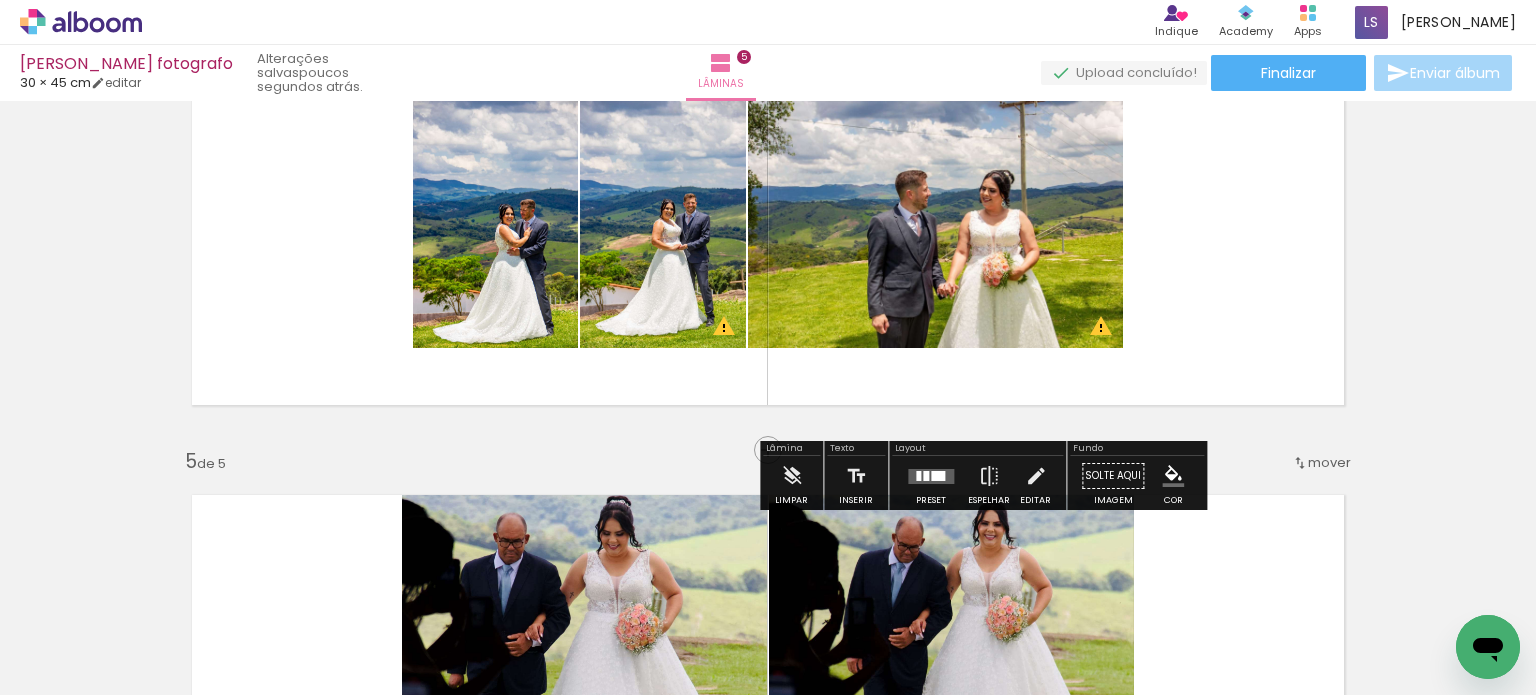 click at bounding box center (931, 476) 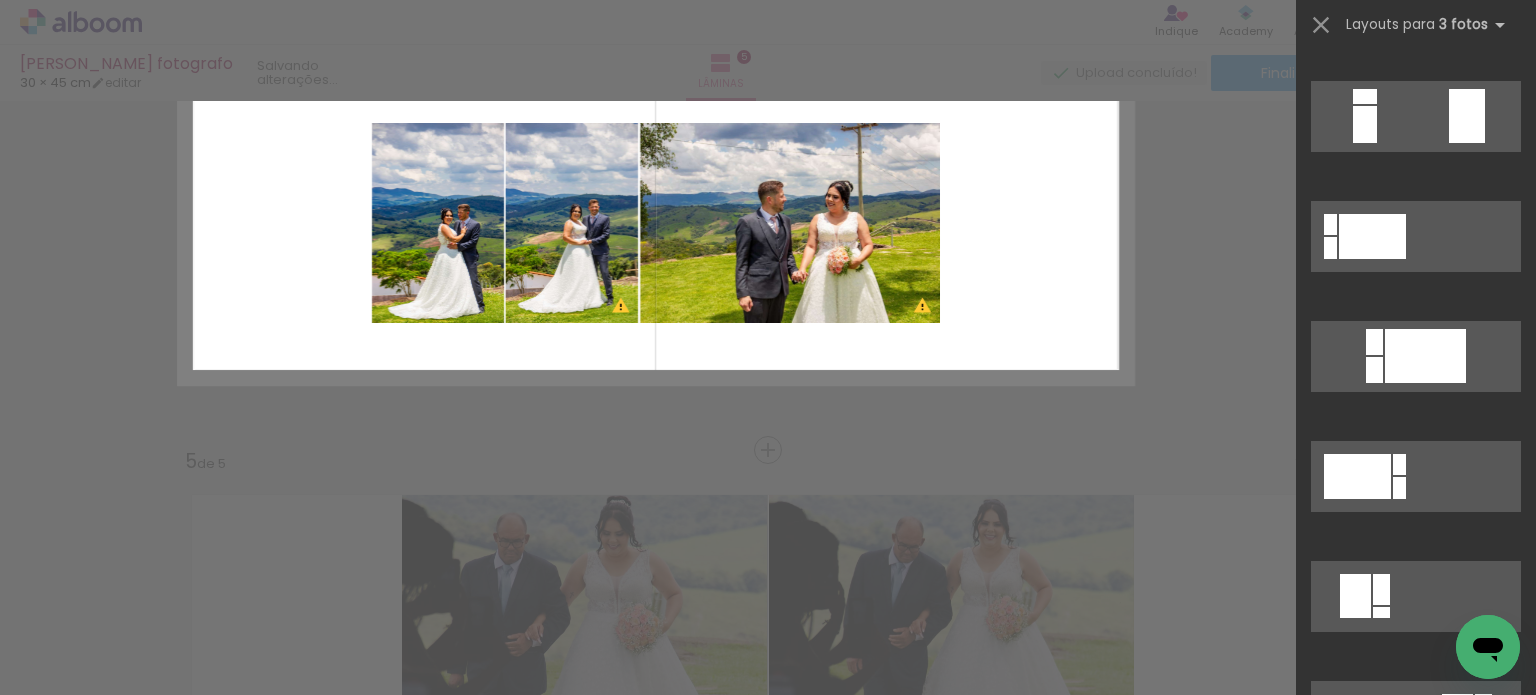 scroll, scrollTop: 0, scrollLeft: 0, axis: both 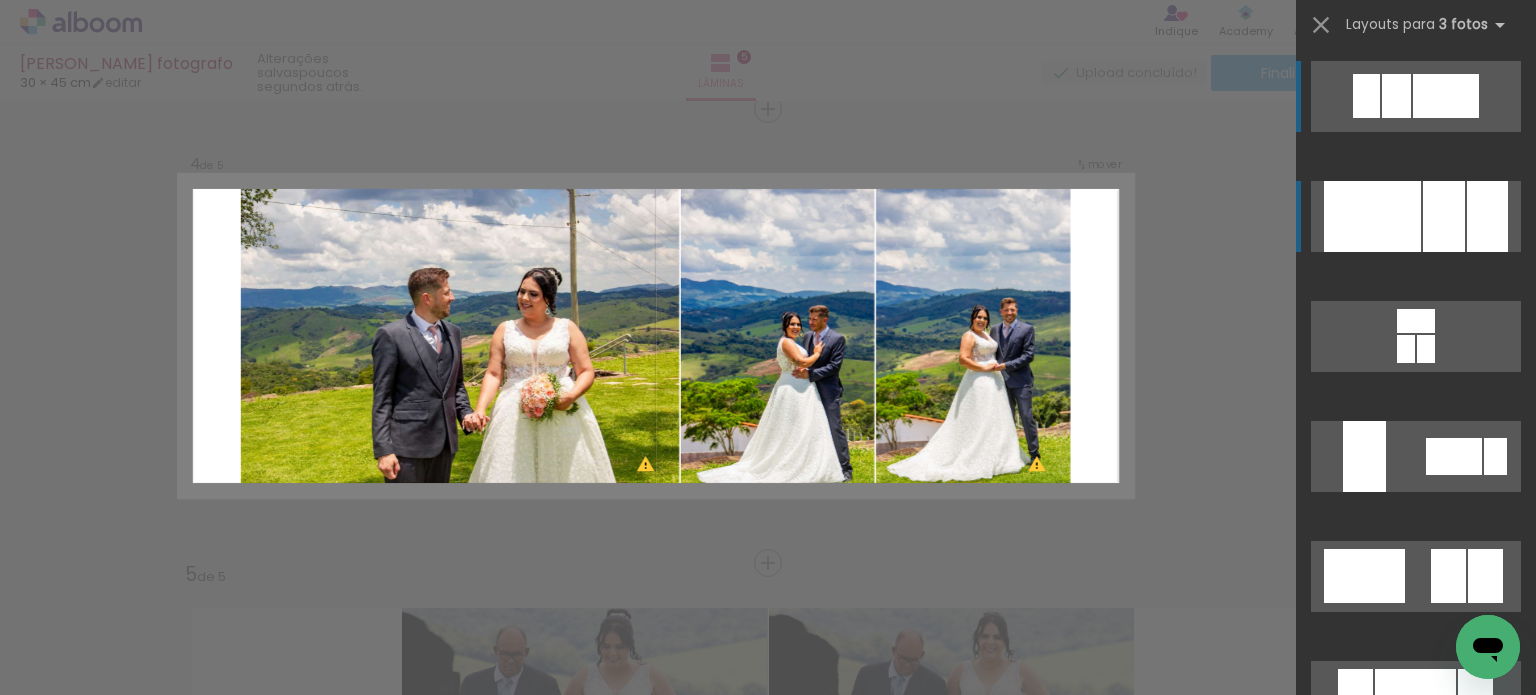 click at bounding box center [1444, 216] 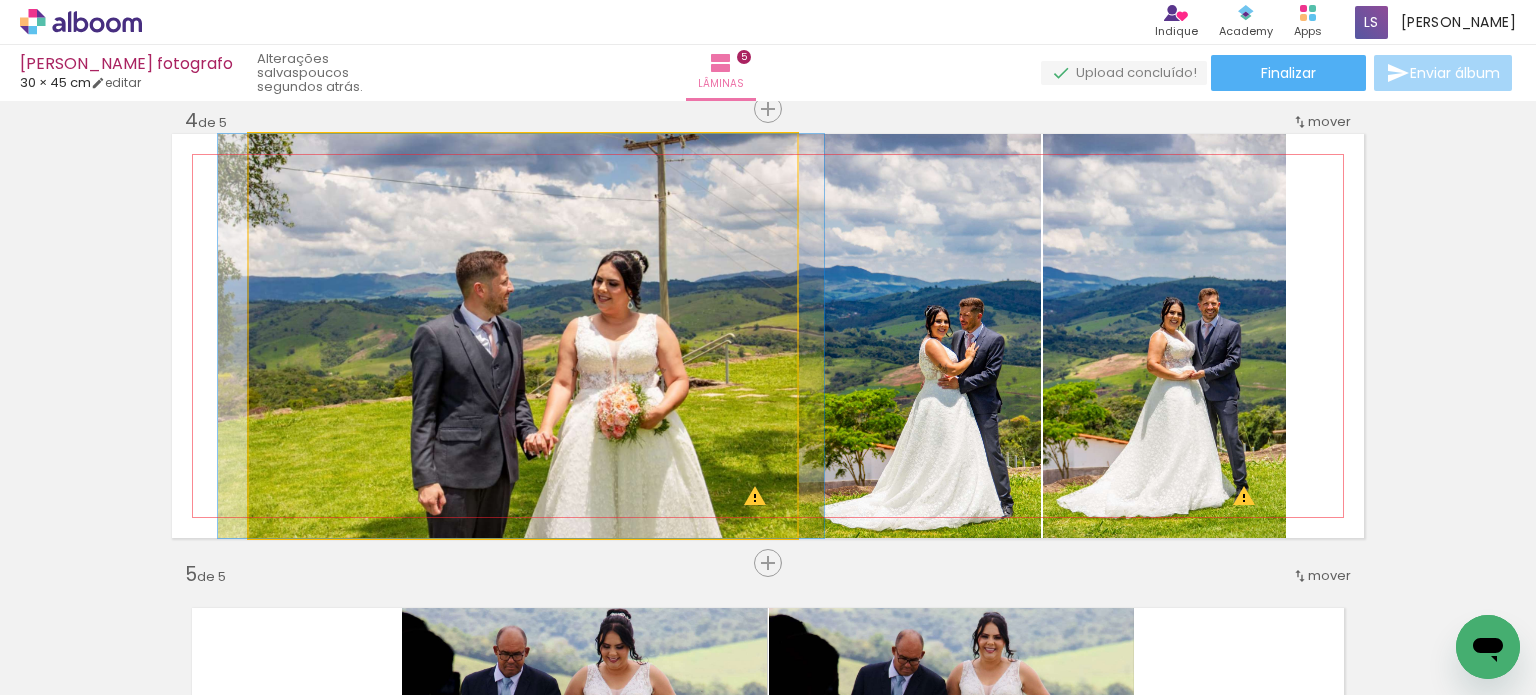 drag, startPoint x: 637, startPoint y: 376, endPoint x: 635, endPoint y: 338, distance: 38.052597 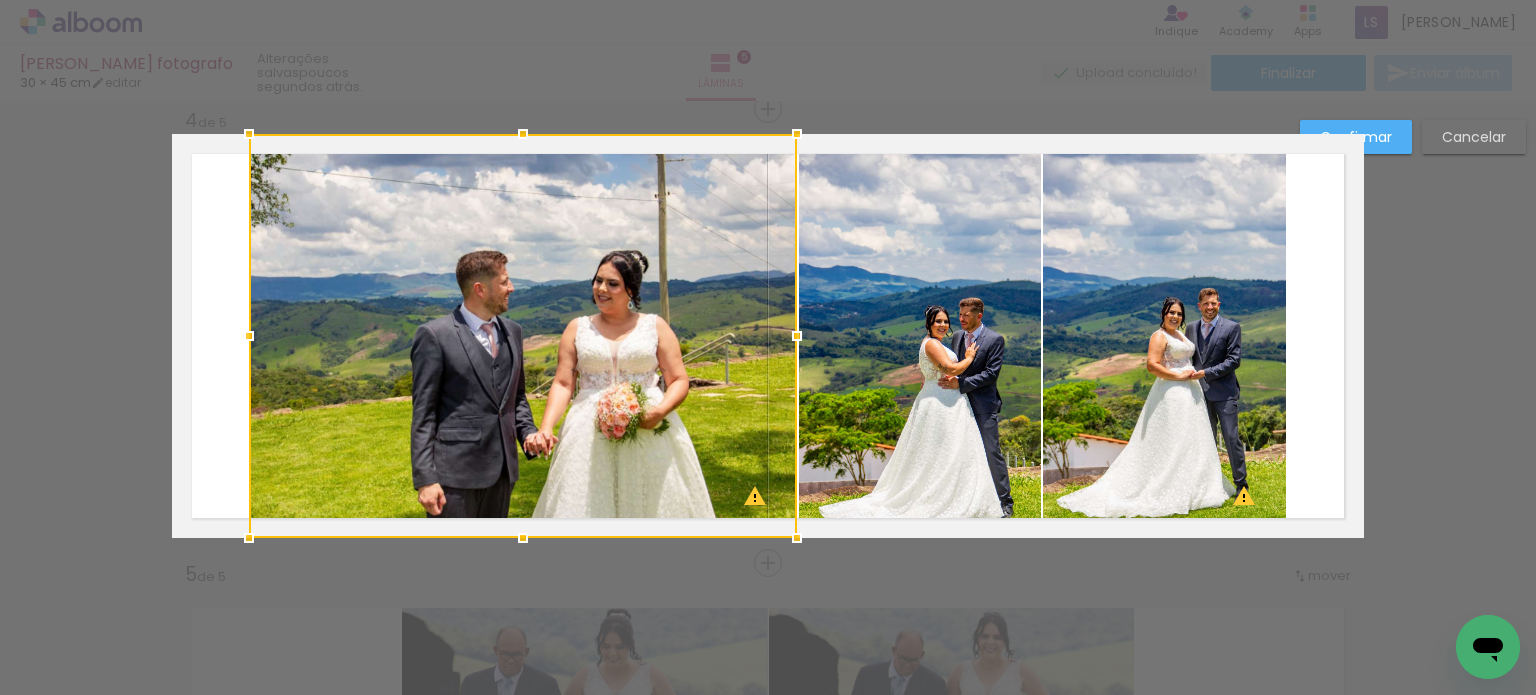 click at bounding box center [523, 336] 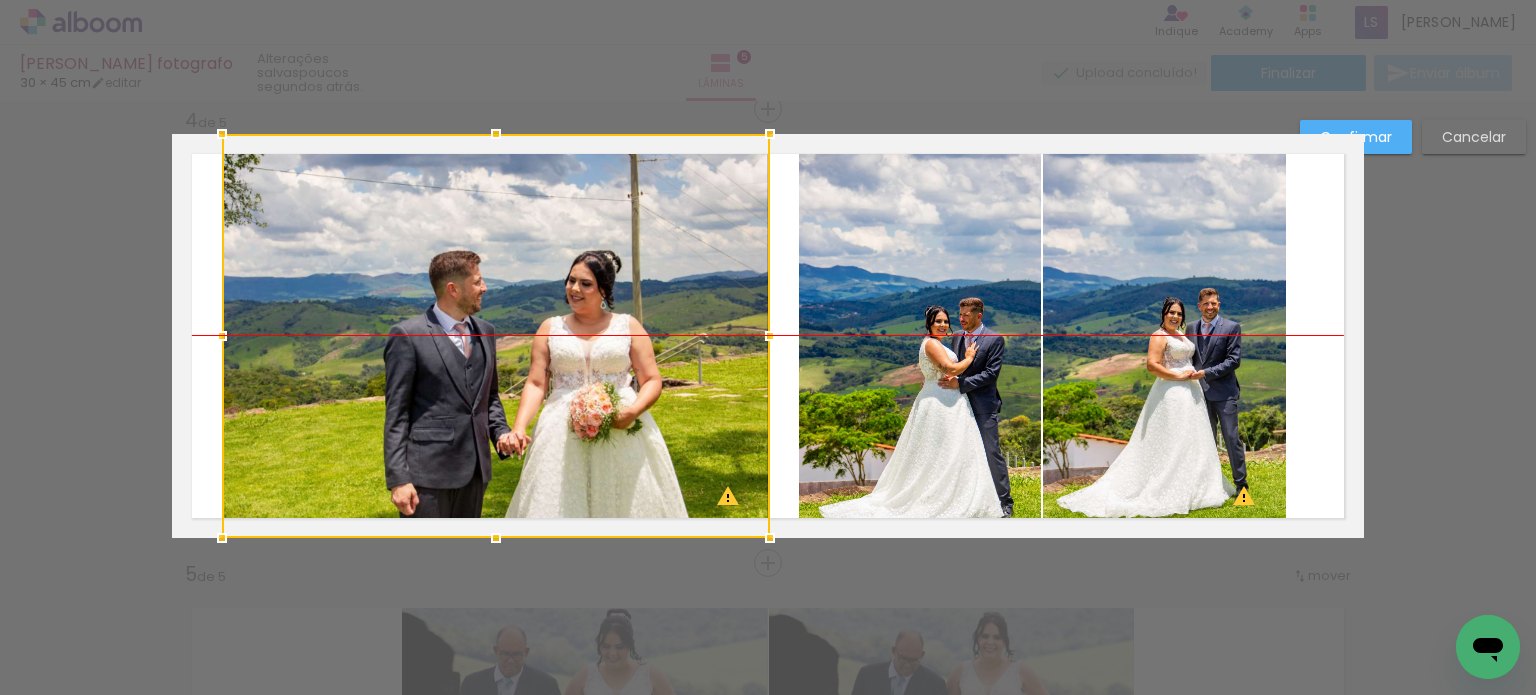 drag, startPoint x: 636, startPoint y: 344, endPoint x: 609, endPoint y: 341, distance: 27.166155 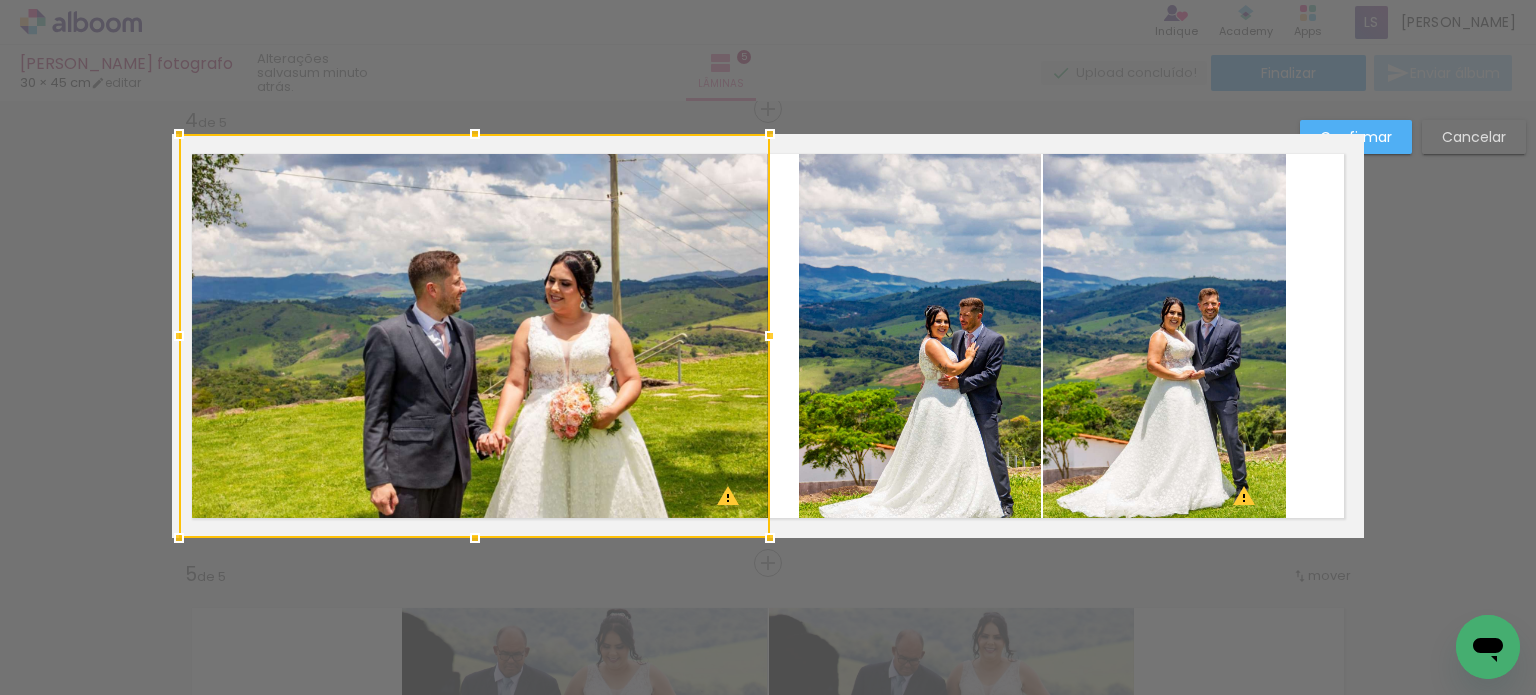 drag, startPoint x: 207, startPoint y: 333, endPoint x: 163, endPoint y: 334, distance: 44.011364 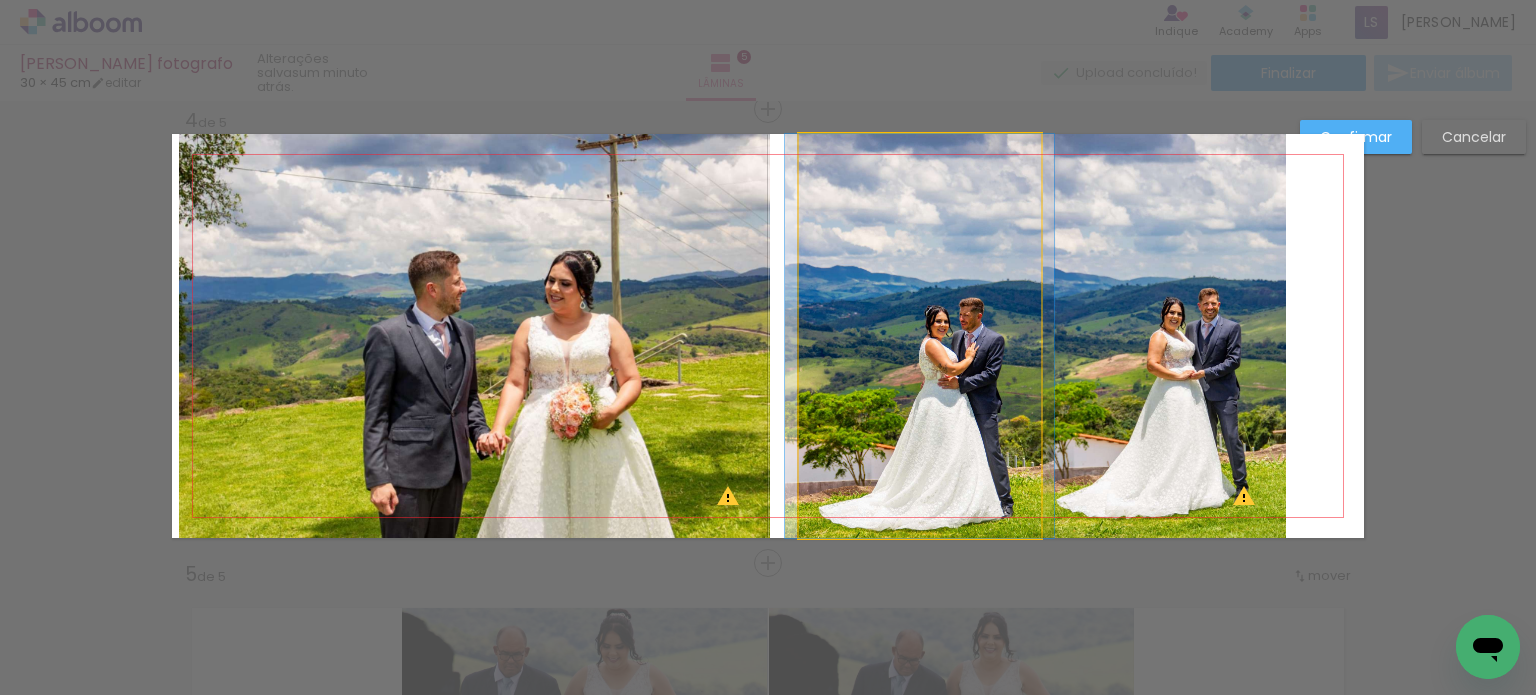 click 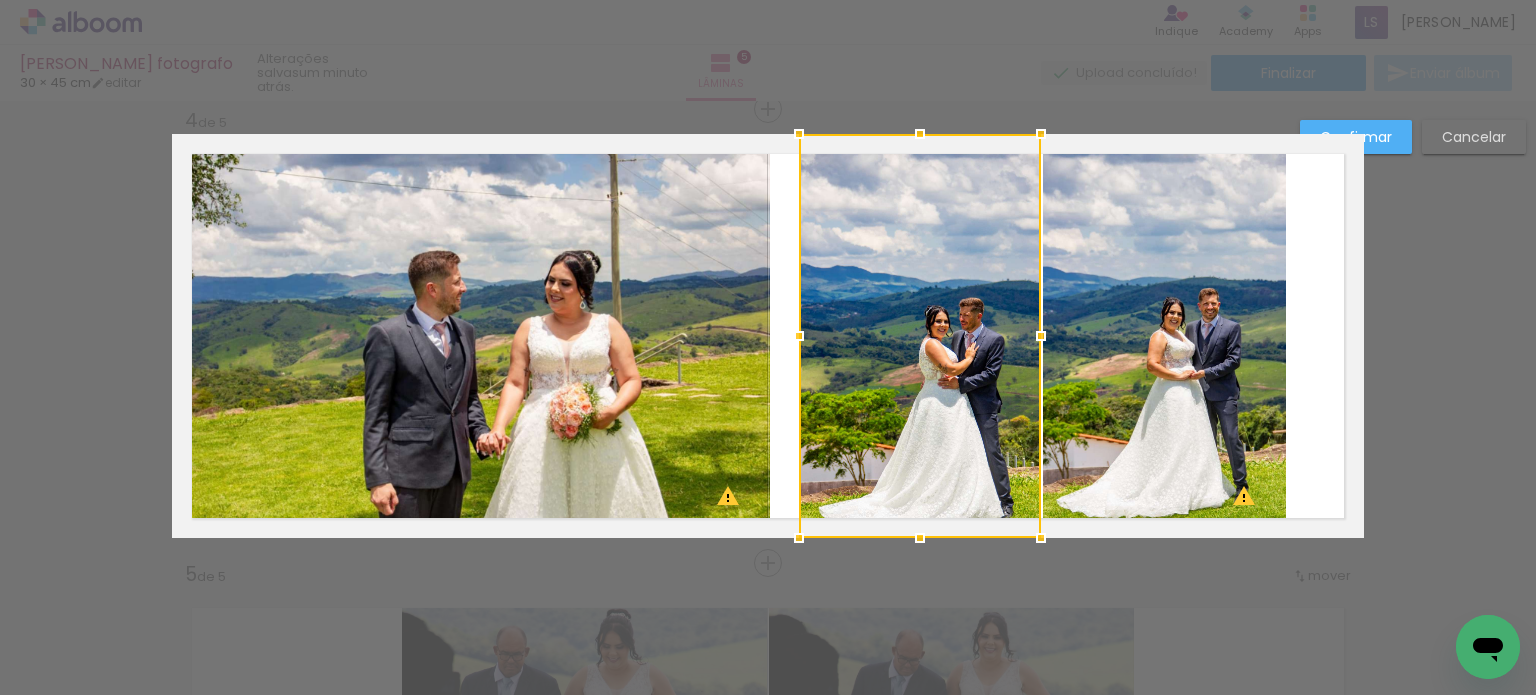 click 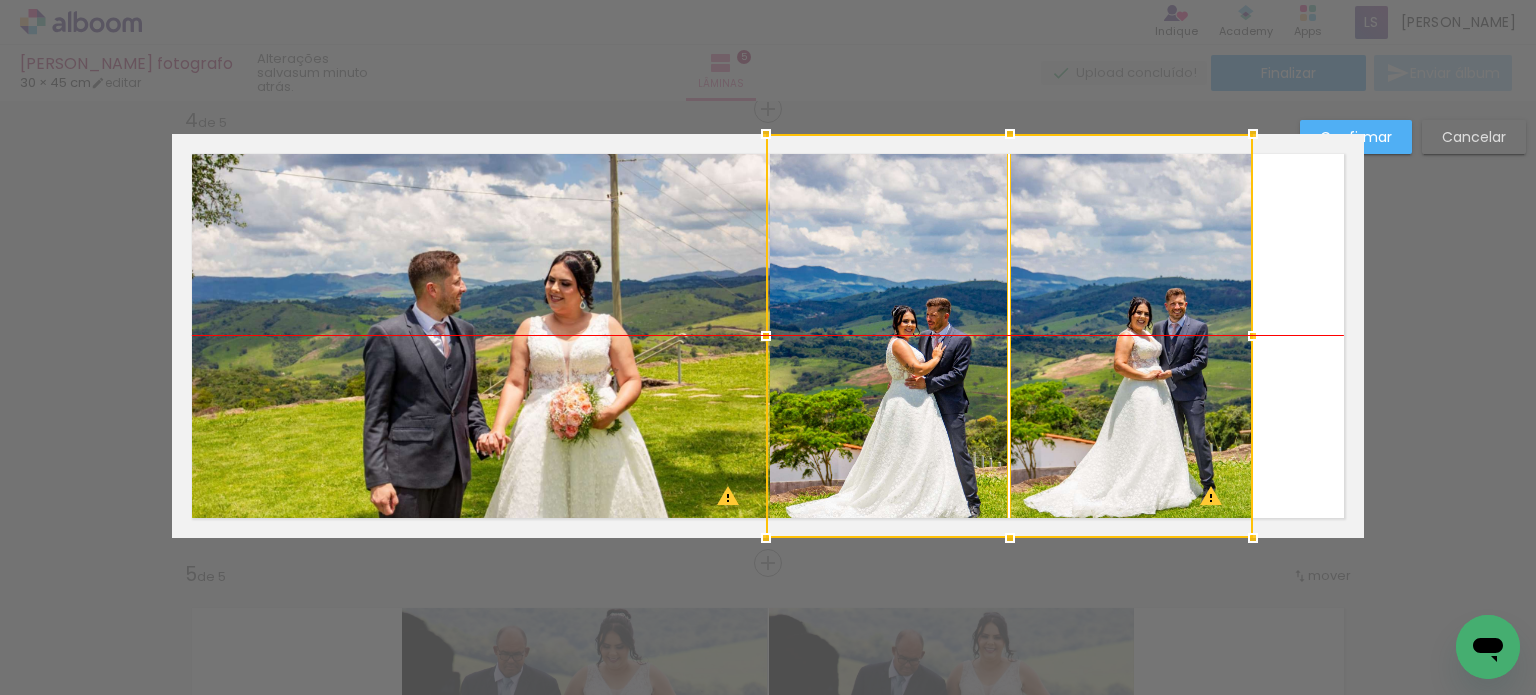 drag, startPoint x: 1158, startPoint y: 358, endPoint x: 1125, endPoint y: 357, distance: 33.01515 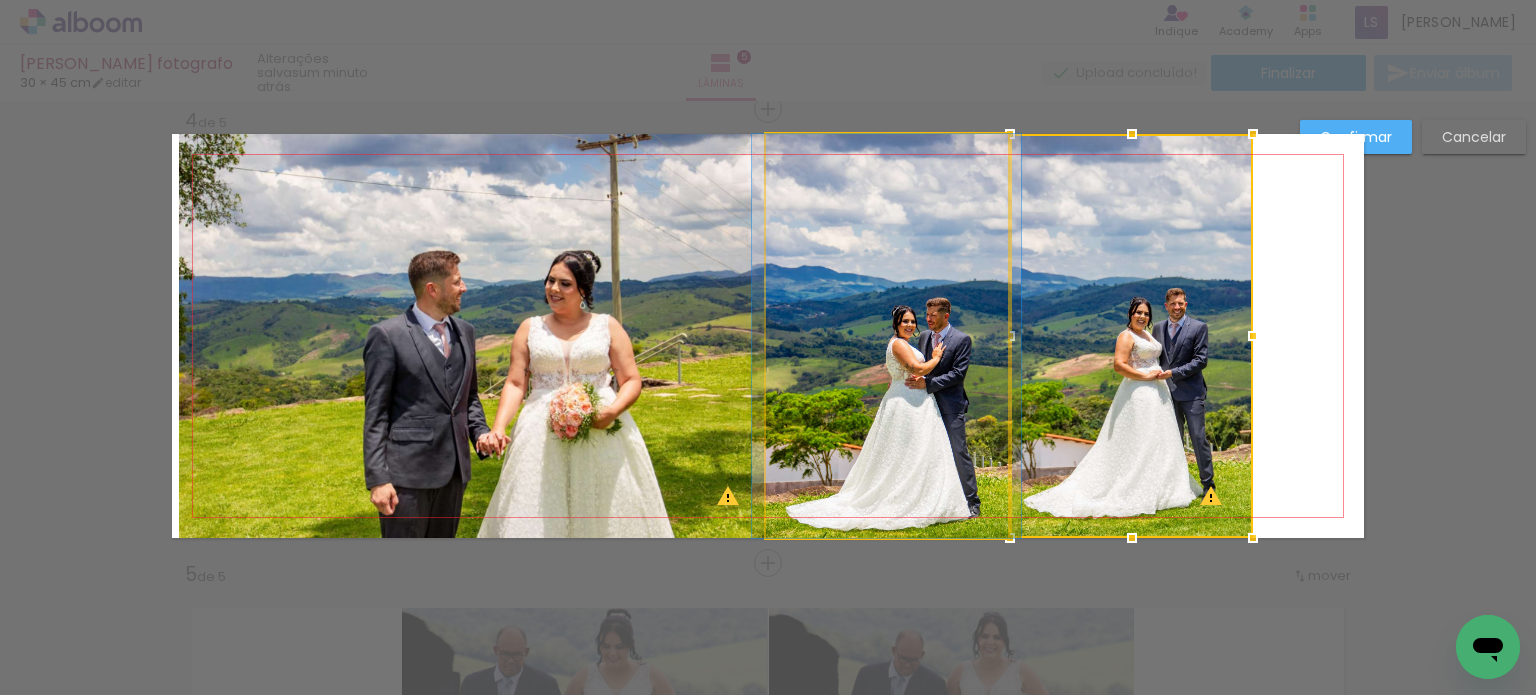 click 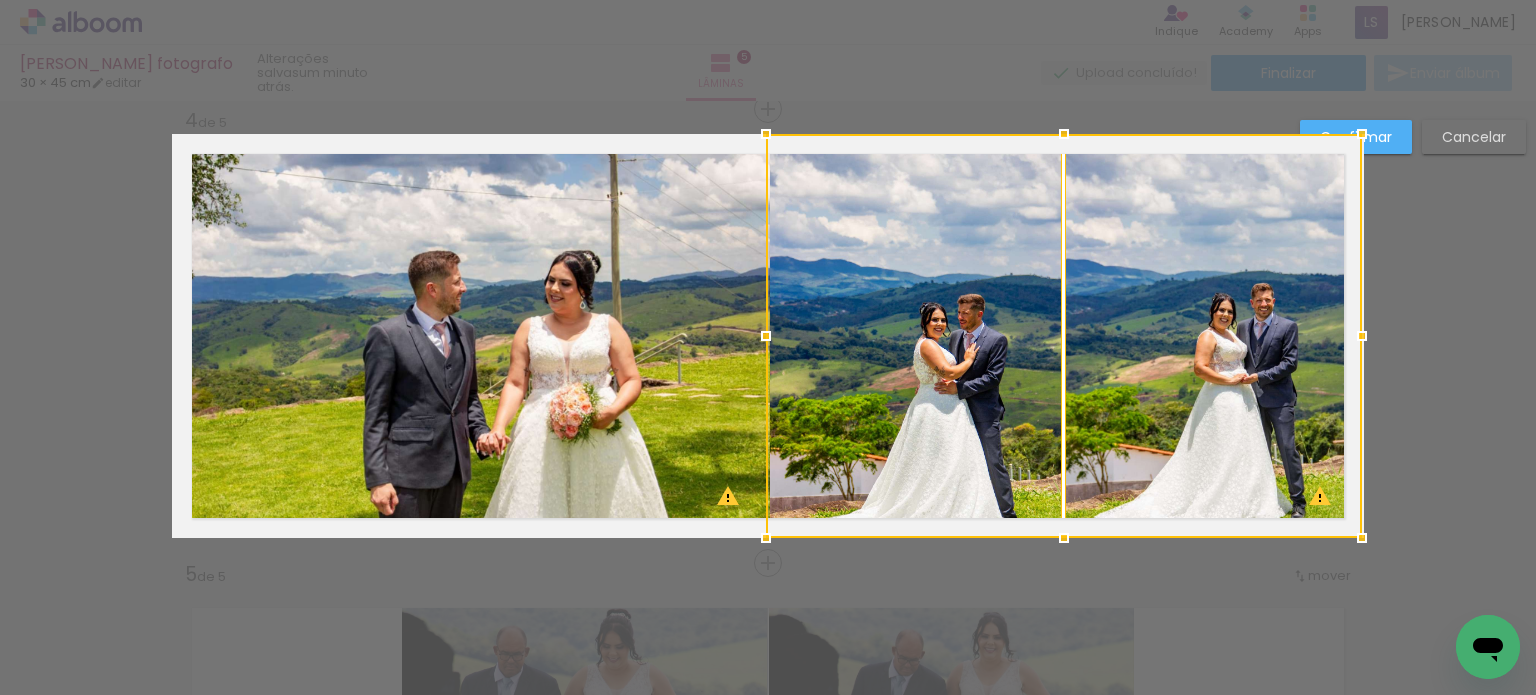 drag, startPoint x: 1252, startPoint y: 333, endPoint x: 1389, endPoint y: 329, distance: 137.05838 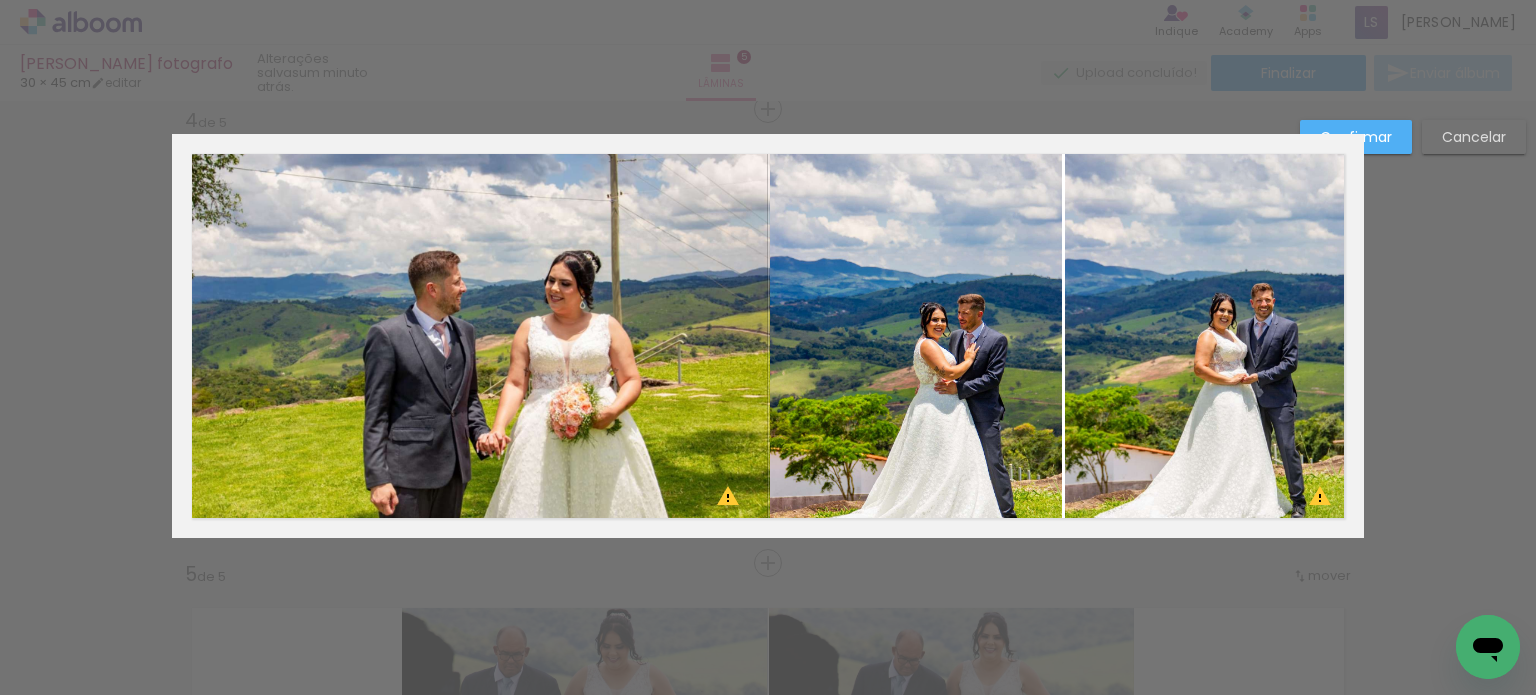 click on "Confirmar" at bounding box center [1356, 137] 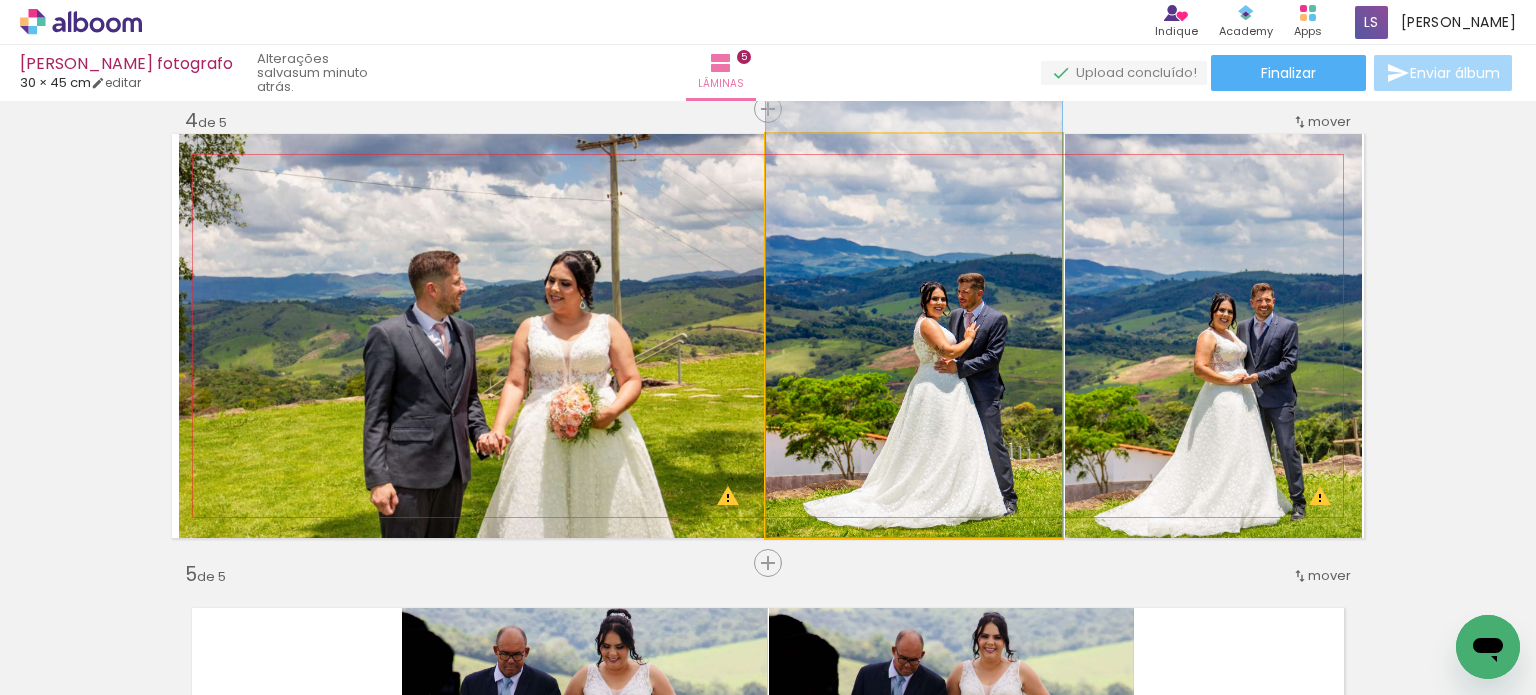 drag, startPoint x: 857, startPoint y: 365, endPoint x: 872, endPoint y: 310, distance: 57.00877 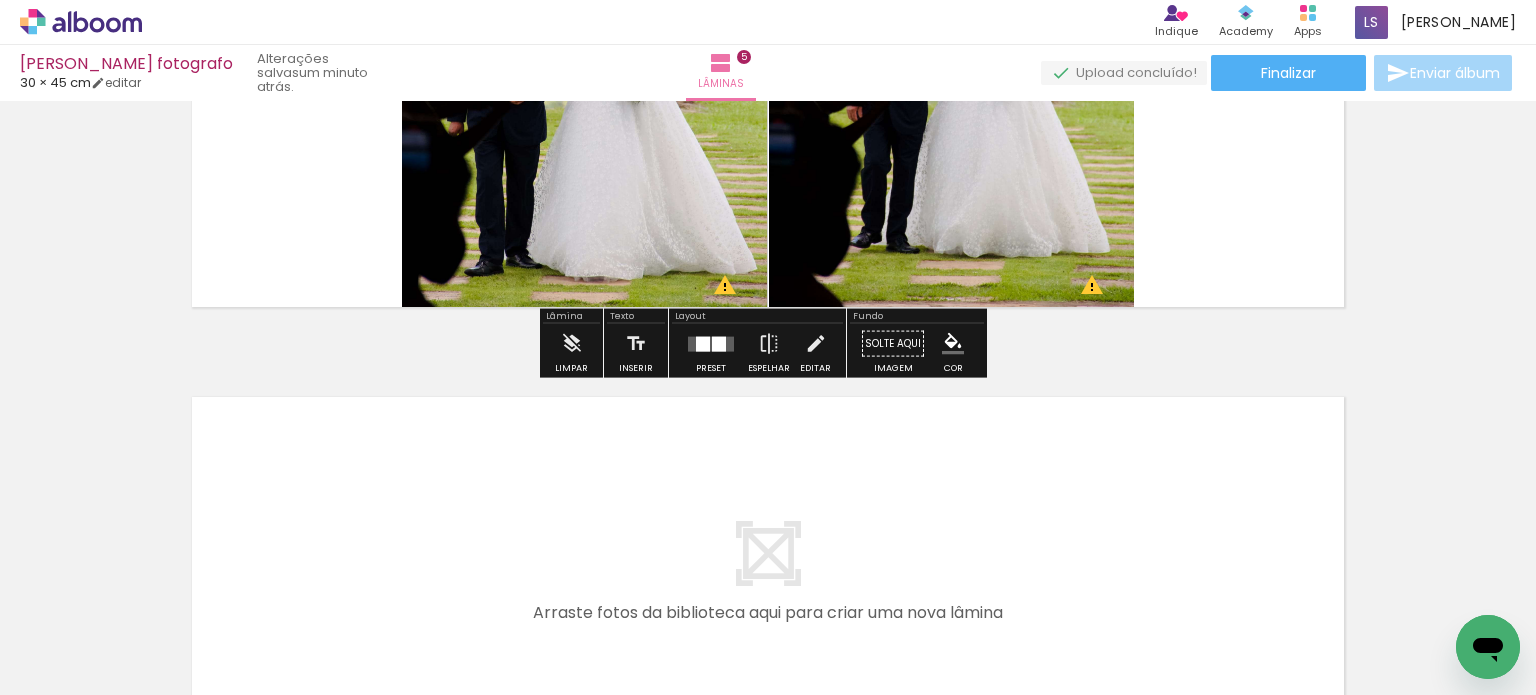 scroll, scrollTop: 2087, scrollLeft: 0, axis: vertical 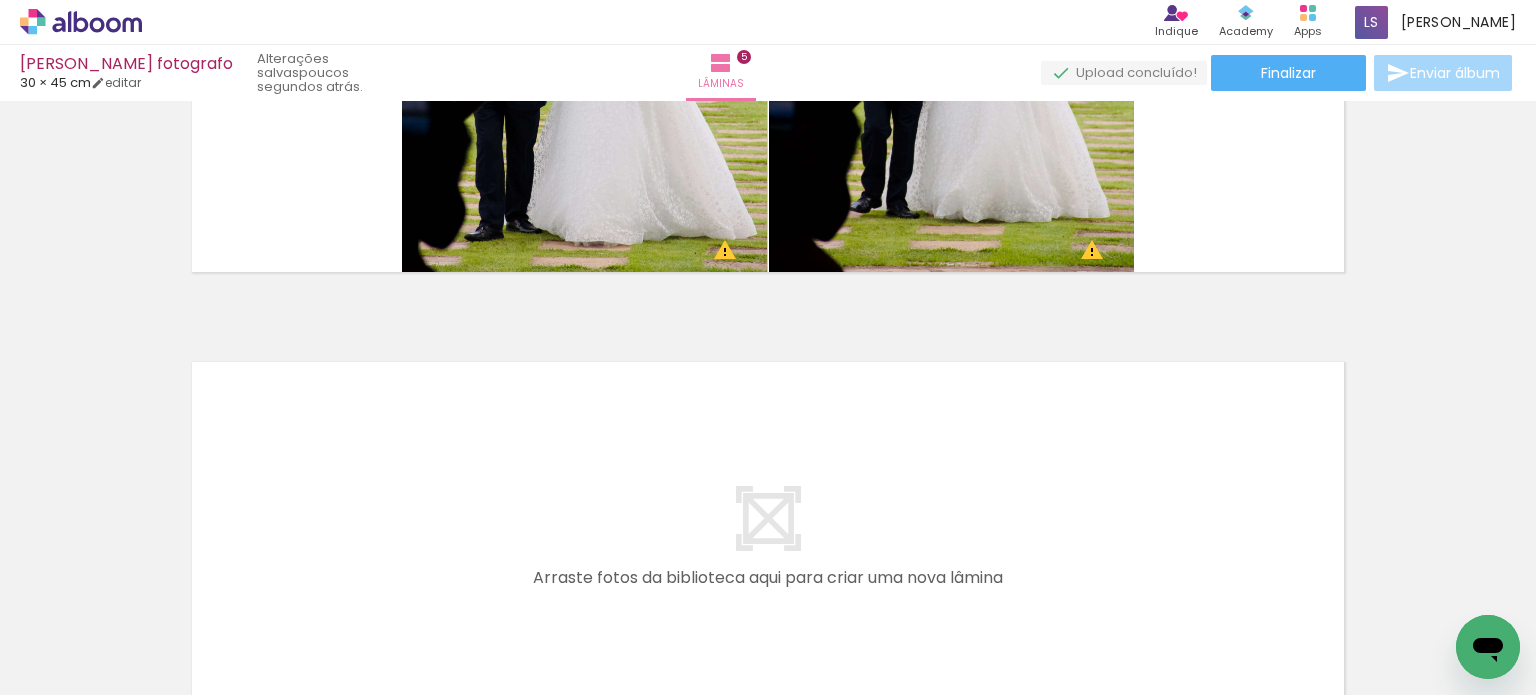 drag, startPoint x: 323, startPoint y: 687, endPoint x: 29, endPoint y: 47, distance: 704.2982 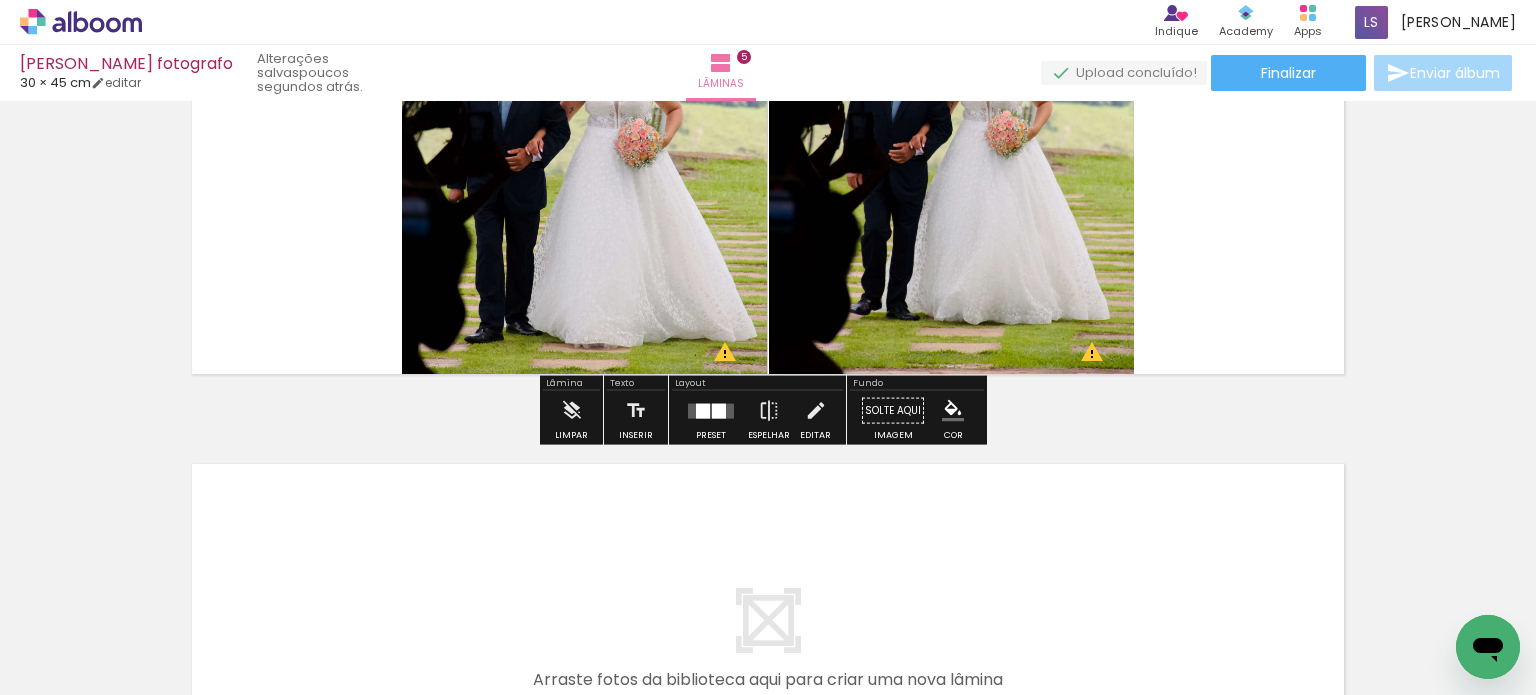 scroll, scrollTop: 1987, scrollLeft: 0, axis: vertical 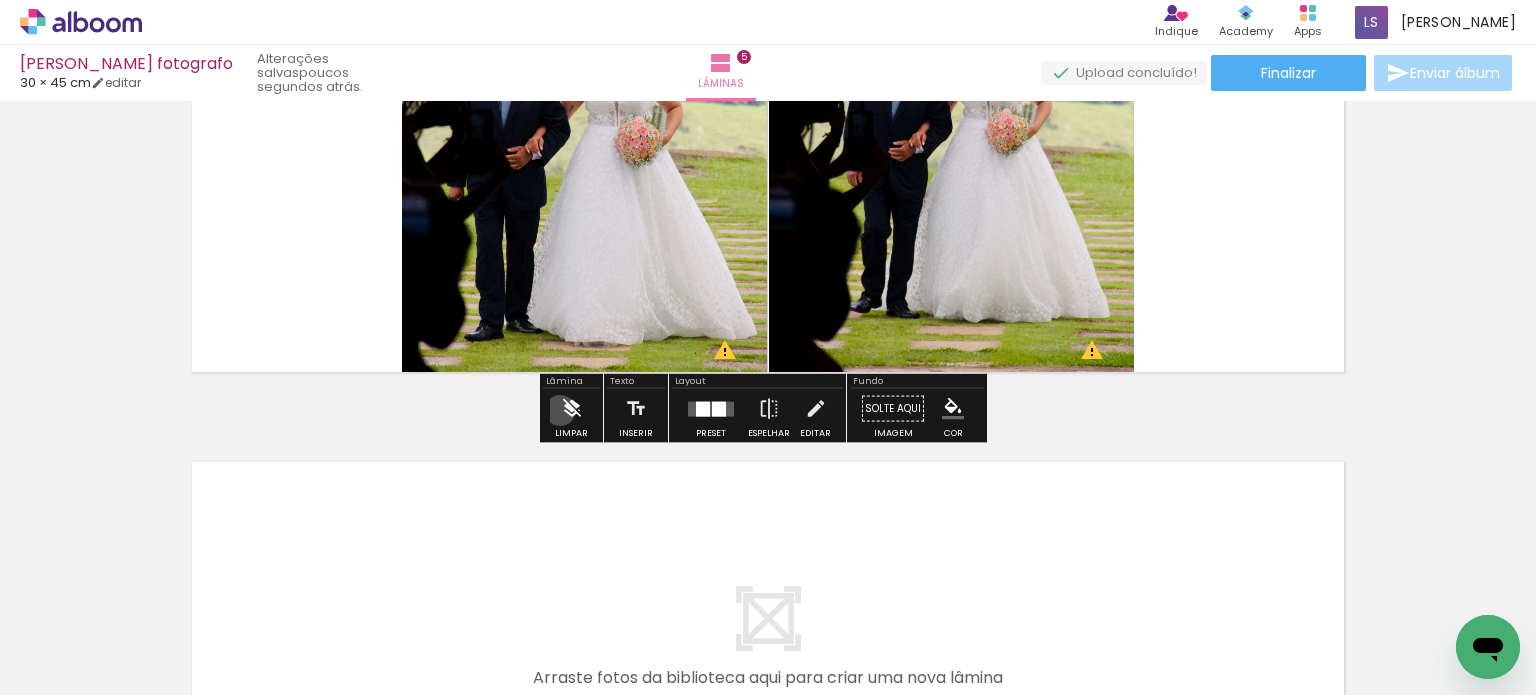 click at bounding box center (572, 409) 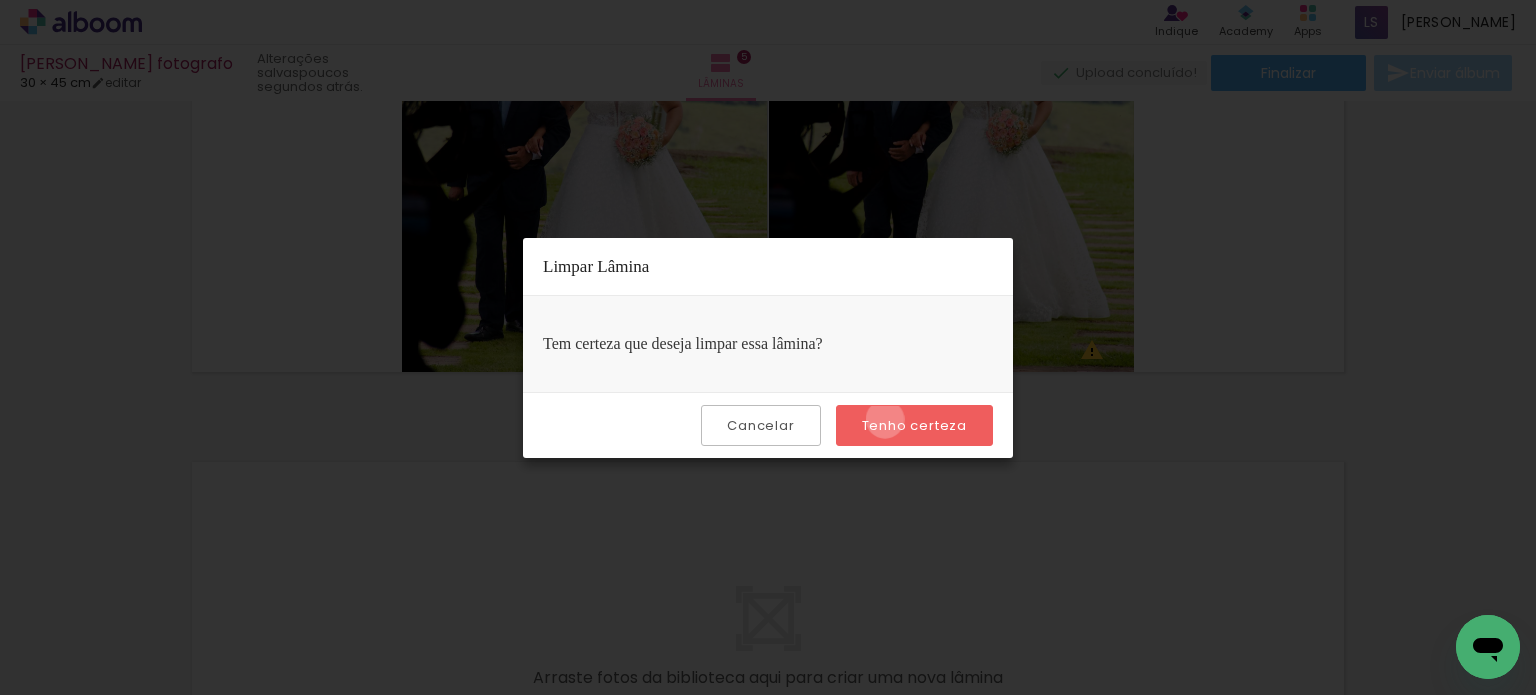 click on "Tenho certeza" at bounding box center (0, 0) 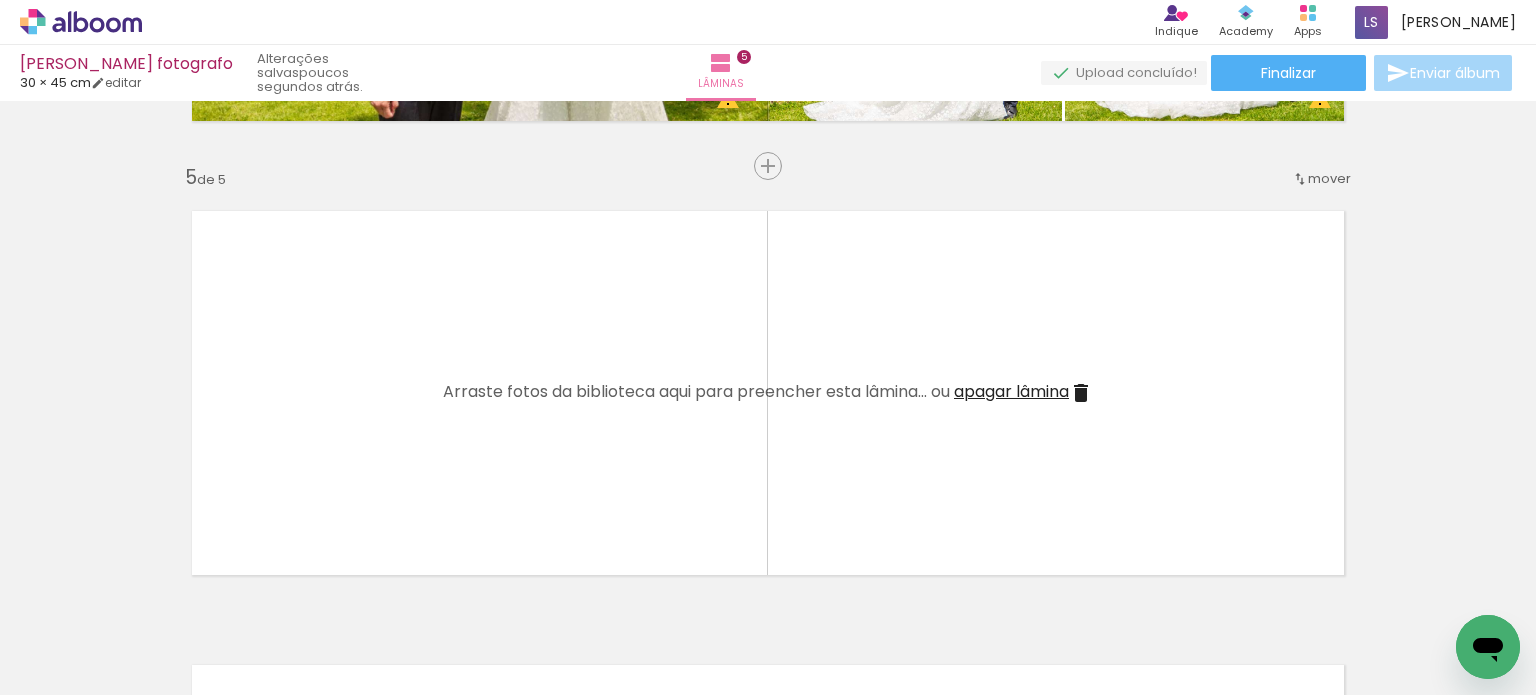 scroll, scrollTop: 1787, scrollLeft: 0, axis: vertical 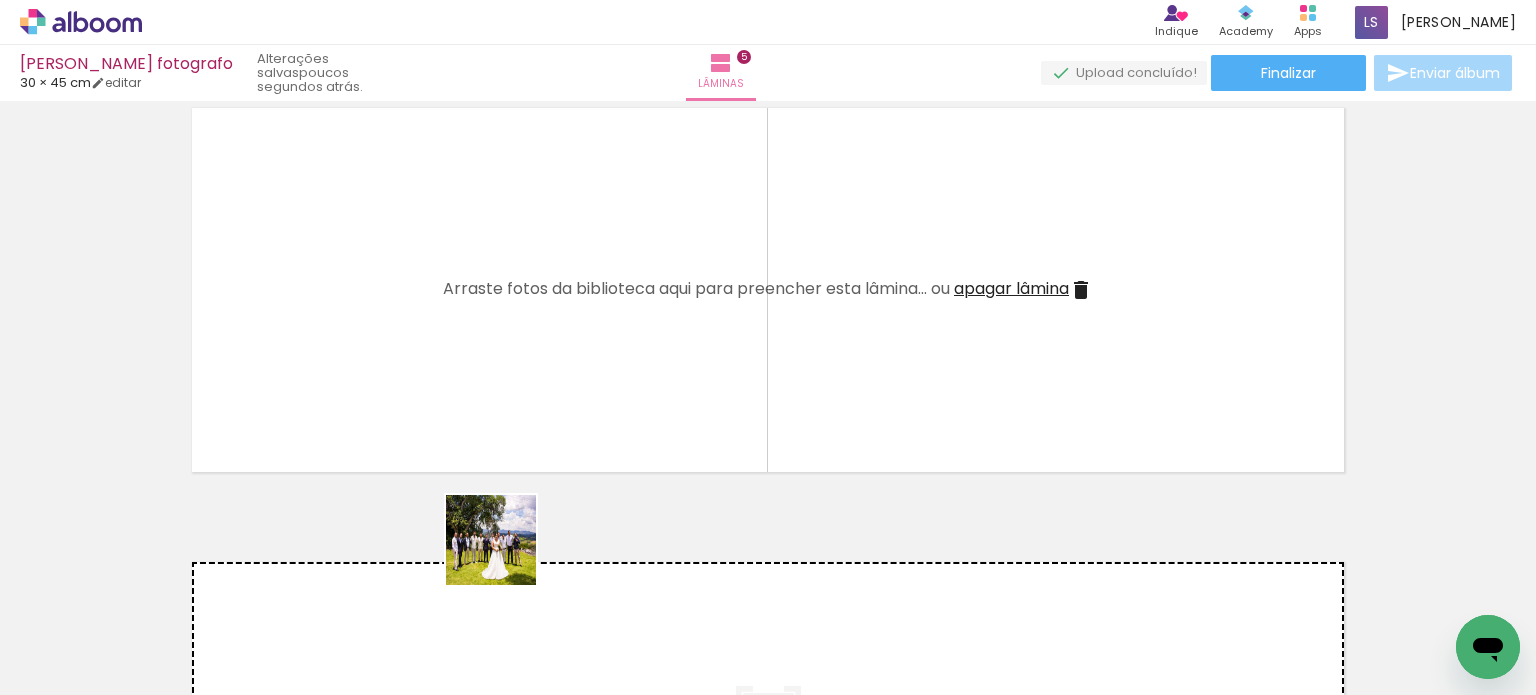 drag, startPoint x: 534, startPoint y: 634, endPoint x: 480, endPoint y: 434, distance: 207.16177 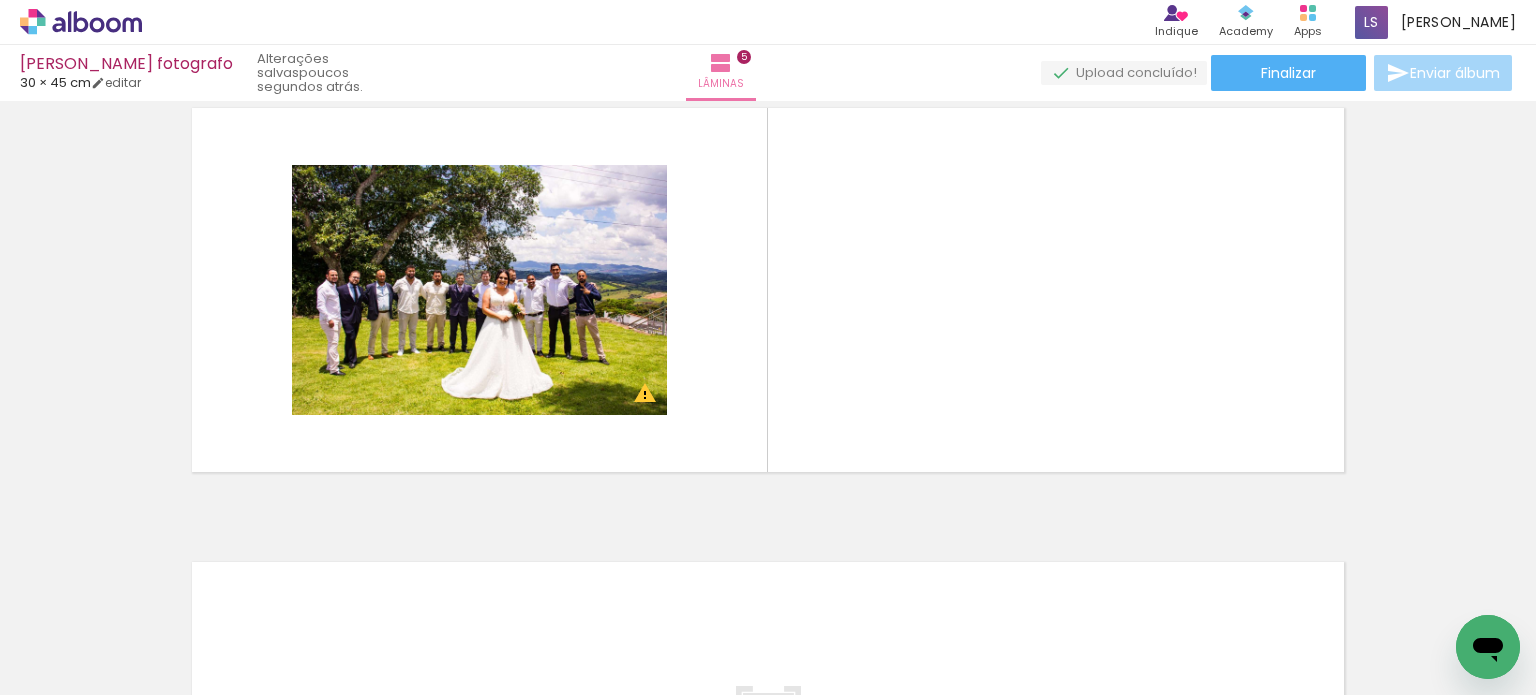 scroll, scrollTop: 0, scrollLeft: 3029, axis: horizontal 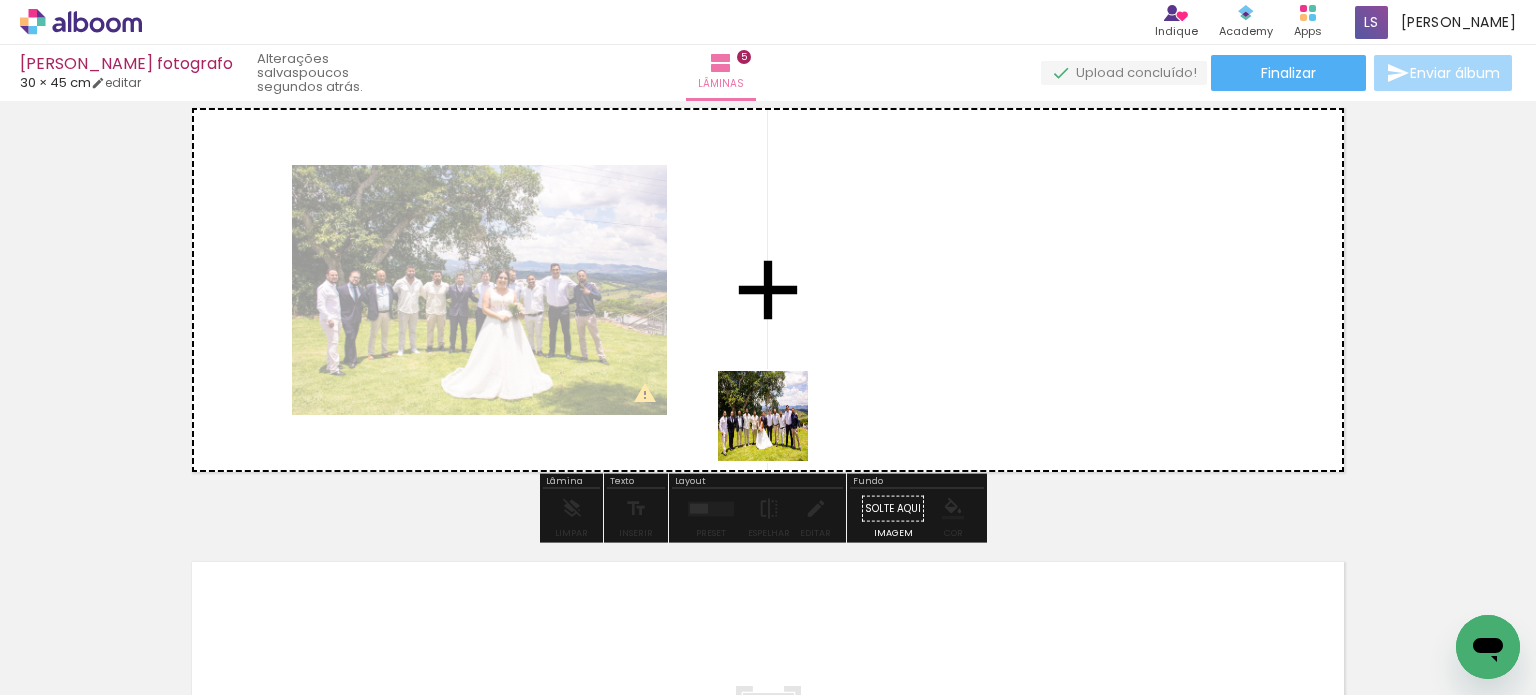 drag, startPoint x: 756, startPoint y: 640, endPoint x: 780, endPoint y: 410, distance: 231.24878 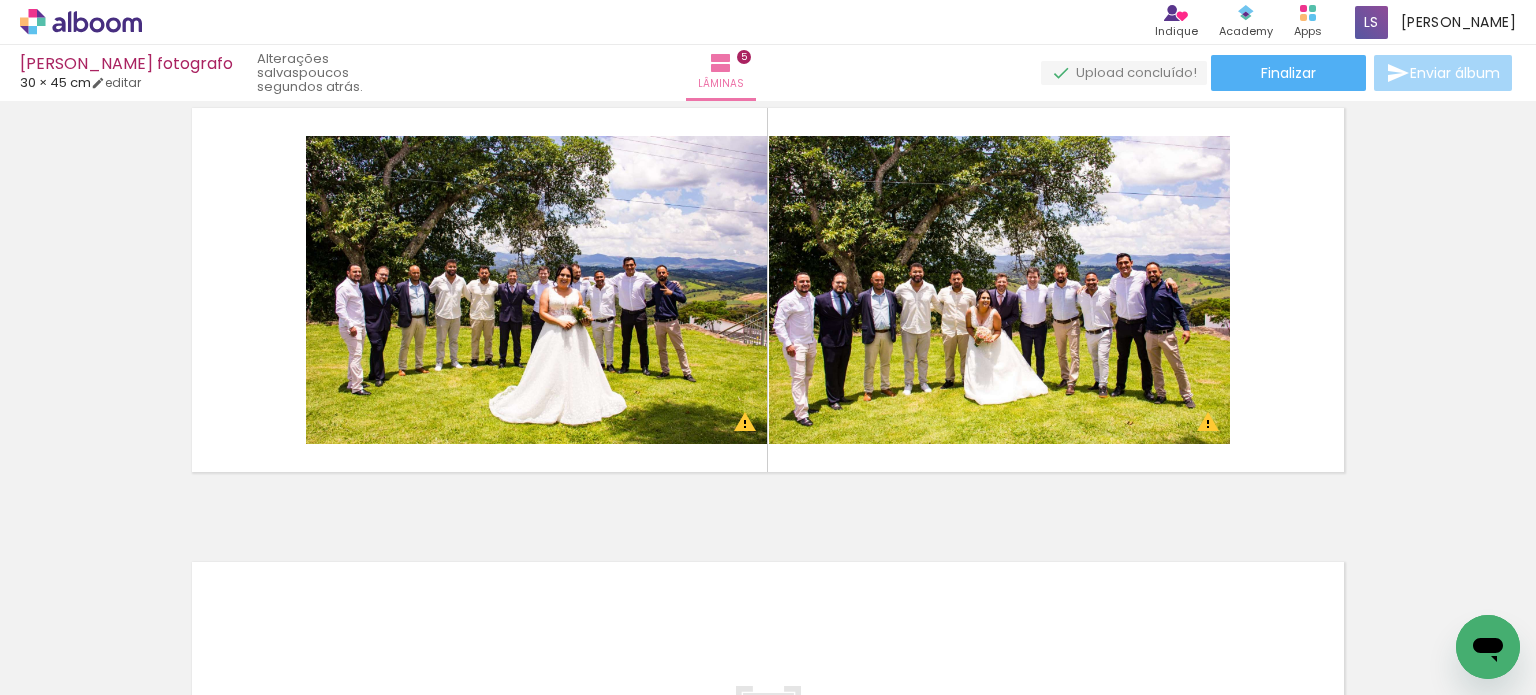 scroll, scrollTop: 0, scrollLeft: 4080, axis: horizontal 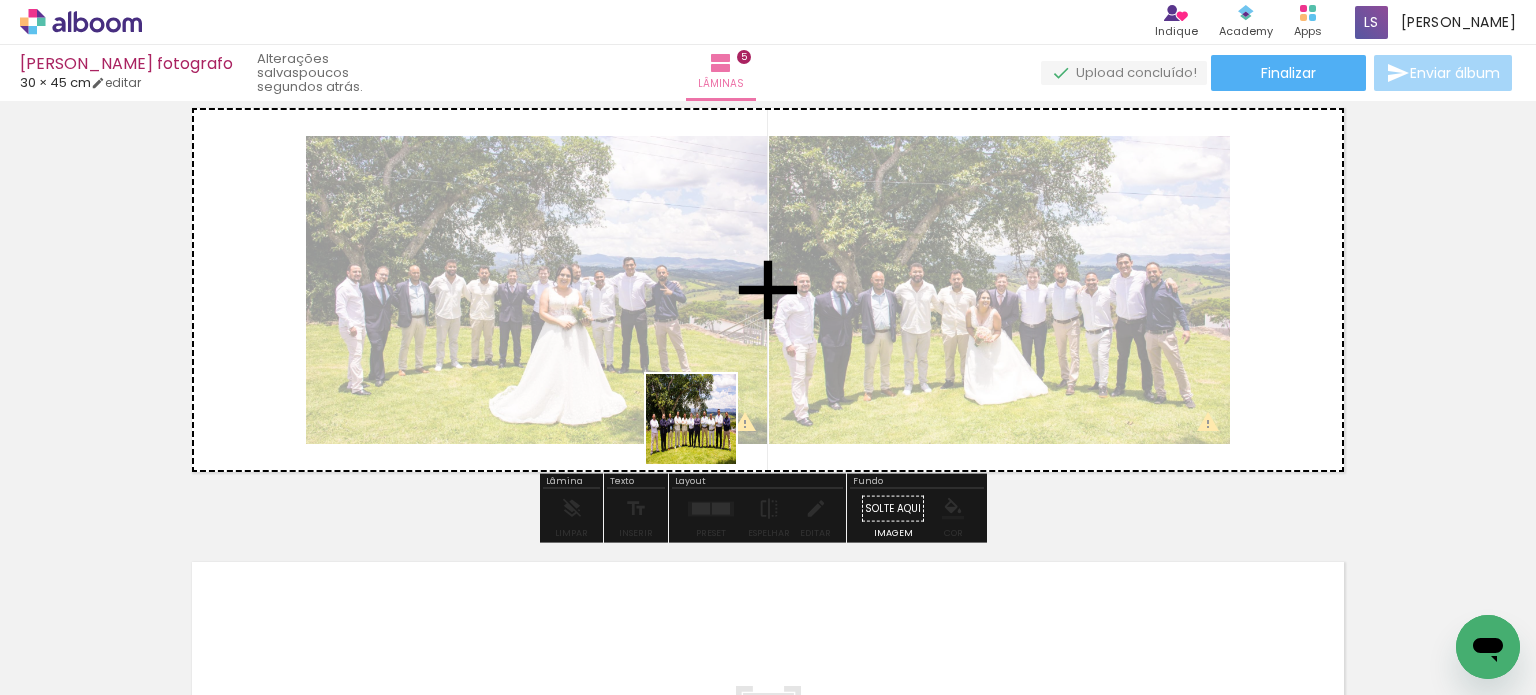 drag, startPoint x: 724, startPoint y: 634, endPoint x: 704, endPoint y: 391, distance: 243.82166 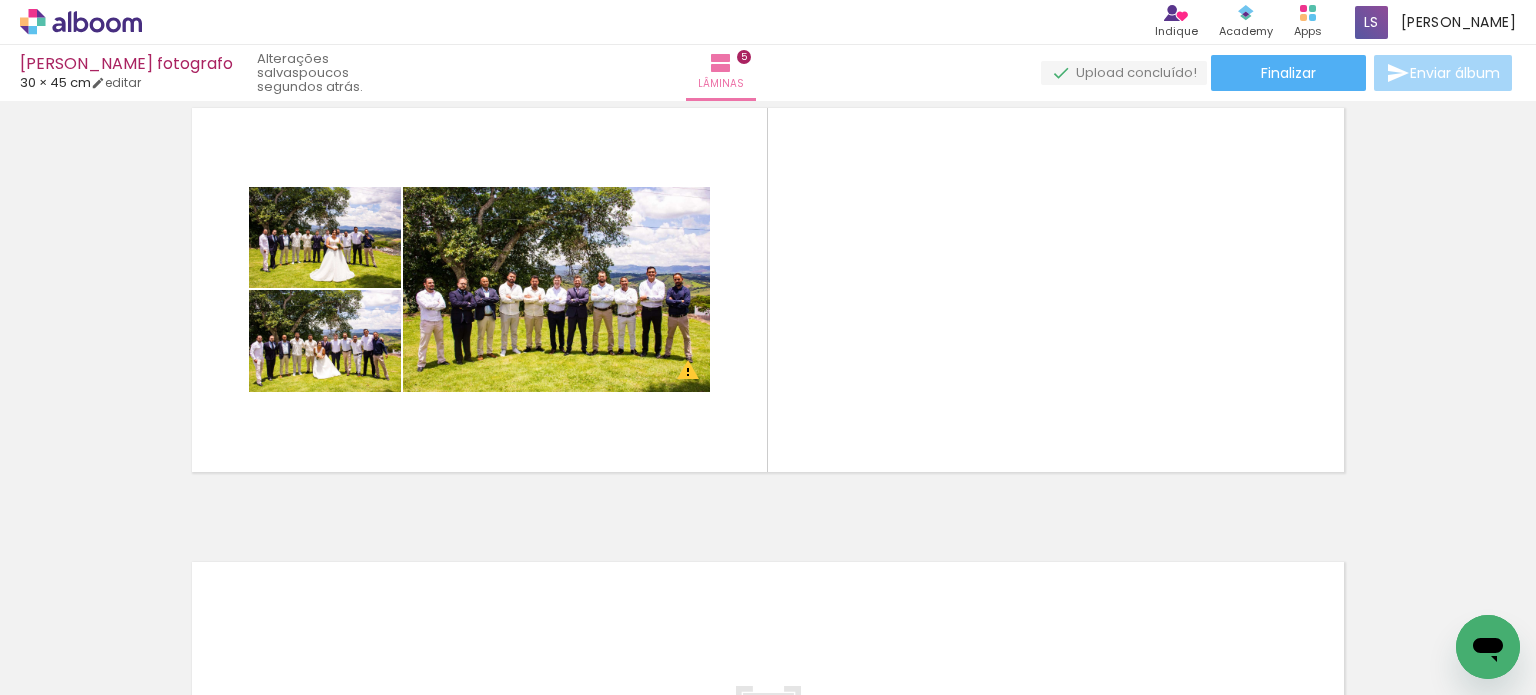 scroll, scrollTop: 0, scrollLeft: 5315, axis: horizontal 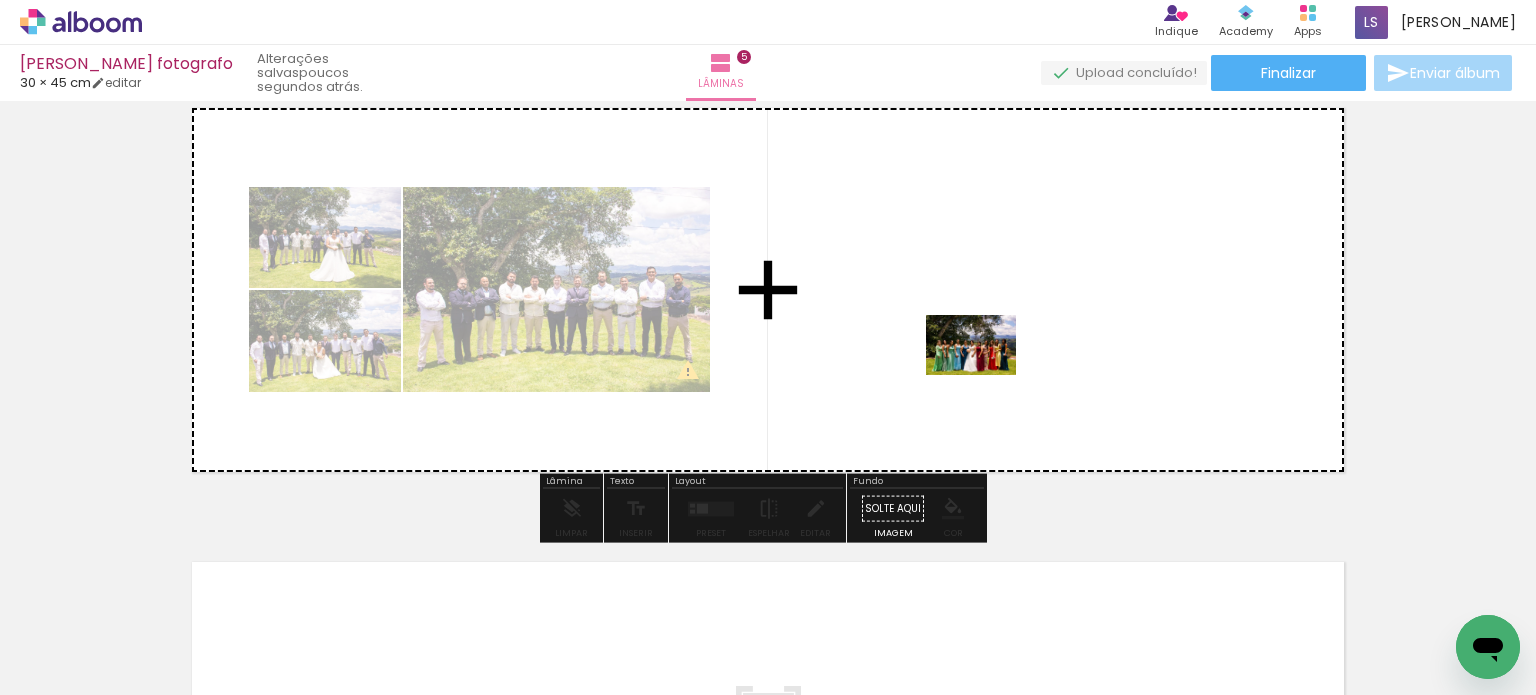 drag, startPoint x: 952, startPoint y: 637, endPoint x: 987, endPoint y: 363, distance: 276.22635 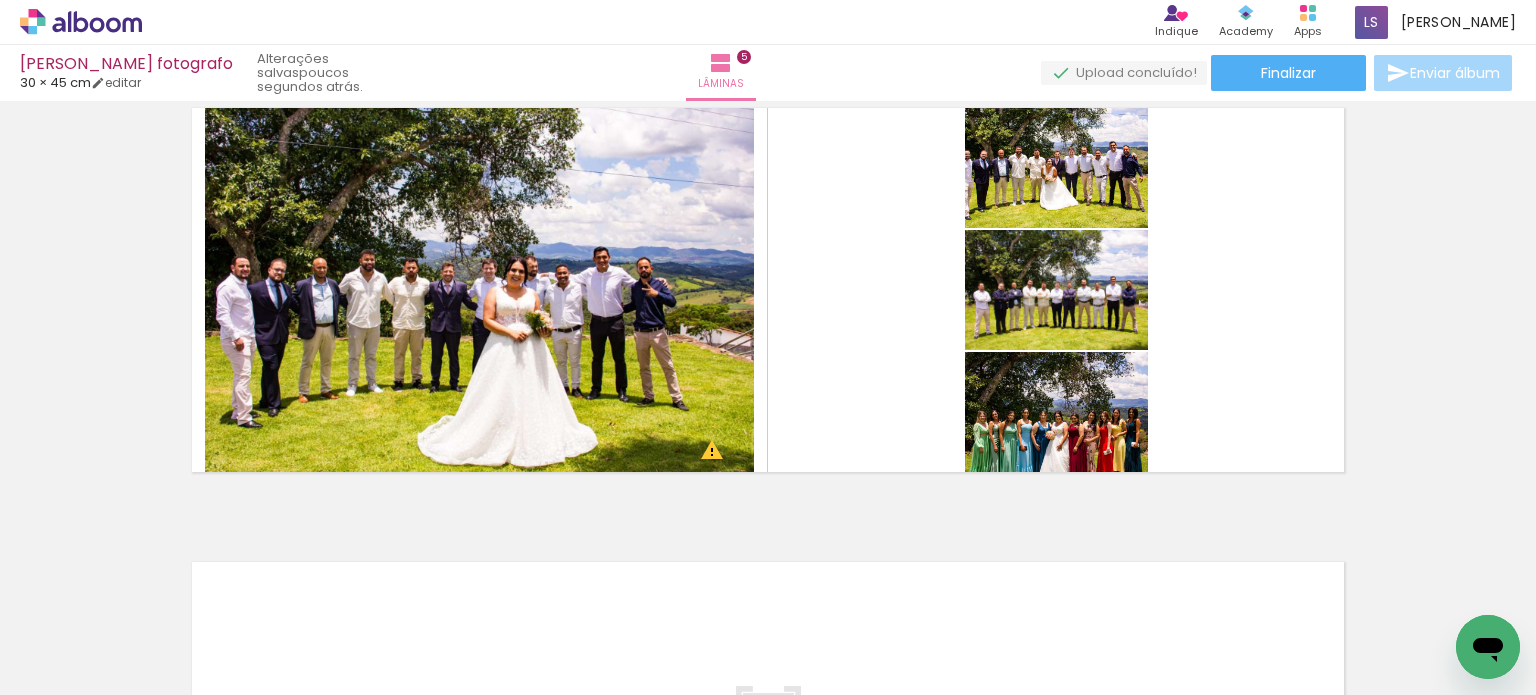scroll, scrollTop: 0, scrollLeft: 0, axis: both 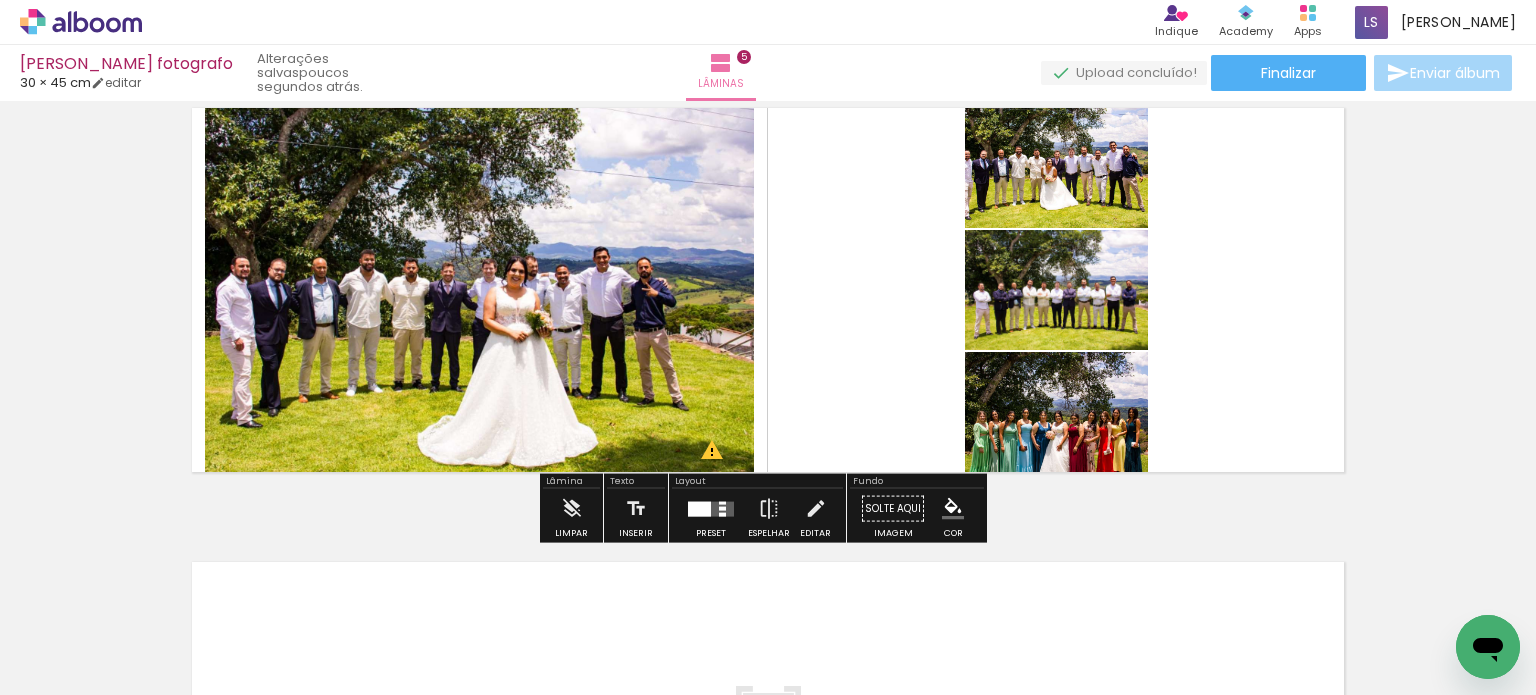 click at bounding box center [699, 508] 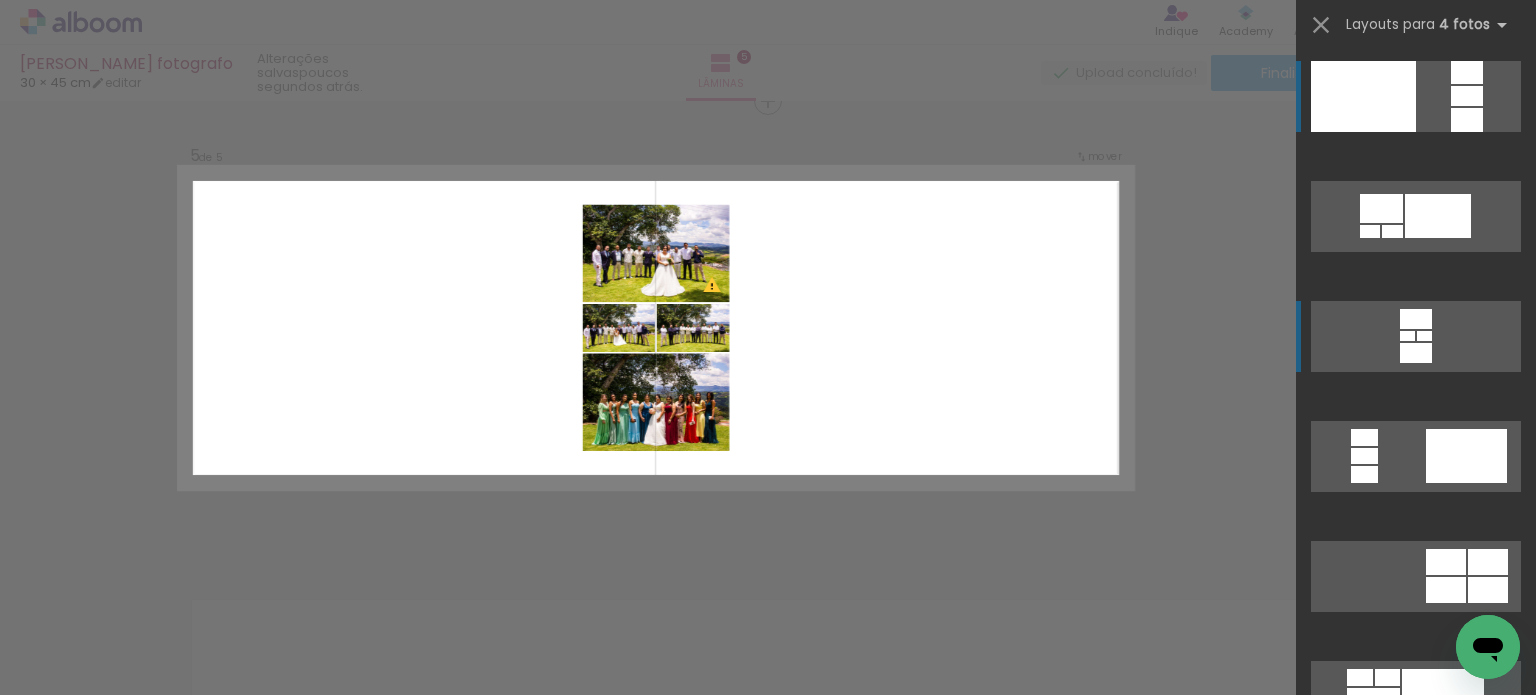 scroll, scrollTop: 1841, scrollLeft: 0, axis: vertical 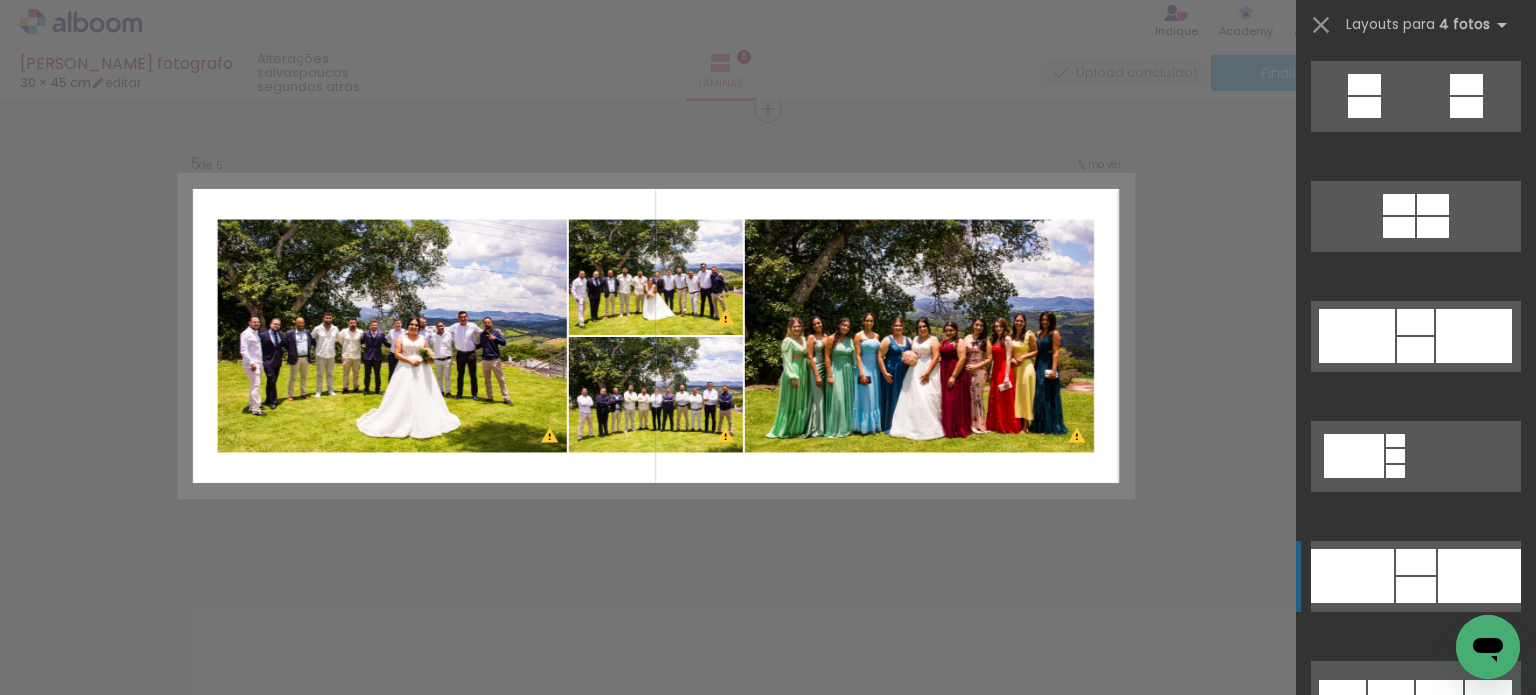 click at bounding box center [1426, 816] 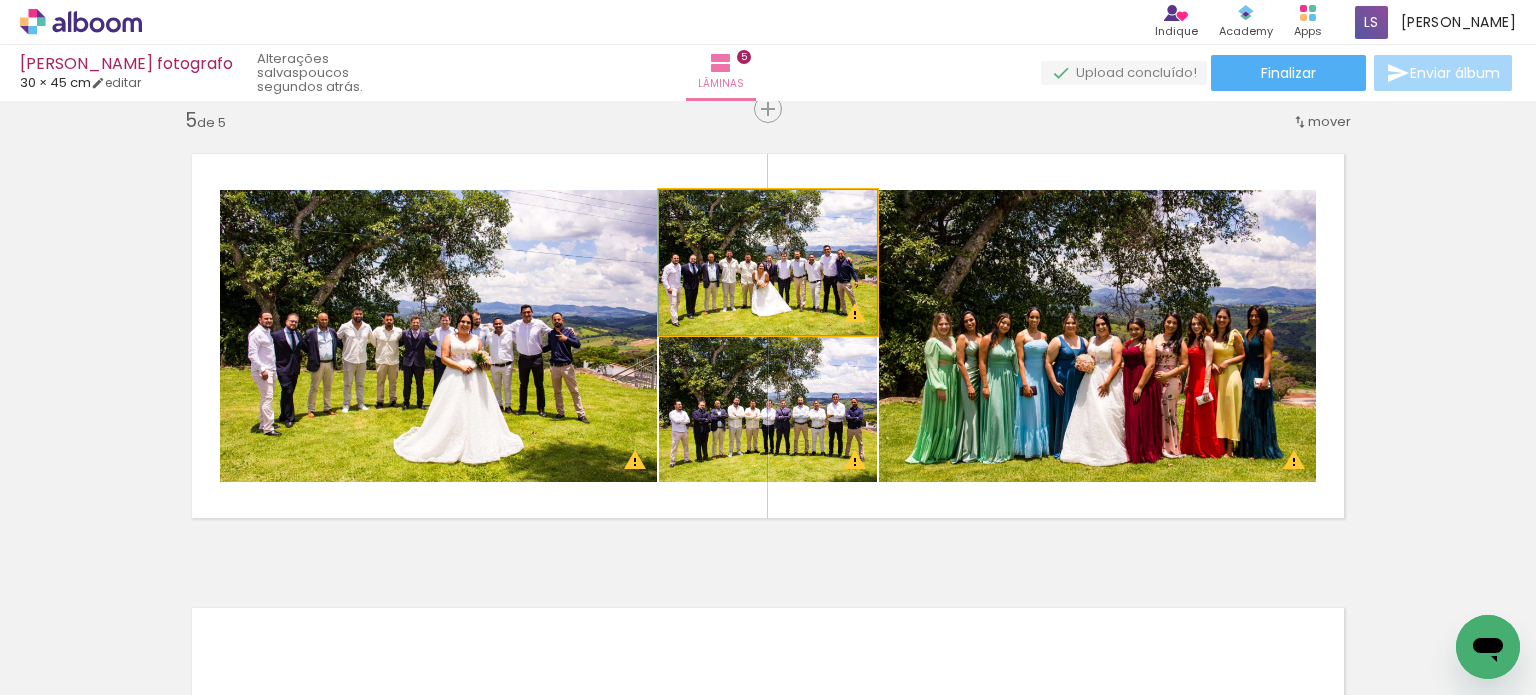 click 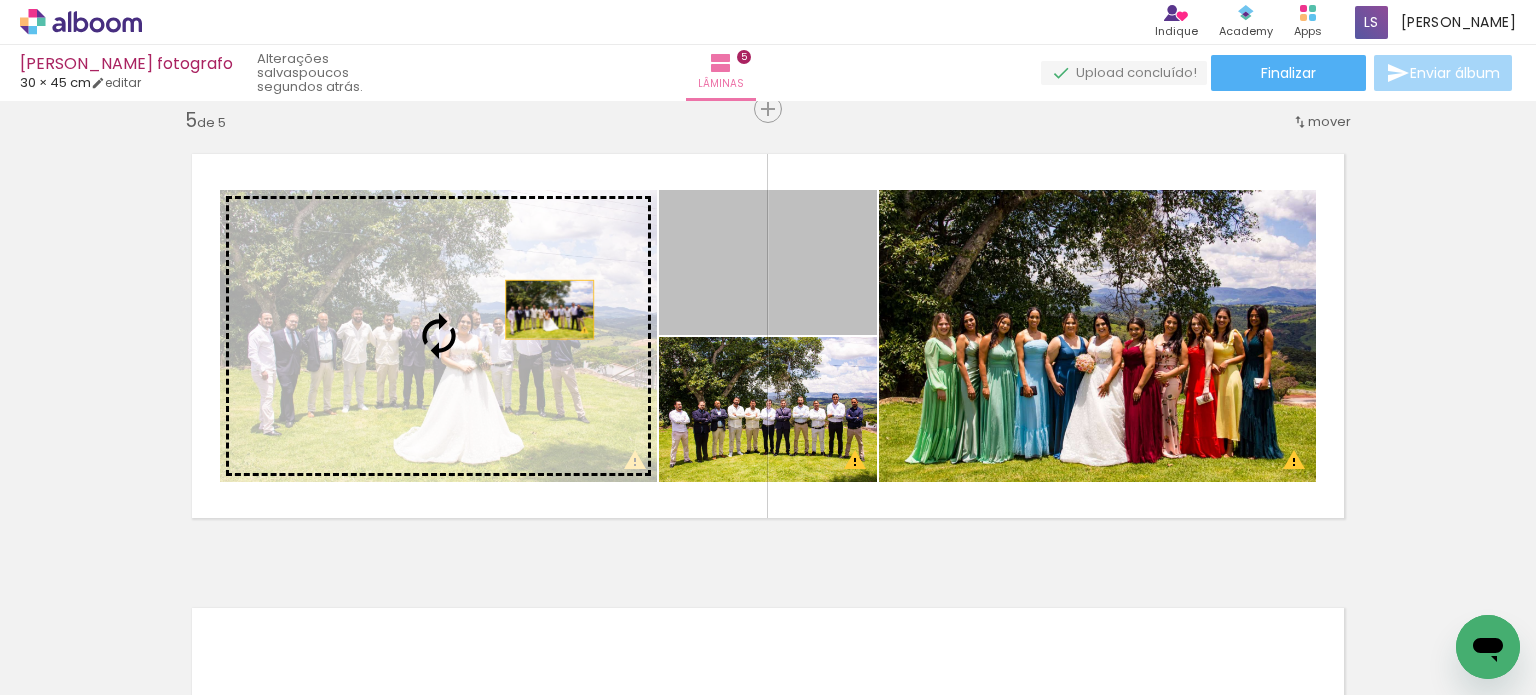 drag, startPoint x: 799, startPoint y: 301, endPoint x: 537, endPoint y: 309, distance: 262.1221 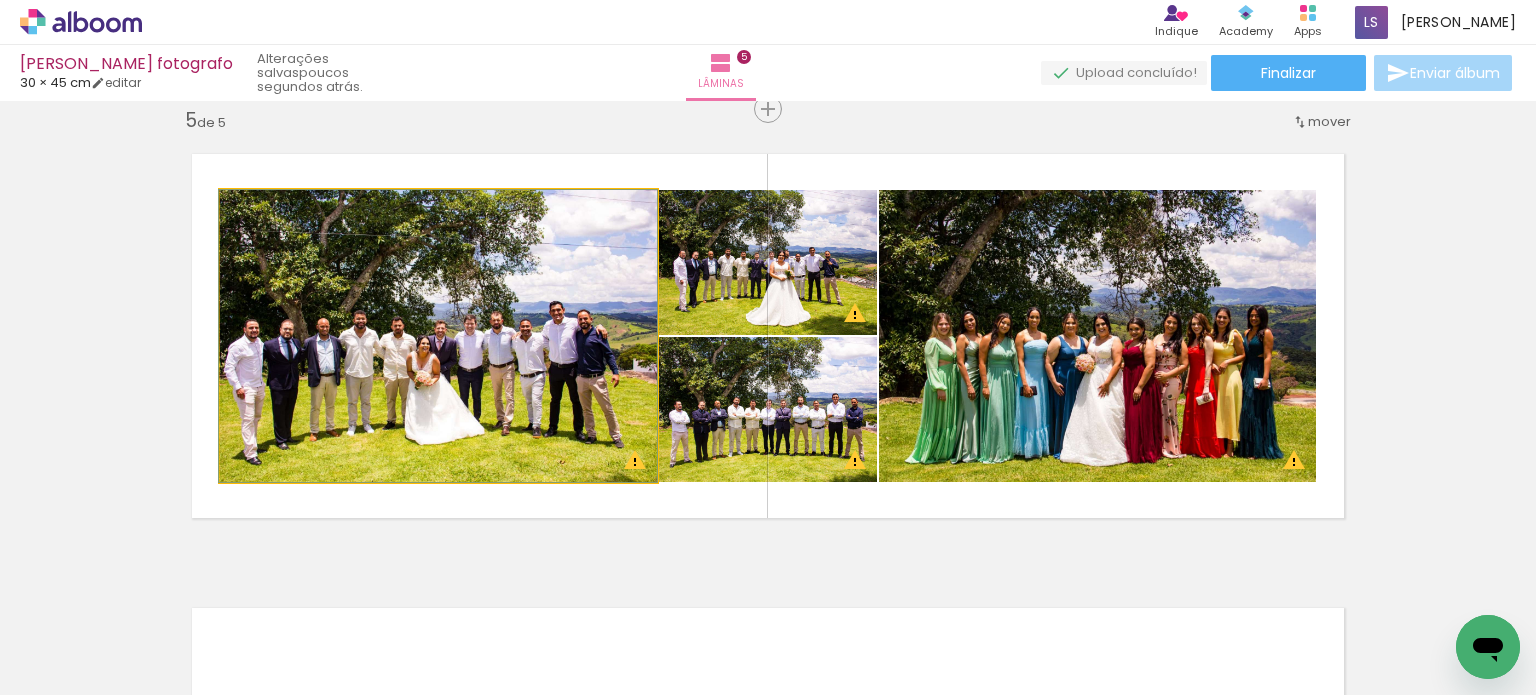 click 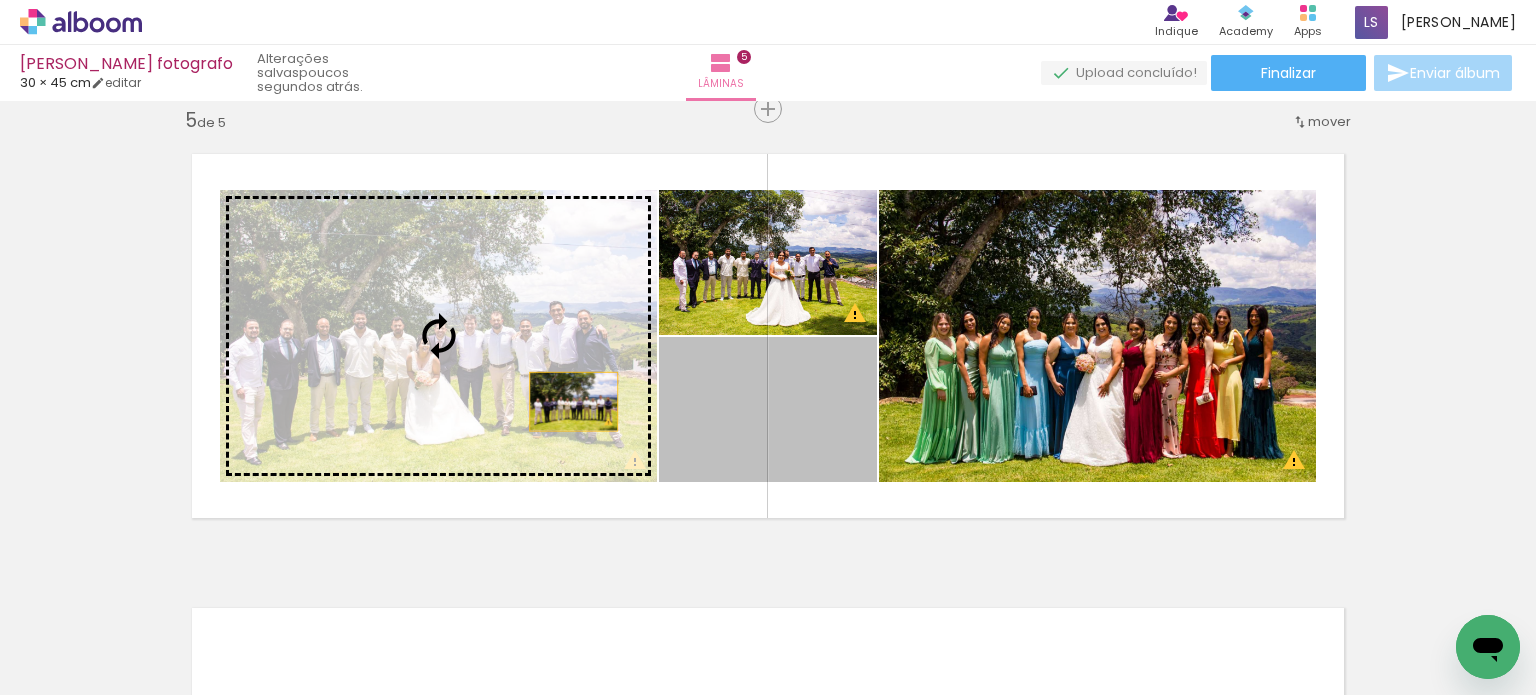 drag, startPoint x: 763, startPoint y: 431, endPoint x: 536, endPoint y: 395, distance: 229.8369 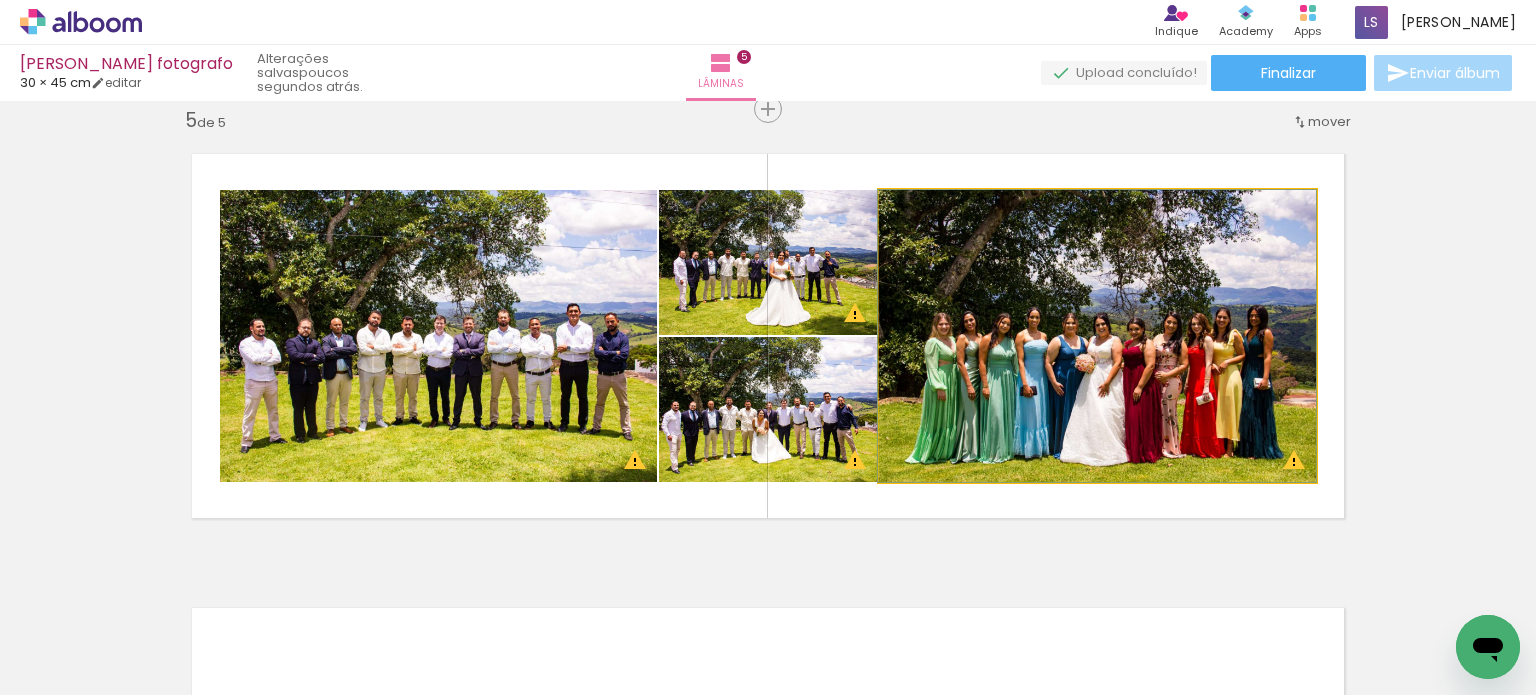 click 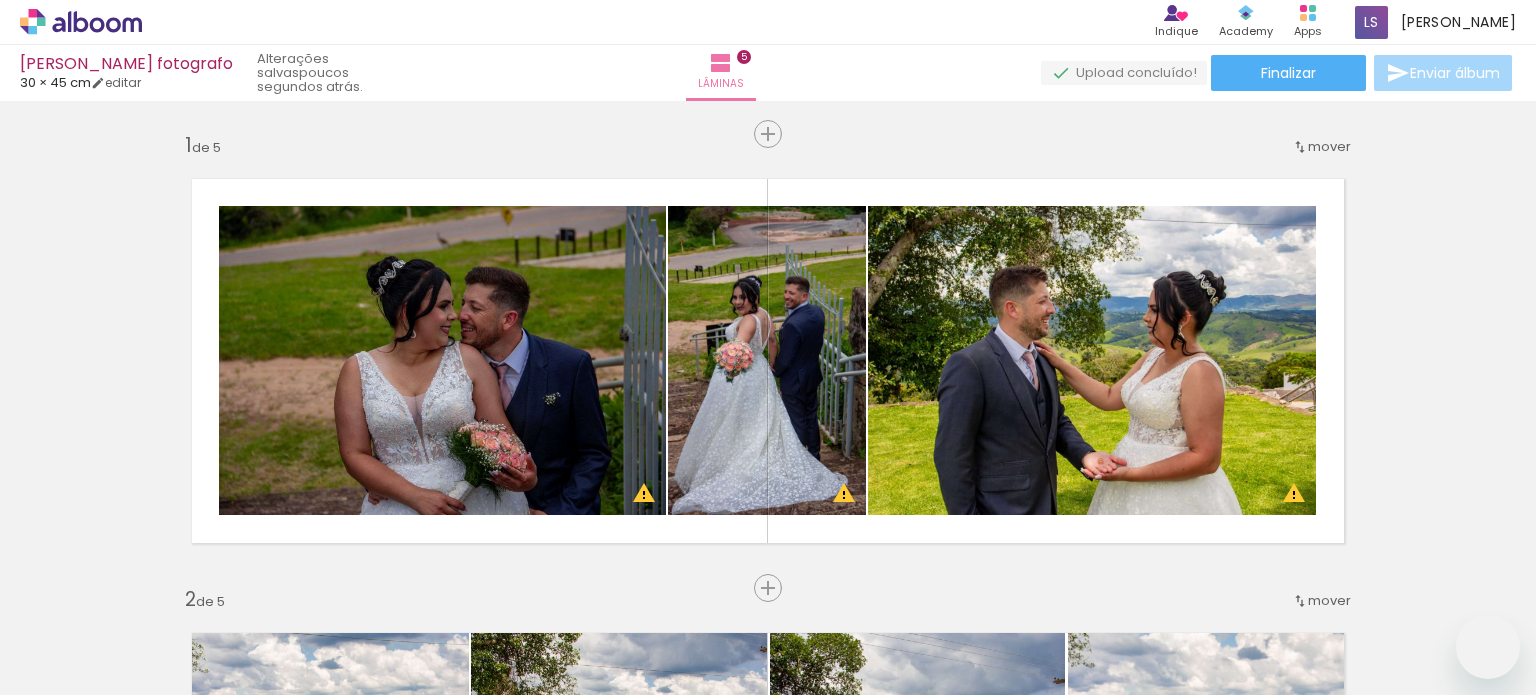 scroll, scrollTop: 0, scrollLeft: 0, axis: both 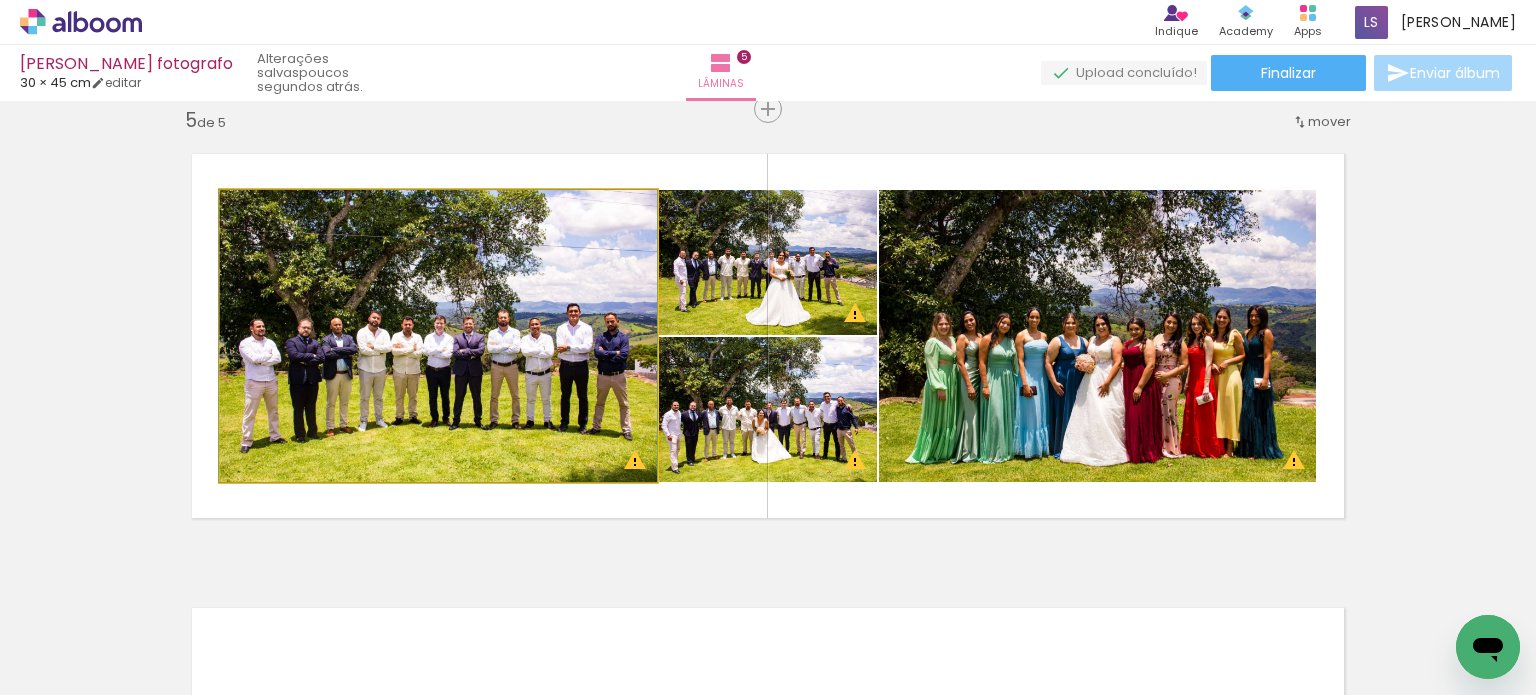 click 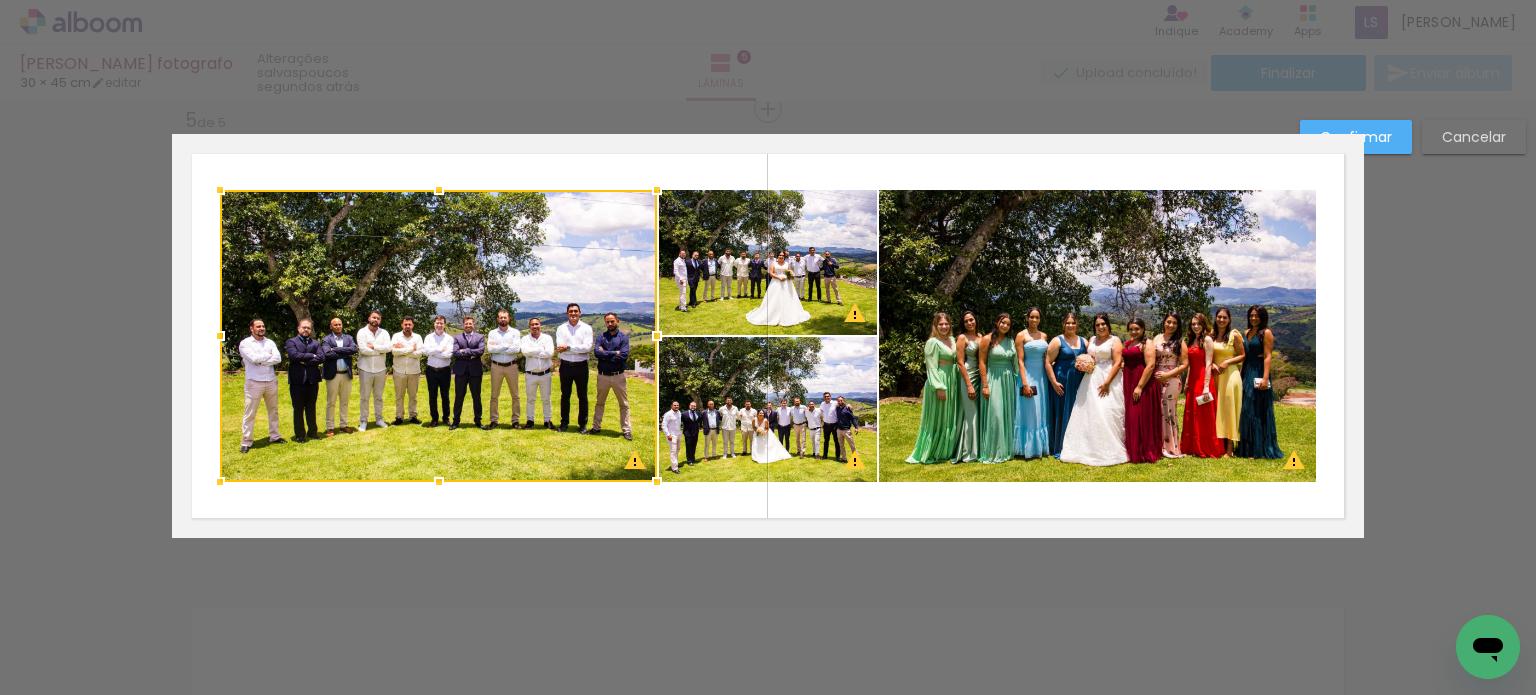 click at bounding box center (438, 336) 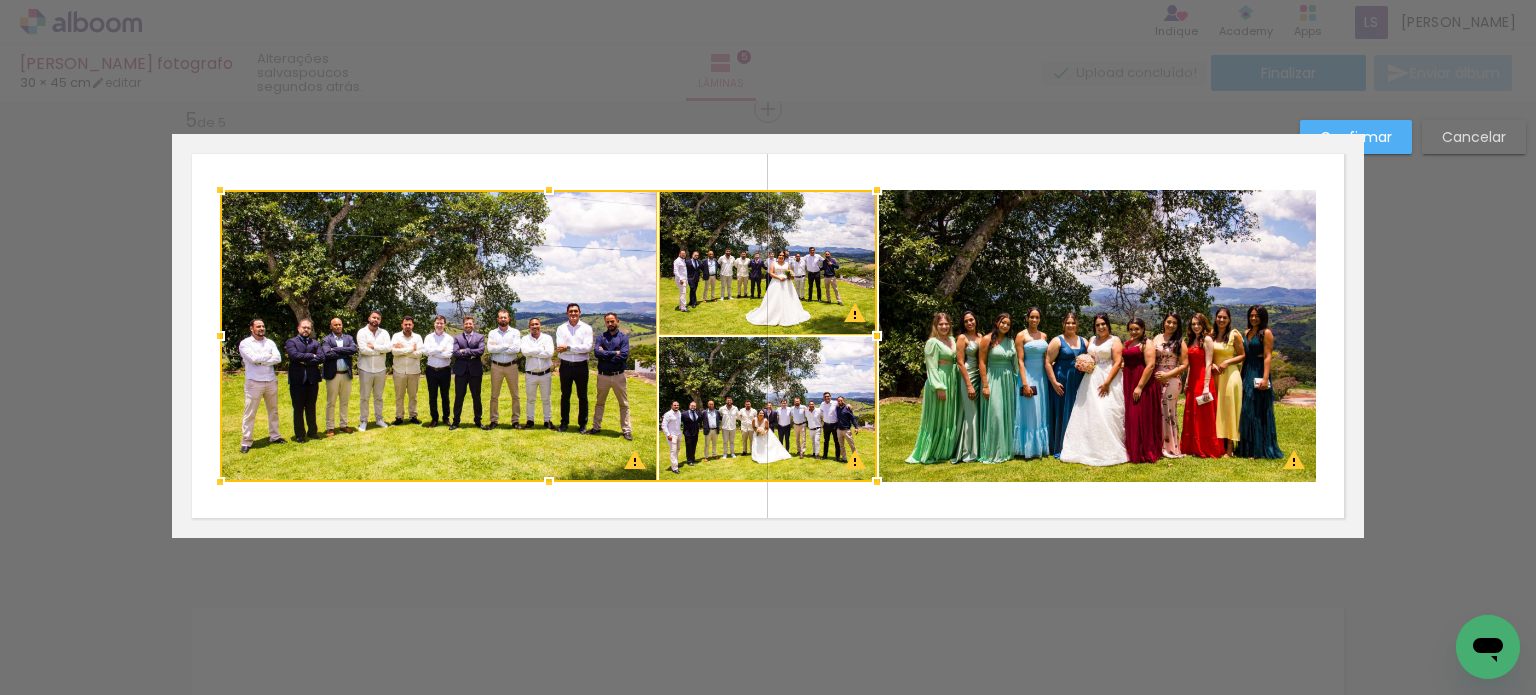 click at bounding box center (548, 336) 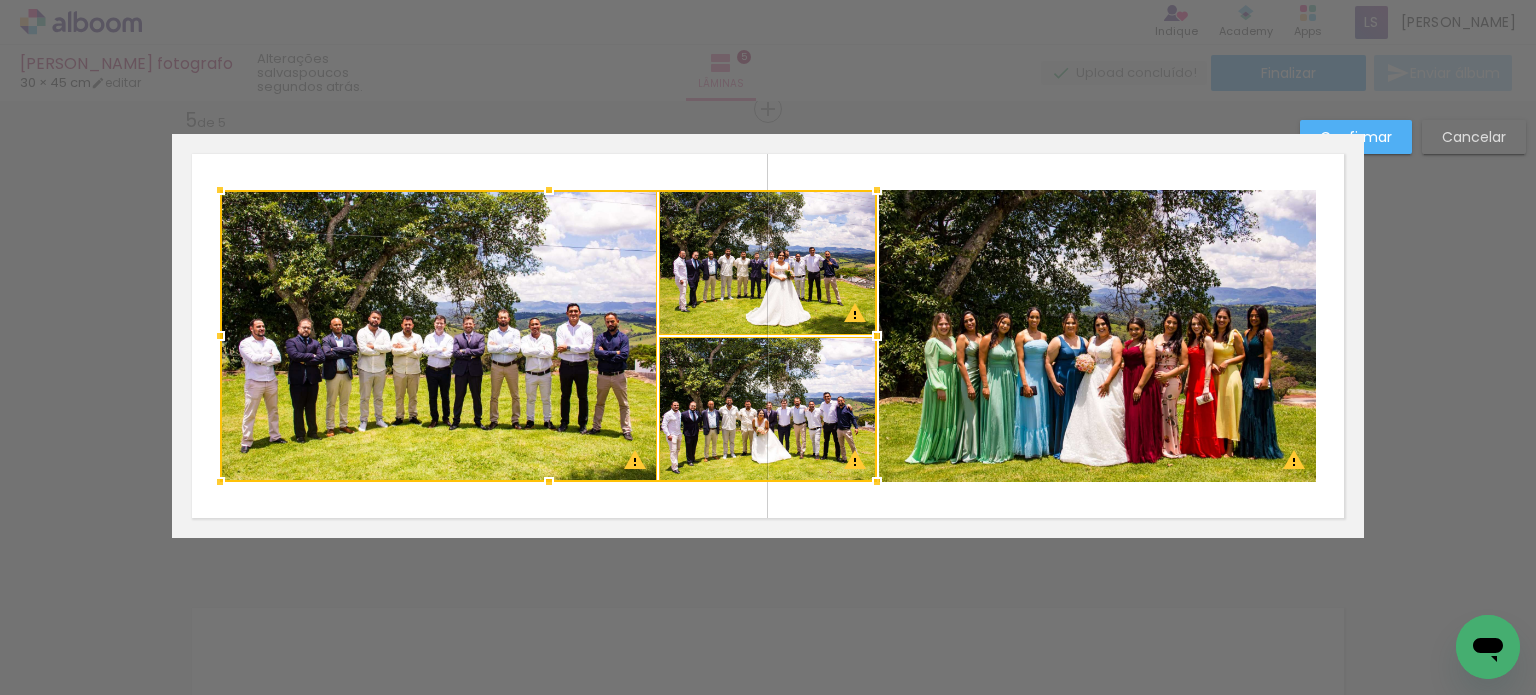 click 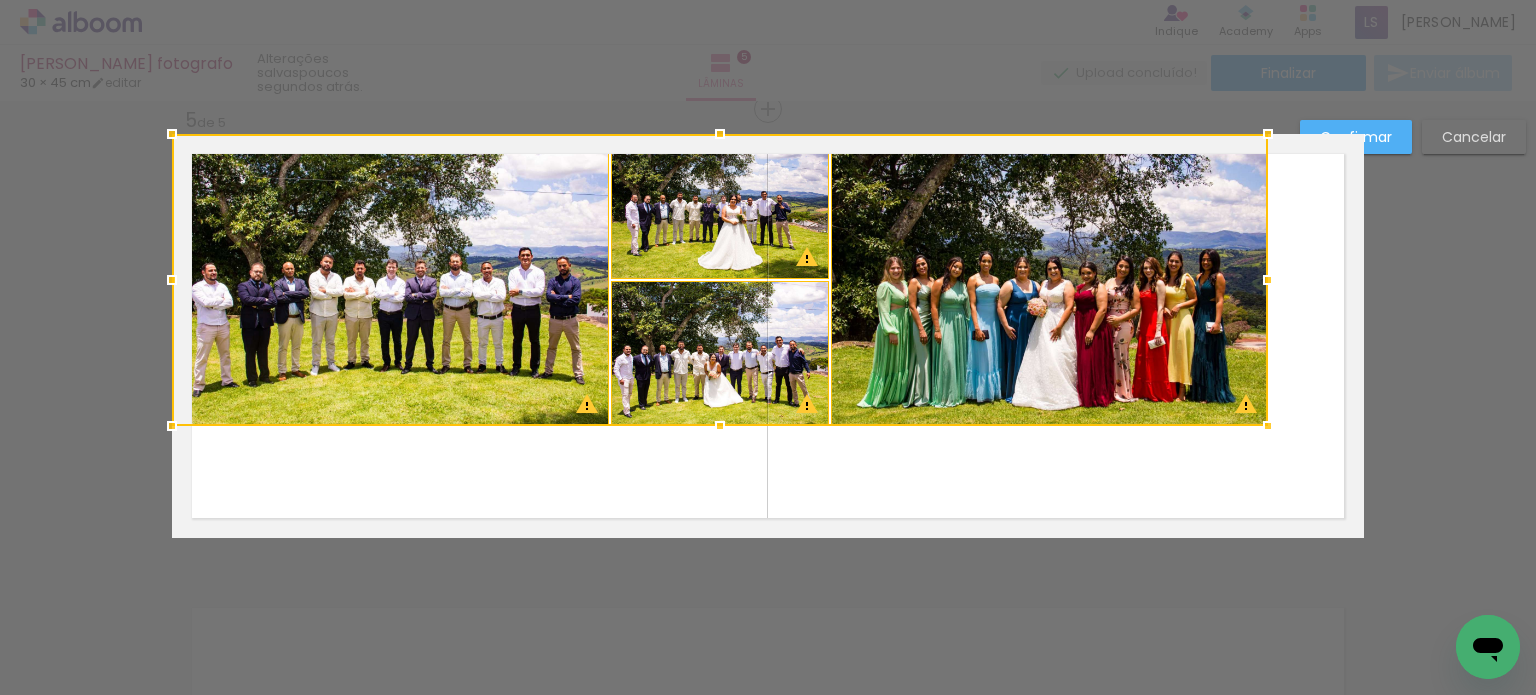drag, startPoint x: 1090, startPoint y: 352, endPoint x: 957, endPoint y: 256, distance: 164.02744 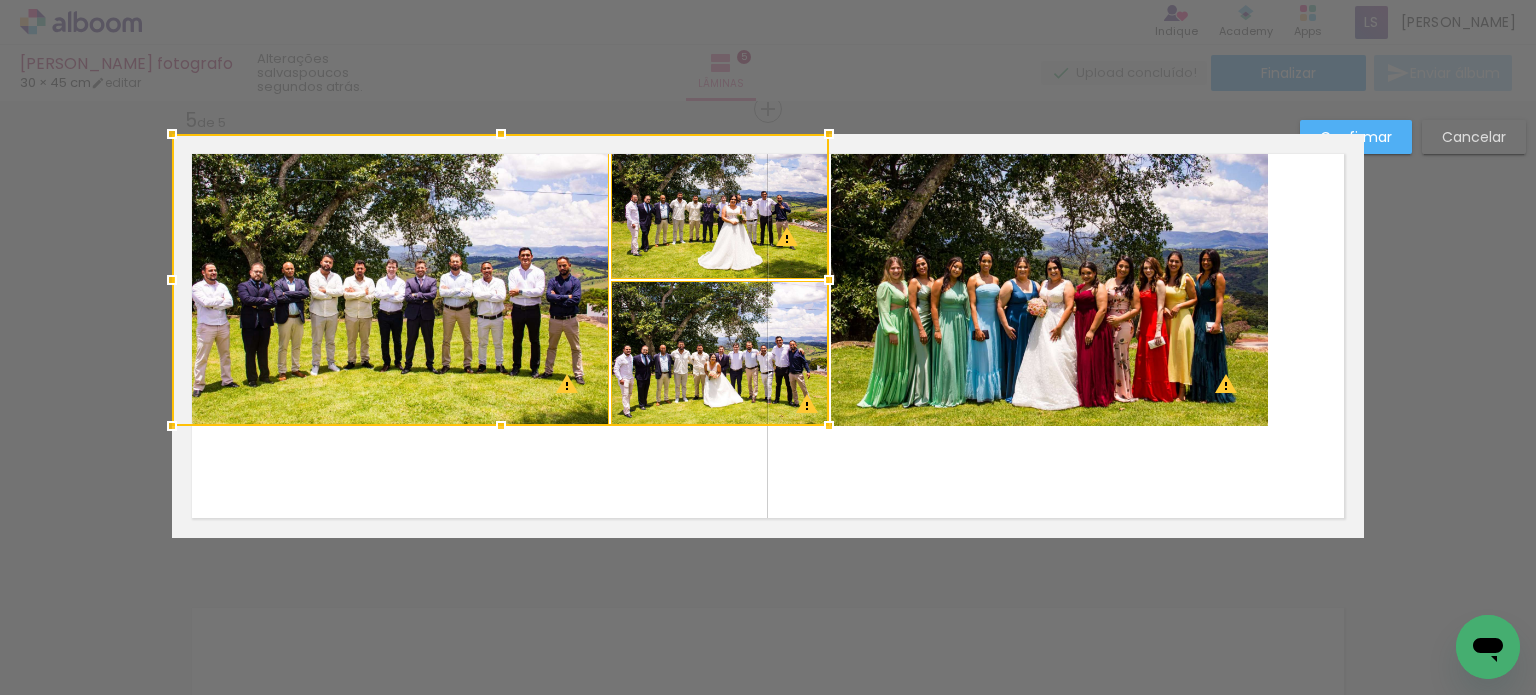 click 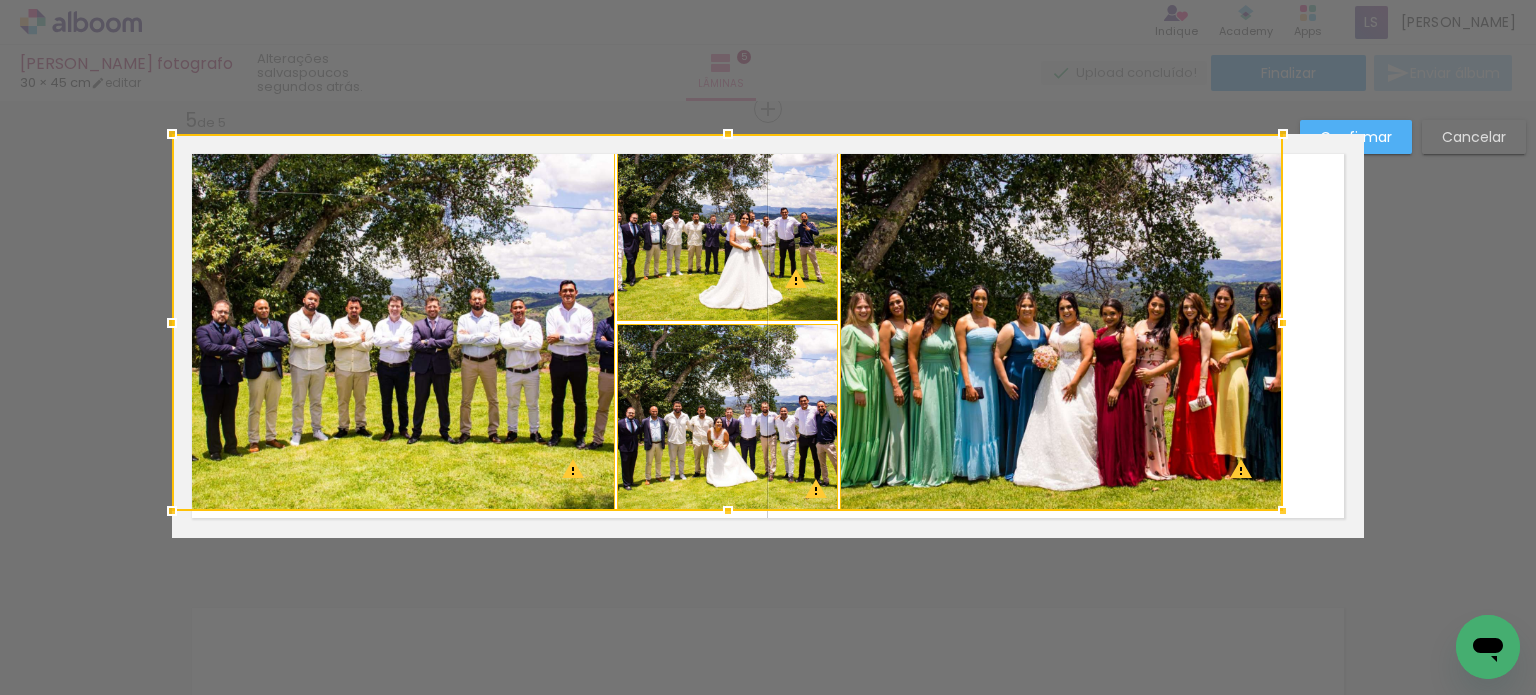 drag, startPoint x: 1257, startPoint y: 417, endPoint x: 1485, endPoint y: 699, distance: 362.64032 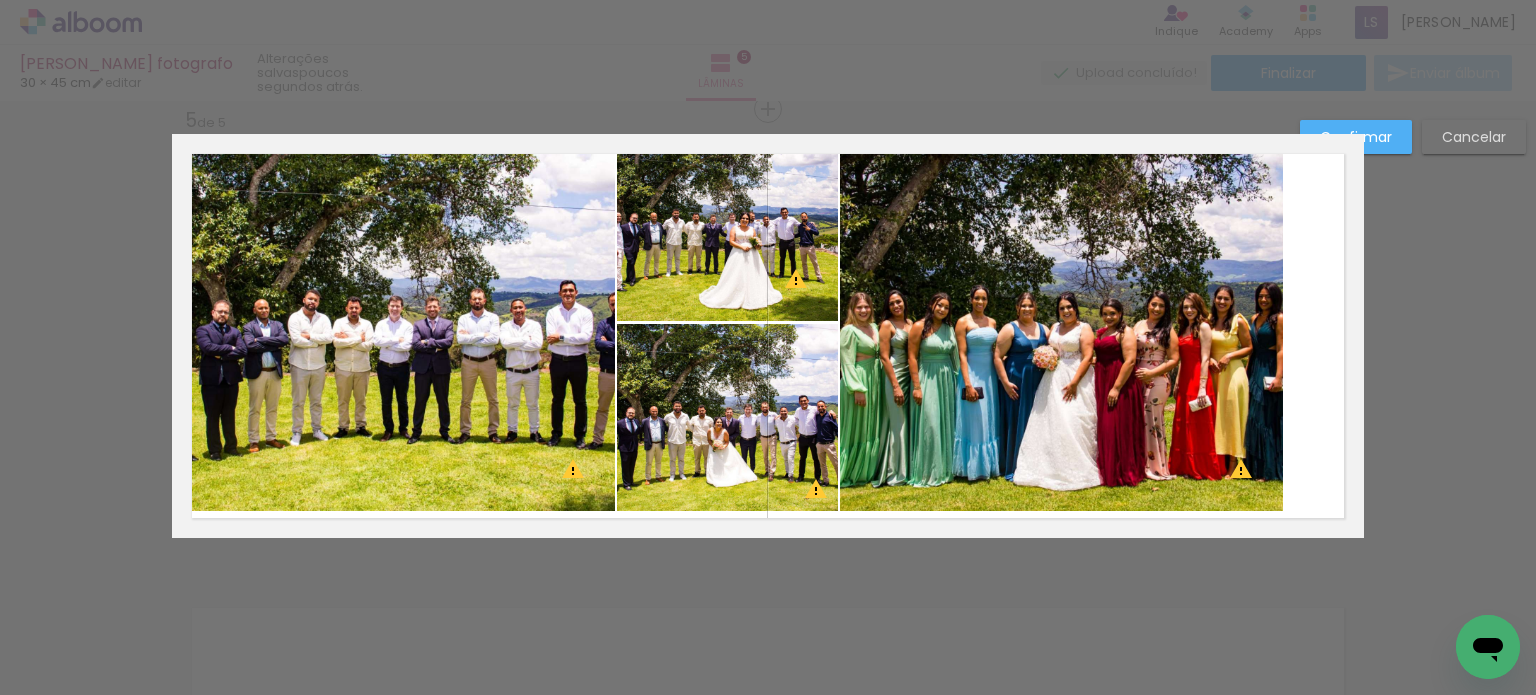 click 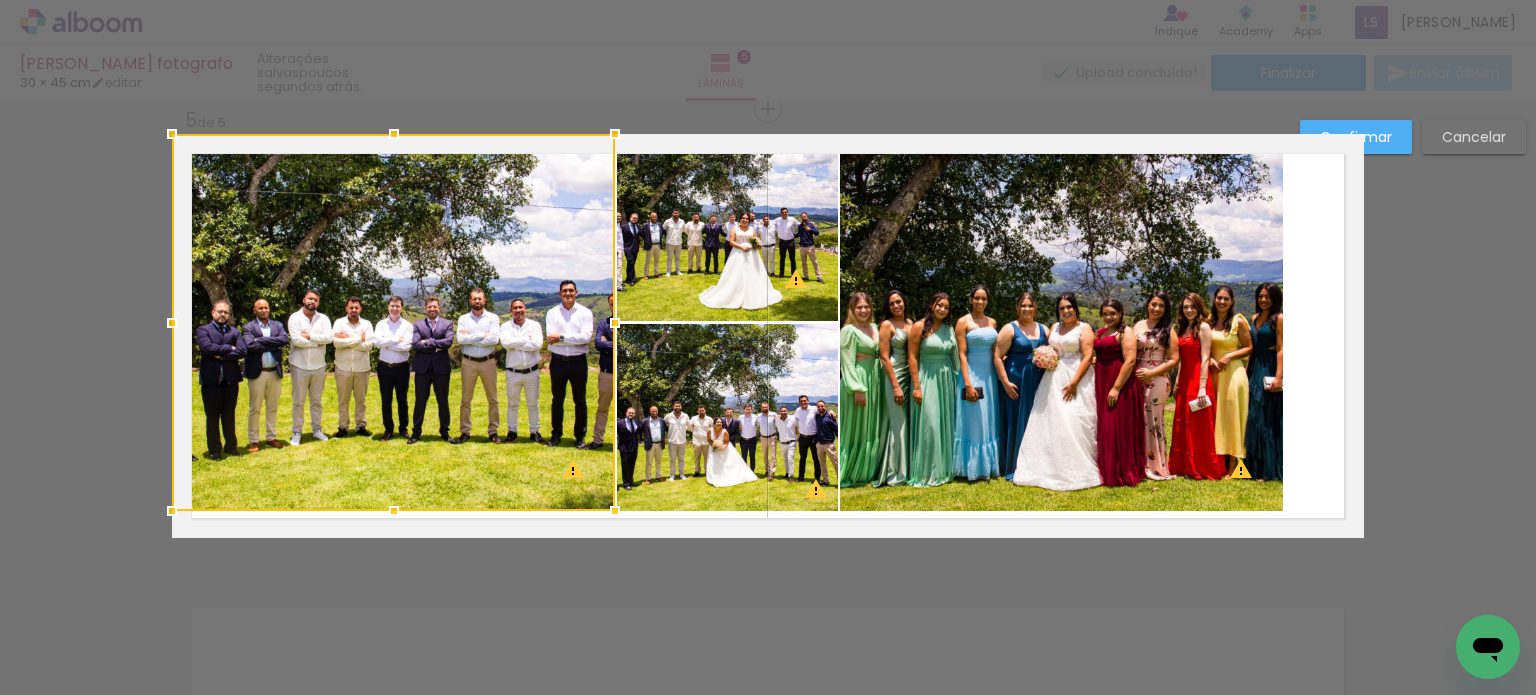 click 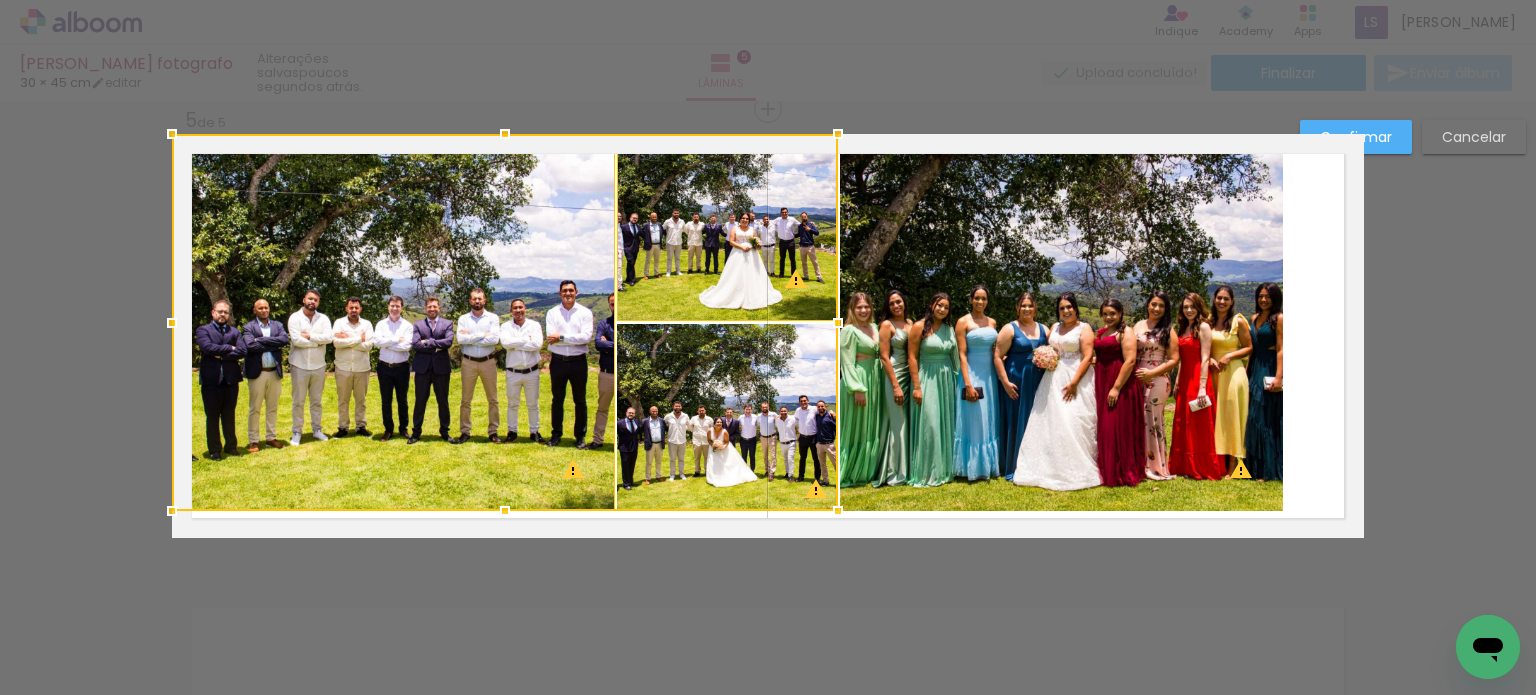 click at bounding box center [505, 322] 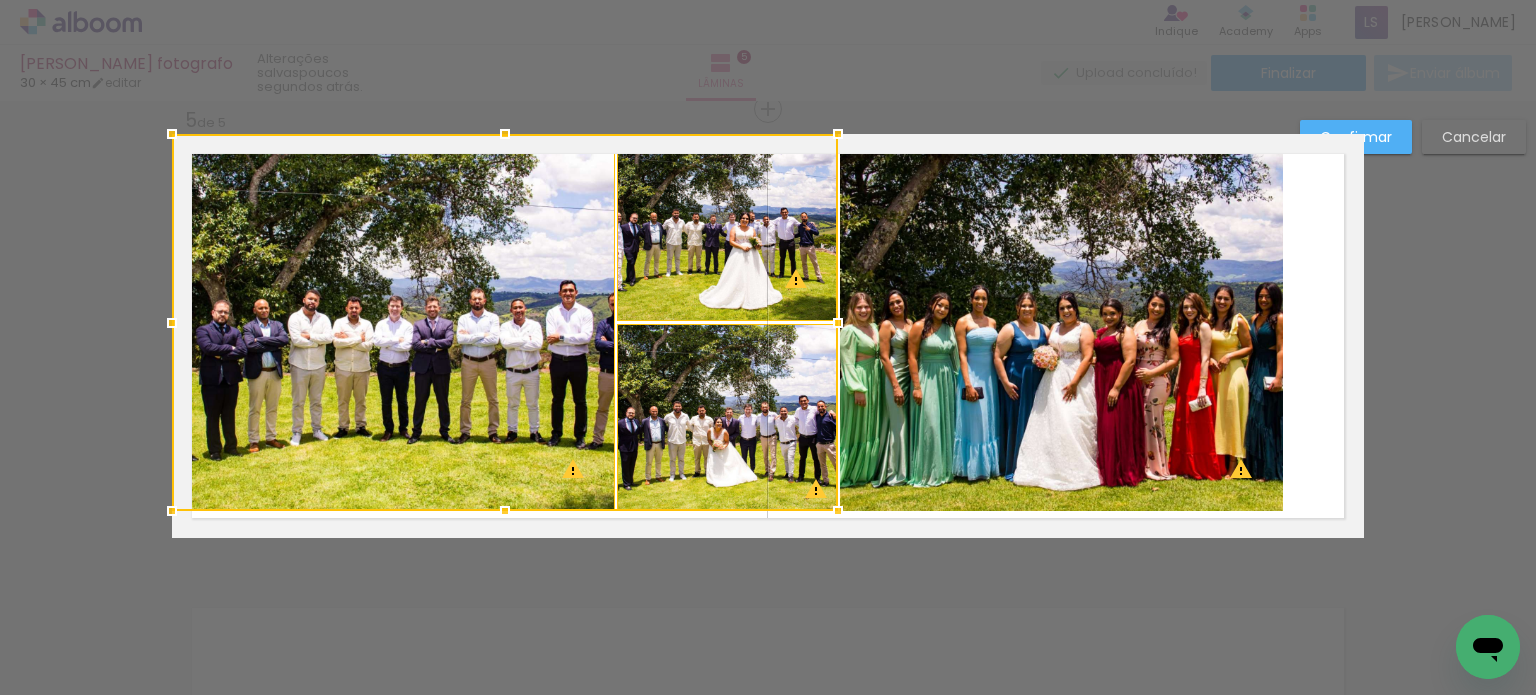 click 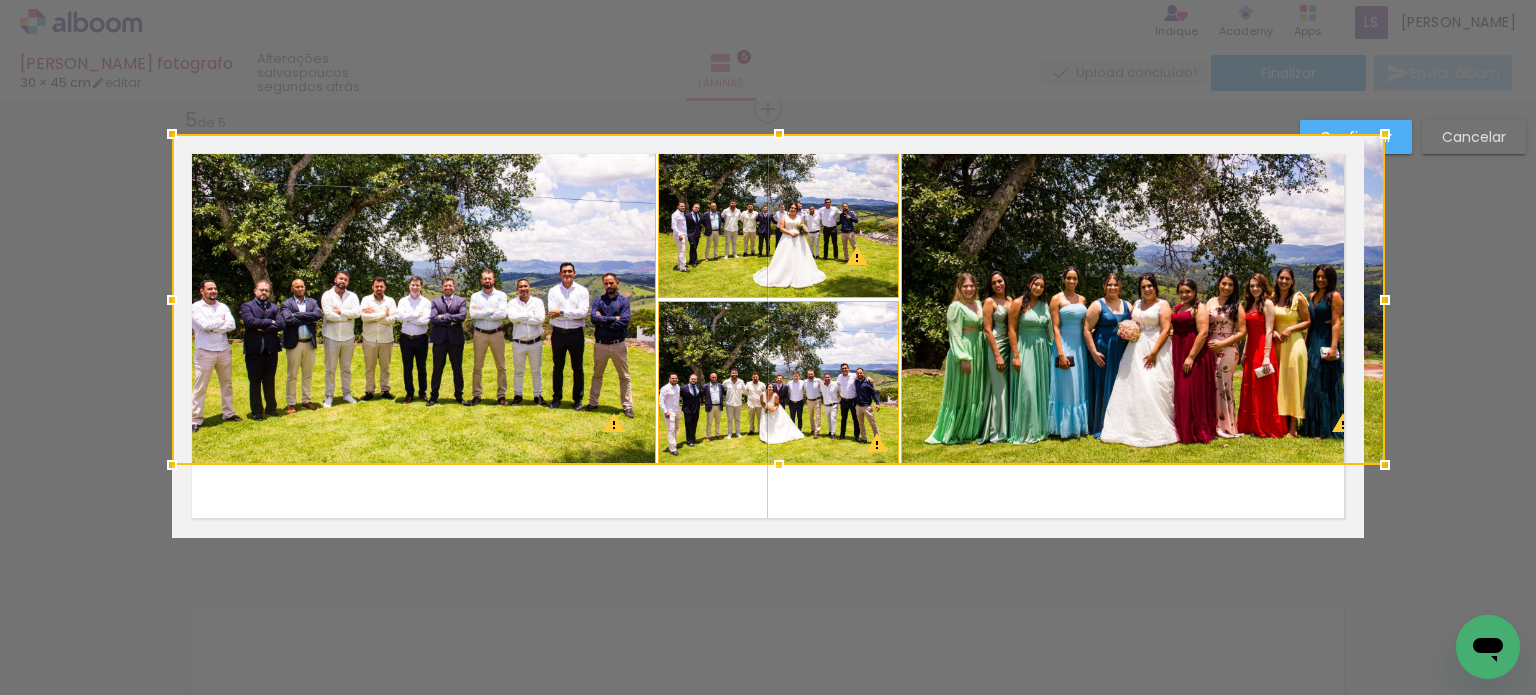 drag, startPoint x: 1276, startPoint y: 509, endPoint x: 1245, endPoint y: 300, distance: 211.28653 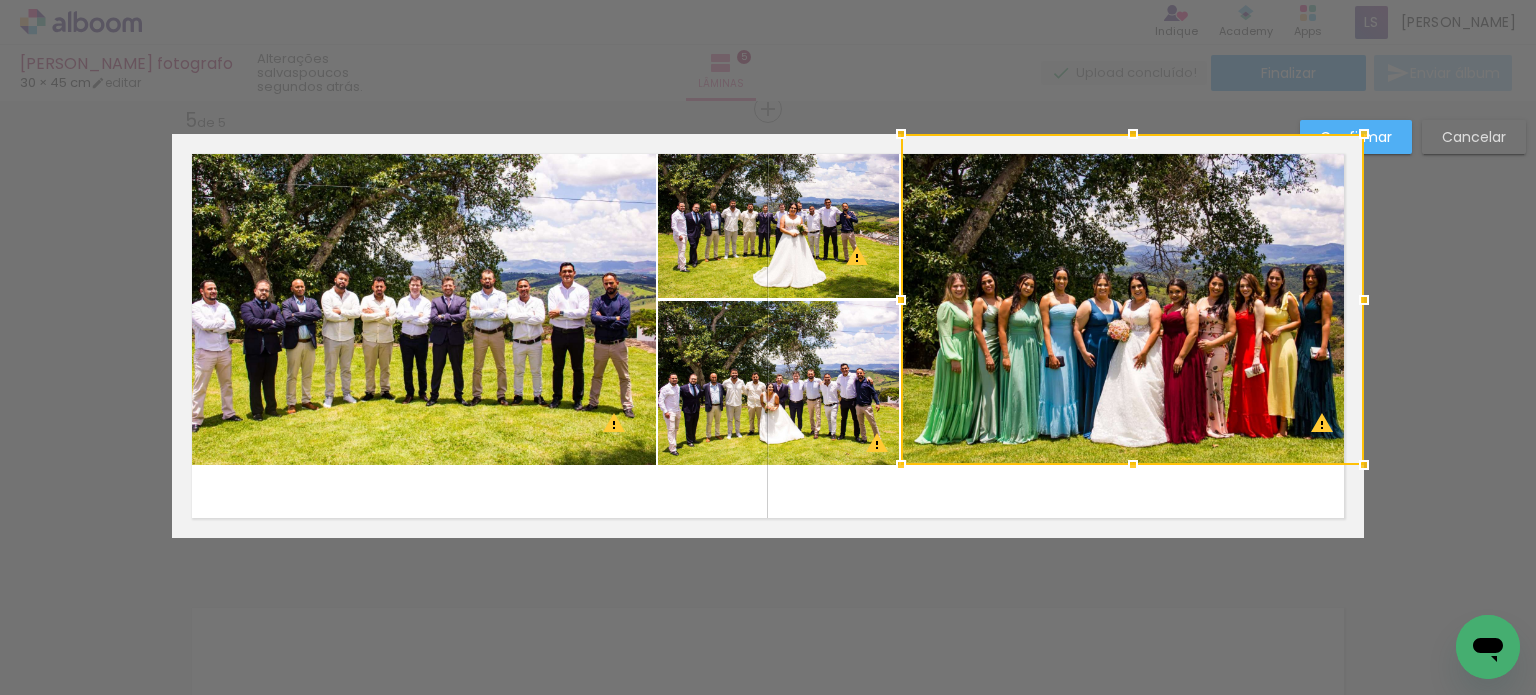 click 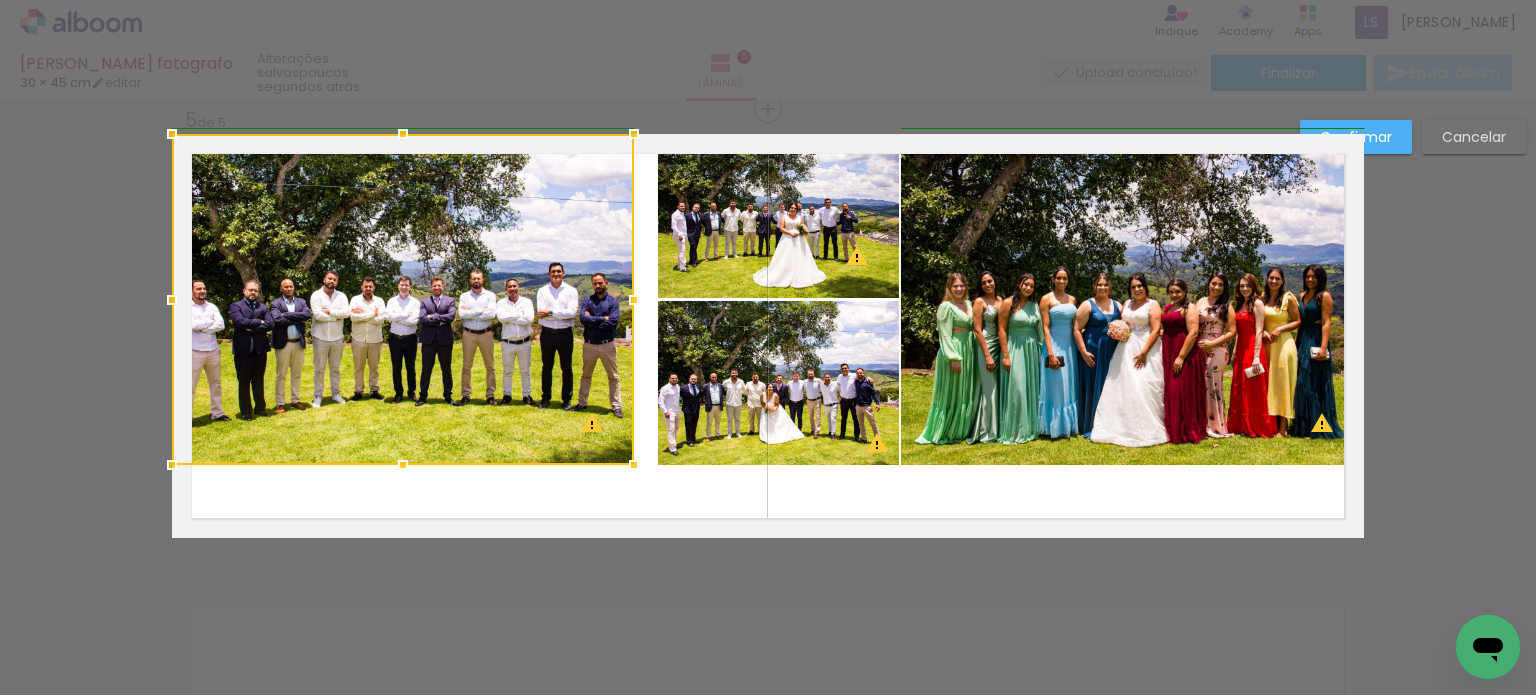 drag, startPoint x: 642, startPoint y: 297, endPoint x: 627, endPoint y: 295, distance: 15.132746 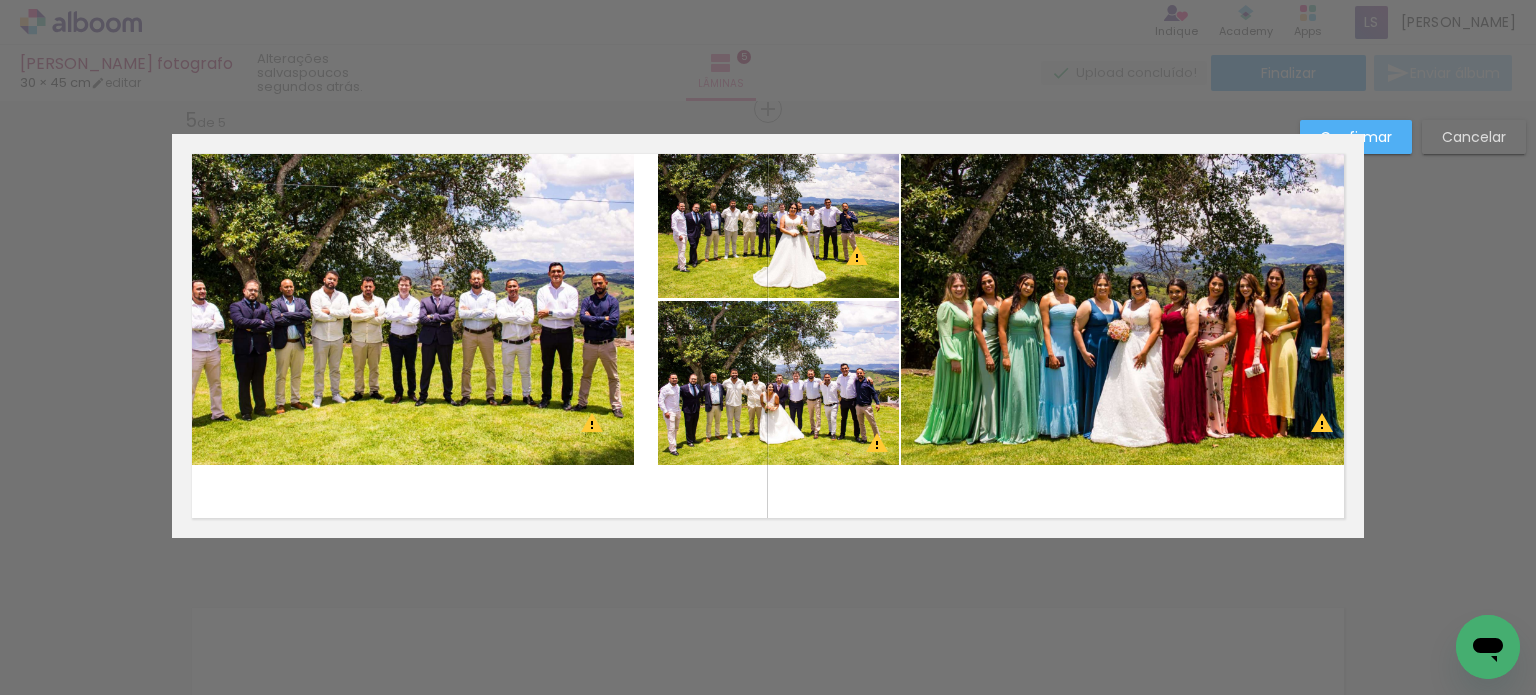 click 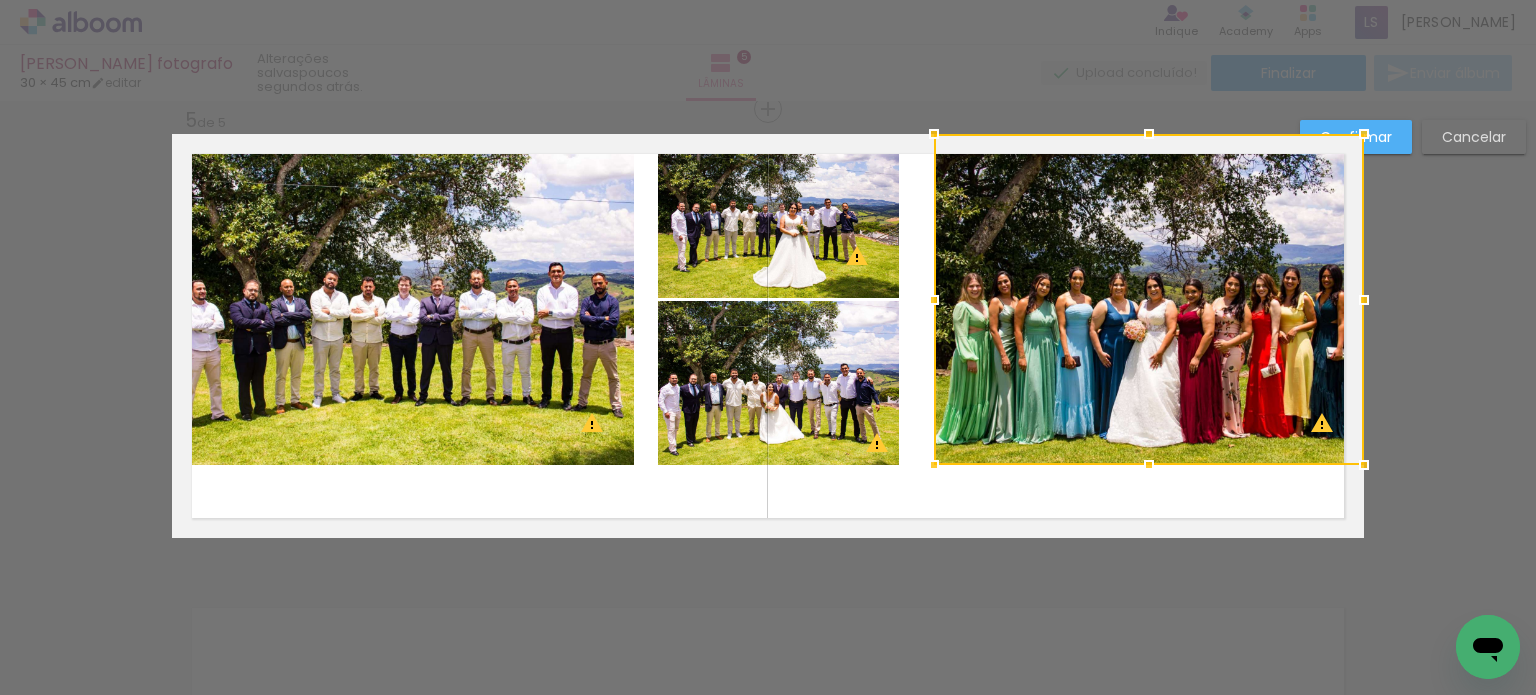 drag, startPoint x: 900, startPoint y: 295, endPoint x: 929, endPoint y: 301, distance: 29.614185 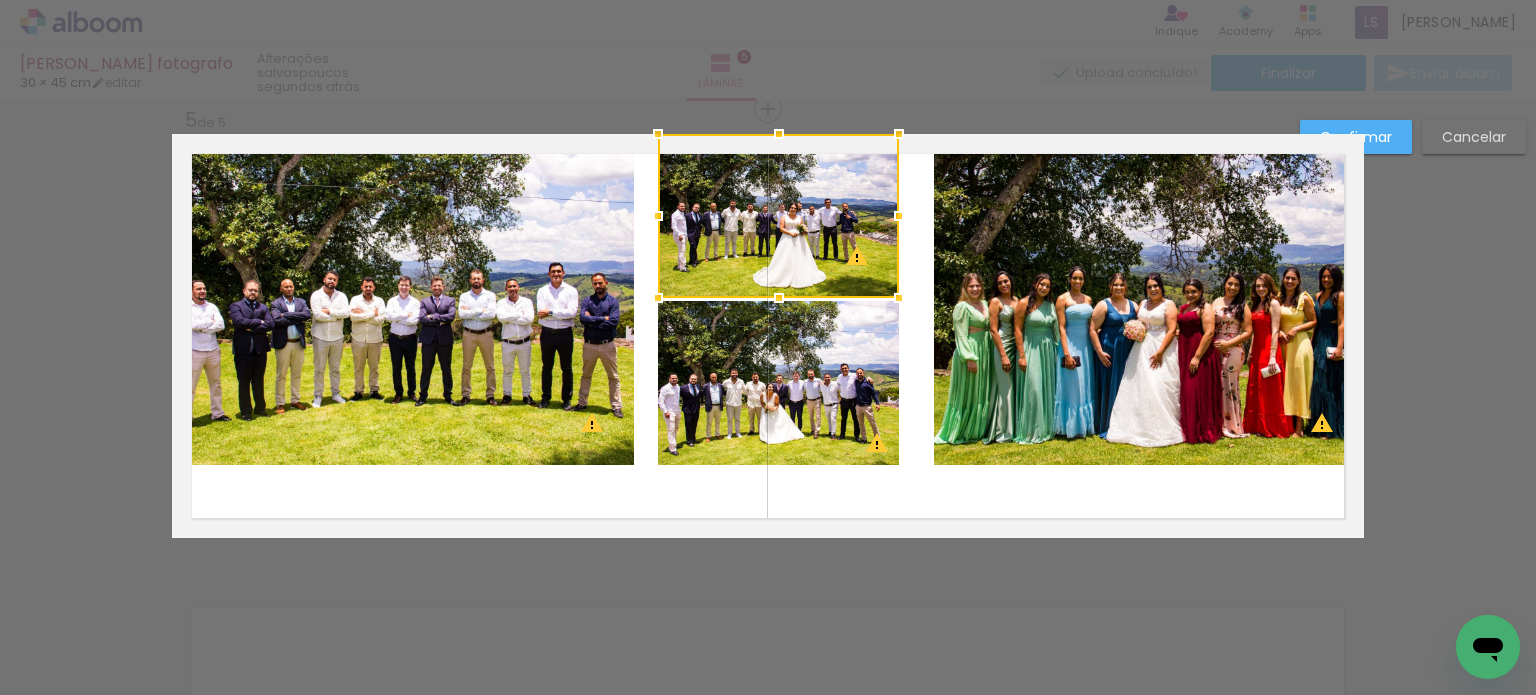 click 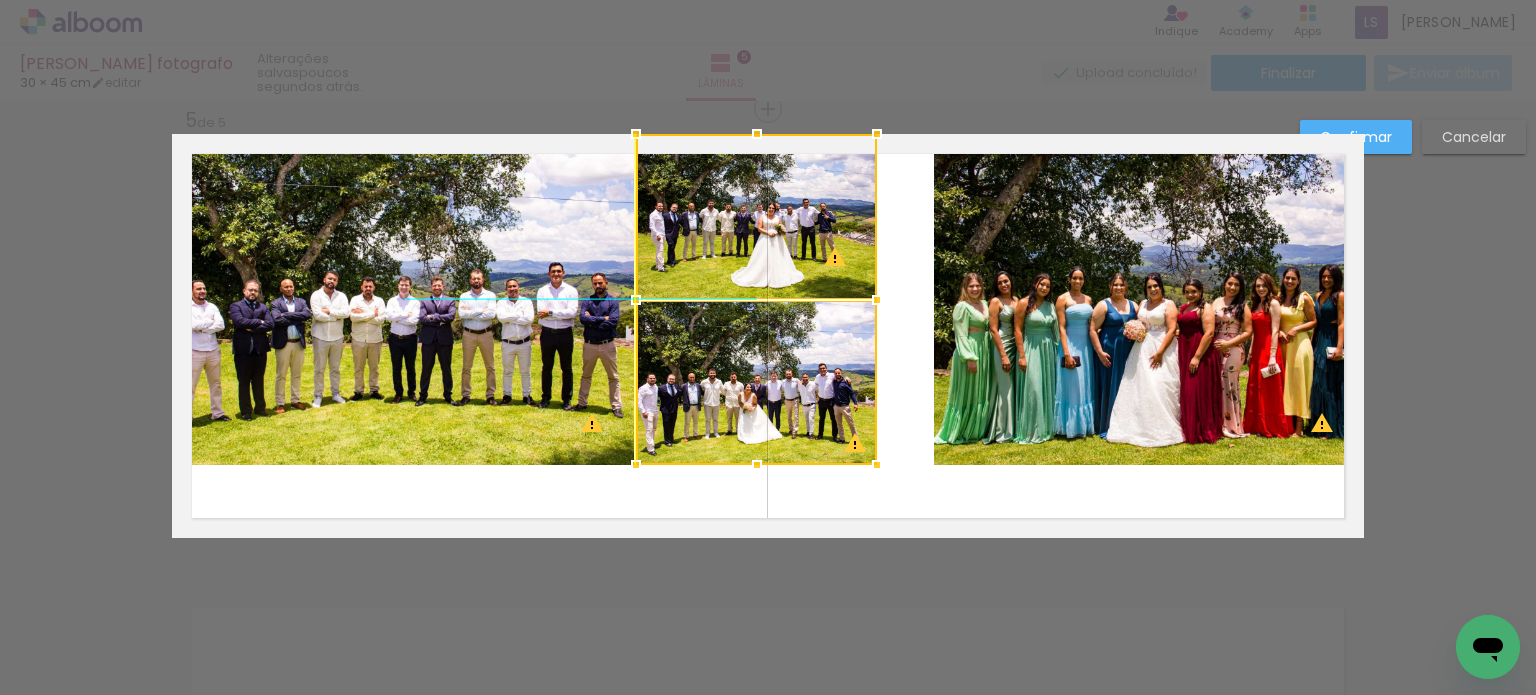 drag, startPoint x: 783, startPoint y: 370, endPoint x: 765, endPoint y: 365, distance: 18.681541 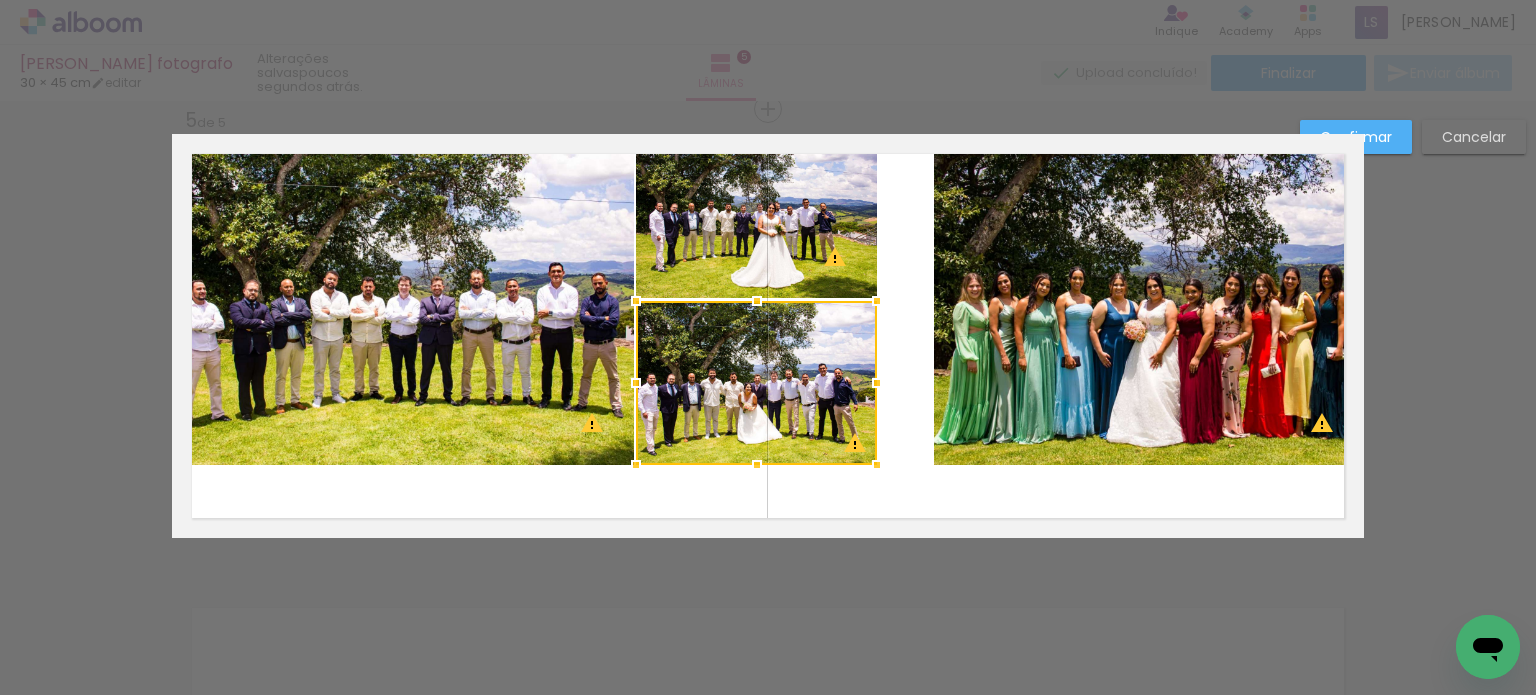 click 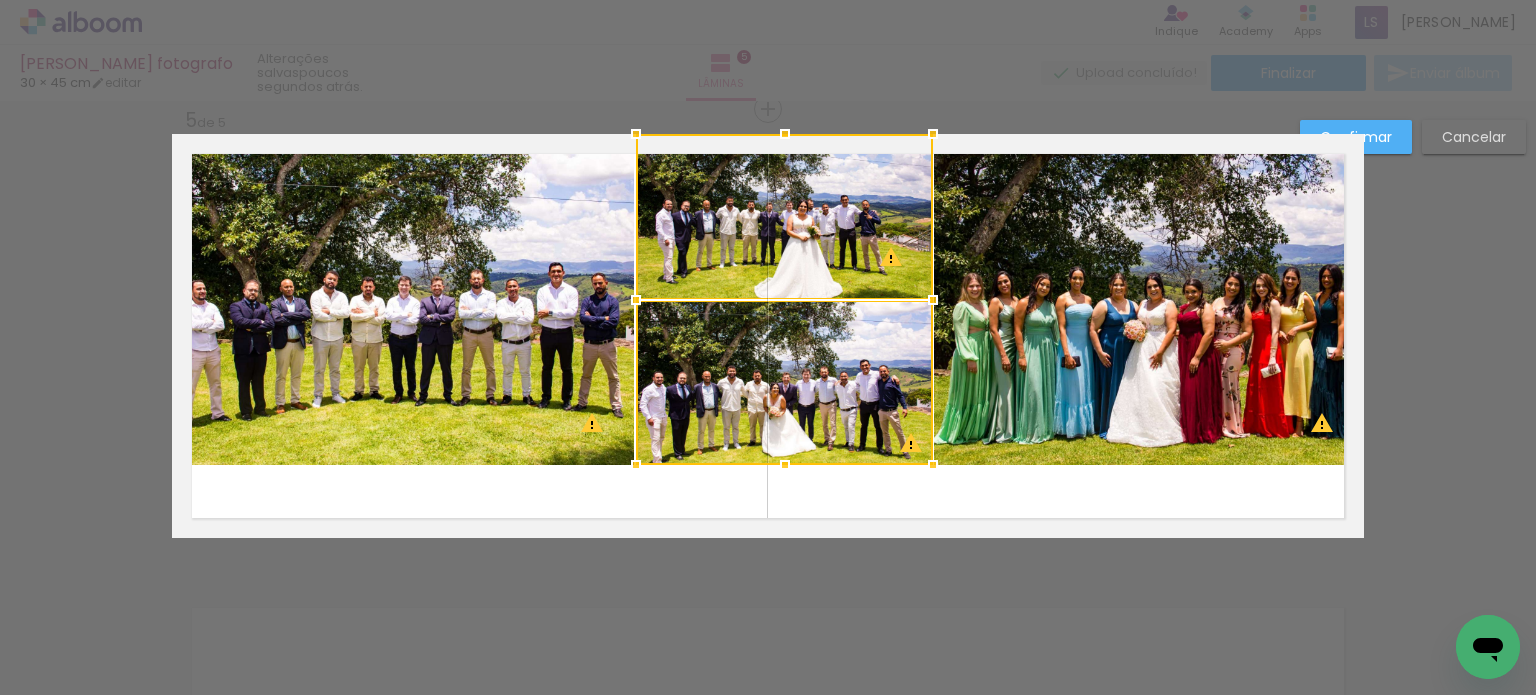 drag, startPoint x: 856, startPoint y: 299, endPoint x: 907, endPoint y: 303, distance: 51.156624 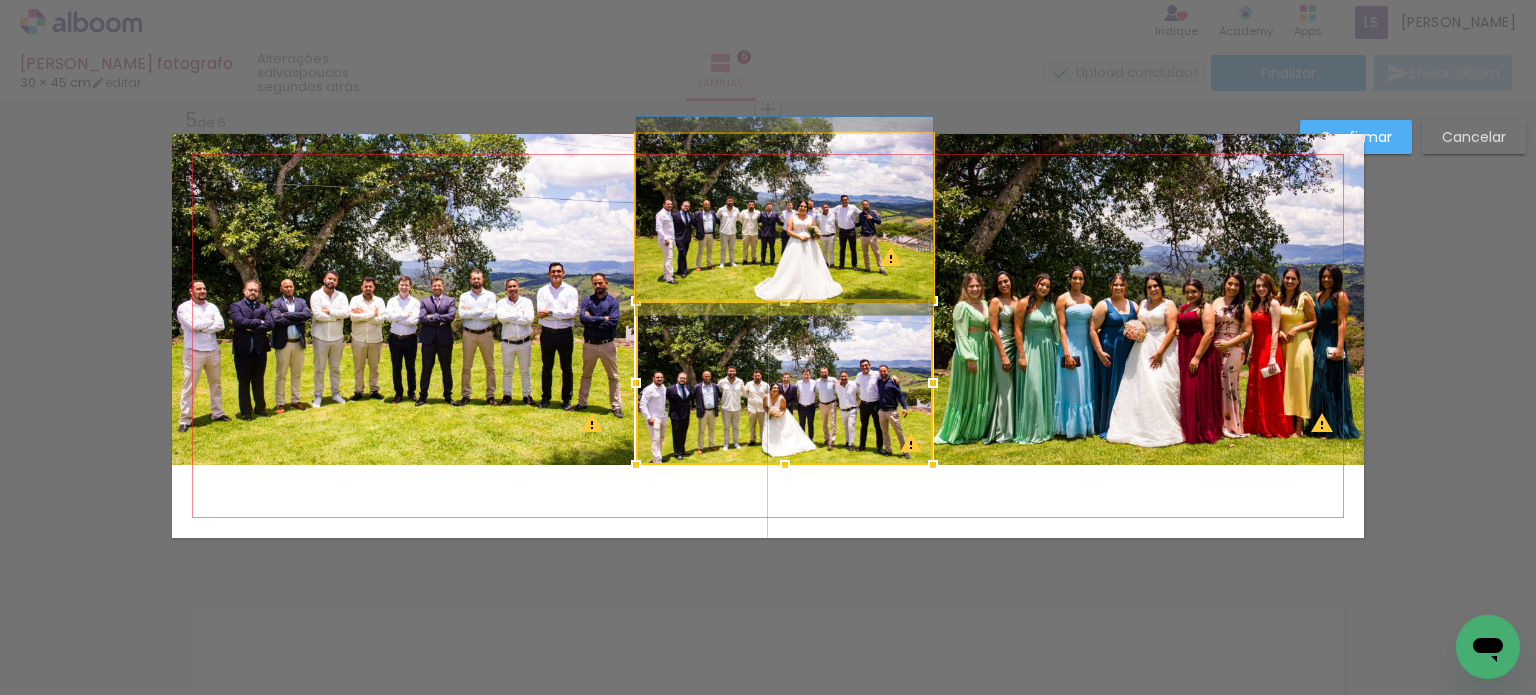 click 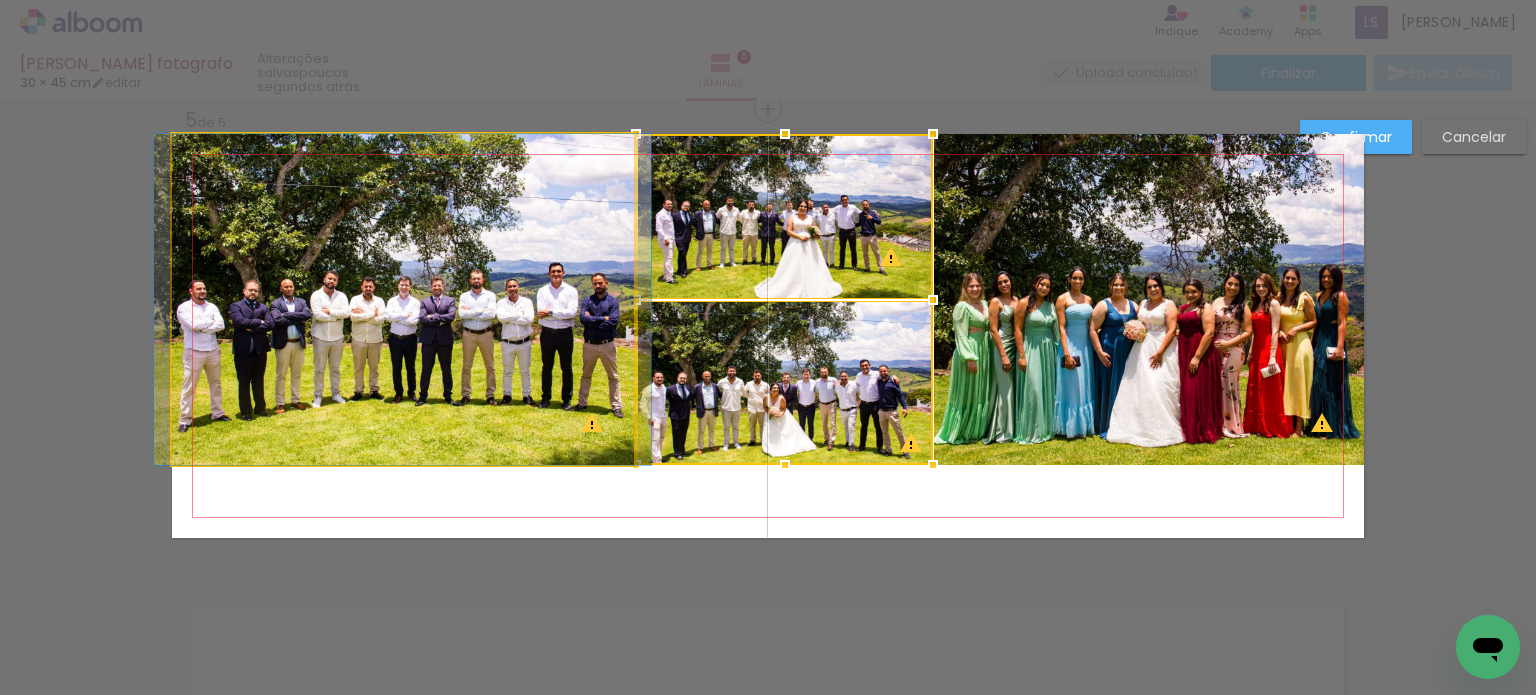 click 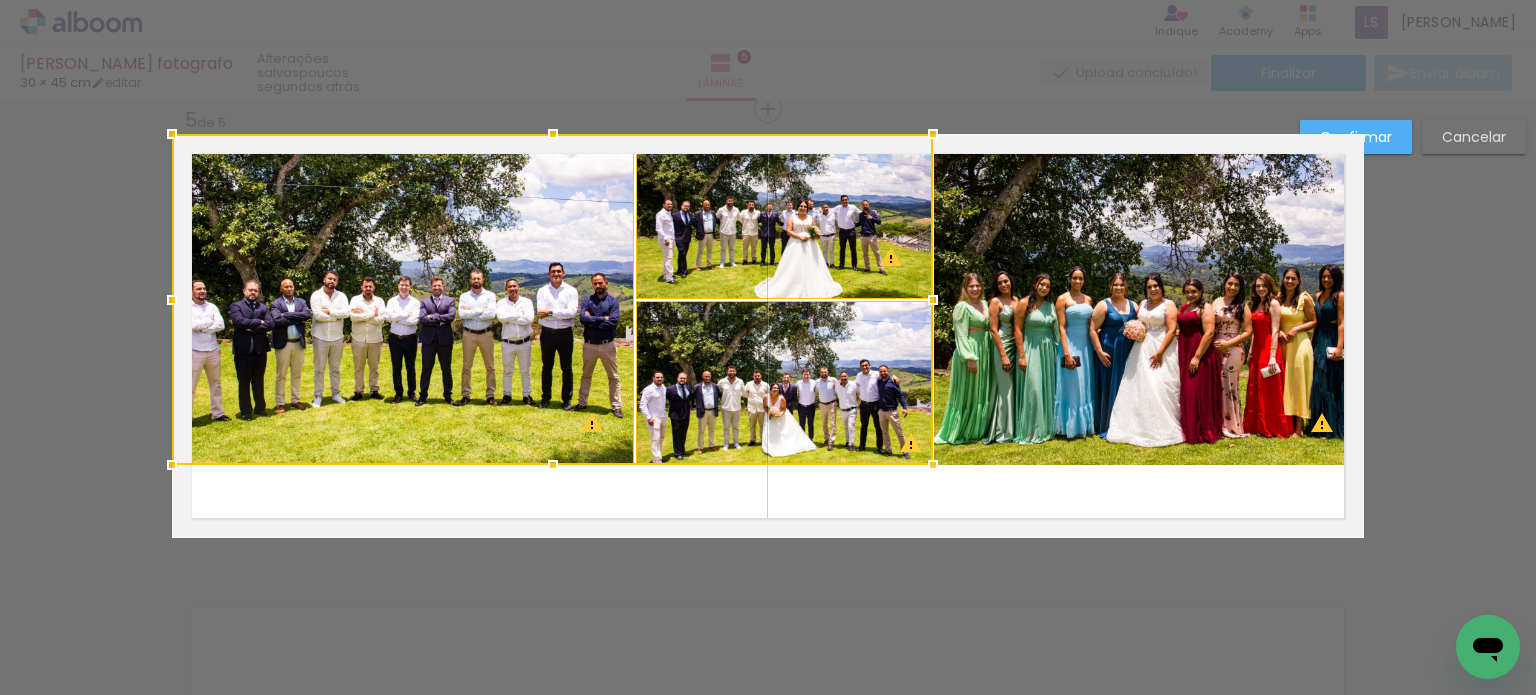 click at bounding box center (552, 299) 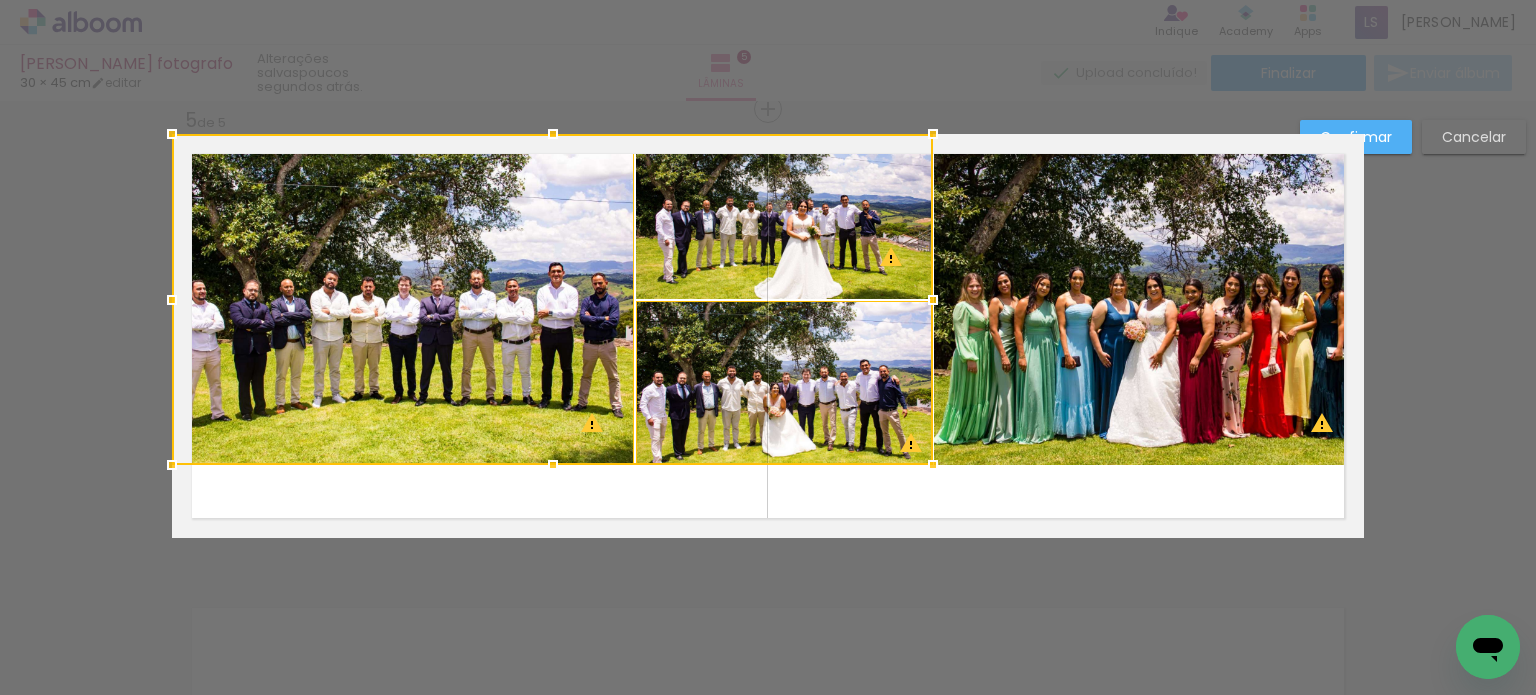 click at bounding box center (552, 299) 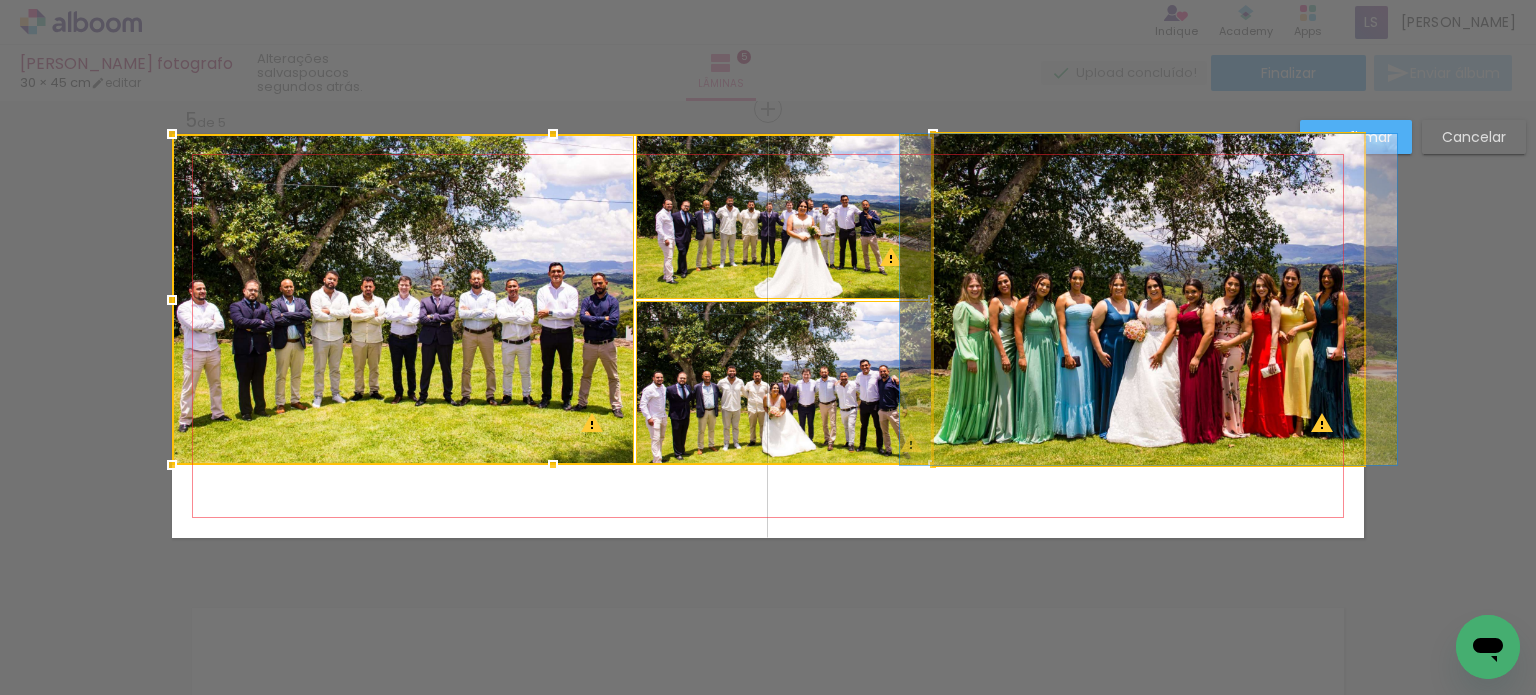 click 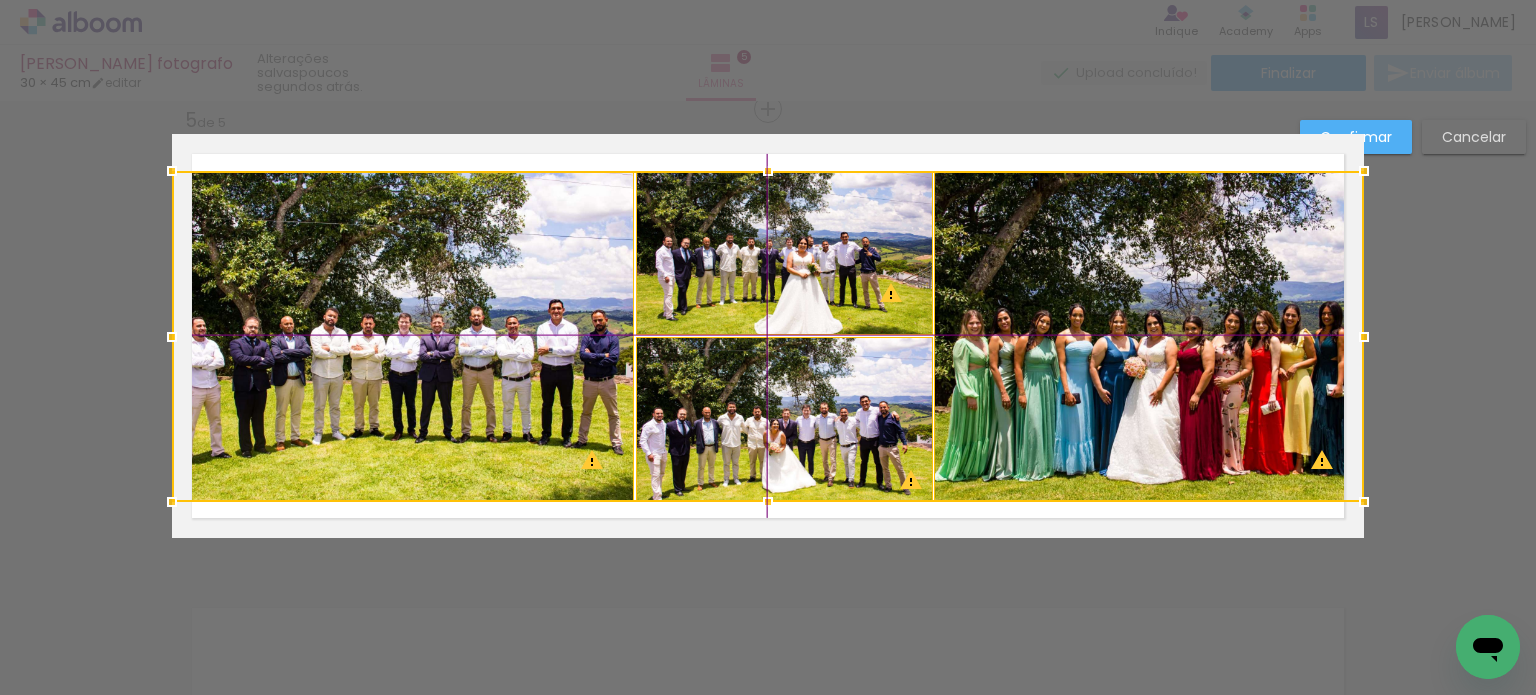 drag, startPoint x: 1087, startPoint y: 265, endPoint x: 1089, endPoint y: 295, distance: 30.066593 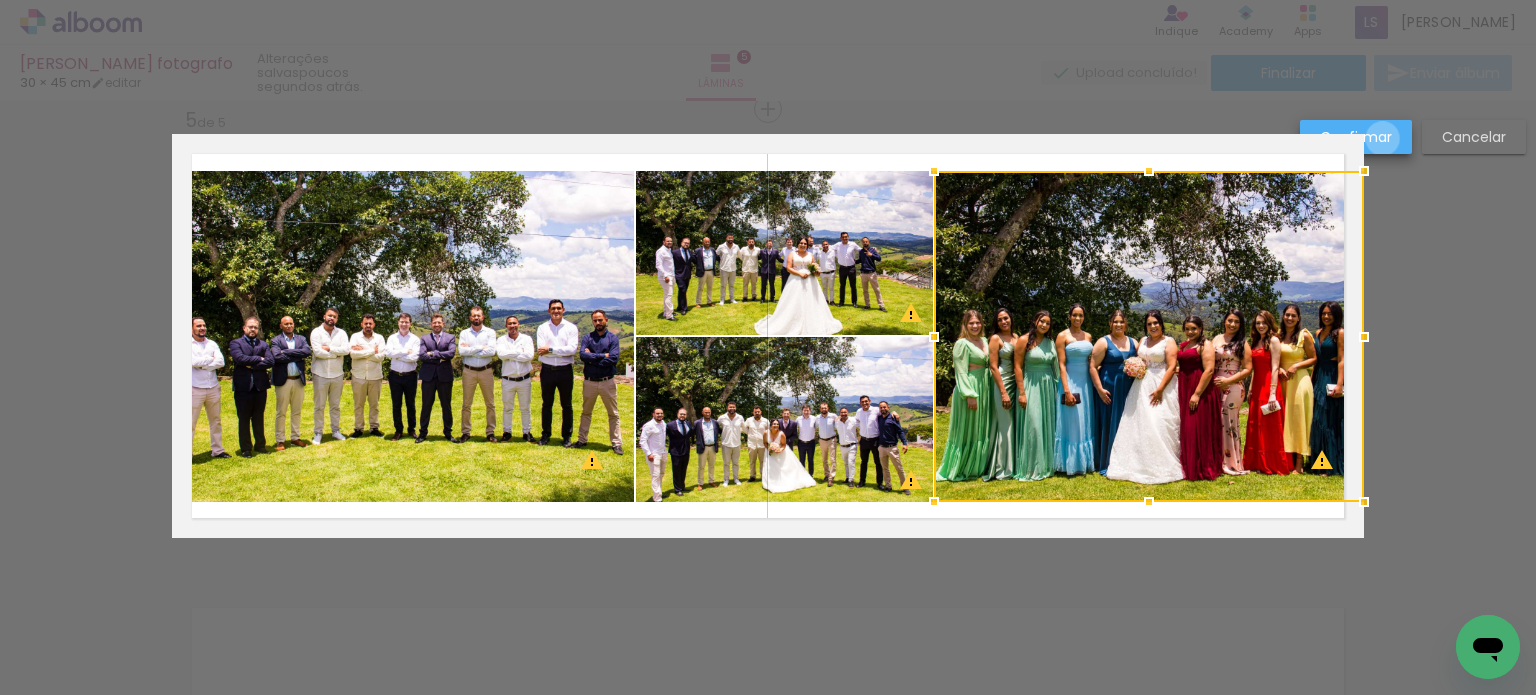 click on "Confirmar" at bounding box center (0, 0) 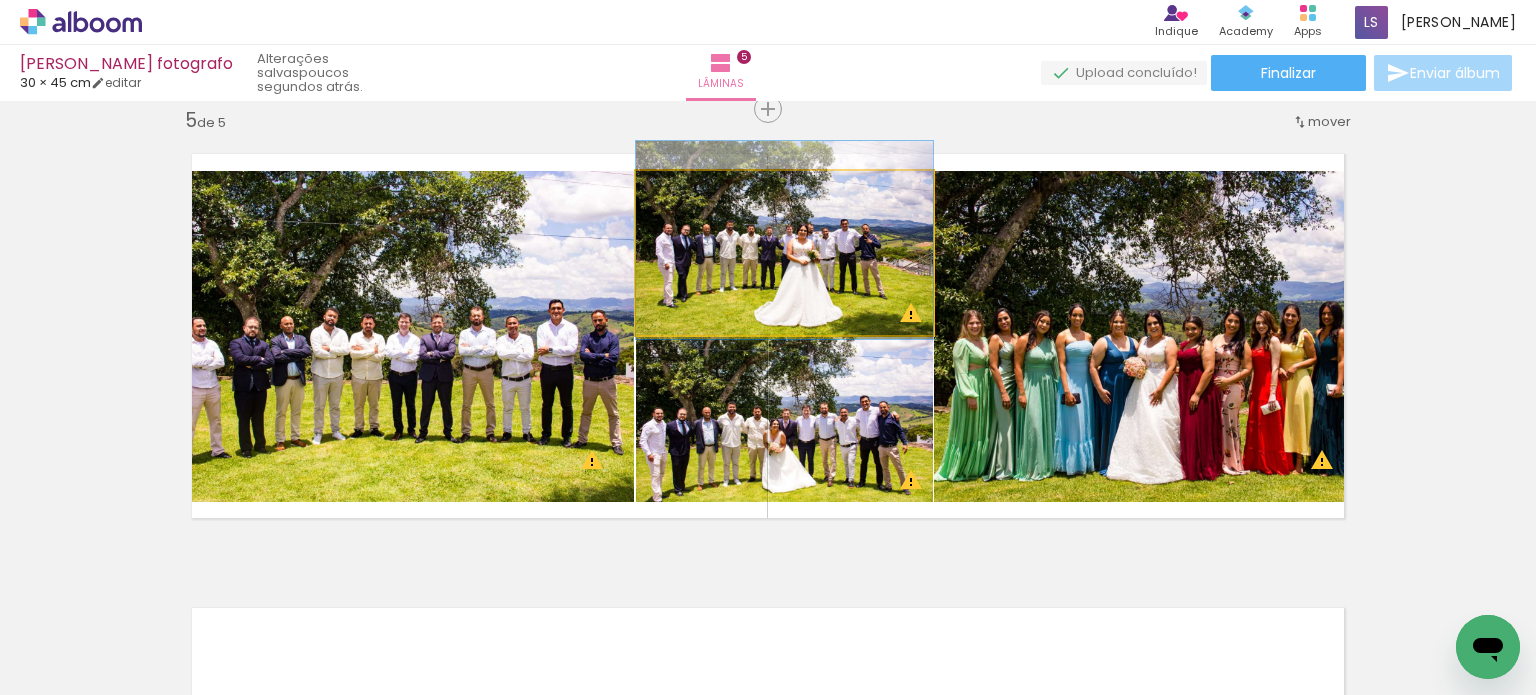 drag, startPoint x: 788, startPoint y: 292, endPoint x: 752, endPoint y: 279, distance: 38.27532 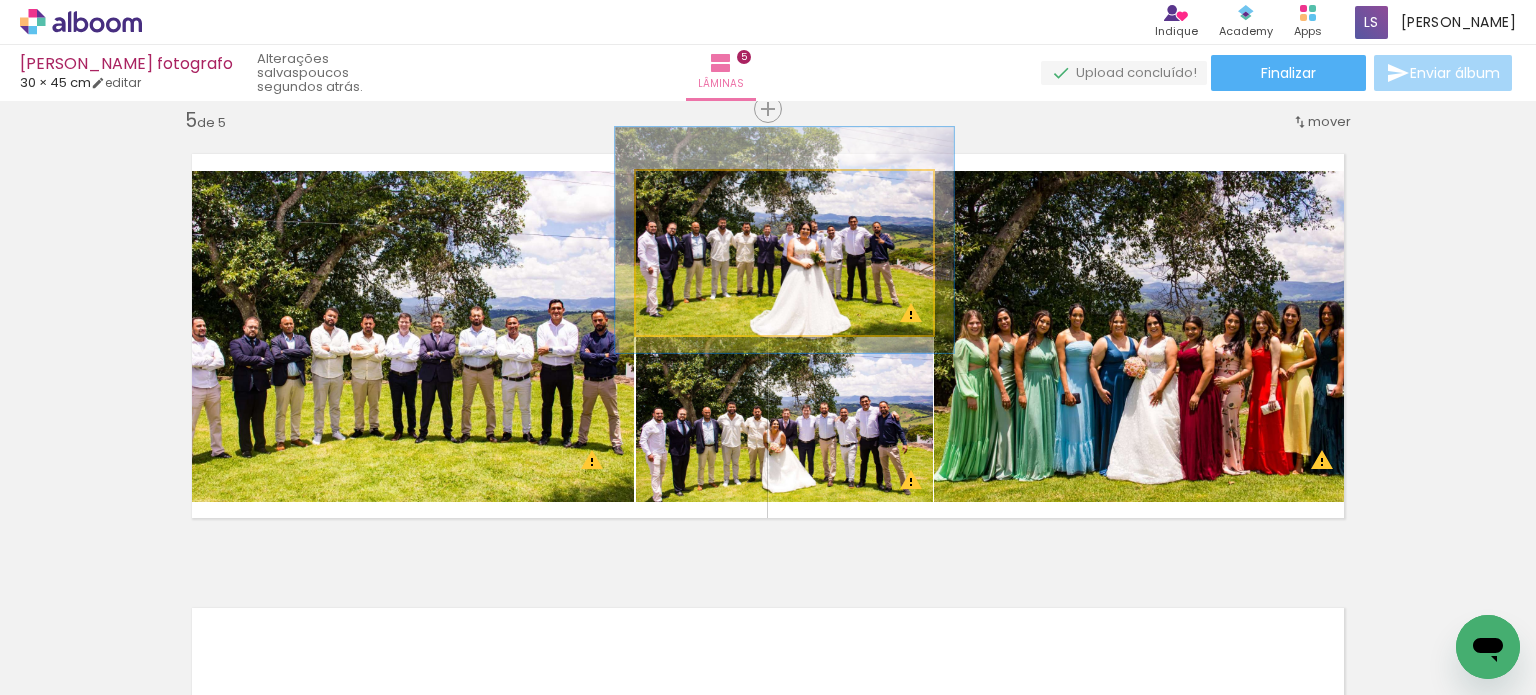 drag, startPoint x: 678, startPoint y: 194, endPoint x: 688, endPoint y: 198, distance: 10.770329 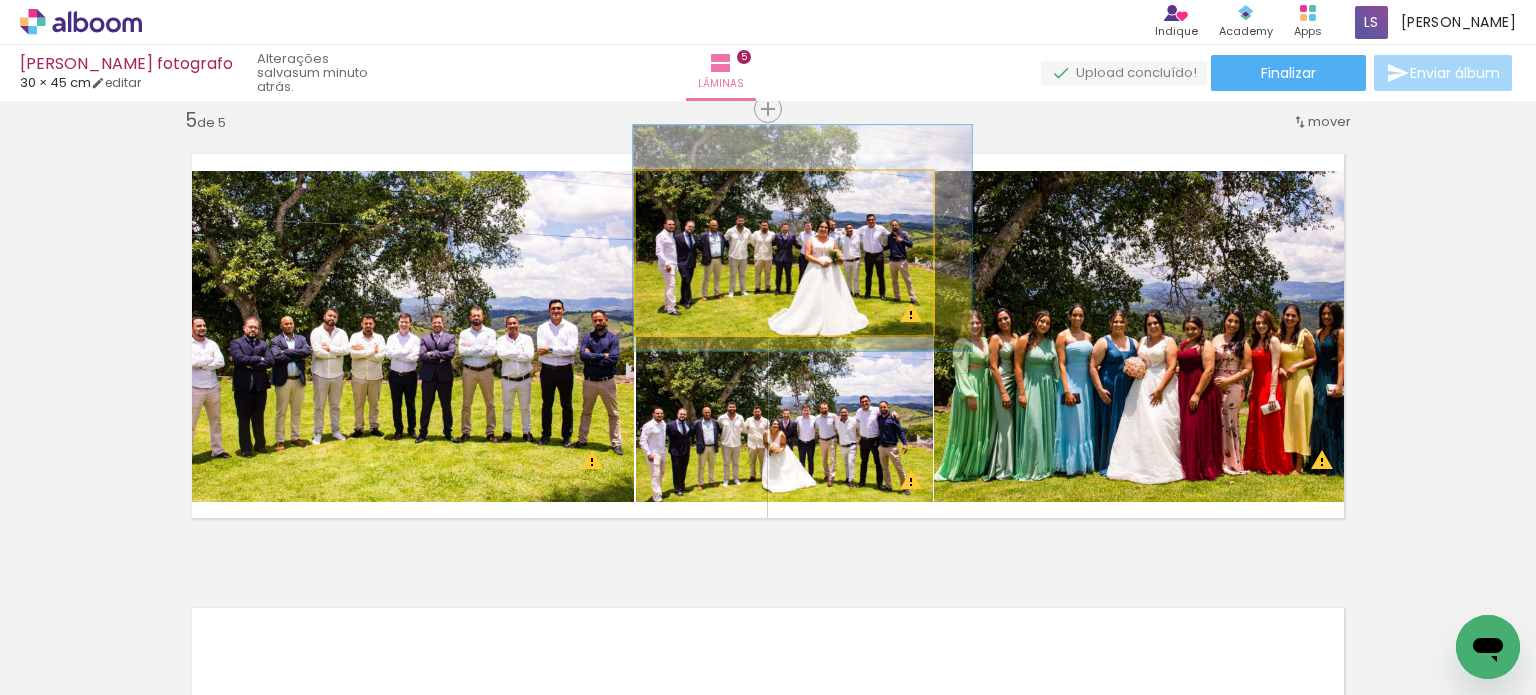 drag, startPoint x: 743, startPoint y: 292, endPoint x: 761, endPoint y: 290, distance: 18.110771 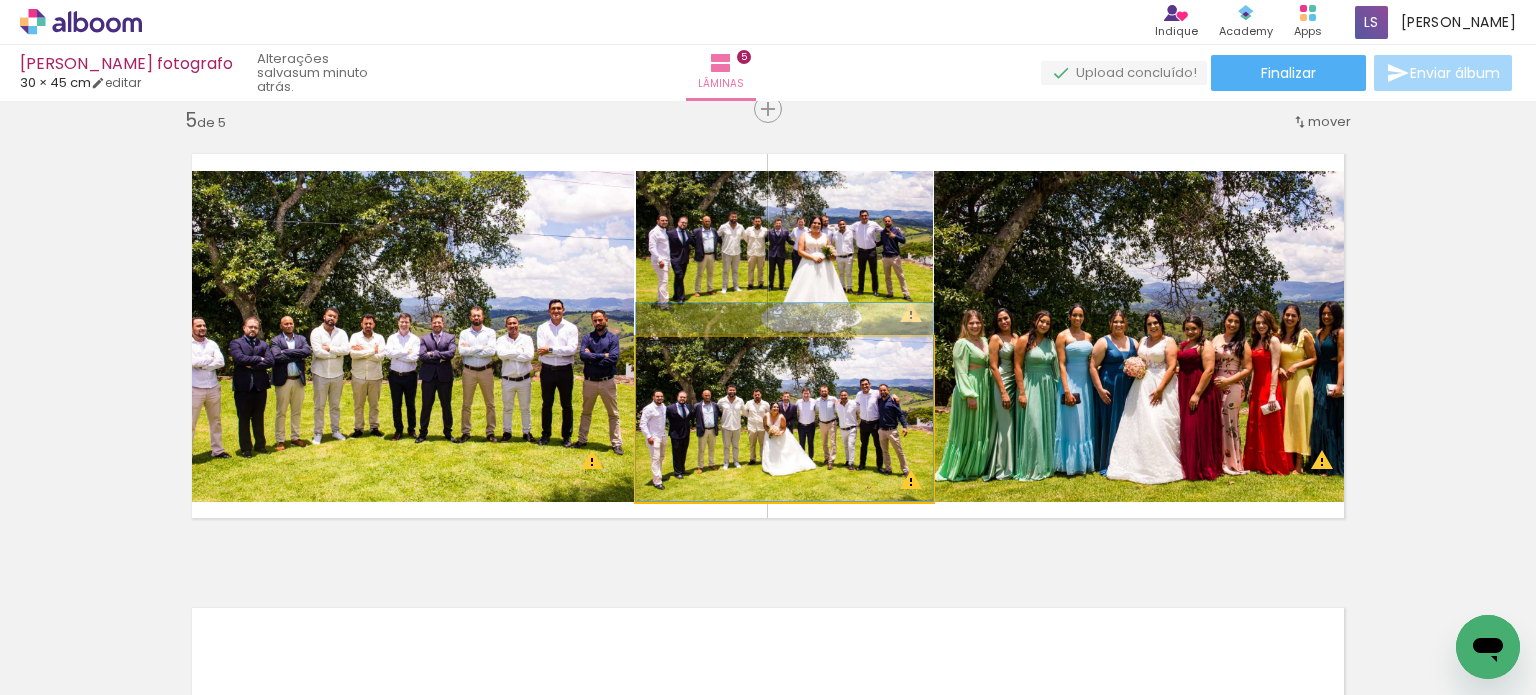 drag, startPoint x: 765, startPoint y: 427, endPoint x: 798, endPoint y: 403, distance: 40.804413 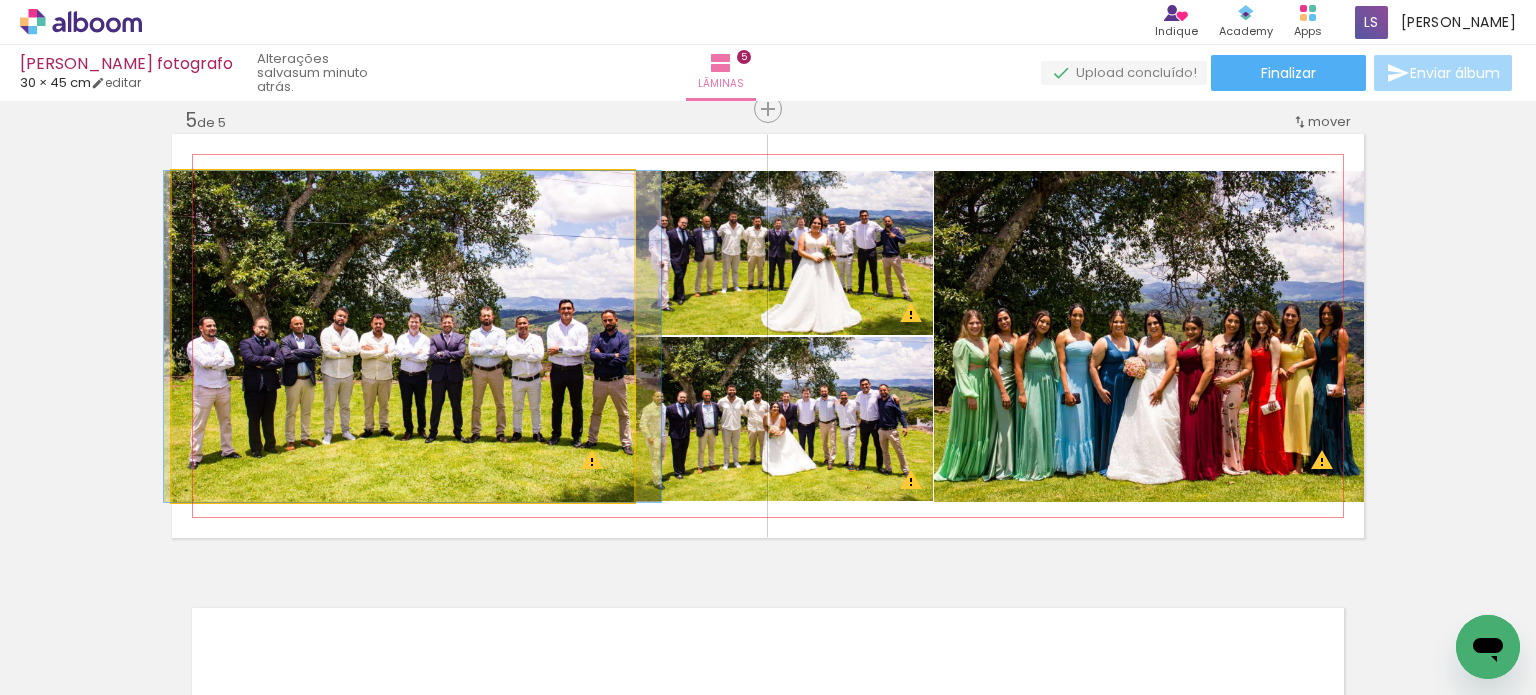 drag, startPoint x: 280, startPoint y: 315, endPoint x: 290, endPoint y: 317, distance: 10.198039 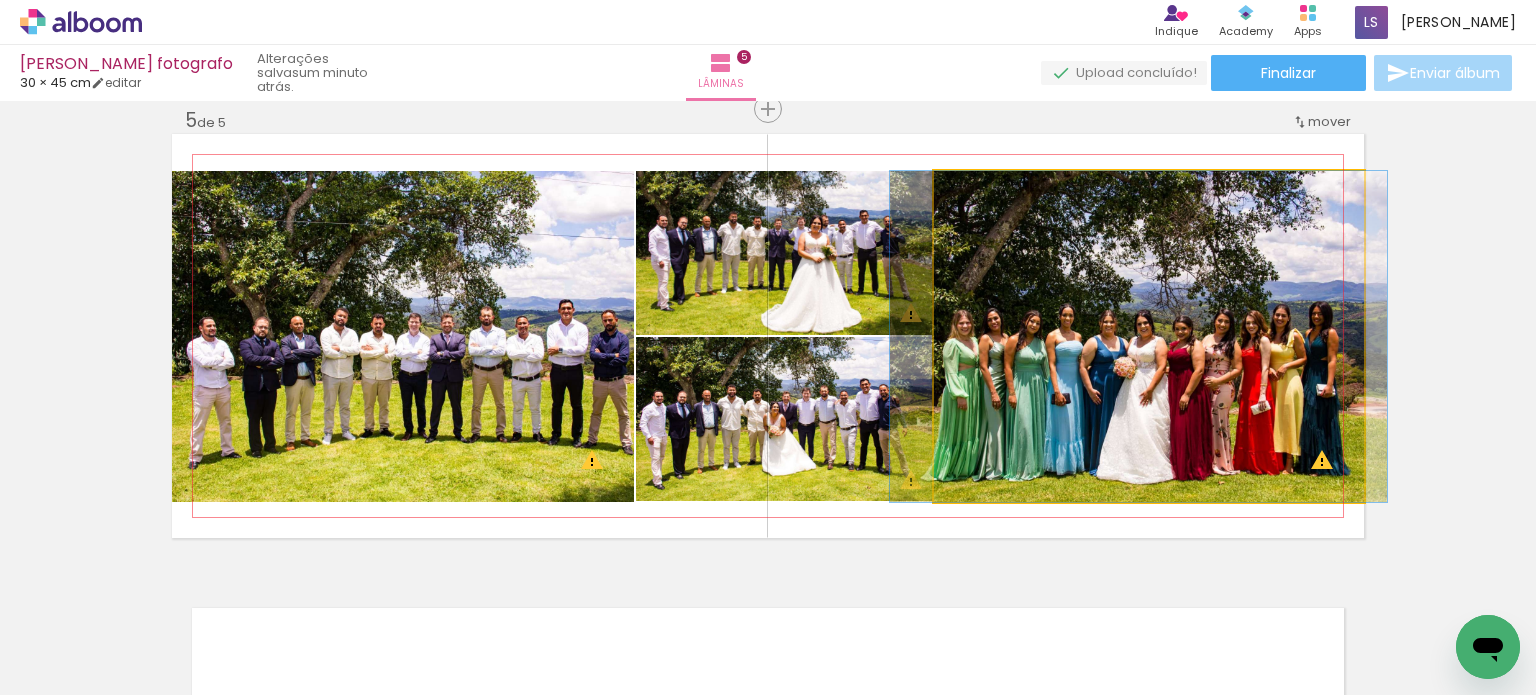 drag, startPoint x: 1024, startPoint y: 377, endPoint x: 1013, endPoint y: 373, distance: 11.7046995 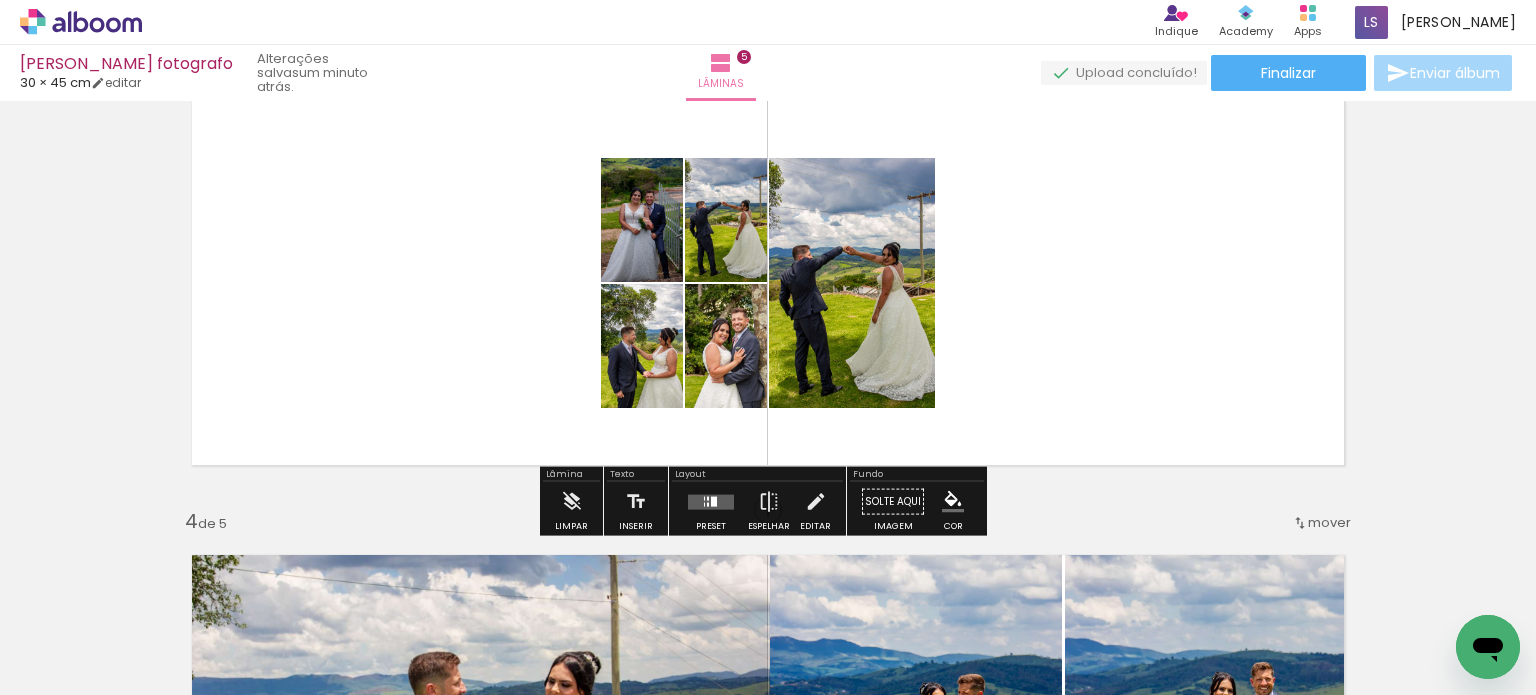 scroll, scrollTop: 1141, scrollLeft: 0, axis: vertical 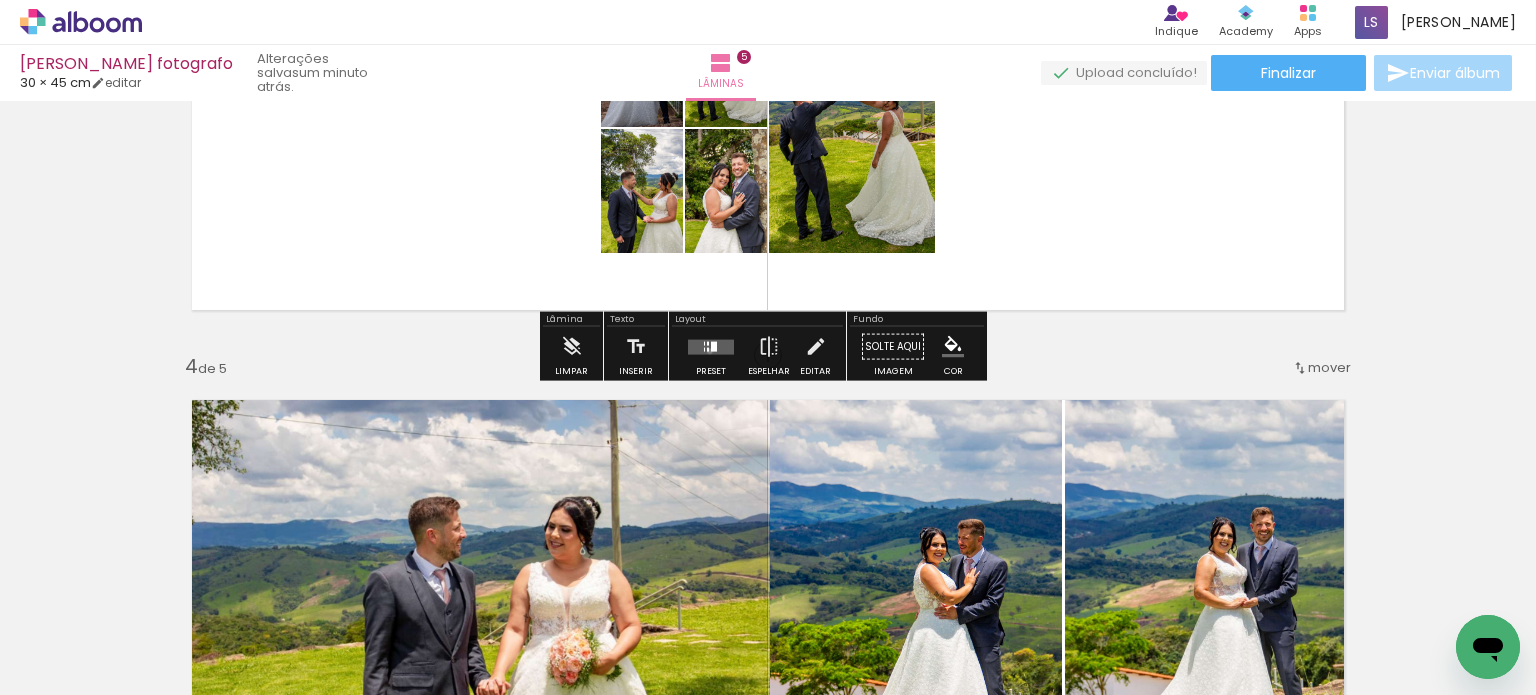 click at bounding box center [714, 346] 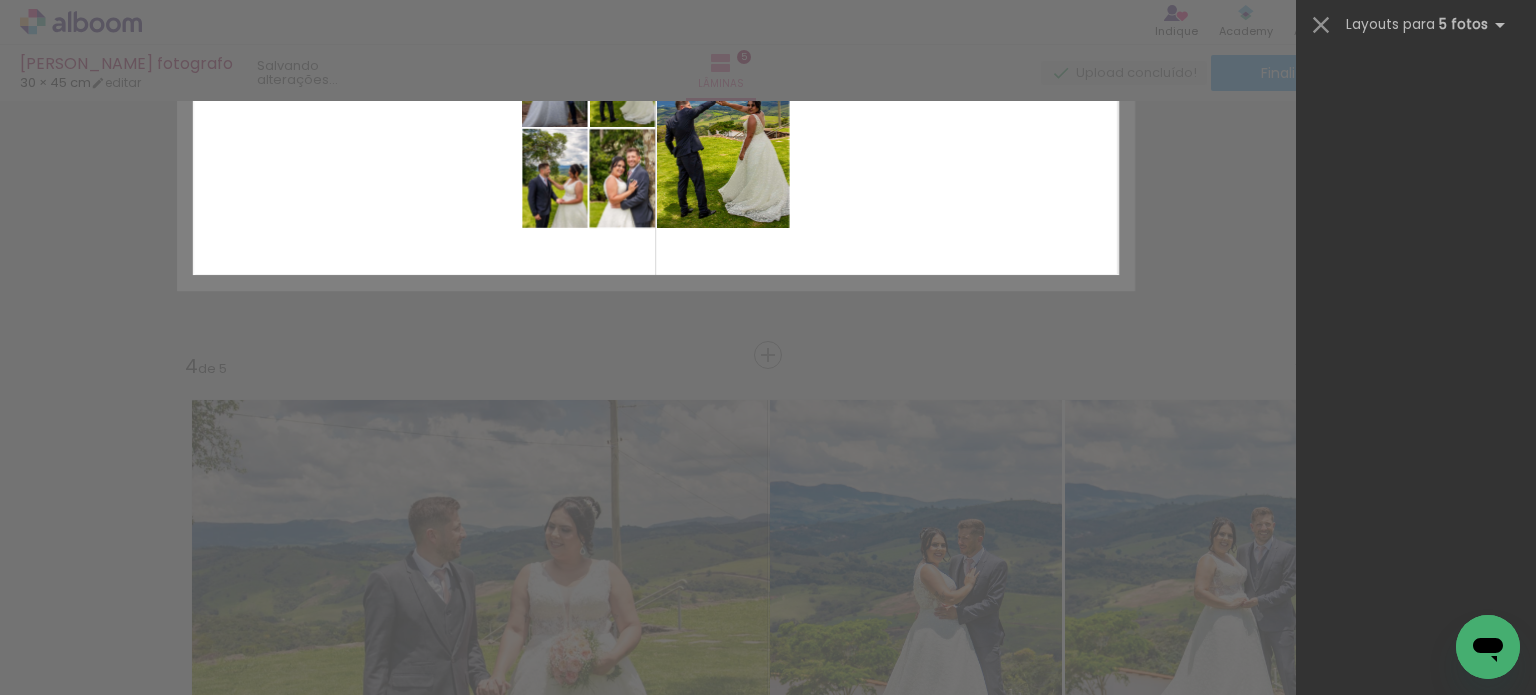 scroll, scrollTop: 0, scrollLeft: 0, axis: both 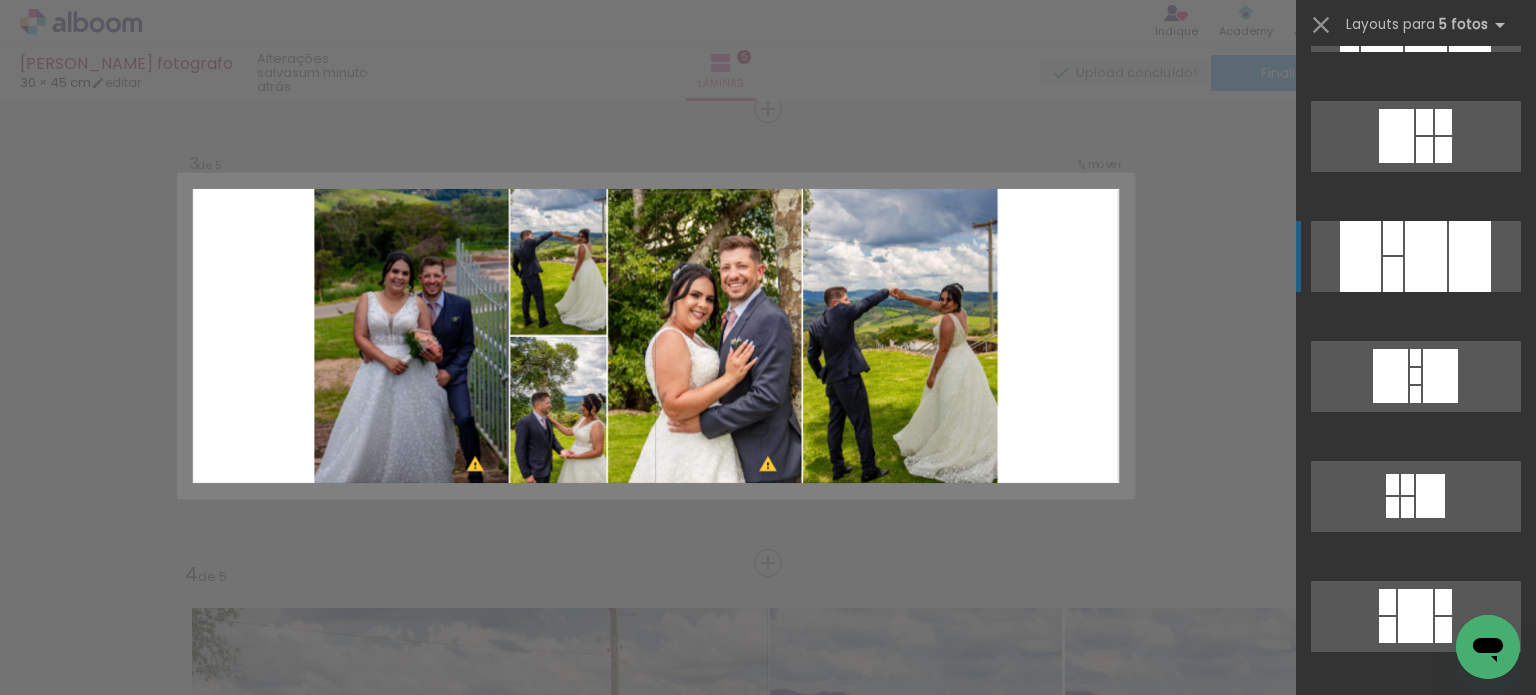 click at bounding box center (1426, 256) 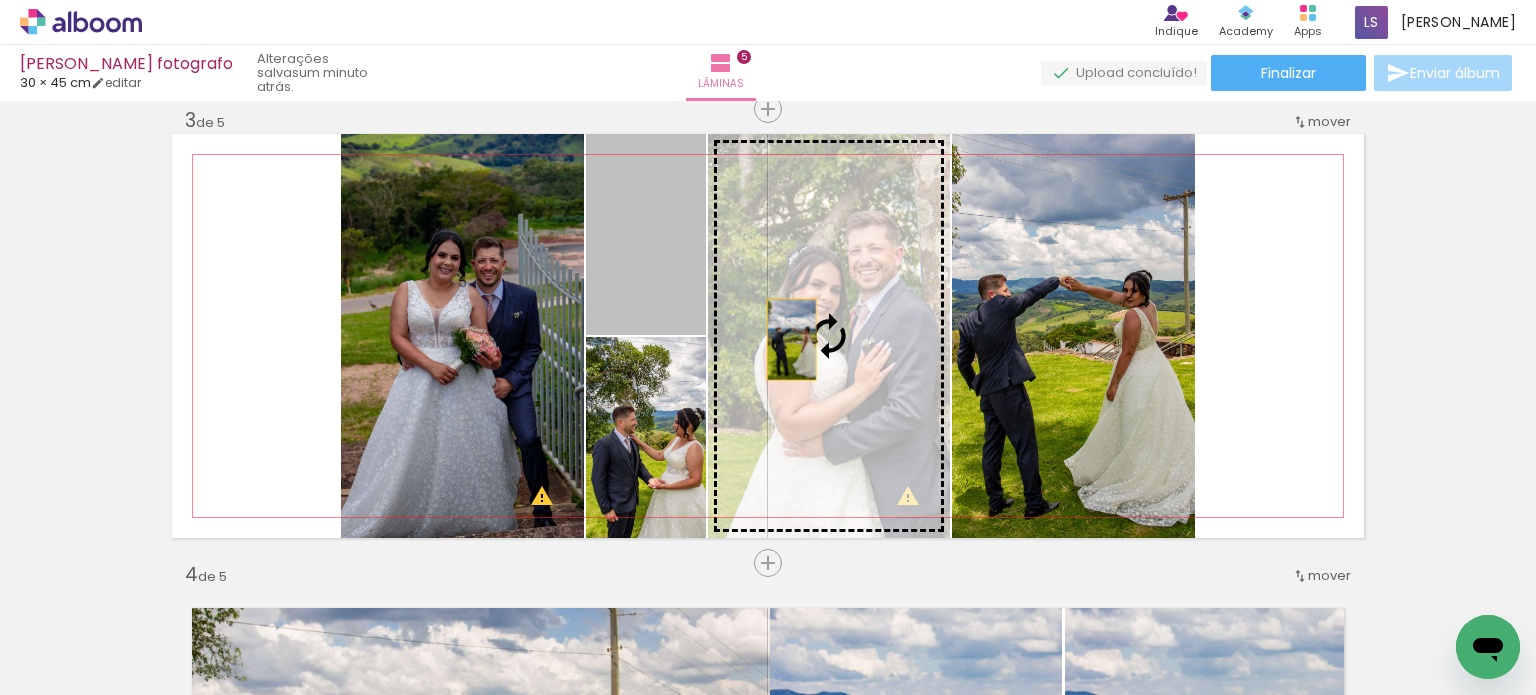 drag, startPoint x: 623, startPoint y: 270, endPoint x: 799, endPoint y: 346, distance: 191.70811 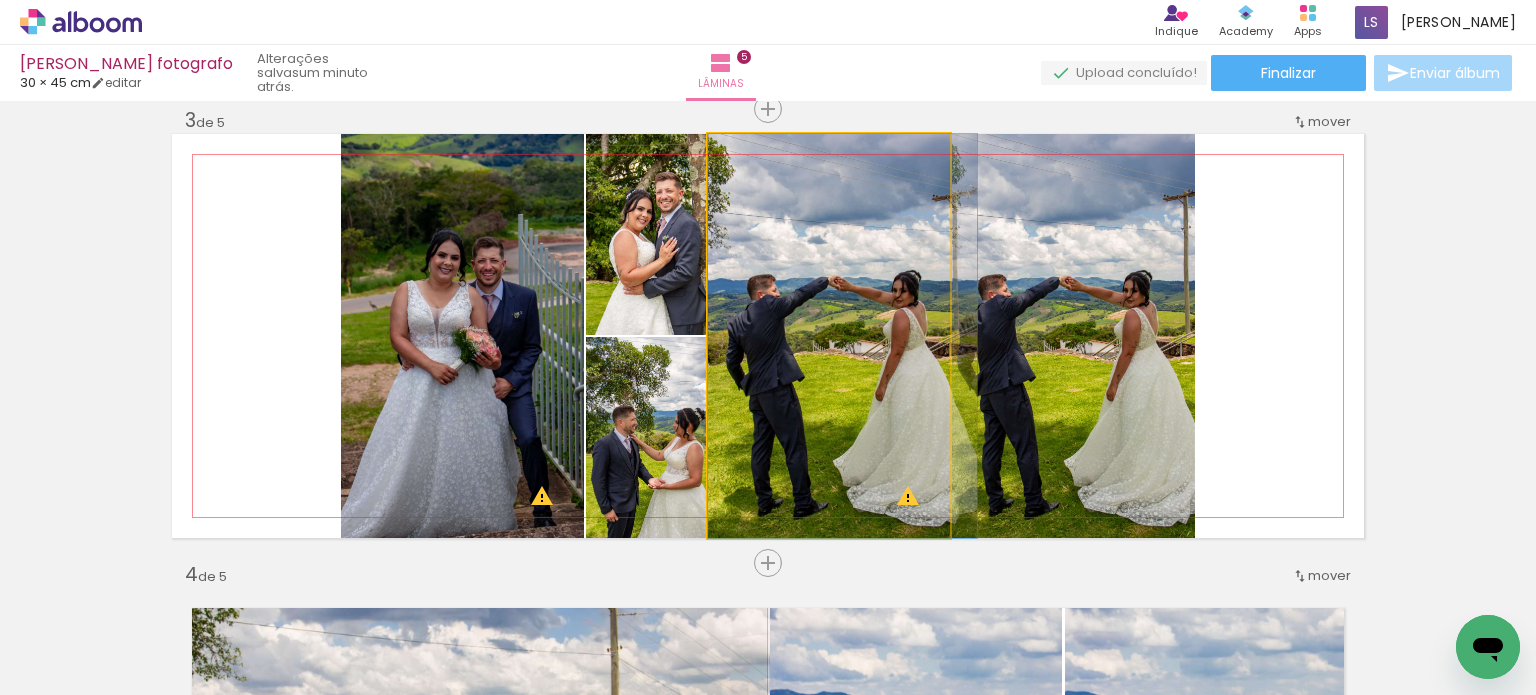 drag, startPoint x: 812, startPoint y: 319, endPoint x: 833, endPoint y: 405, distance: 88.52683 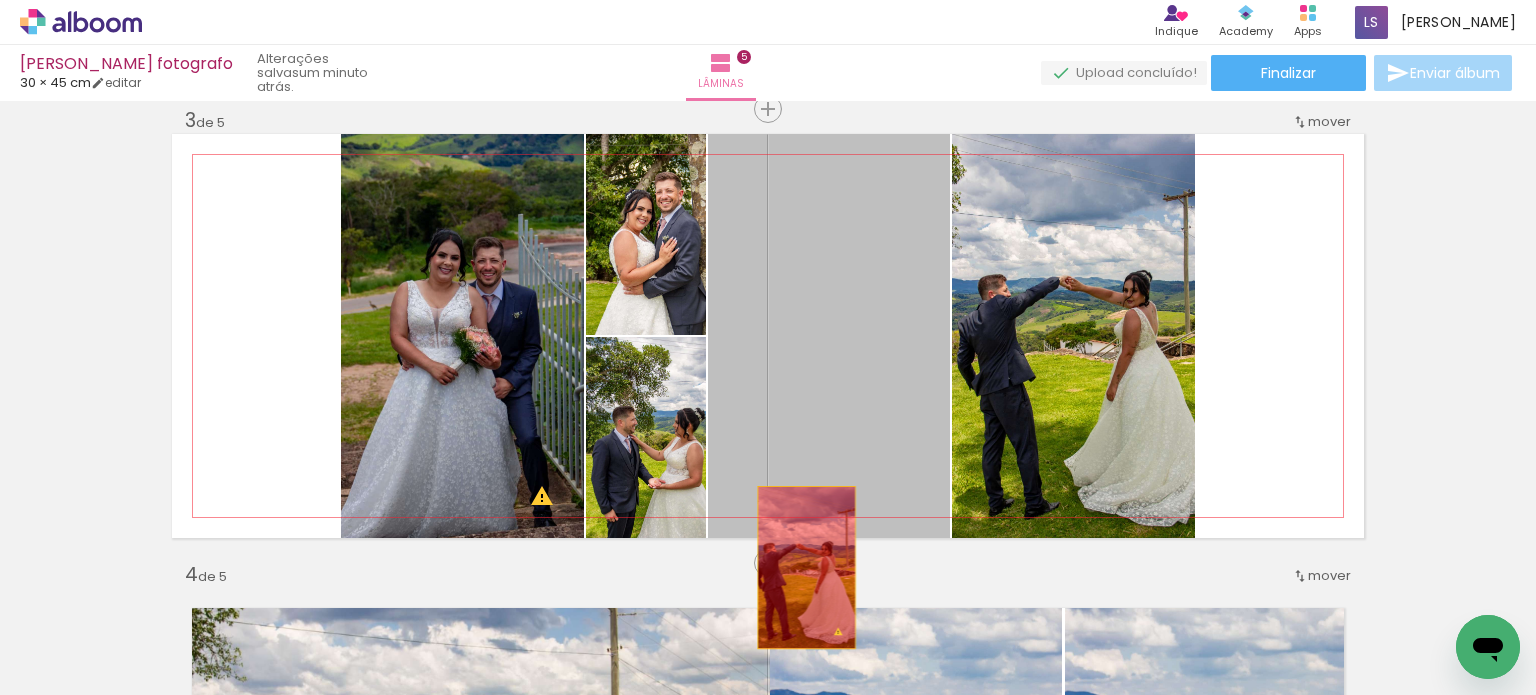 drag, startPoint x: 827, startPoint y: 380, endPoint x: 799, endPoint y: 567, distance: 189.08464 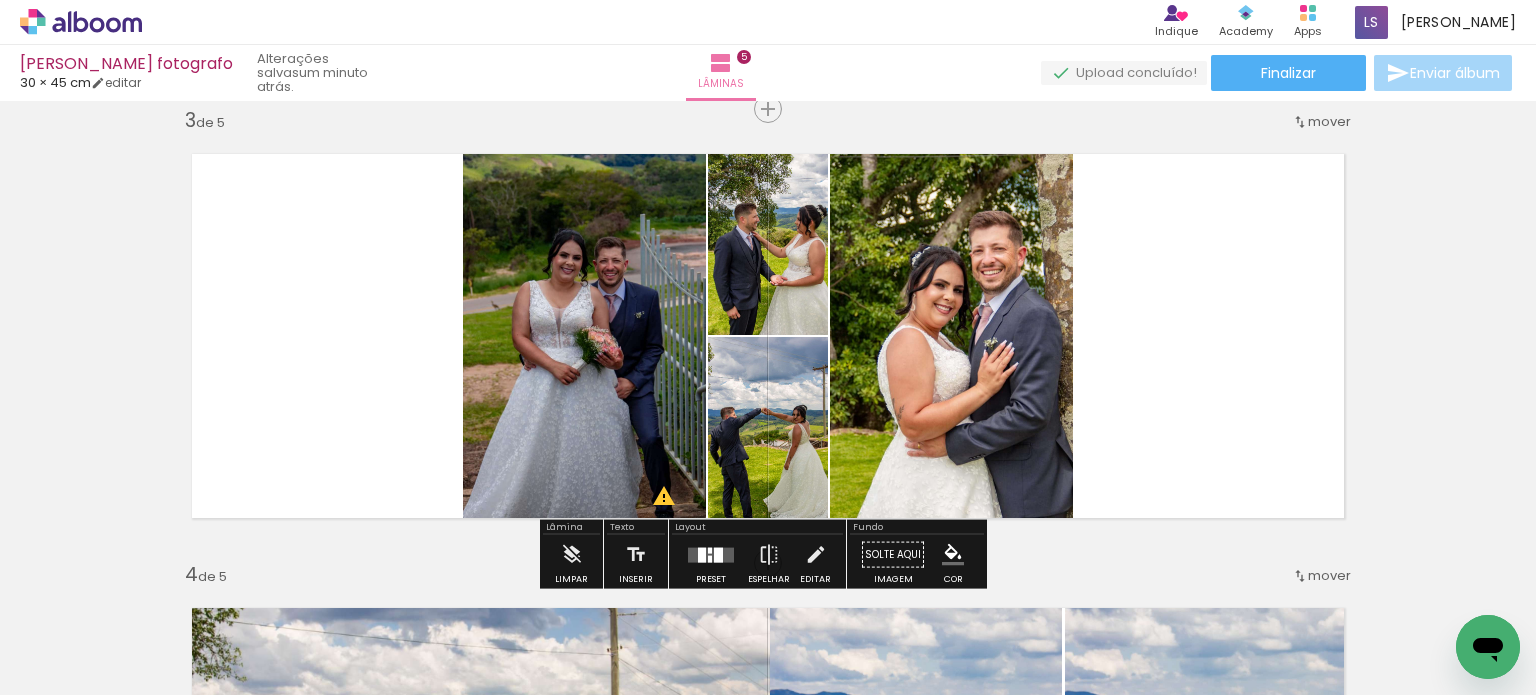 click at bounding box center (268, 587) 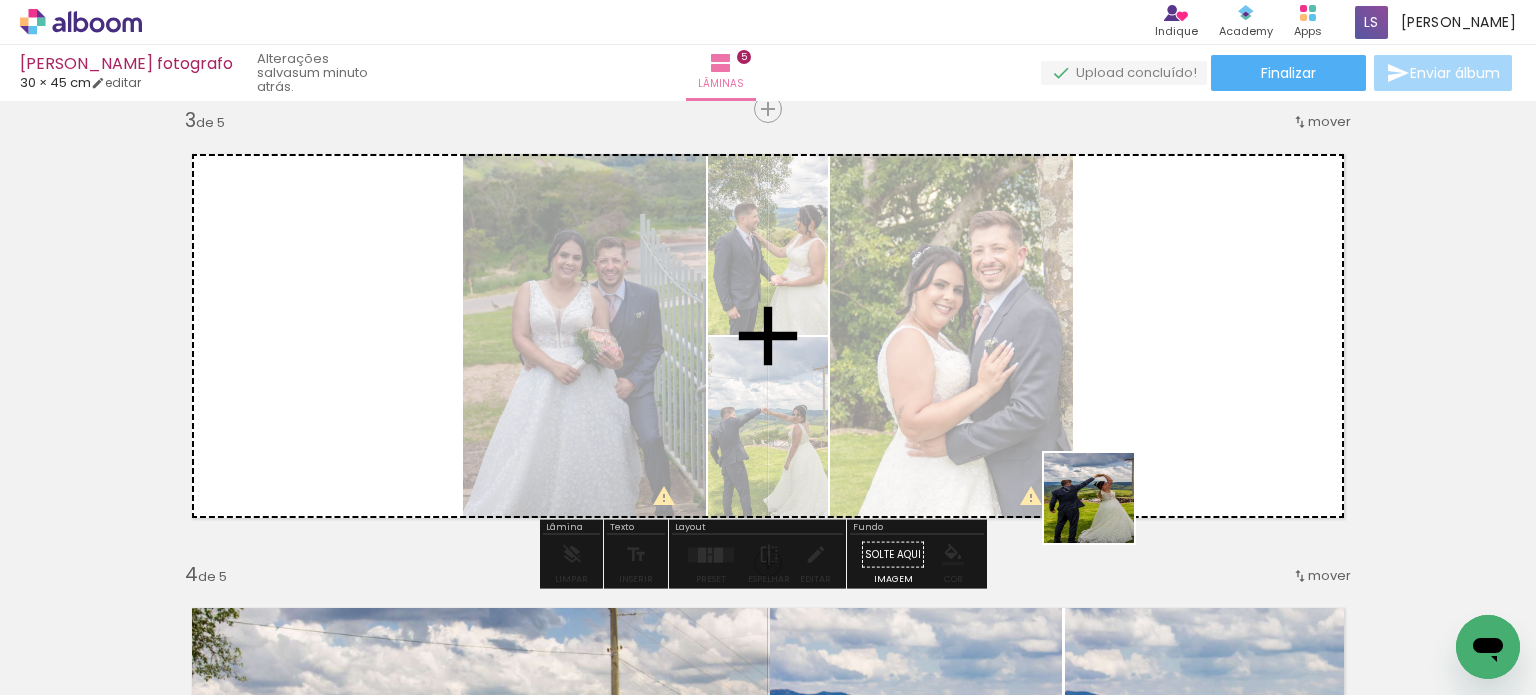 drag, startPoint x: 1221, startPoint y: 633, endPoint x: 952, endPoint y: 362, distance: 381.84027 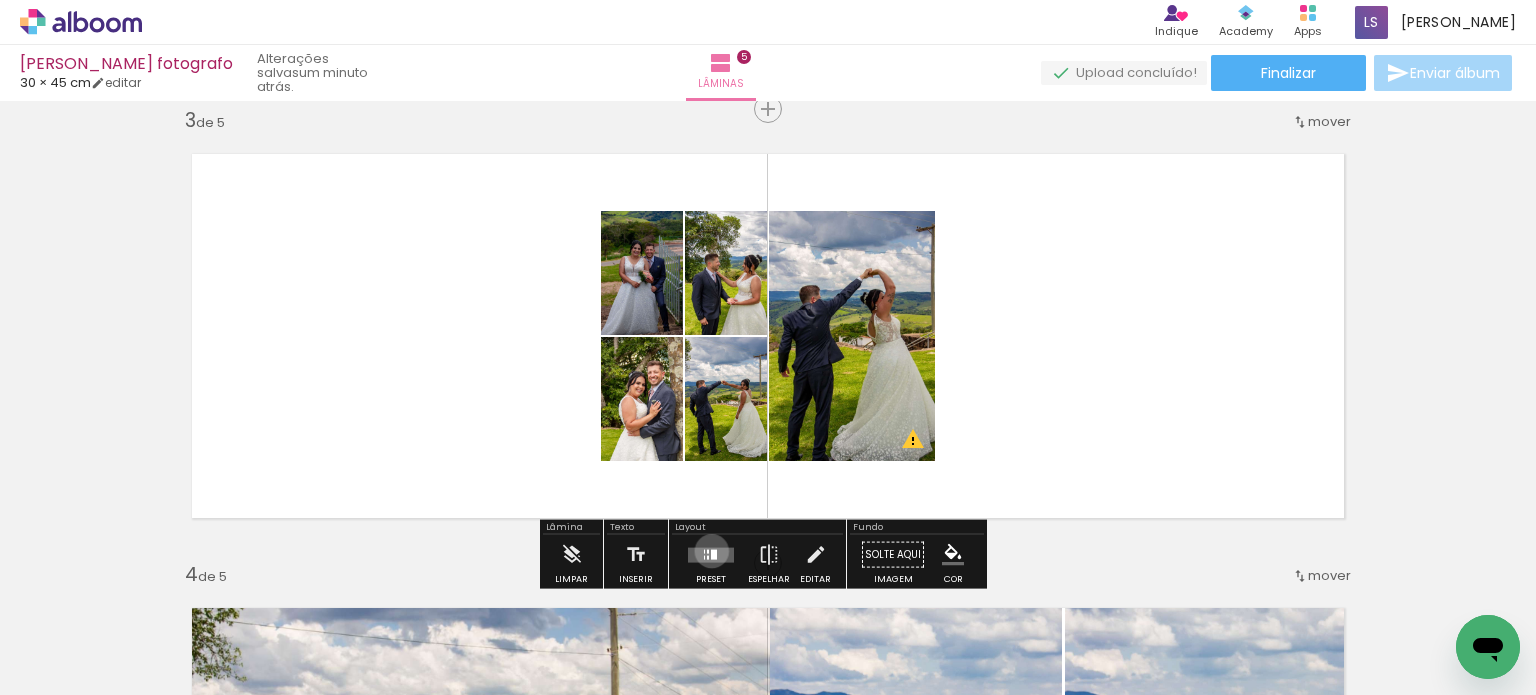 click at bounding box center [714, 554] 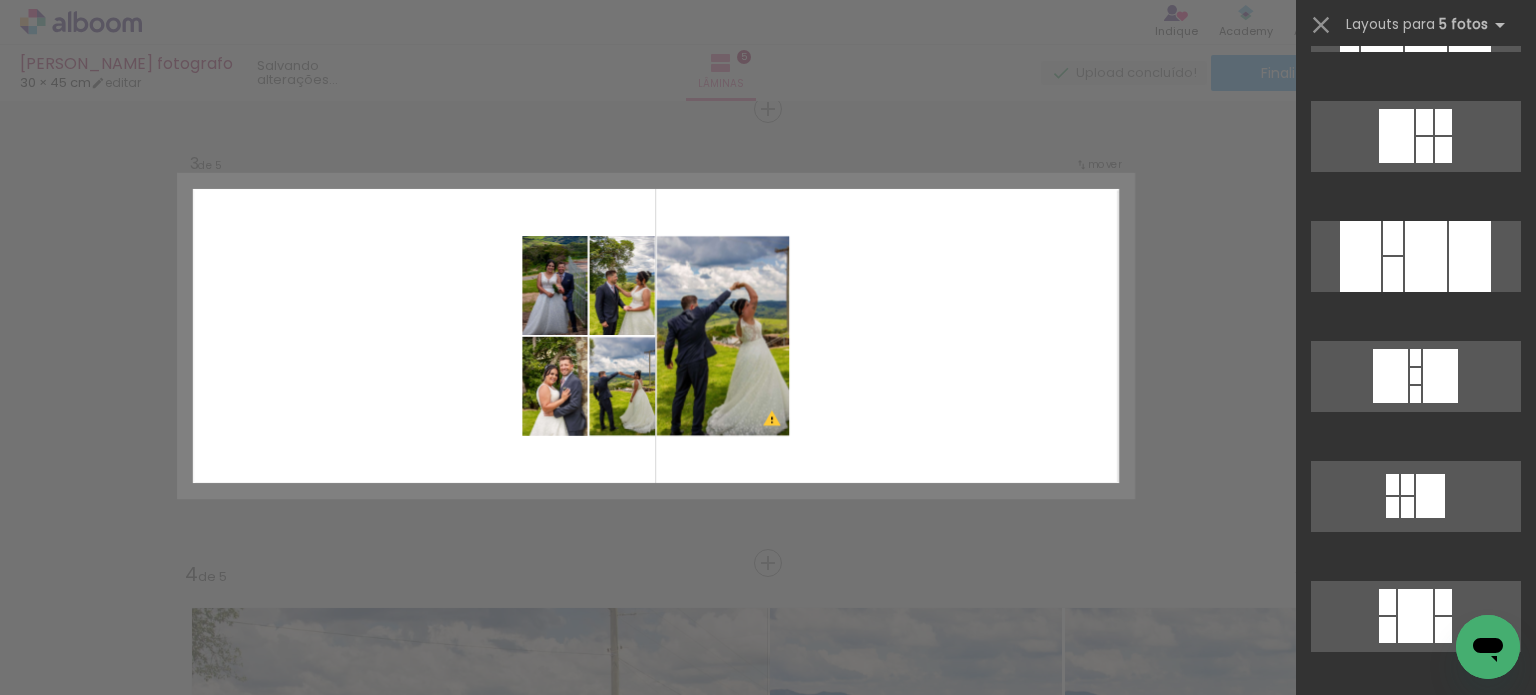 scroll, scrollTop: 0, scrollLeft: 0, axis: both 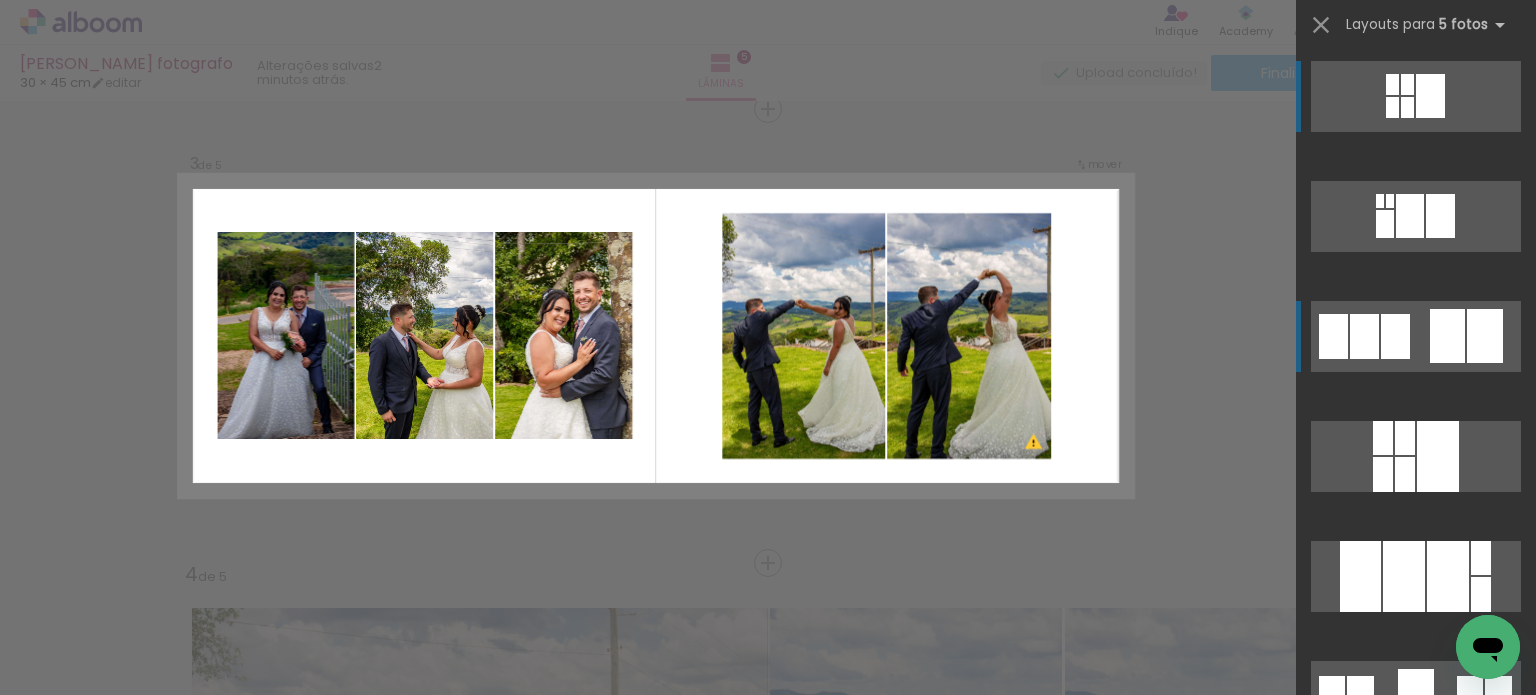 click at bounding box center (1416, 1416) 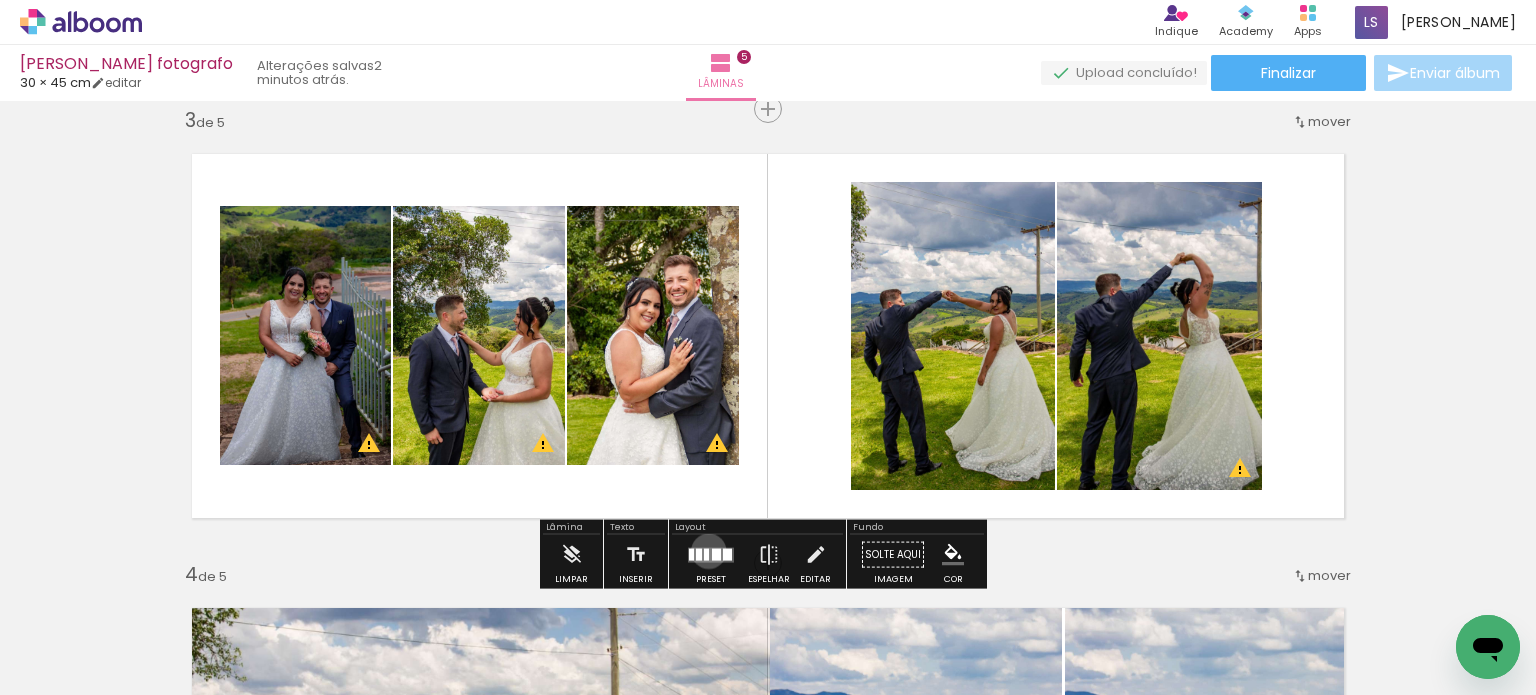 click at bounding box center [711, 554] 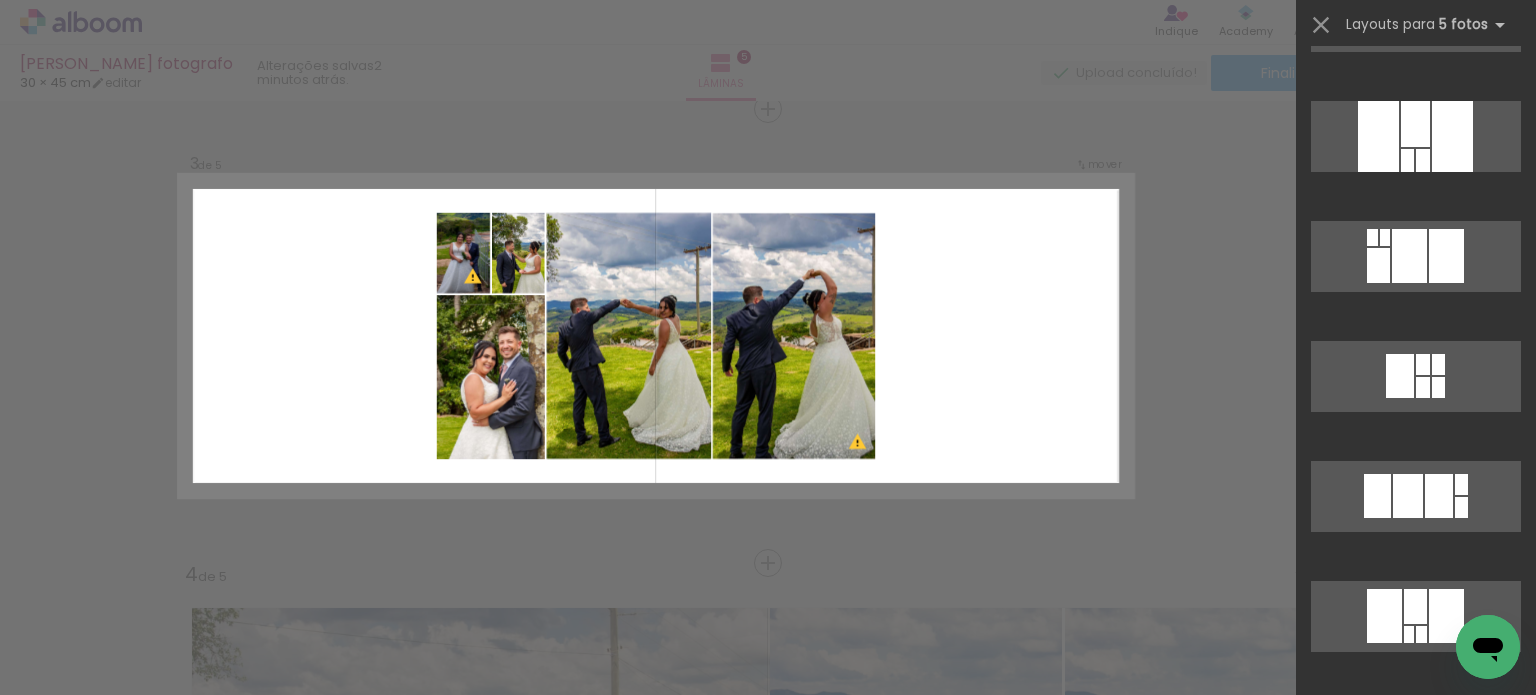 scroll, scrollTop: 1882, scrollLeft: 0, axis: vertical 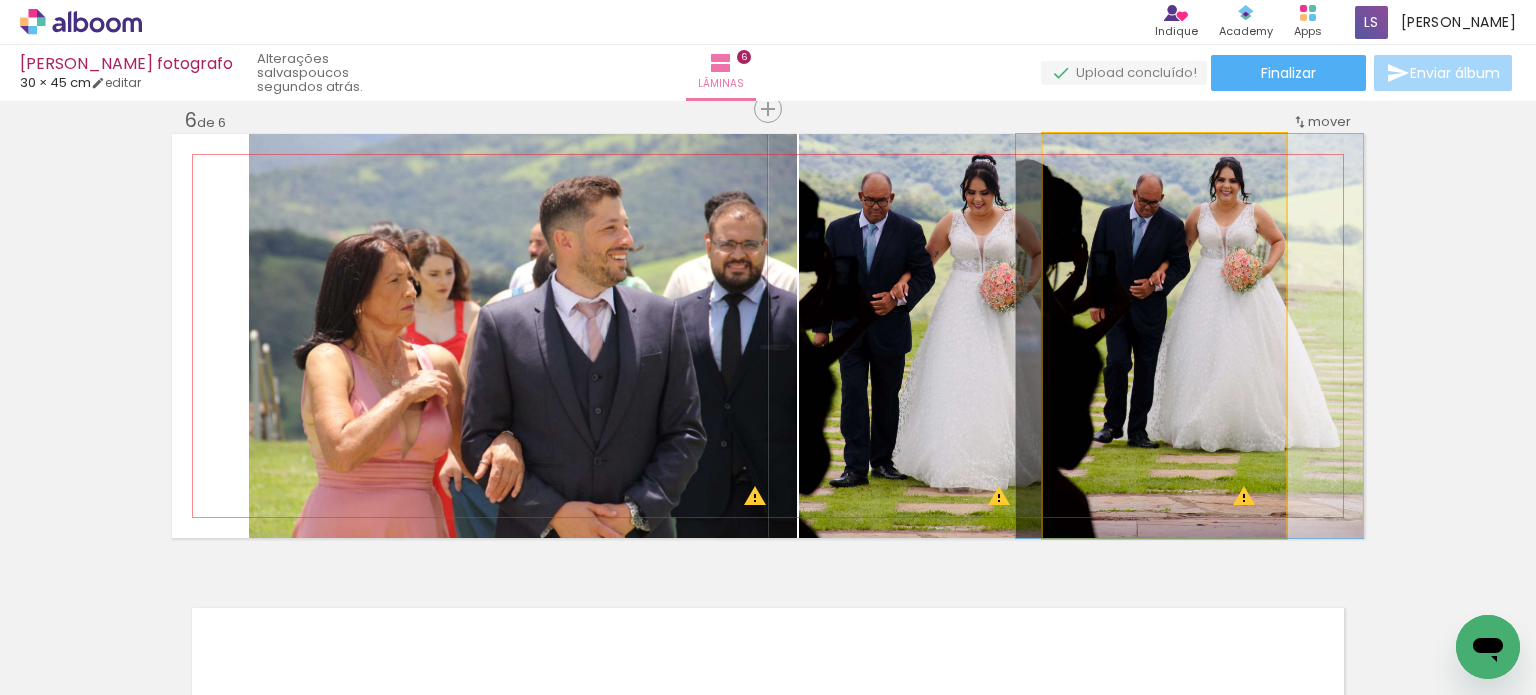 drag, startPoint x: 1120, startPoint y: 331, endPoint x: 1148, endPoint y: 343, distance: 30.463093 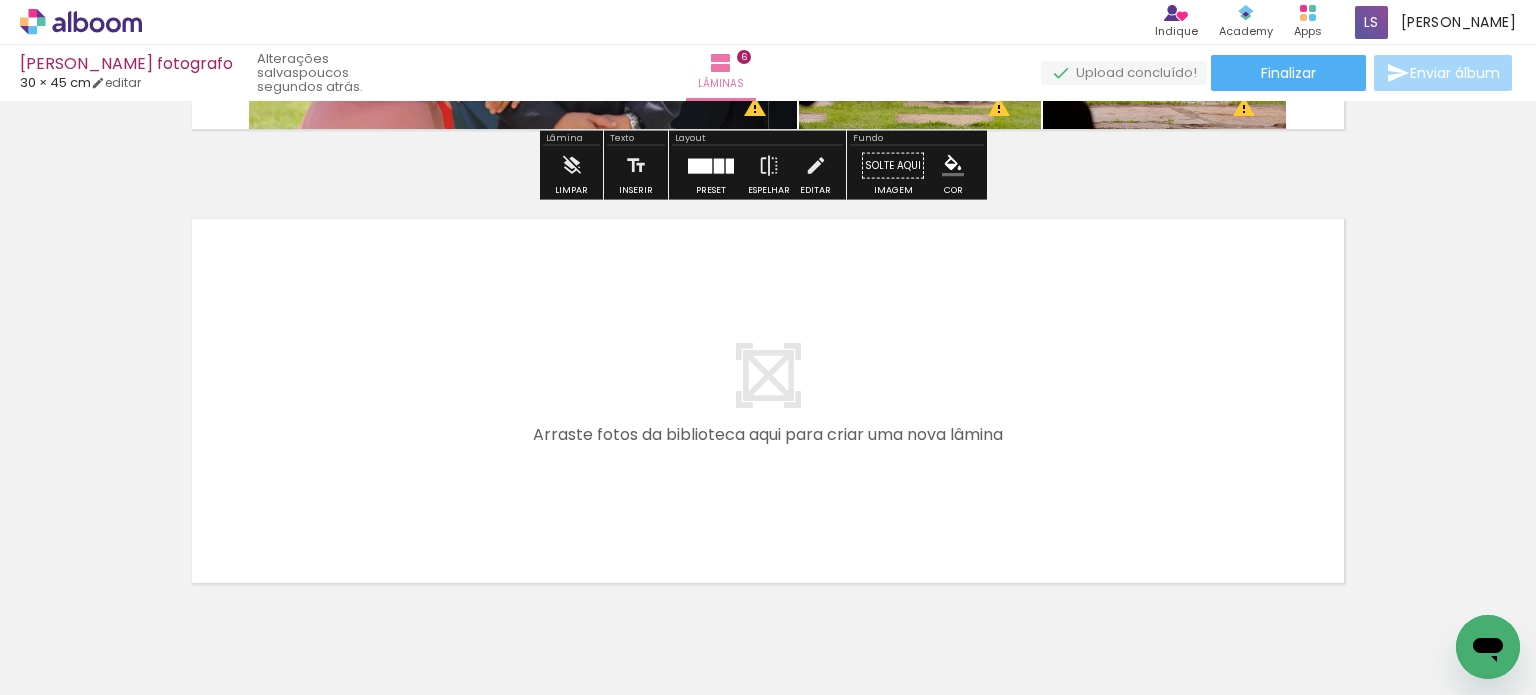 scroll, scrollTop: 2695, scrollLeft: 0, axis: vertical 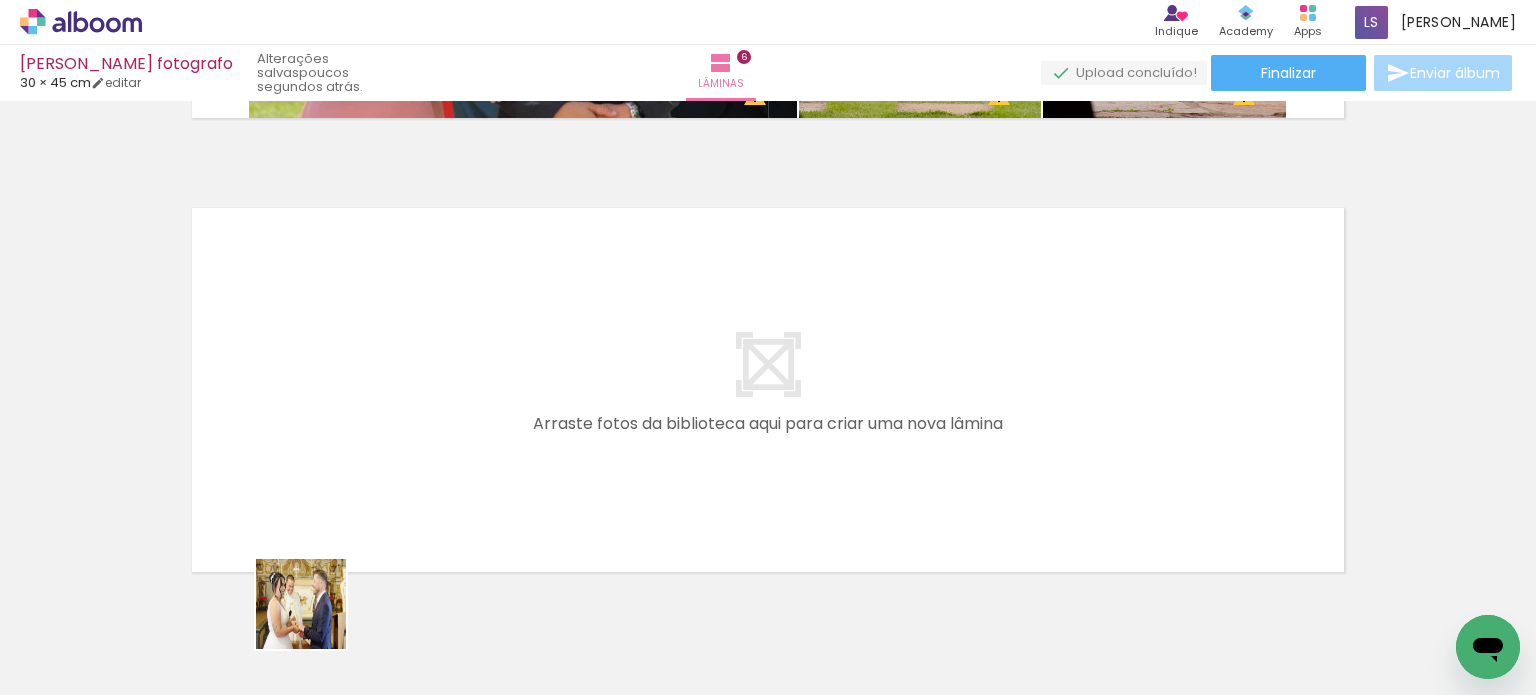 drag, startPoint x: 316, startPoint y: 619, endPoint x: 424, endPoint y: 392, distance: 251.38217 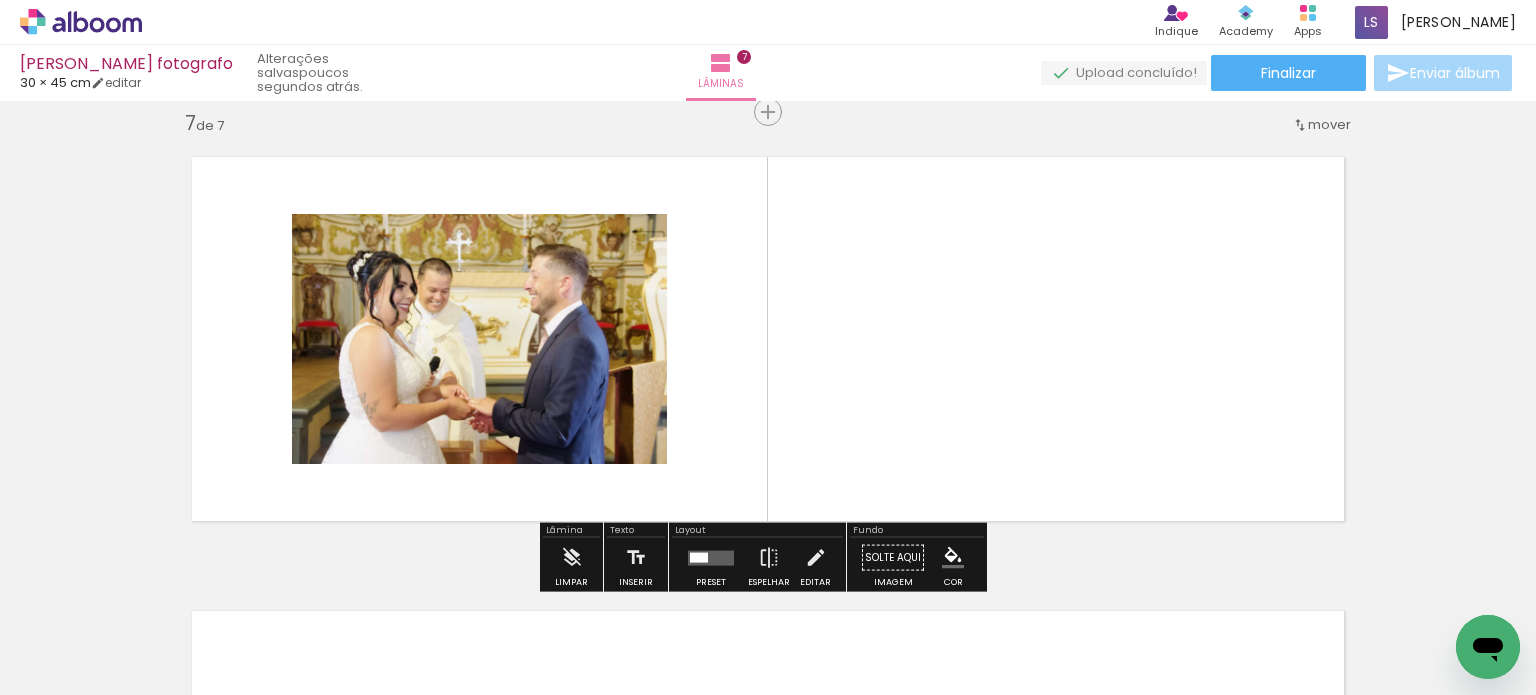 scroll, scrollTop: 2749, scrollLeft: 0, axis: vertical 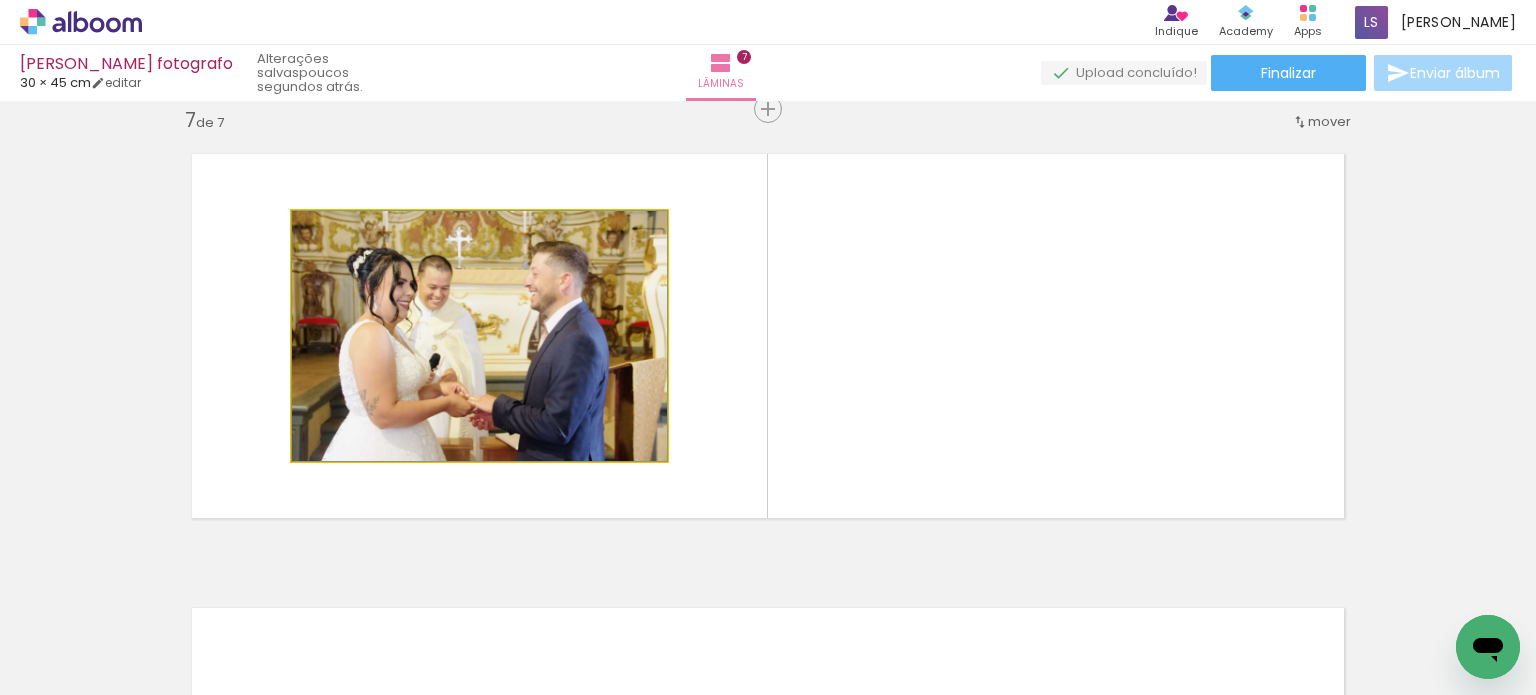click 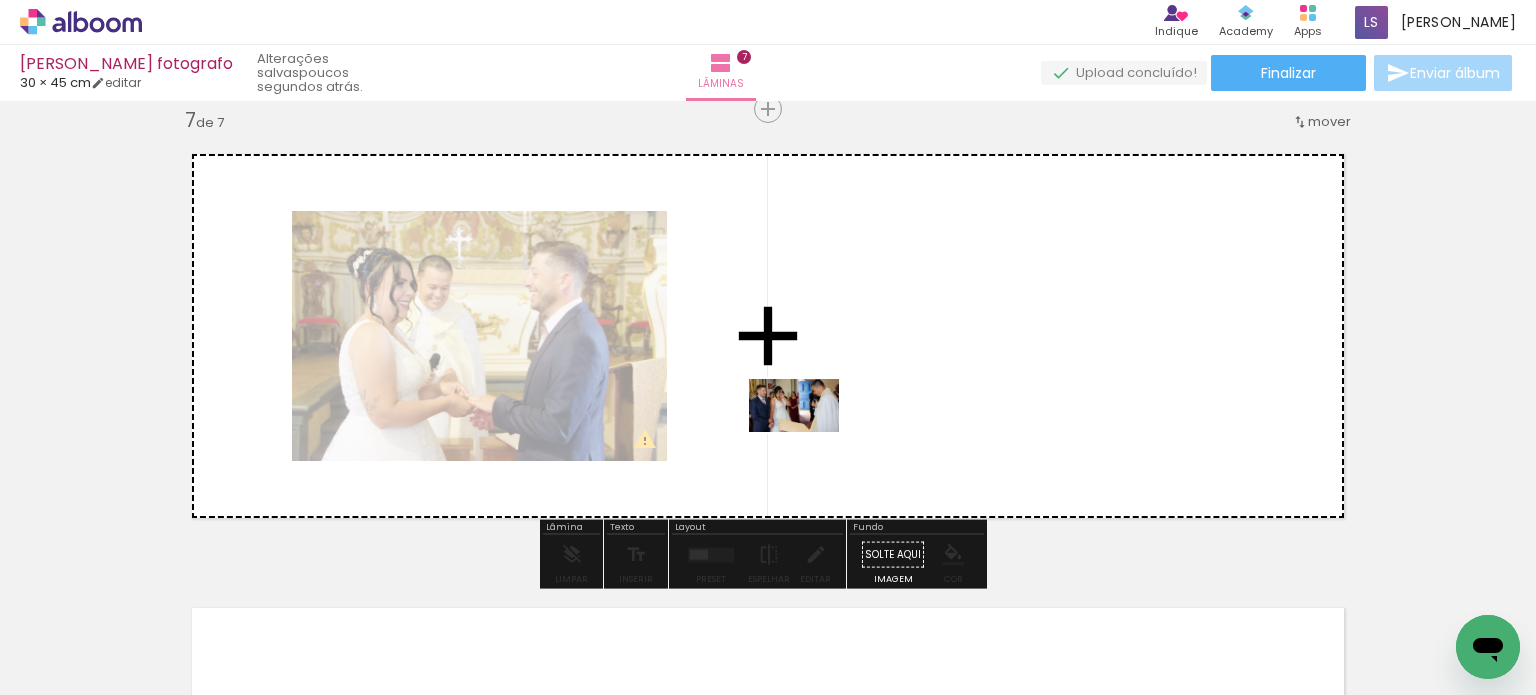 drag, startPoint x: 764, startPoint y: 638, endPoint x: 829, endPoint y: 371, distance: 274.7981 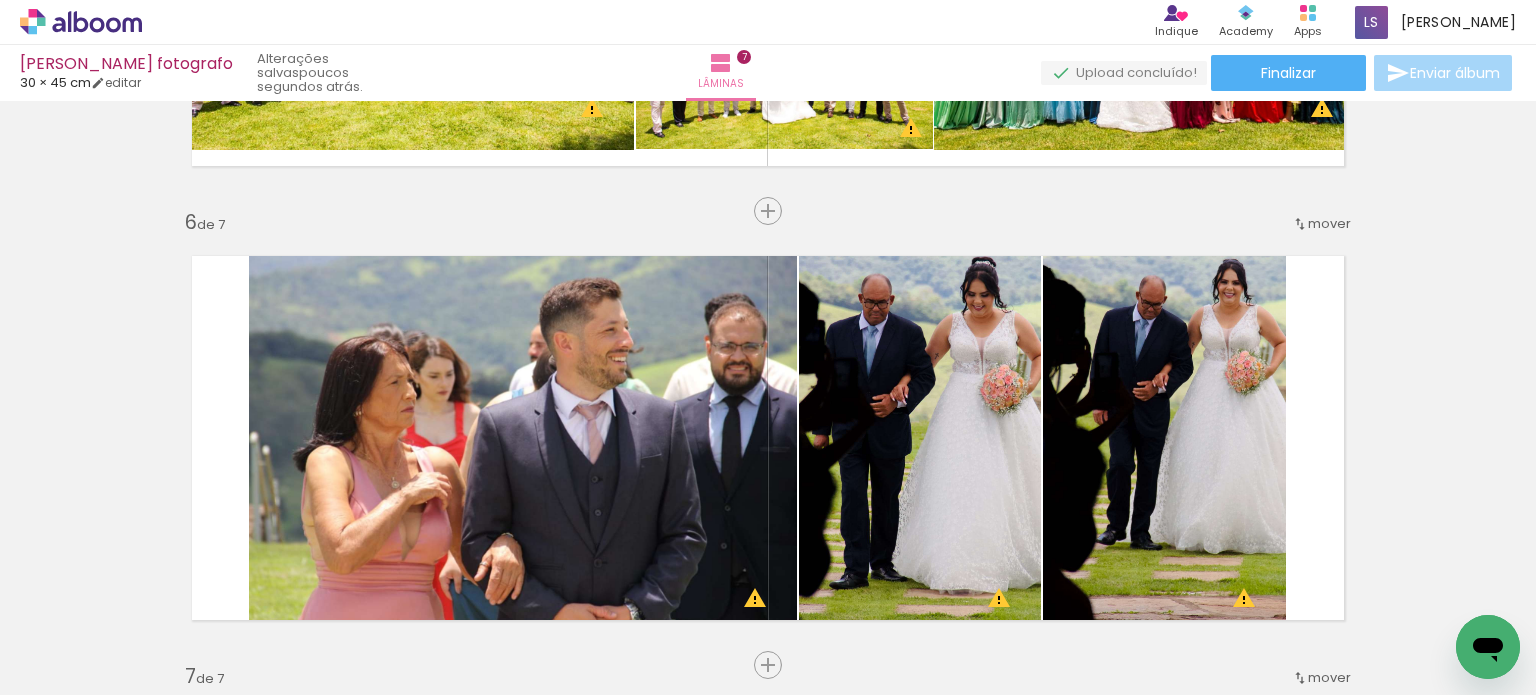 scroll, scrollTop: 2200, scrollLeft: 0, axis: vertical 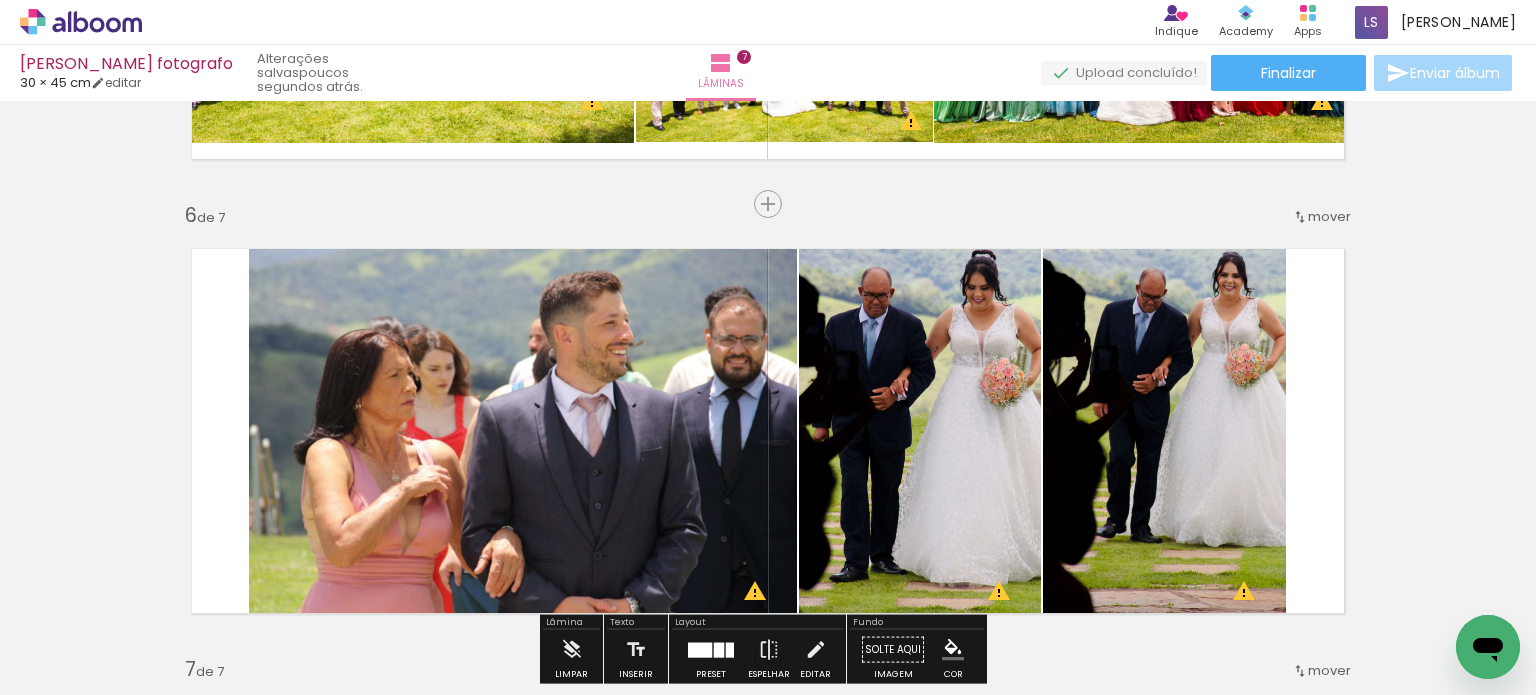 click 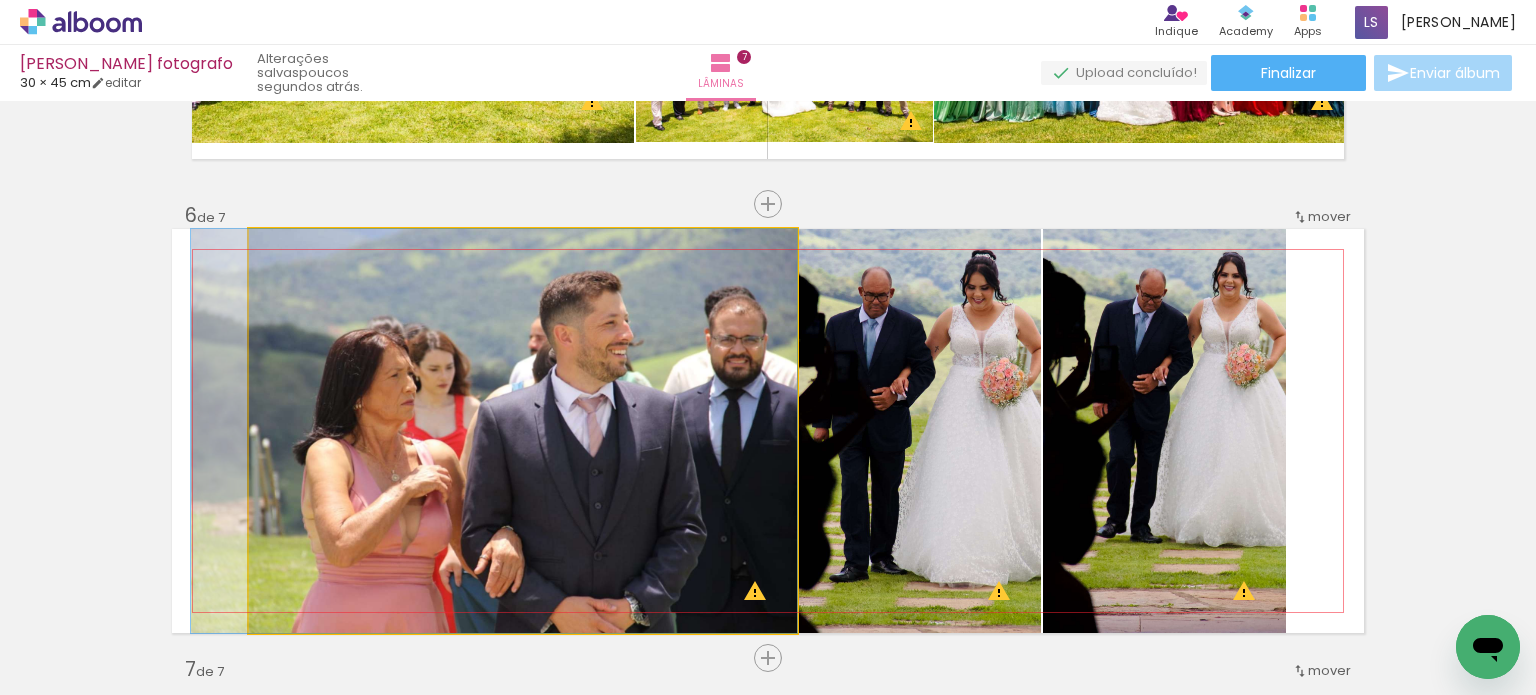 click 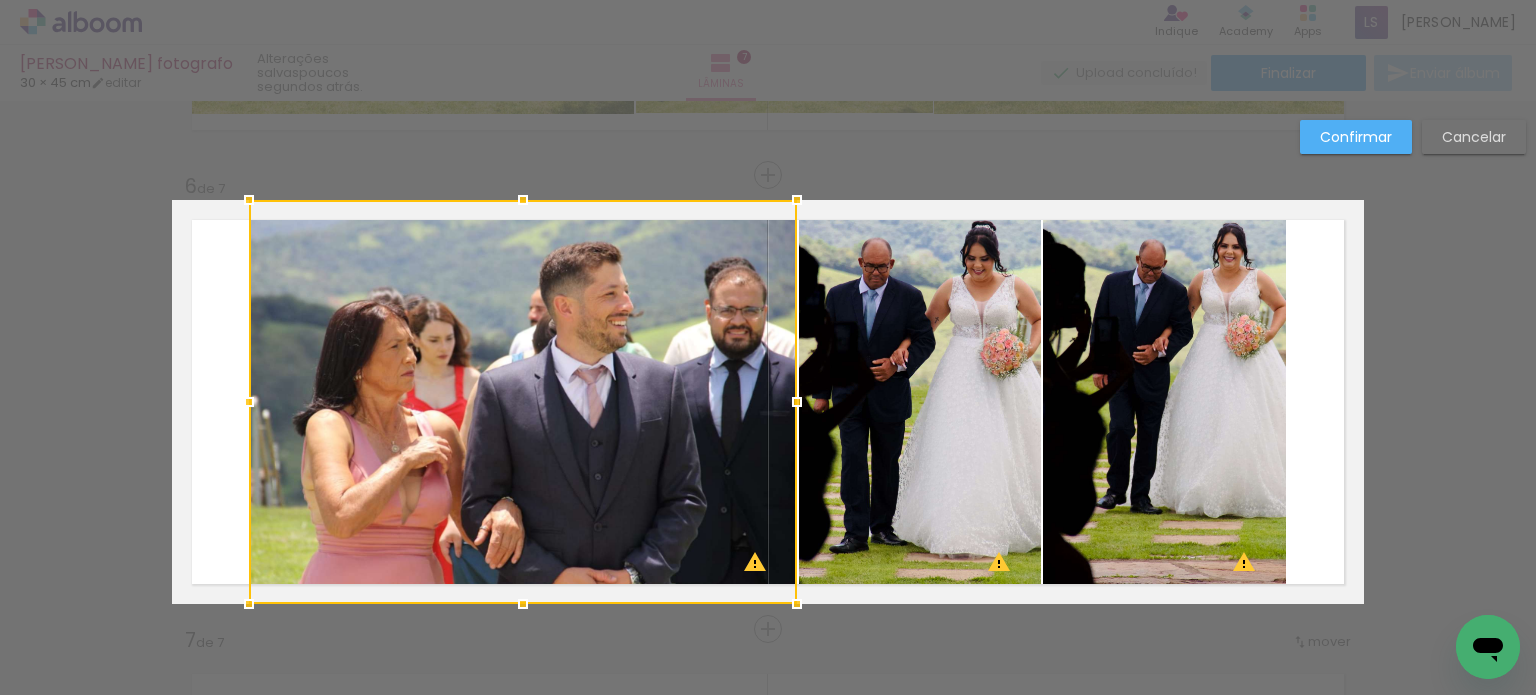 click at bounding box center (523, 402) 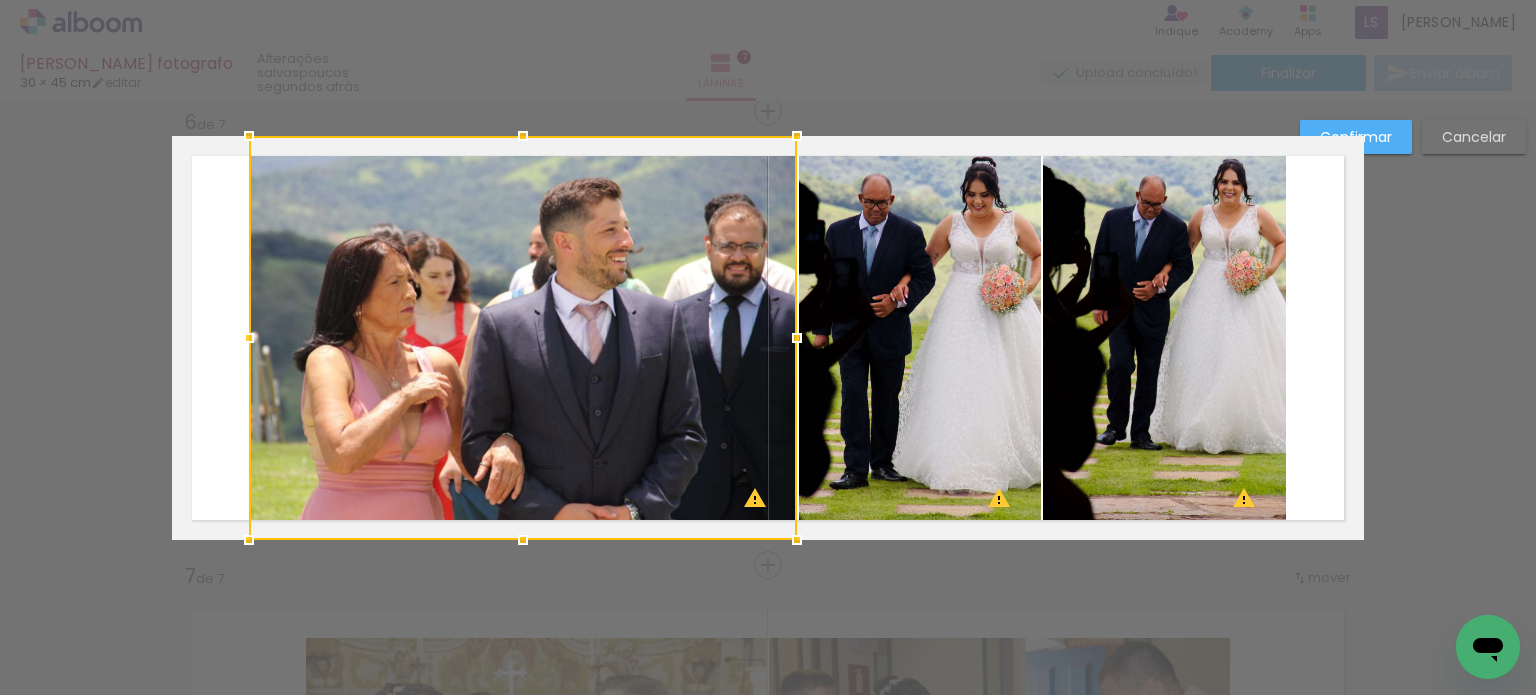 scroll, scrollTop: 2295, scrollLeft: 0, axis: vertical 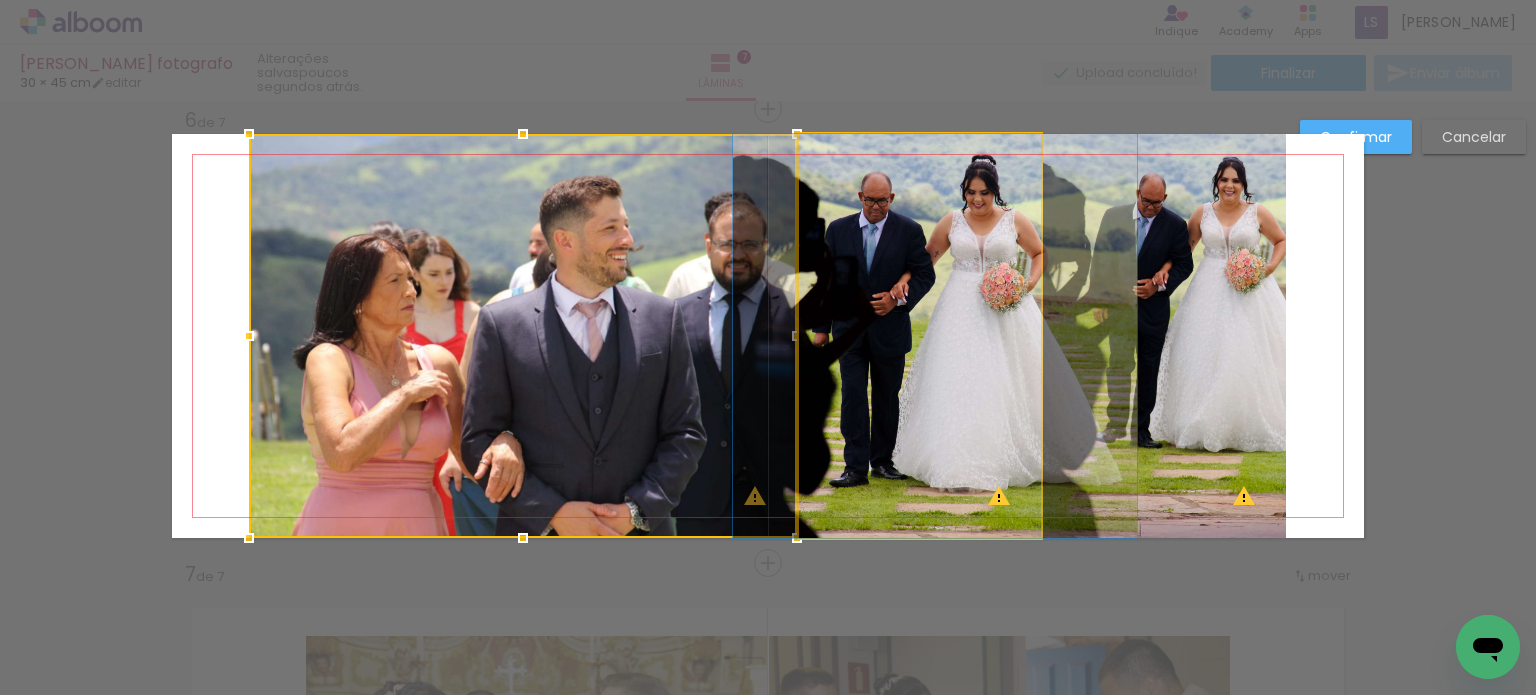 click 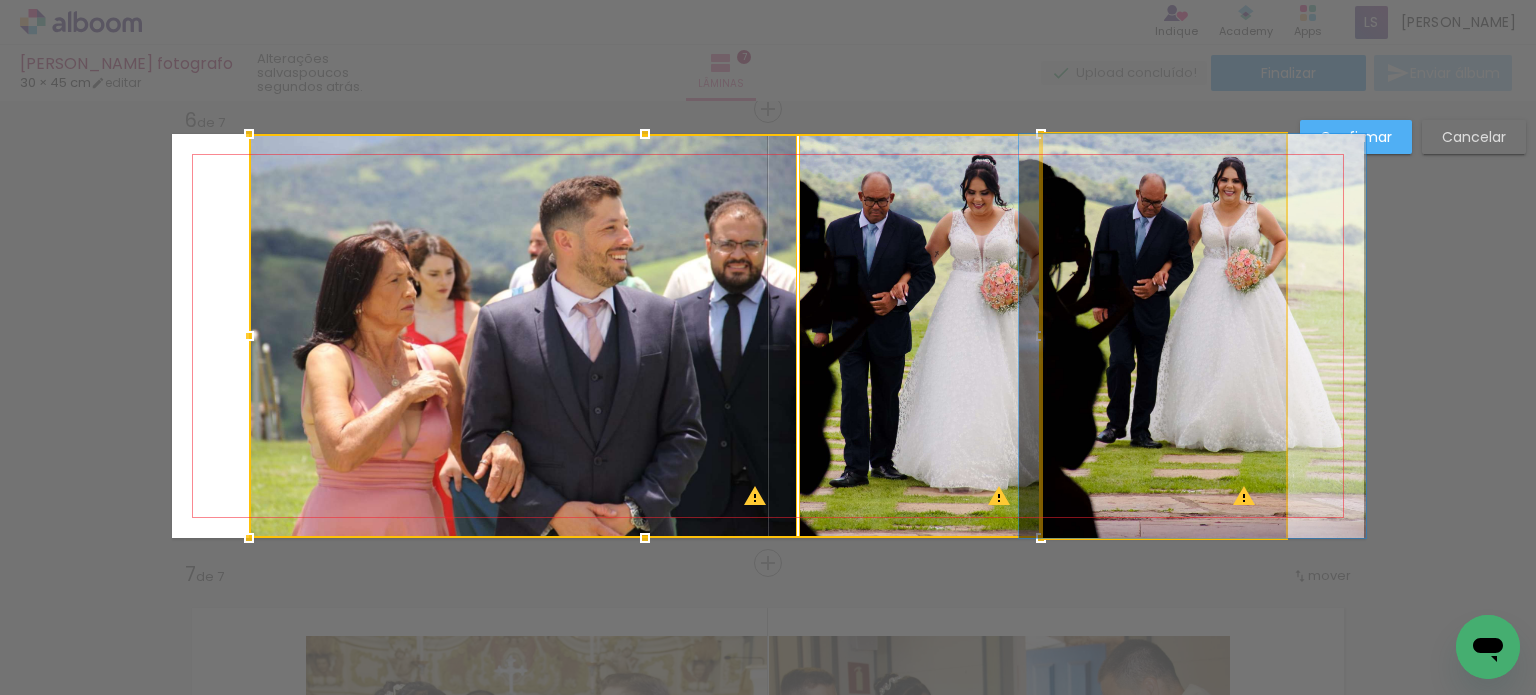 click 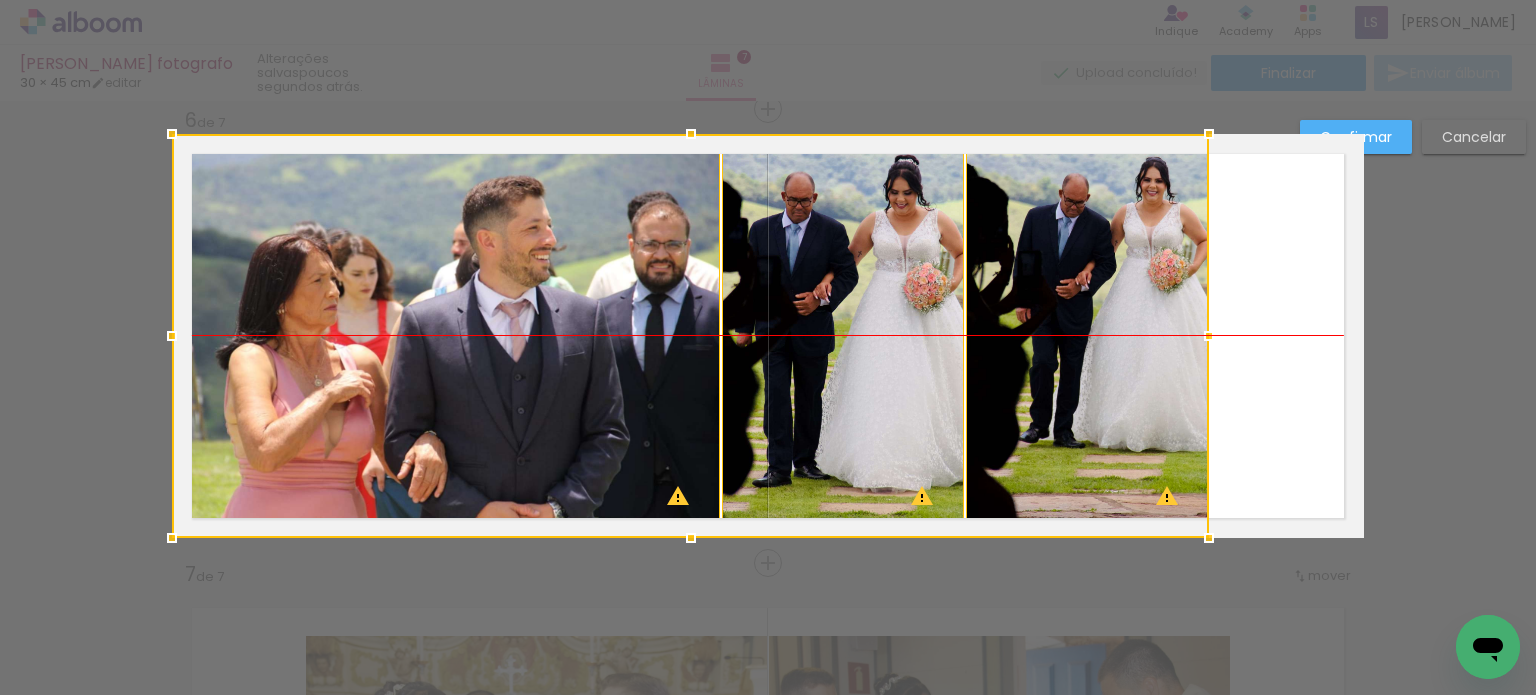 drag, startPoint x: 1162, startPoint y: 334, endPoint x: 1071, endPoint y: 329, distance: 91.13726 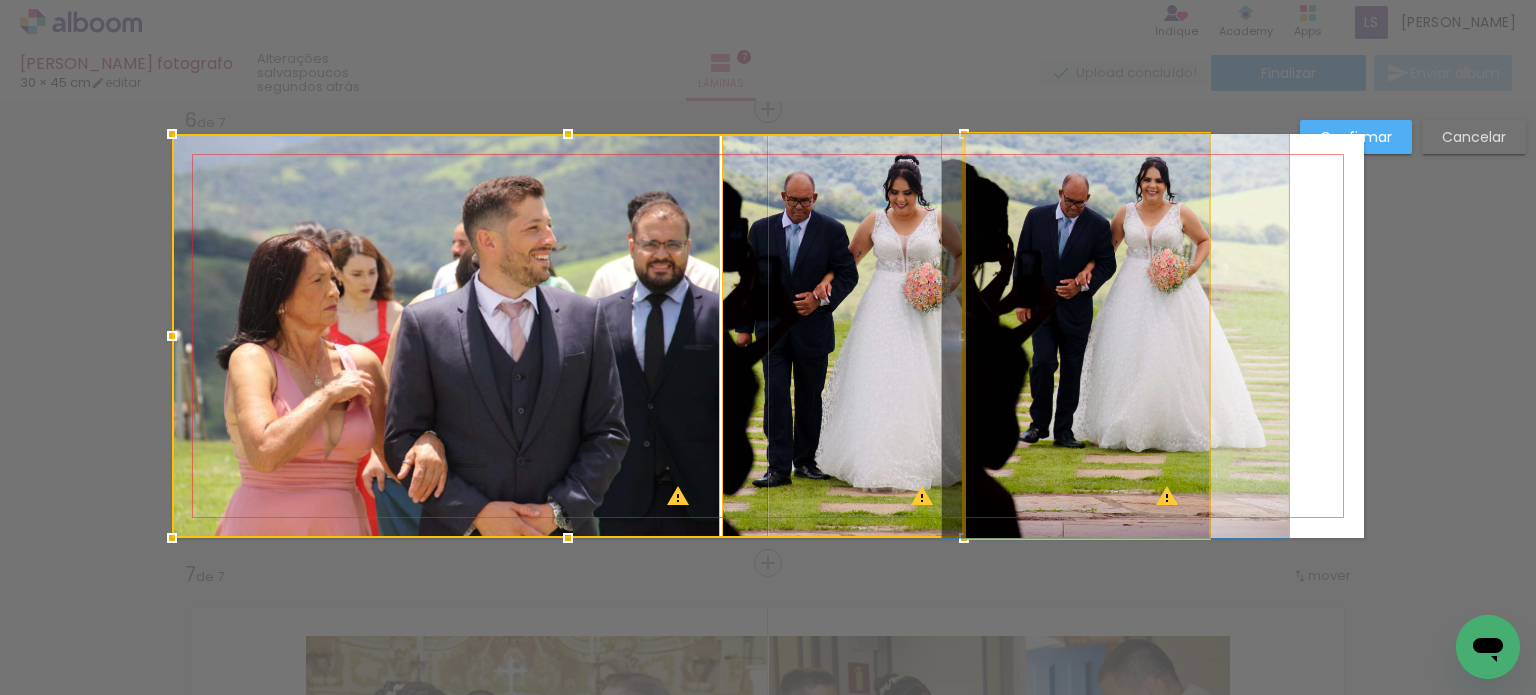 click 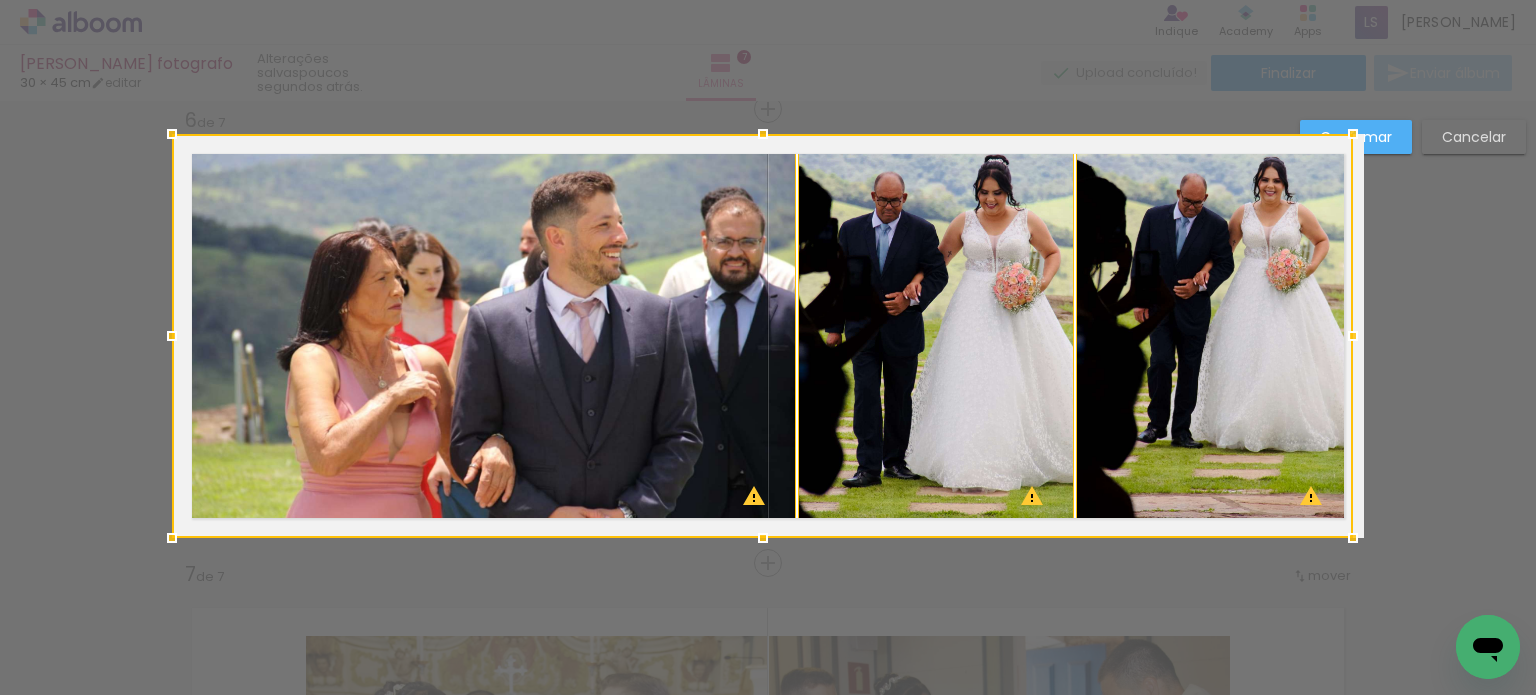 drag, startPoint x: 1198, startPoint y: 338, endPoint x: 1443, endPoint y: 367, distance: 246.71036 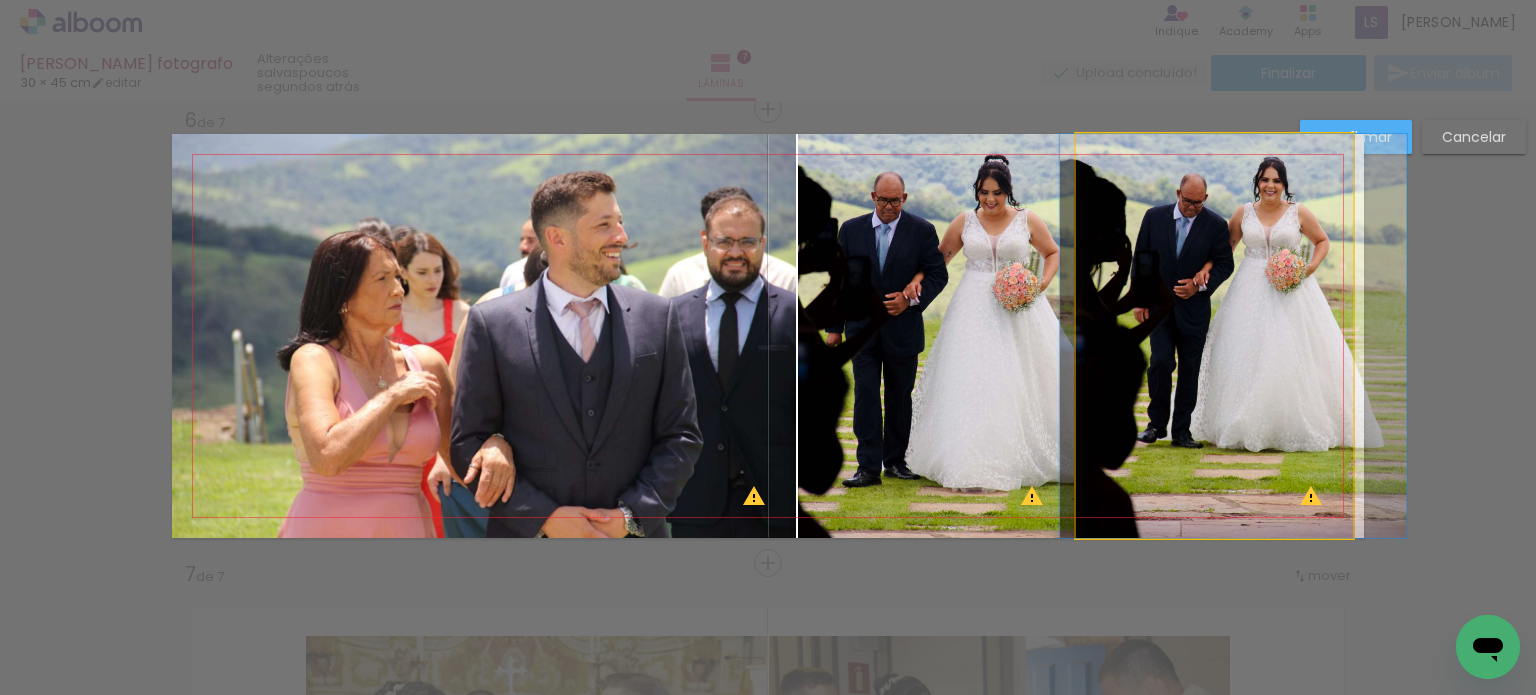 click 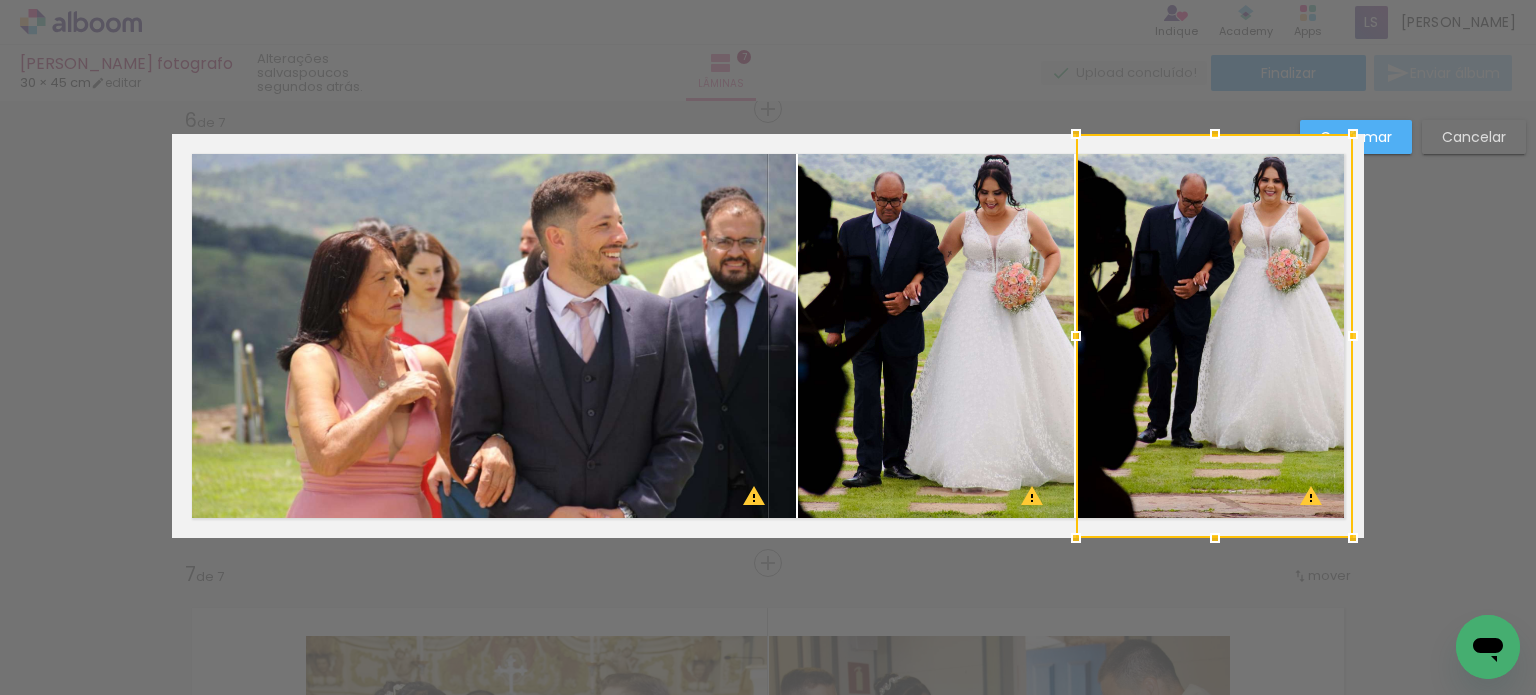 click 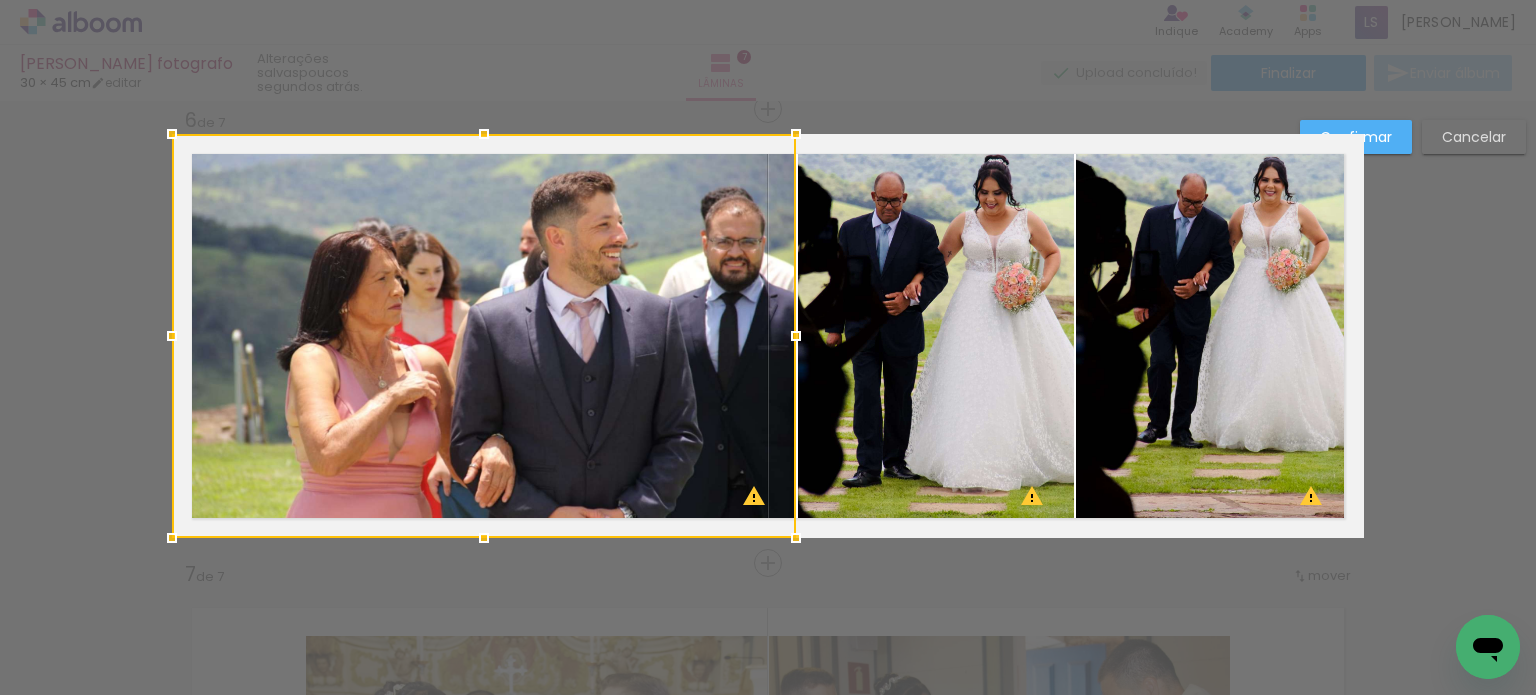 click at bounding box center (484, 336) 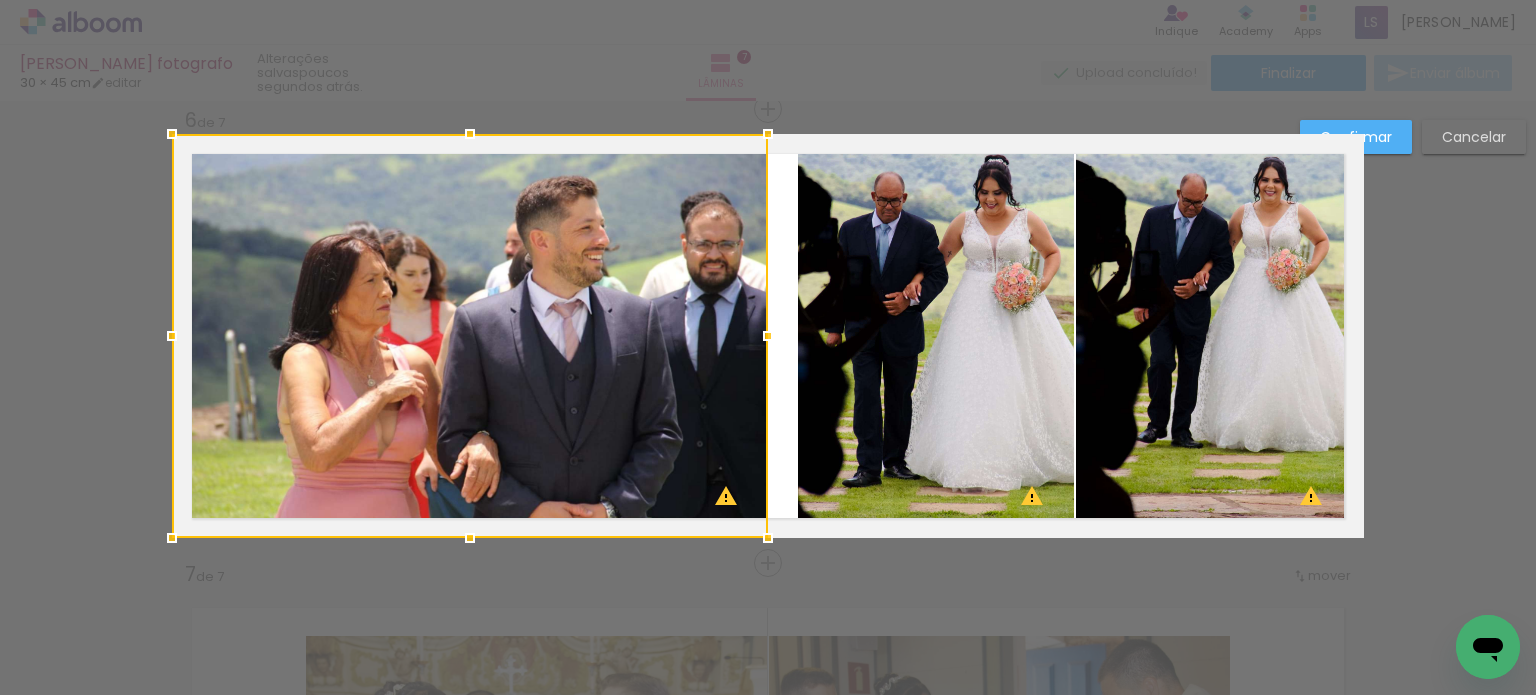 drag, startPoint x: 800, startPoint y: 332, endPoint x: 686, endPoint y: 336, distance: 114.07015 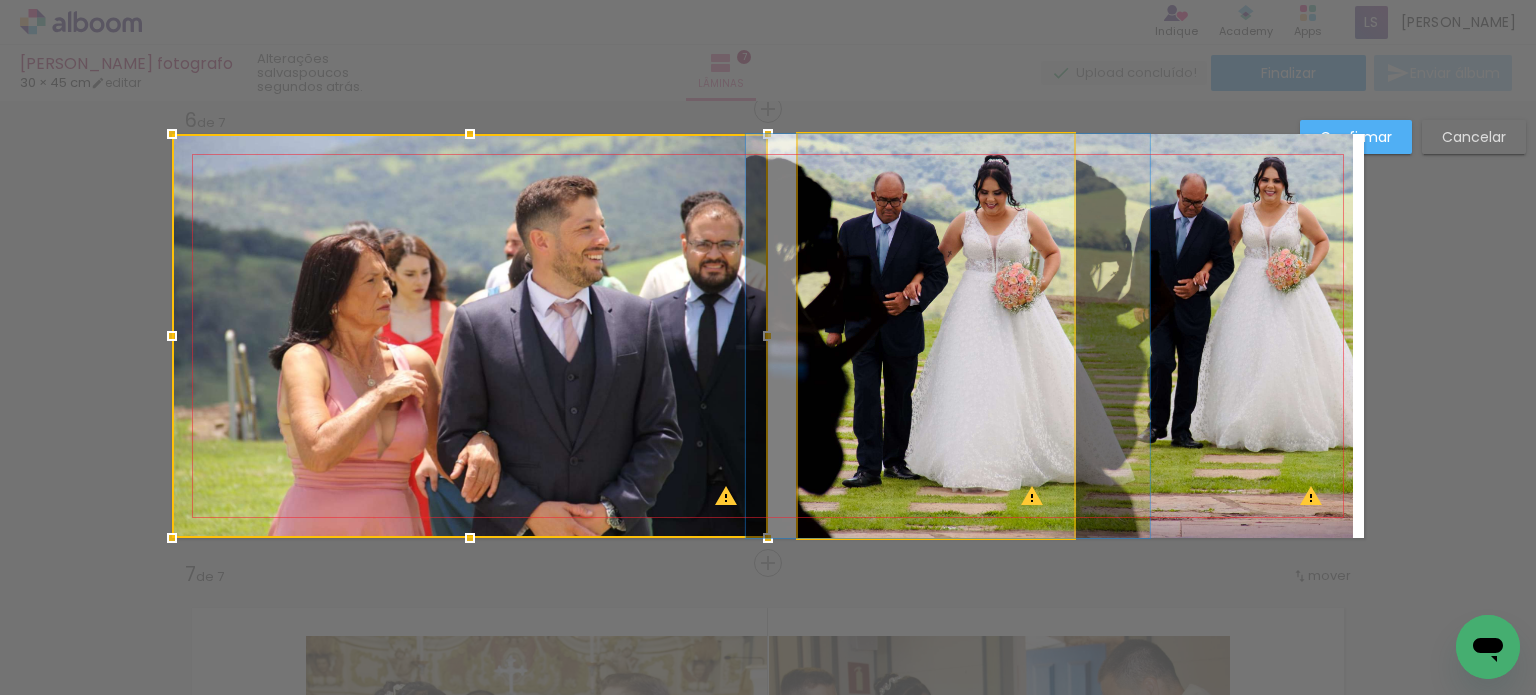 click 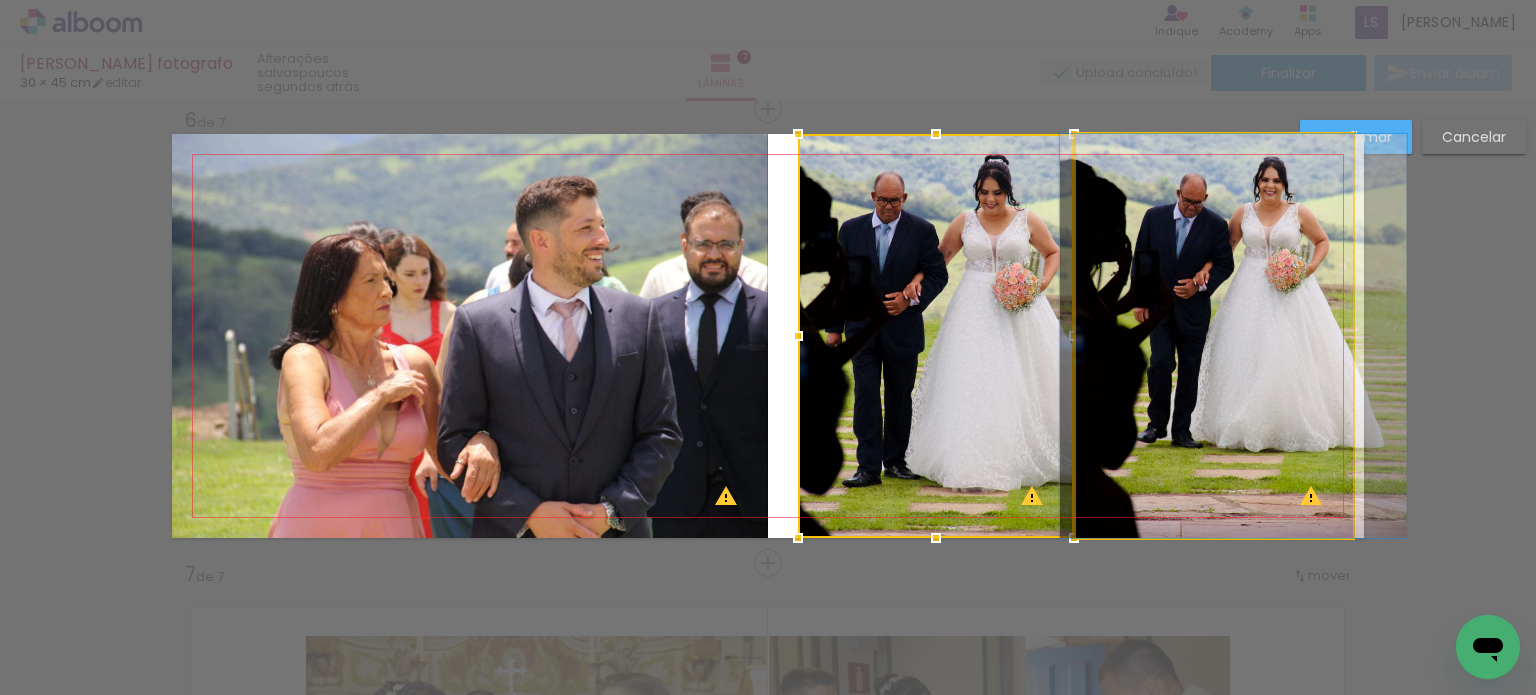 click 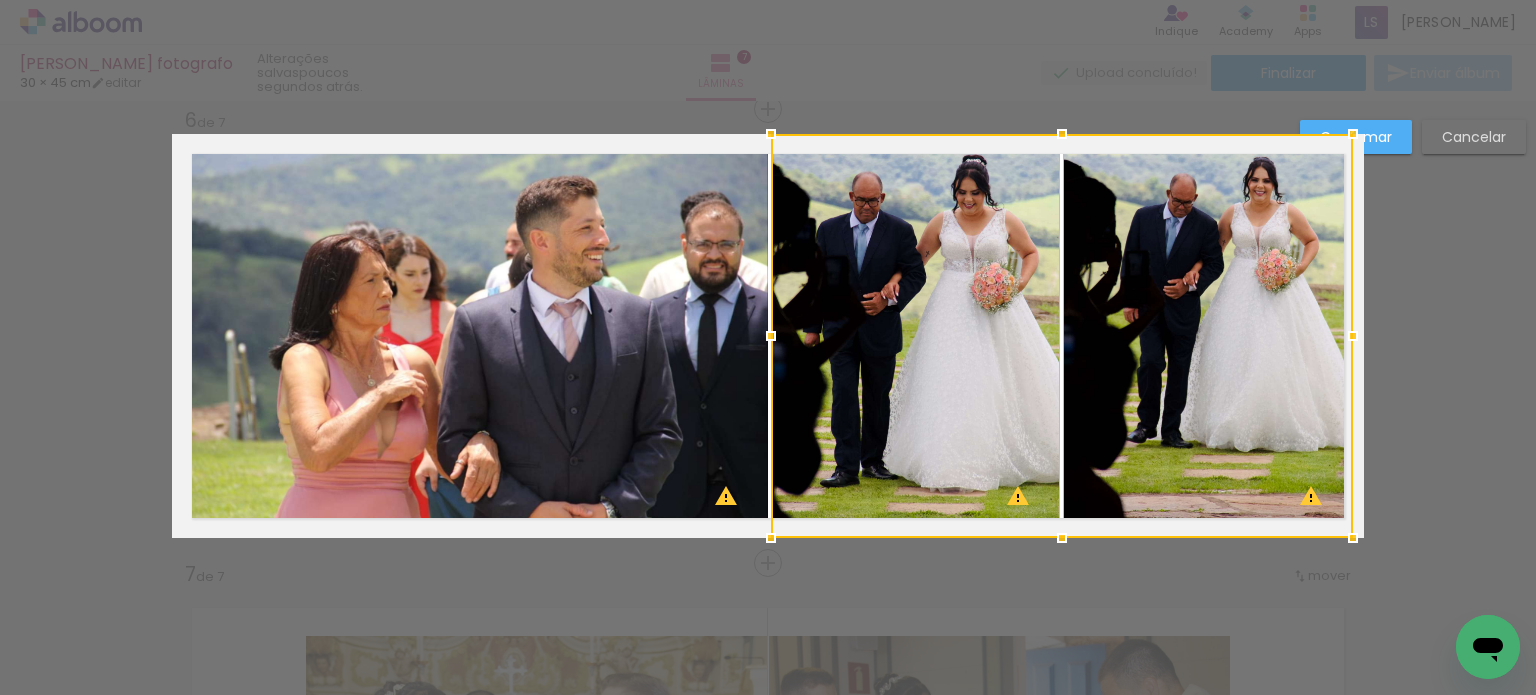 drag, startPoint x: 800, startPoint y: 335, endPoint x: 774, endPoint y: 339, distance: 26.305893 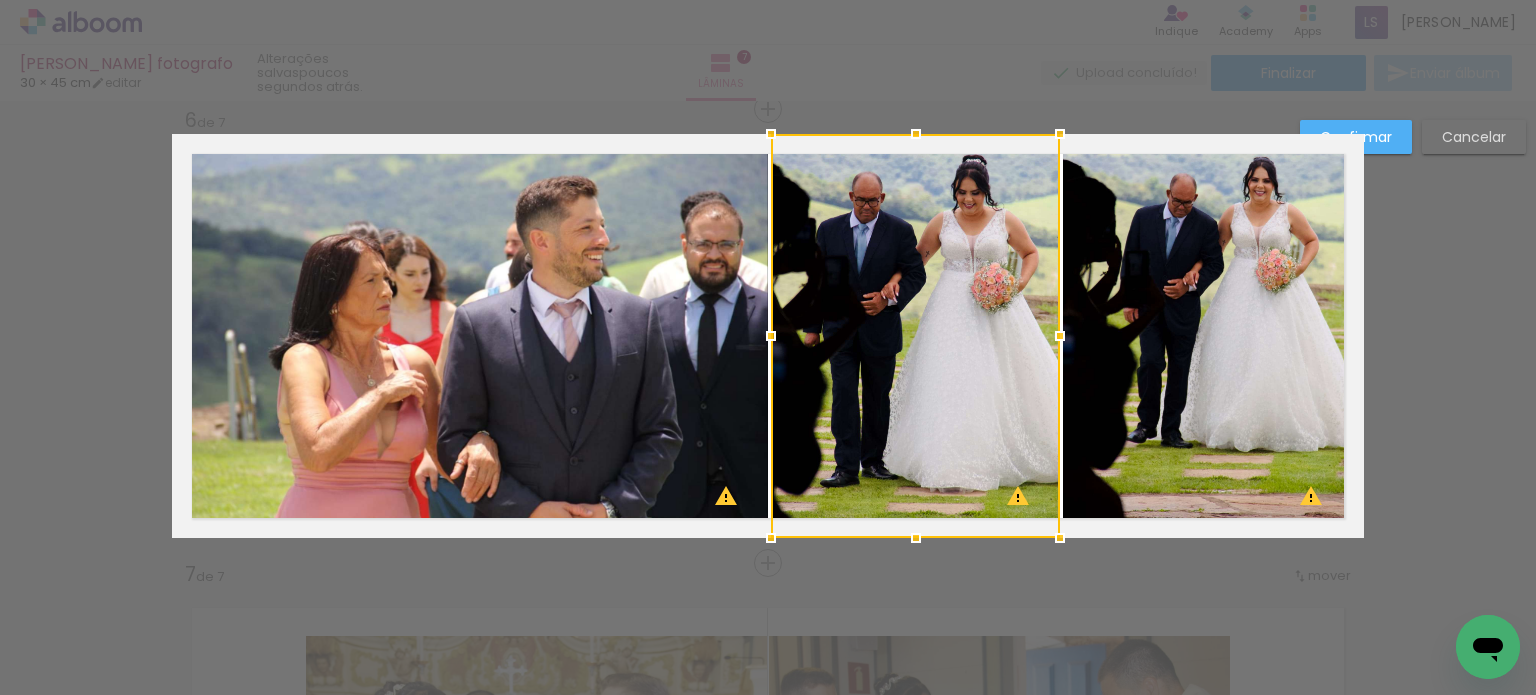 click on "Confirmar" at bounding box center (0, 0) 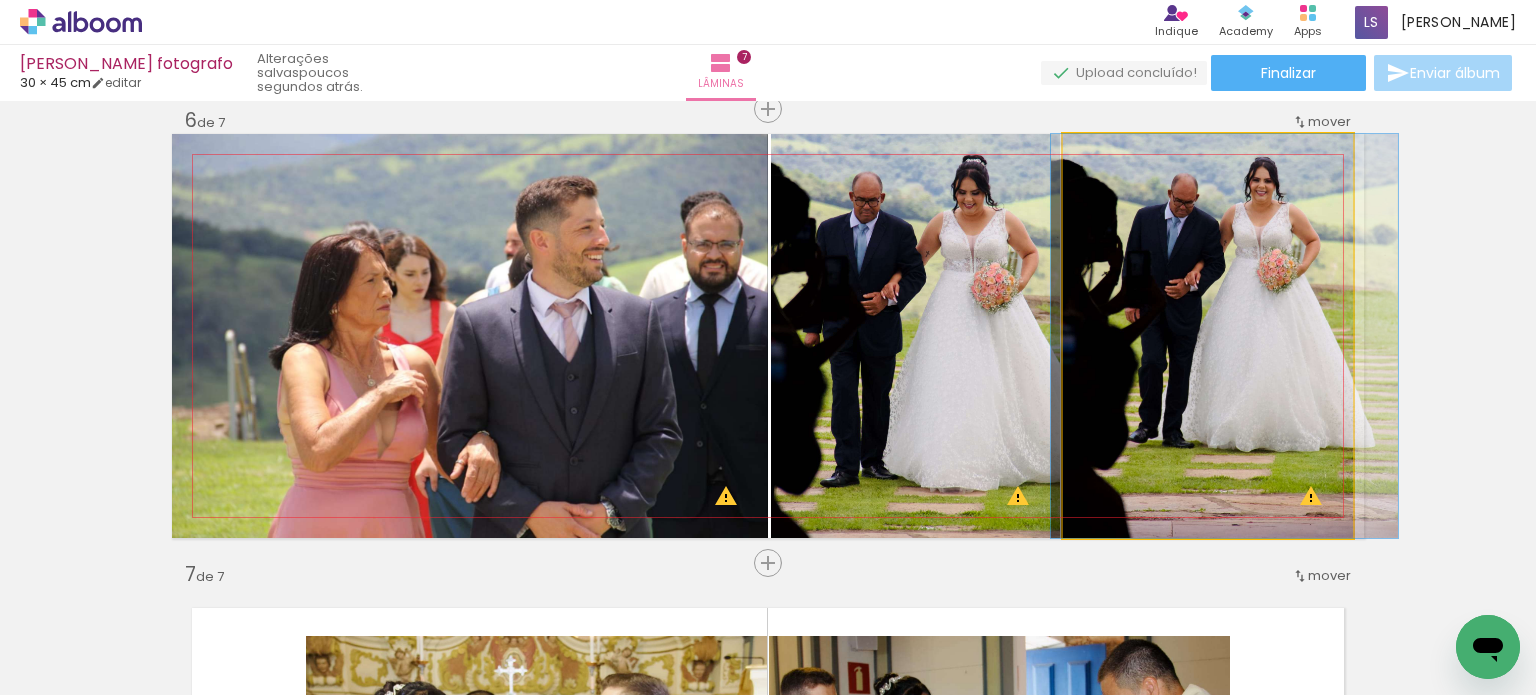 drag, startPoint x: 1223, startPoint y: 265, endPoint x: 1220, endPoint y: 310, distance: 45.099888 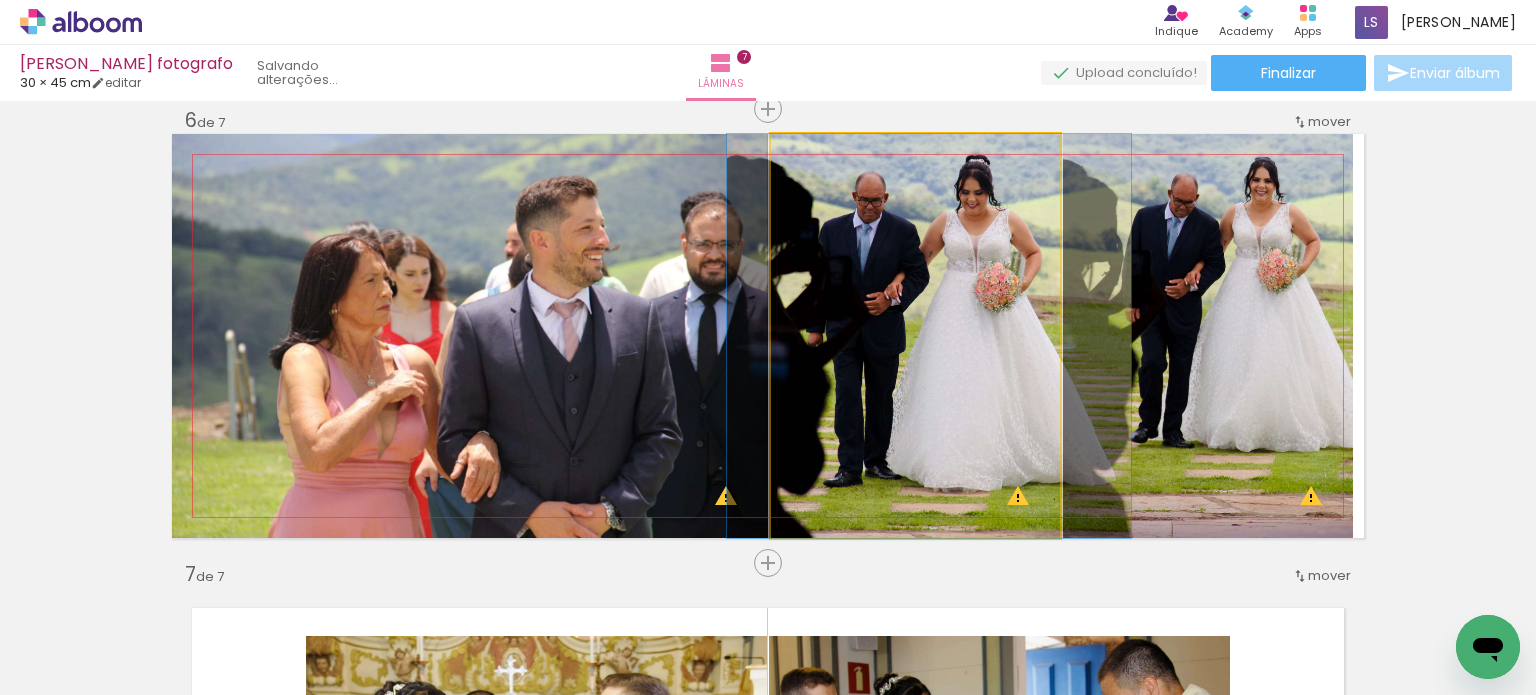 drag, startPoint x: 941, startPoint y: 275, endPoint x: 944, endPoint y: 294, distance: 19.235384 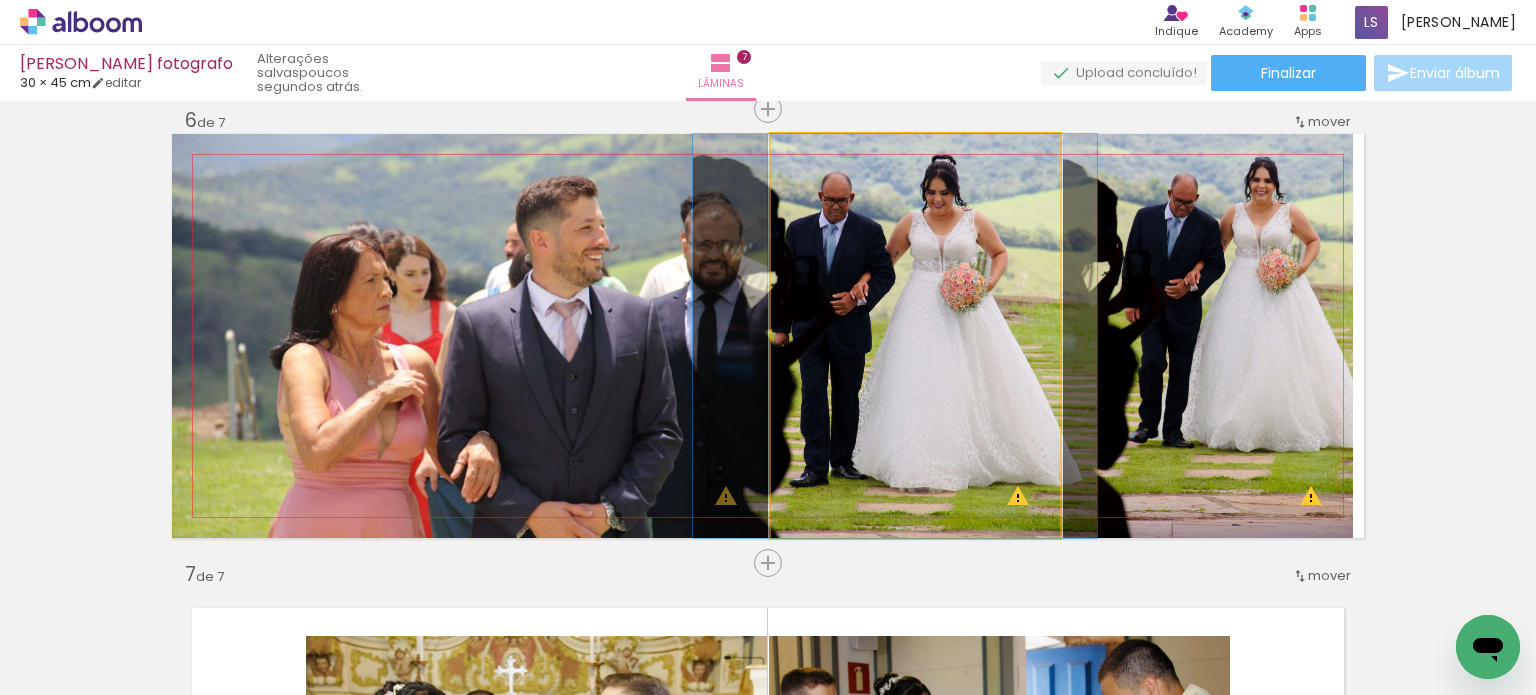 drag, startPoint x: 896, startPoint y: 302, endPoint x: 867, endPoint y: 303, distance: 29.017237 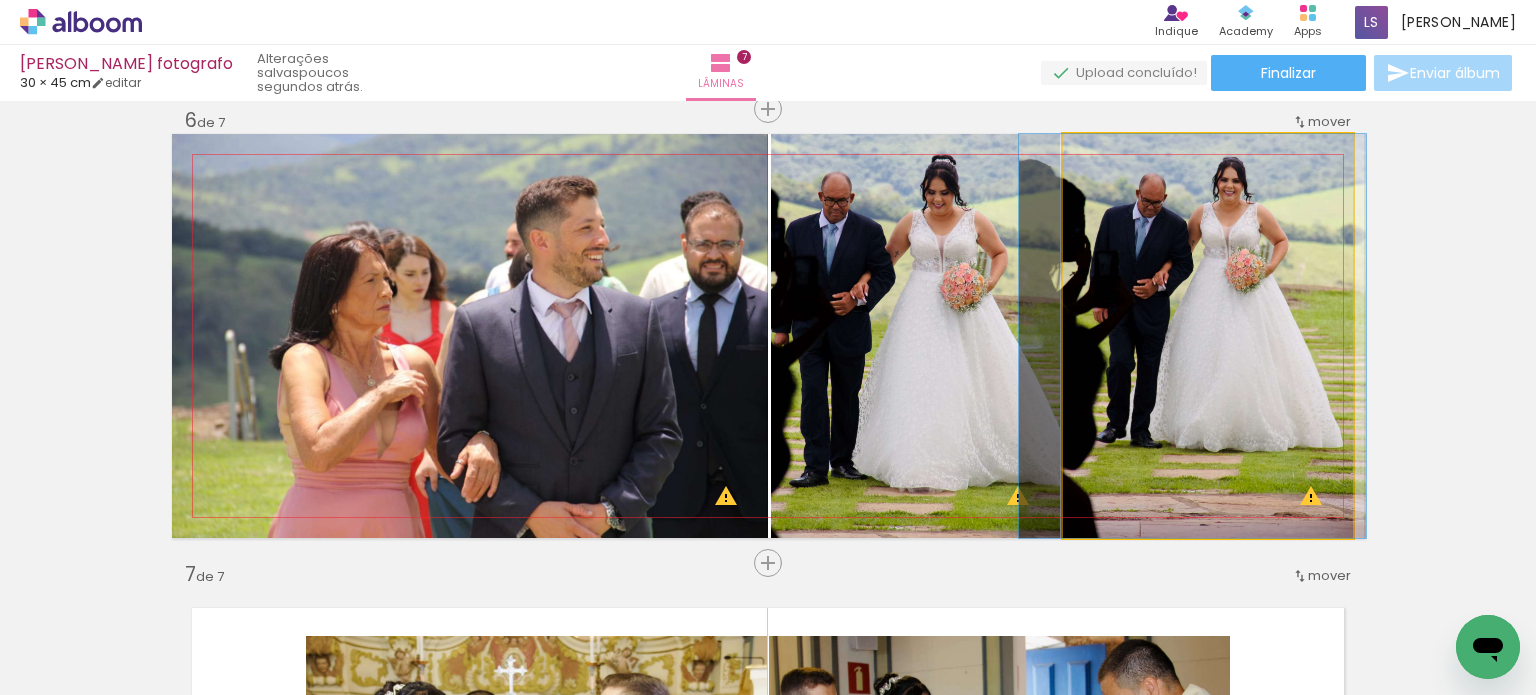 drag, startPoint x: 1150, startPoint y: 365, endPoint x: 1118, endPoint y: 369, distance: 32.24903 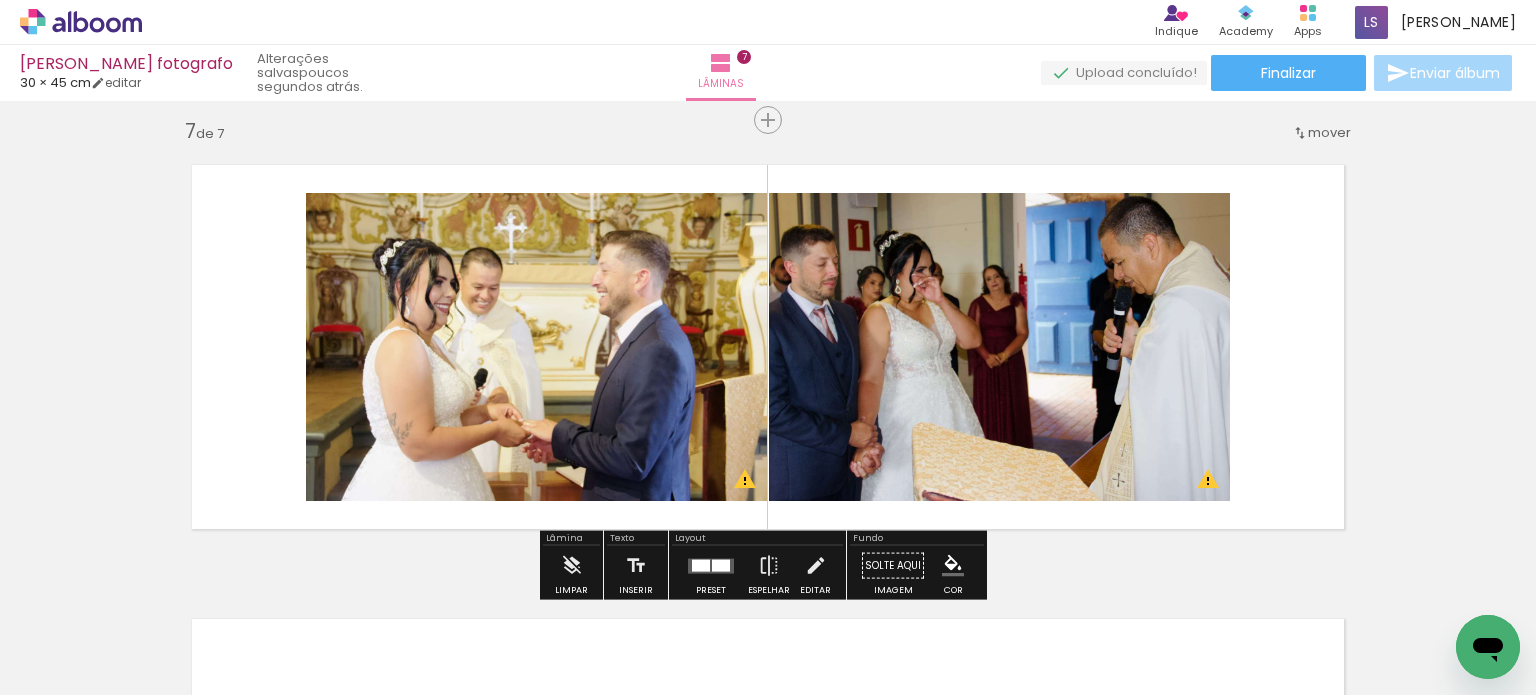 scroll, scrollTop: 2795, scrollLeft: 0, axis: vertical 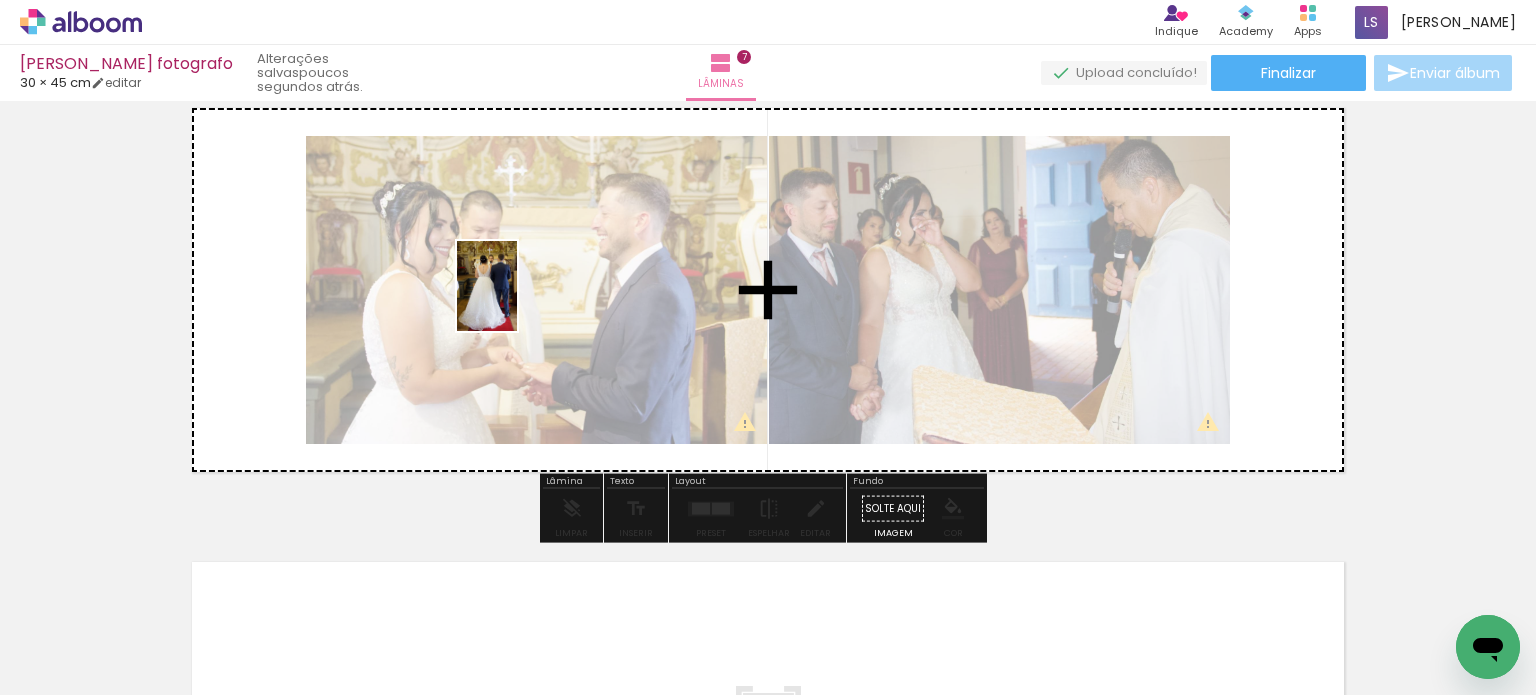 drag, startPoint x: 863, startPoint y: 633, endPoint x: 516, endPoint y: 298, distance: 482.32147 